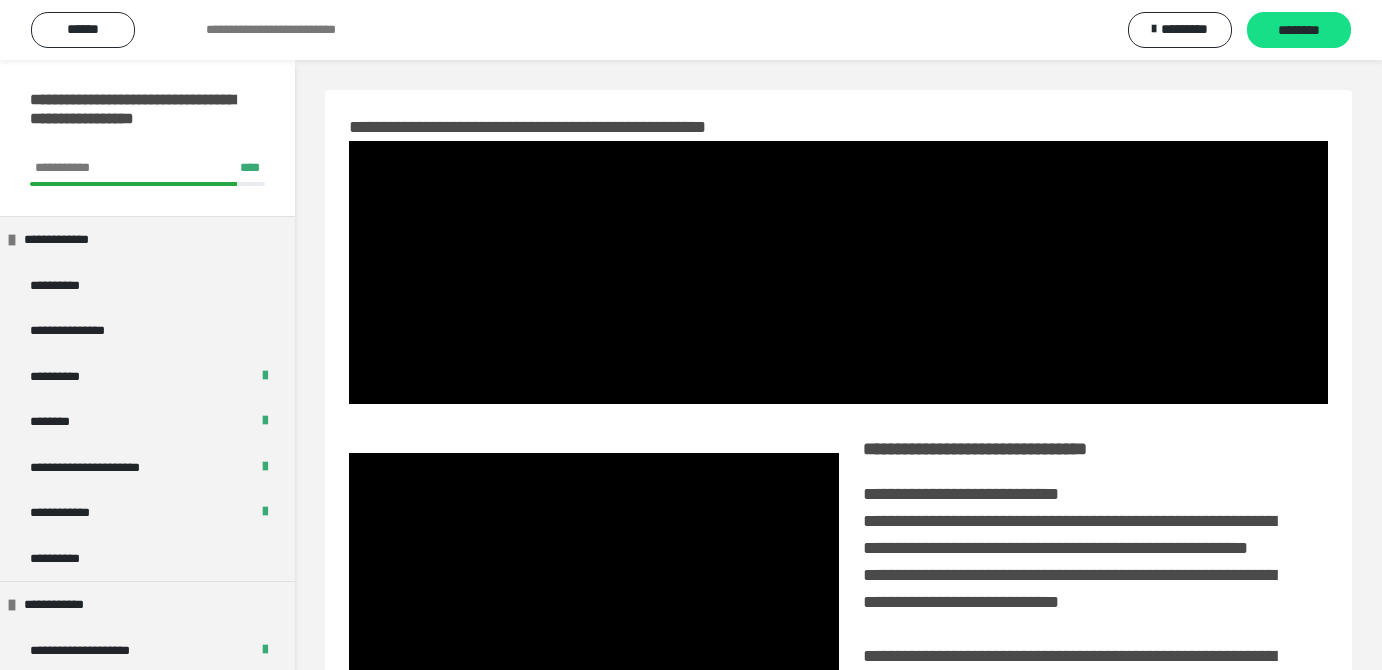 scroll, scrollTop: 338, scrollLeft: 0, axis: vertical 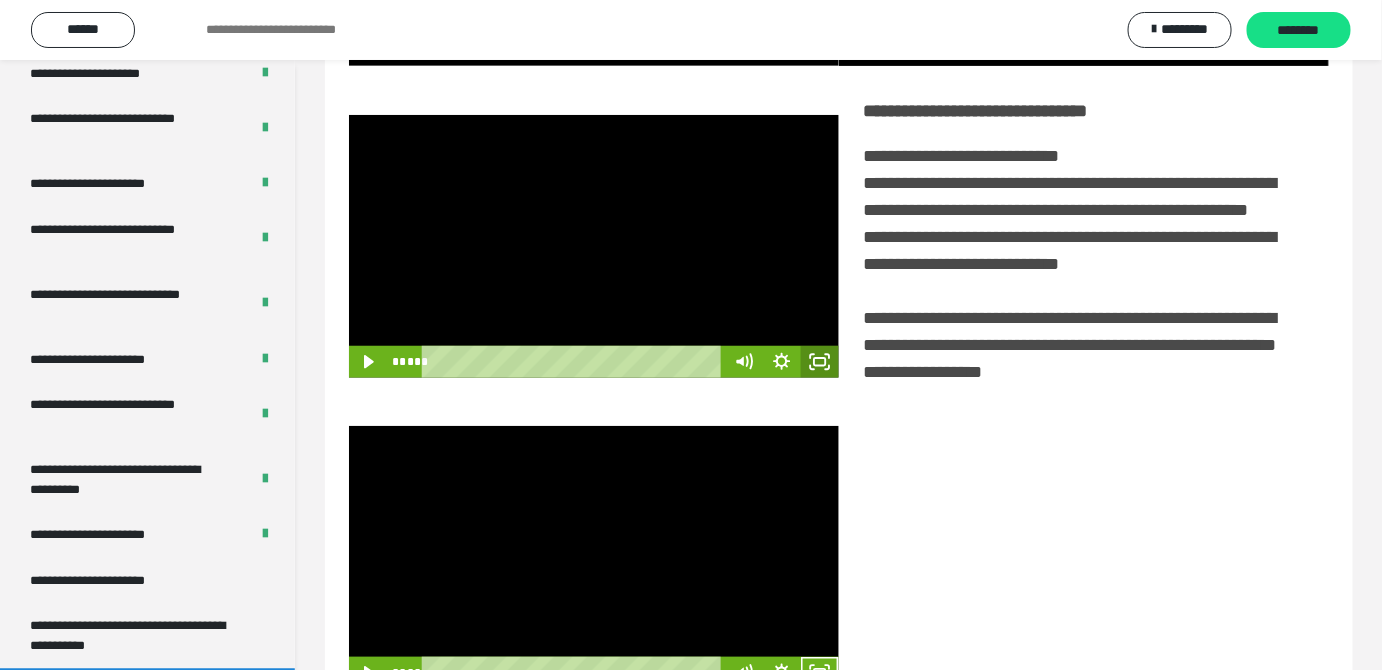 drag, startPoint x: 824, startPoint y: 395, endPoint x: 823, endPoint y: 485, distance: 90.005554 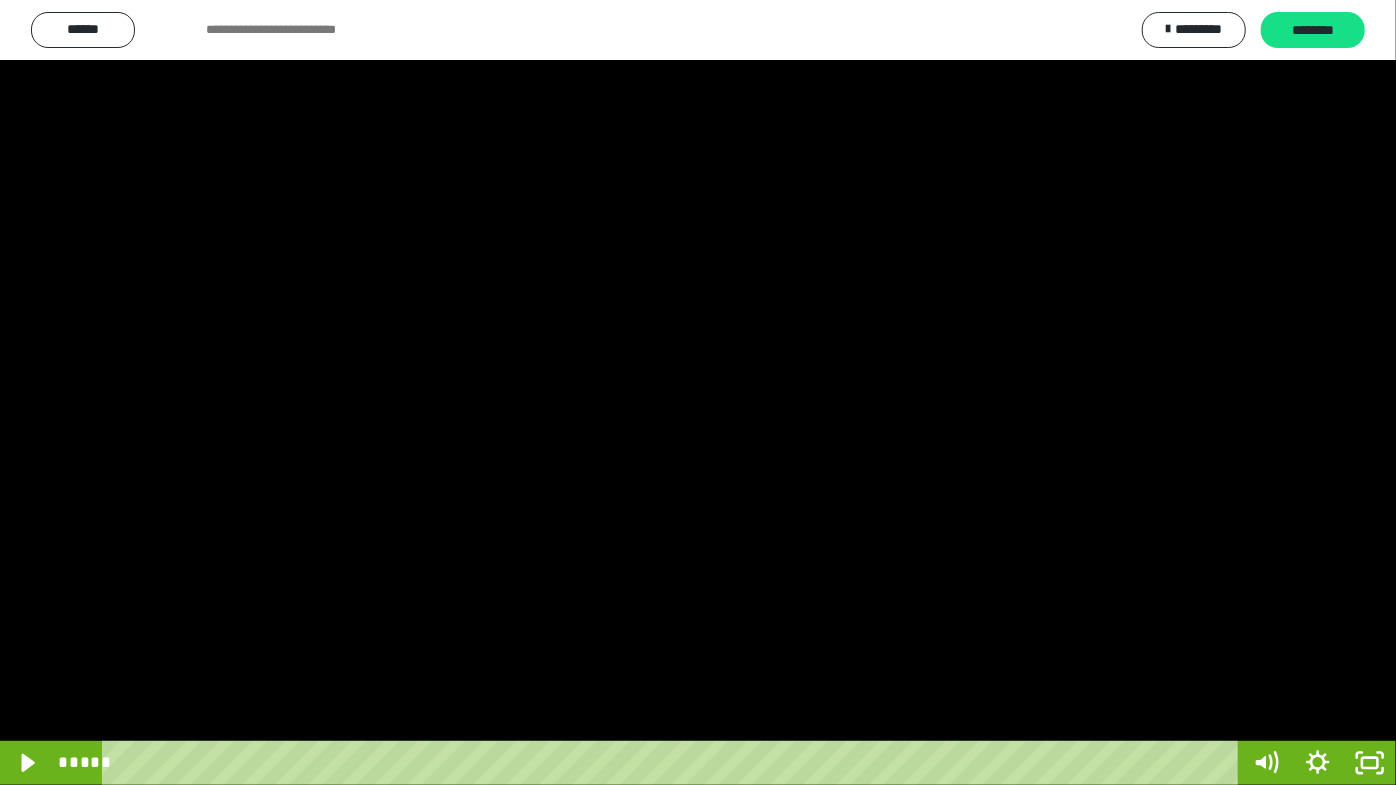 click at bounding box center (698, 392) 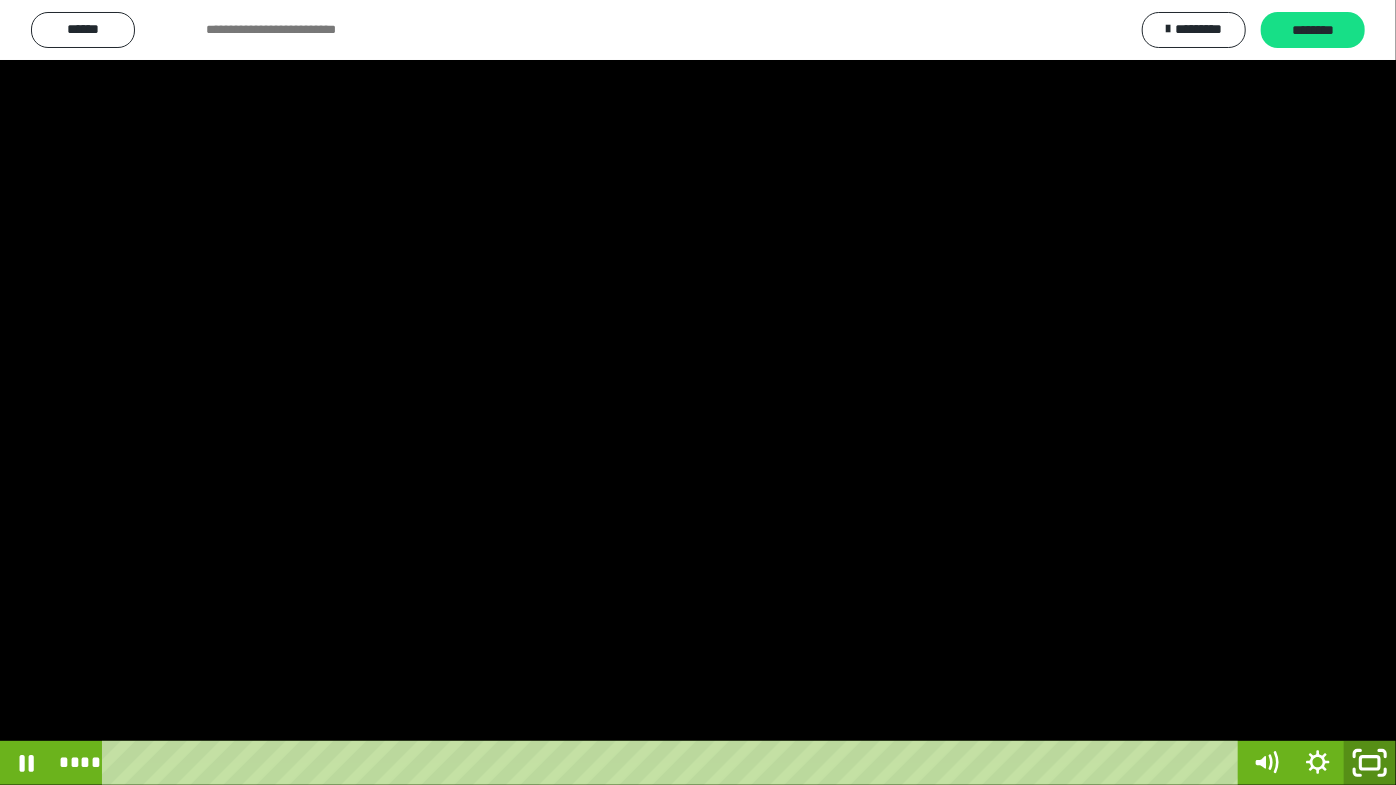 click 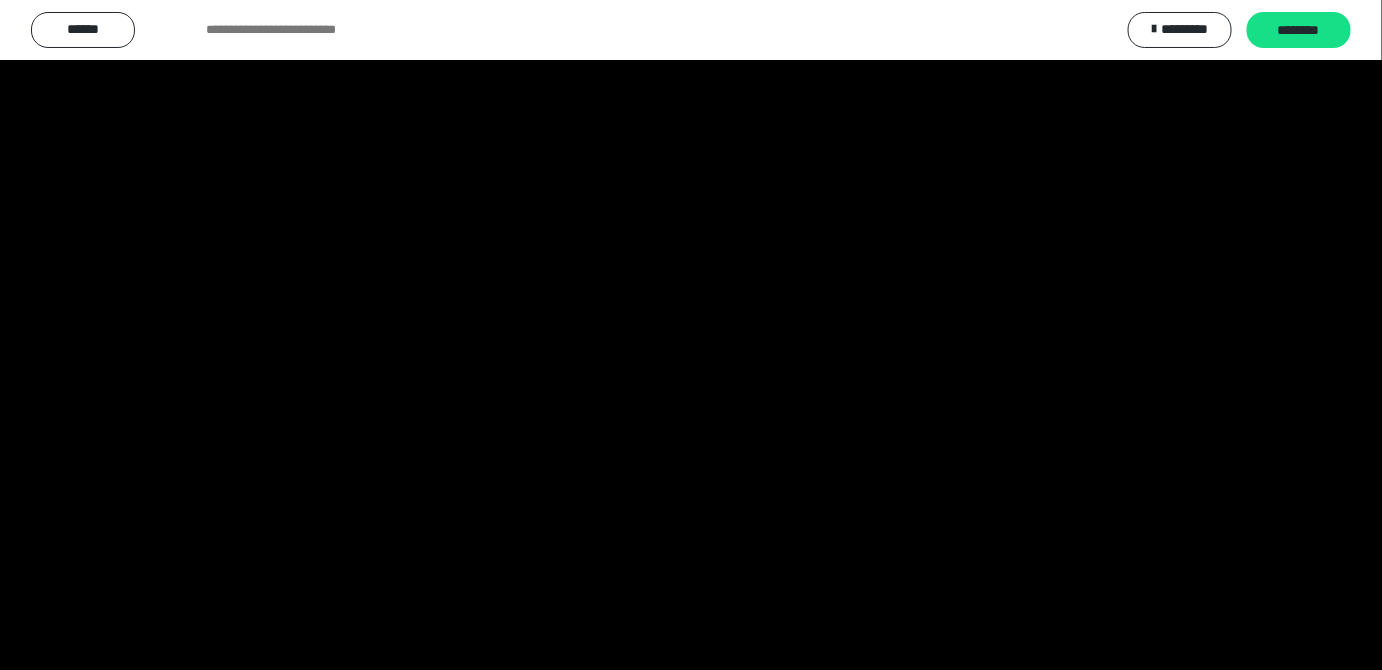 scroll, scrollTop: 3820, scrollLeft: 0, axis: vertical 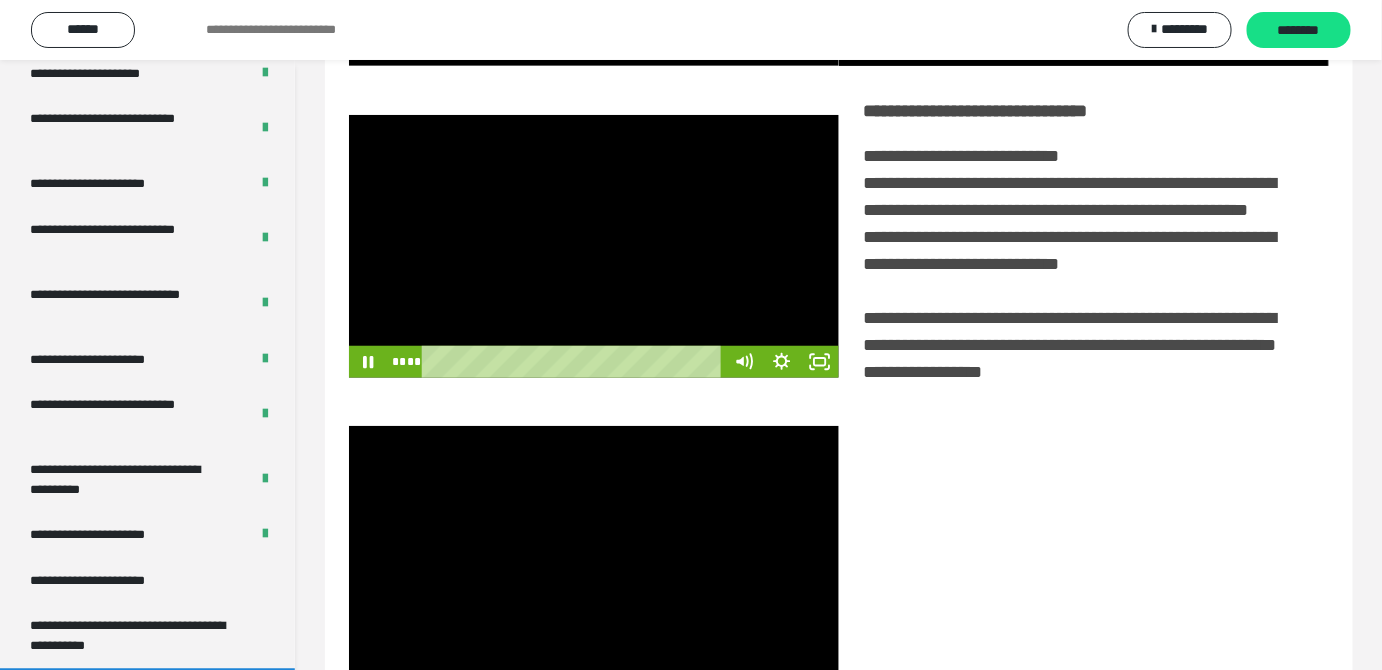 click at bounding box center [594, 246] 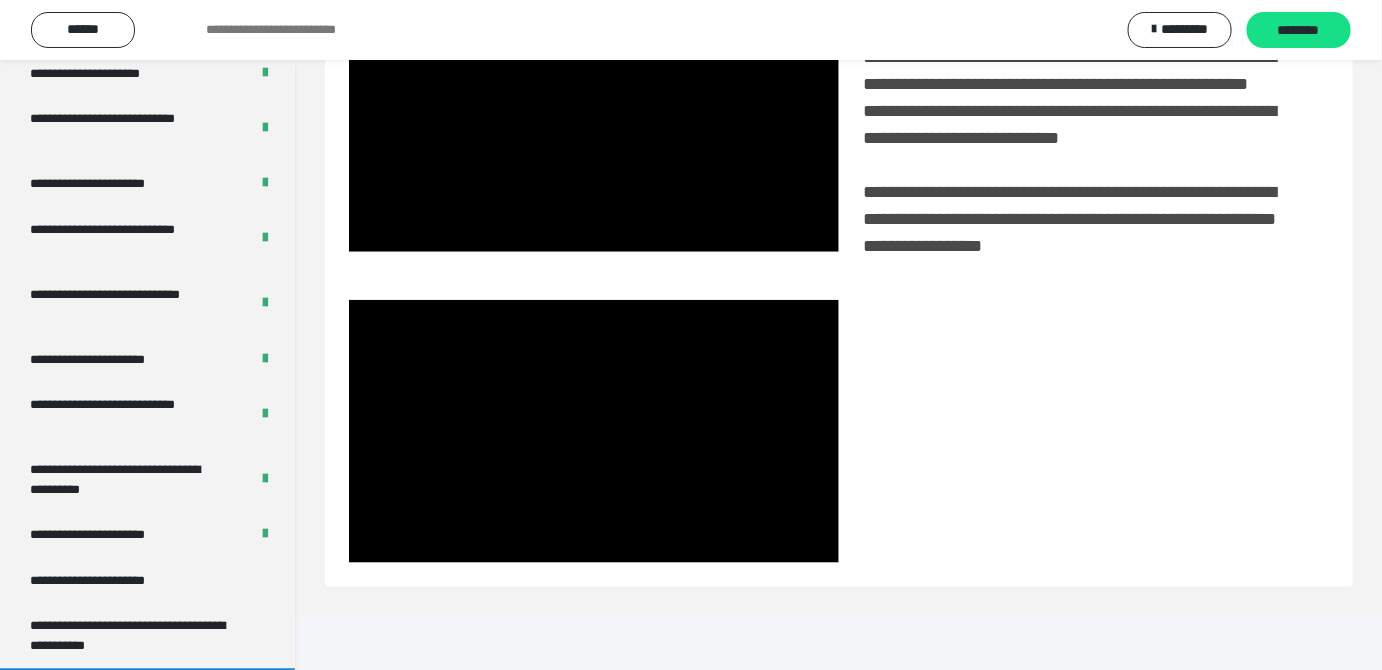 scroll, scrollTop: 472, scrollLeft: 0, axis: vertical 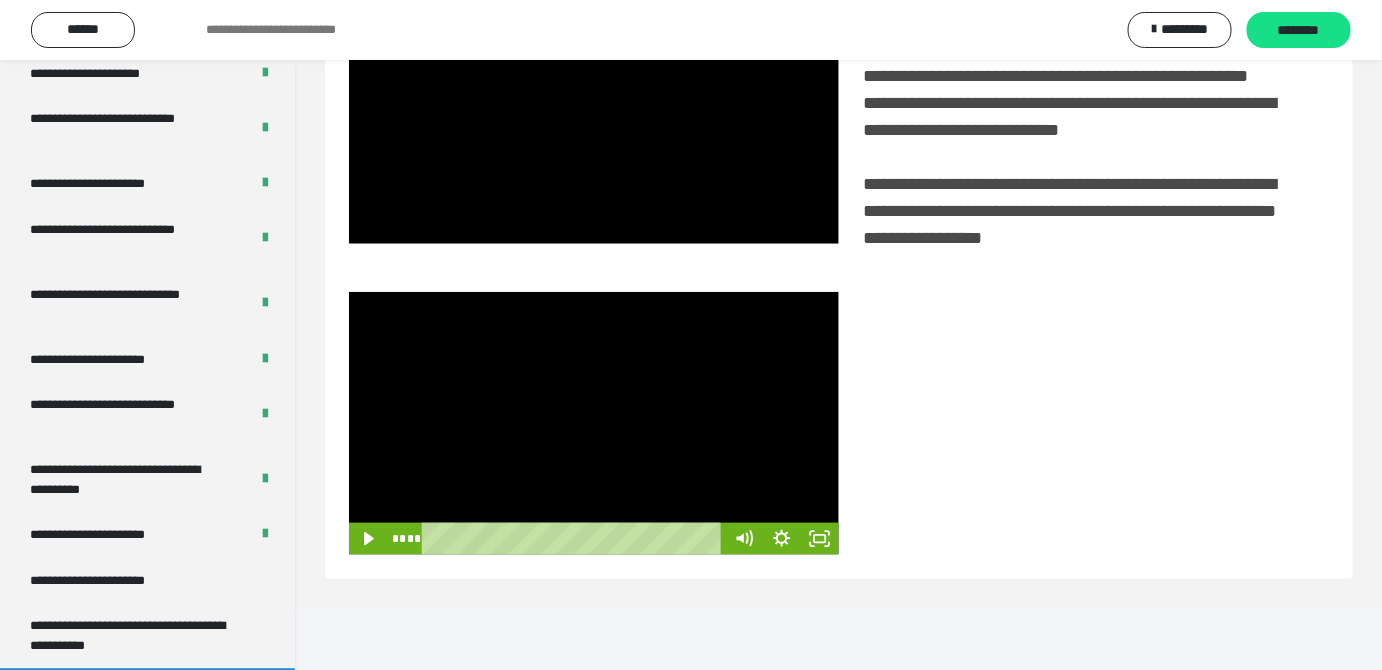 drag, startPoint x: 616, startPoint y: 472, endPoint x: 625, endPoint y: 493, distance: 22.847319 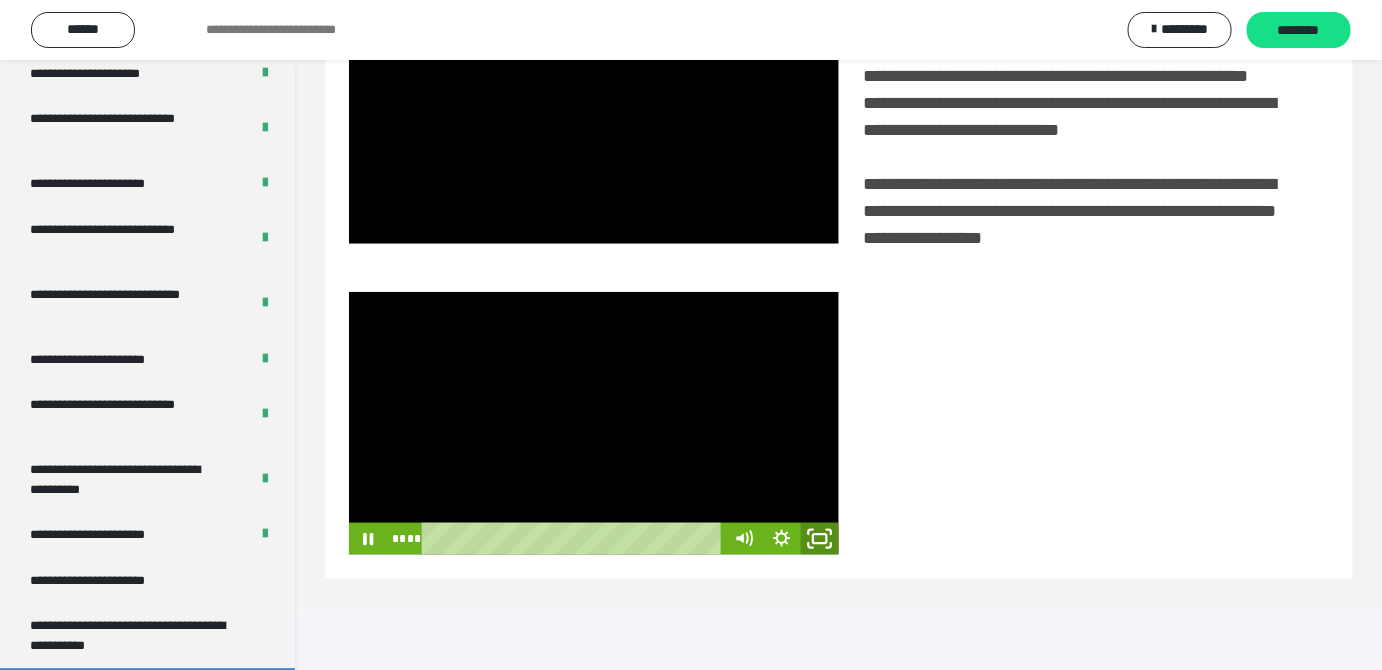 click 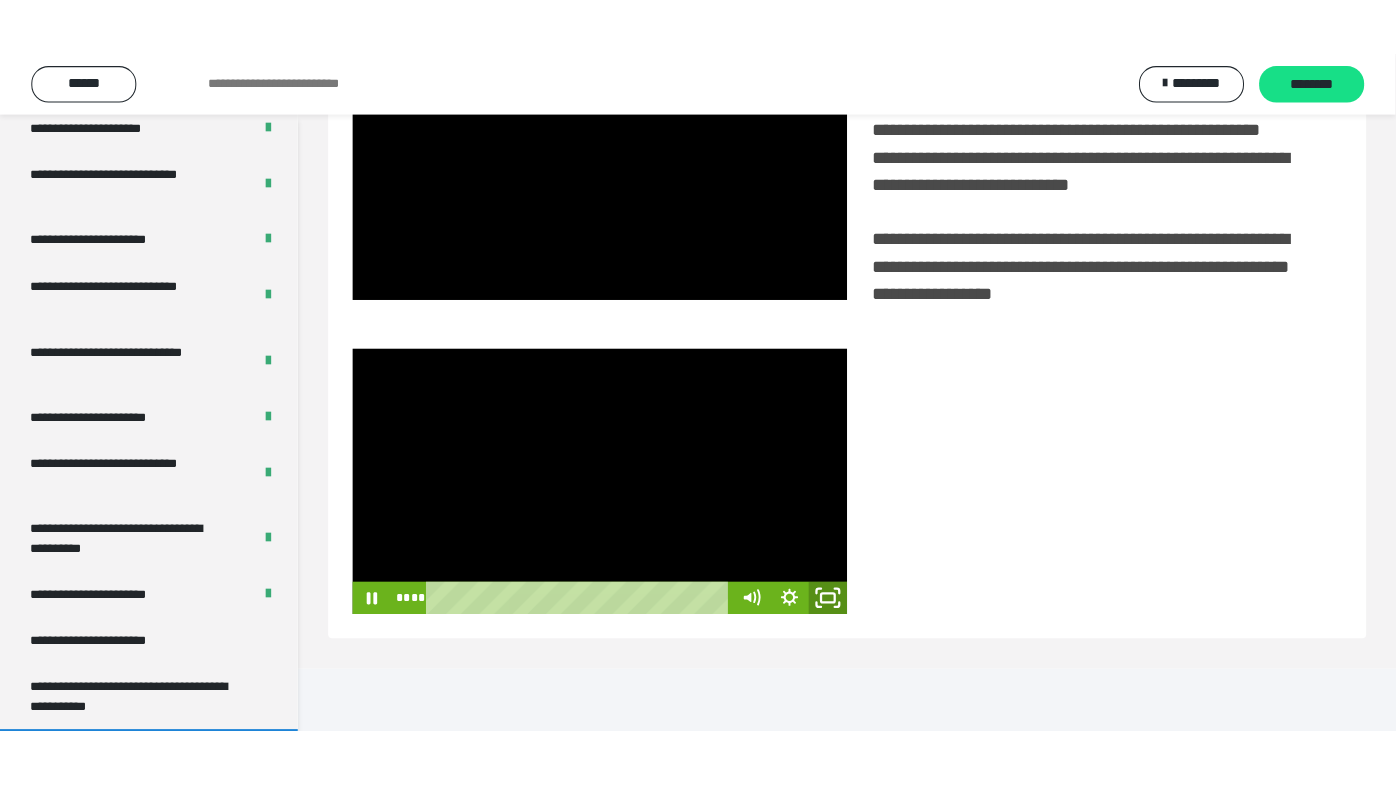 scroll, scrollTop: 338, scrollLeft: 0, axis: vertical 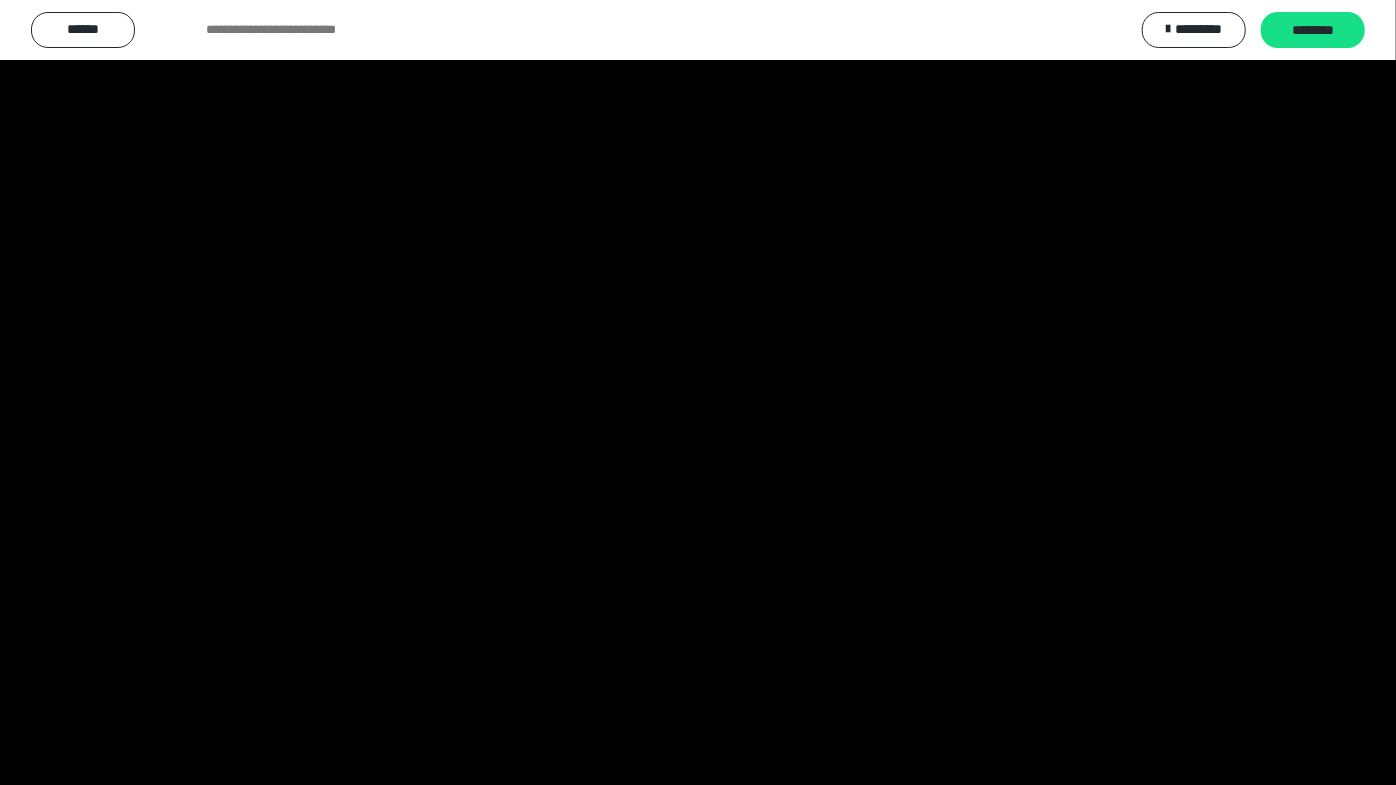 click at bounding box center [698, 392] 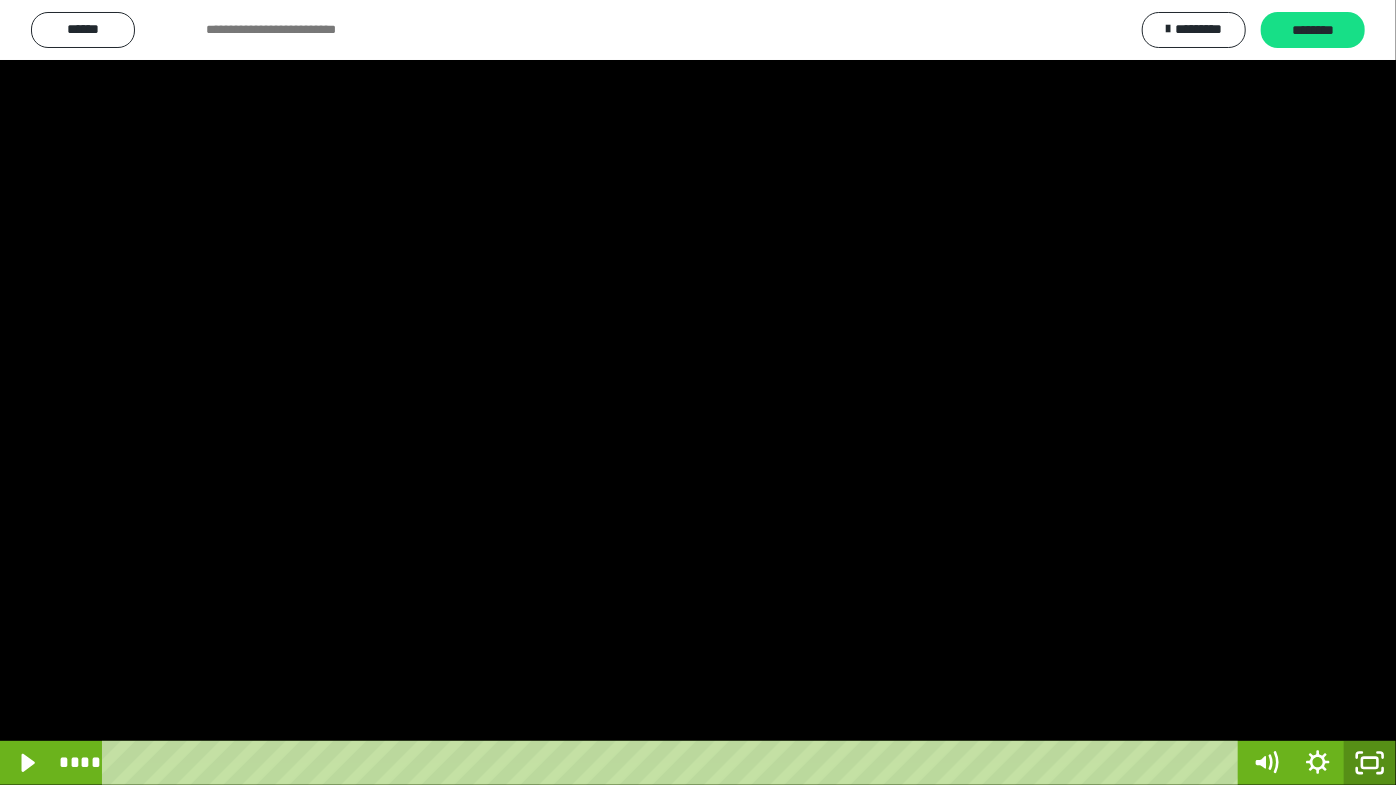 click 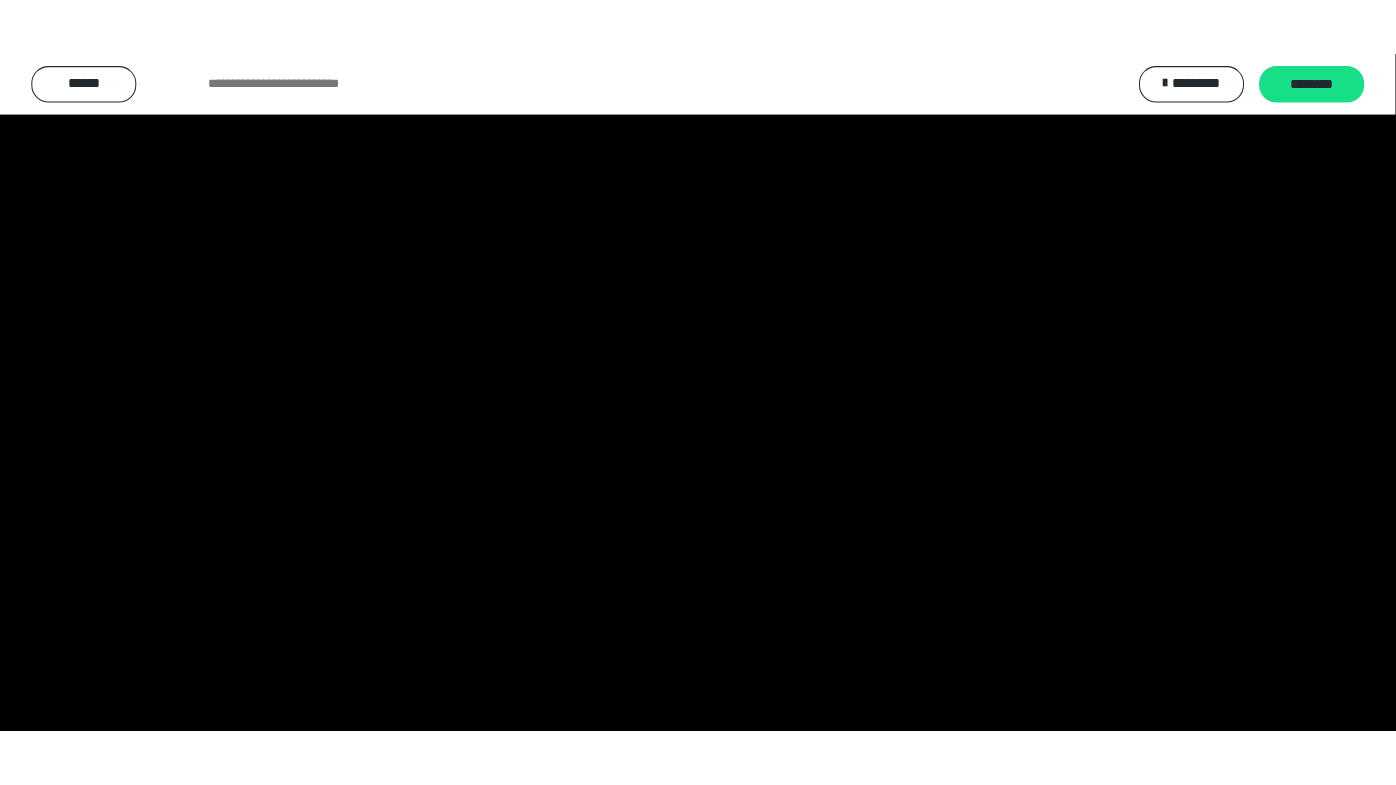 scroll, scrollTop: 3820, scrollLeft: 0, axis: vertical 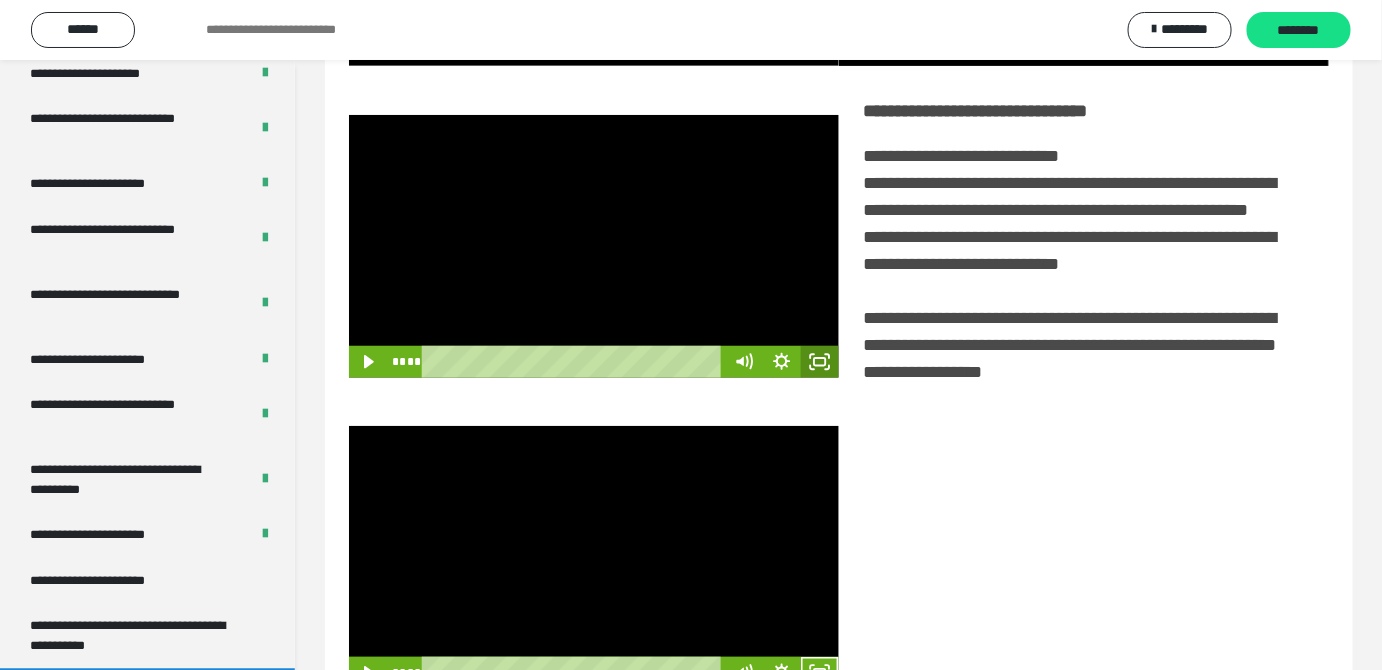 click 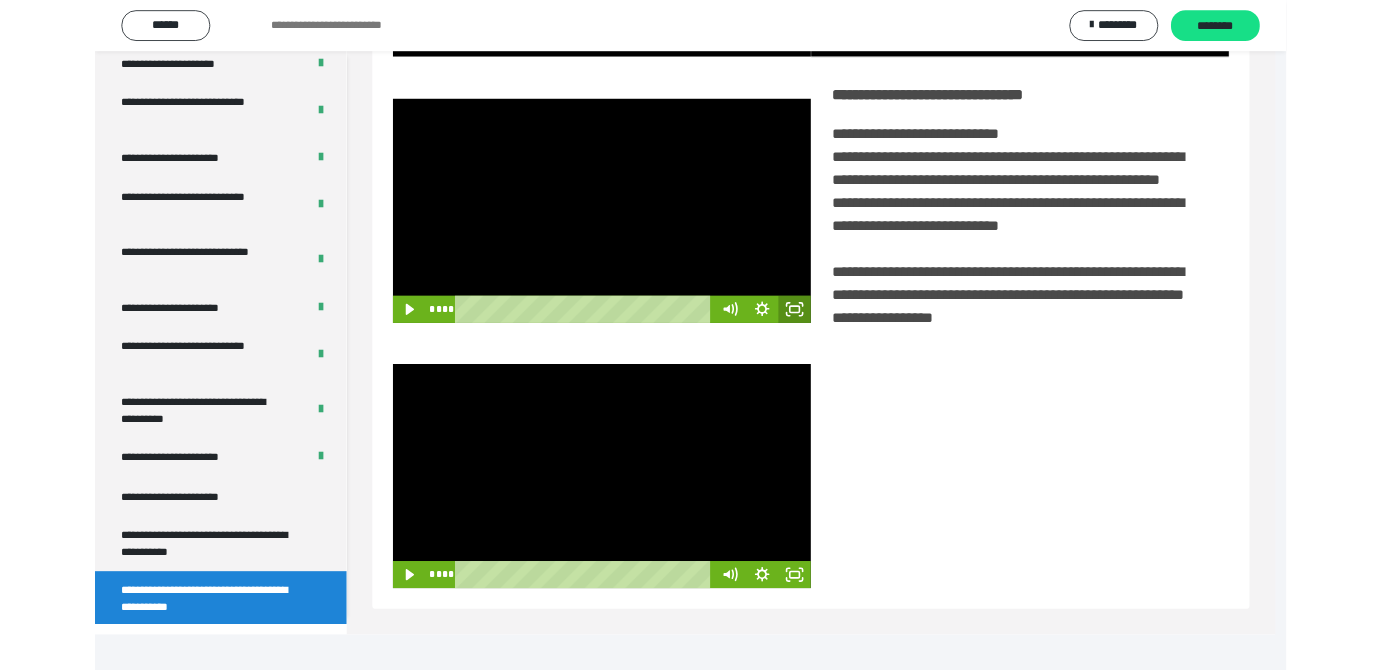 scroll, scrollTop: 3771, scrollLeft: 0, axis: vertical 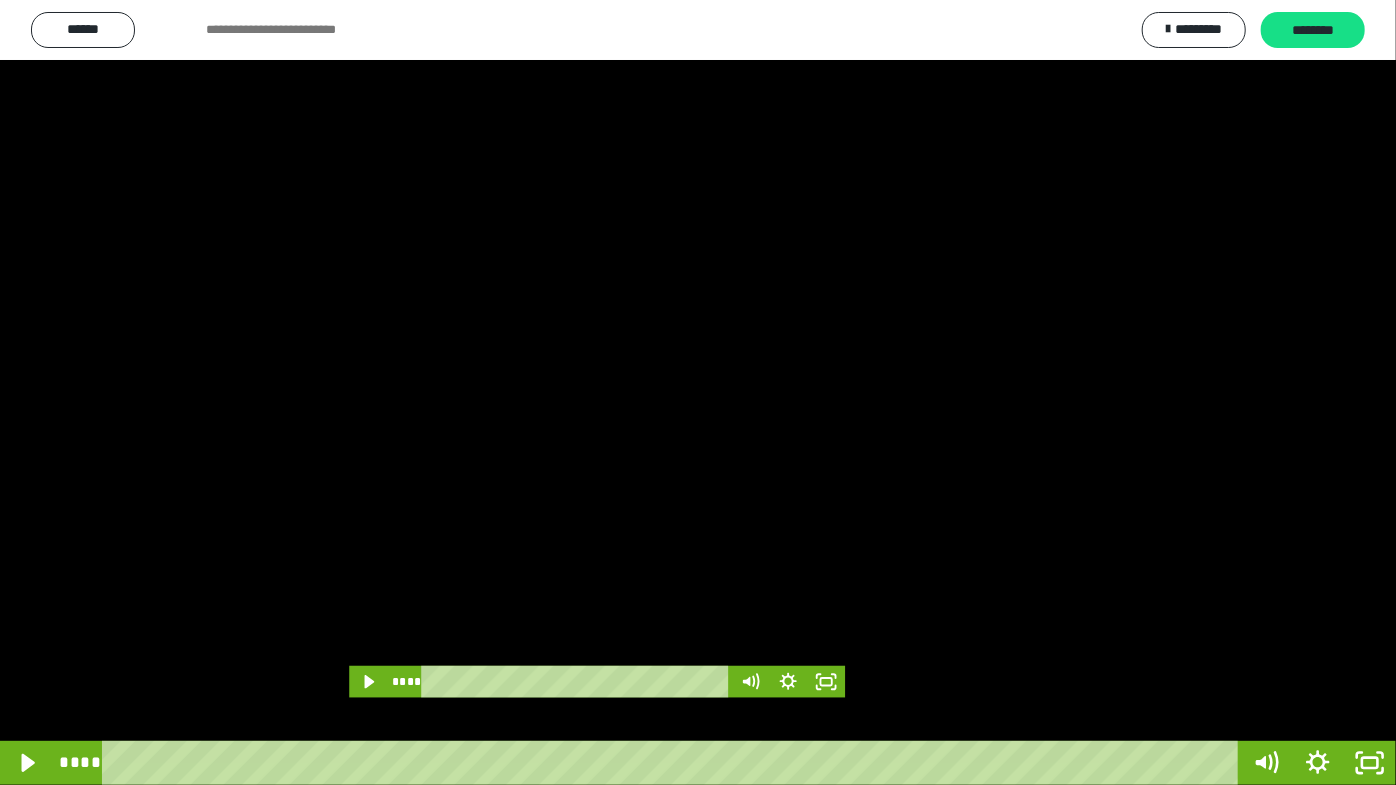 click at bounding box center (698, 392) 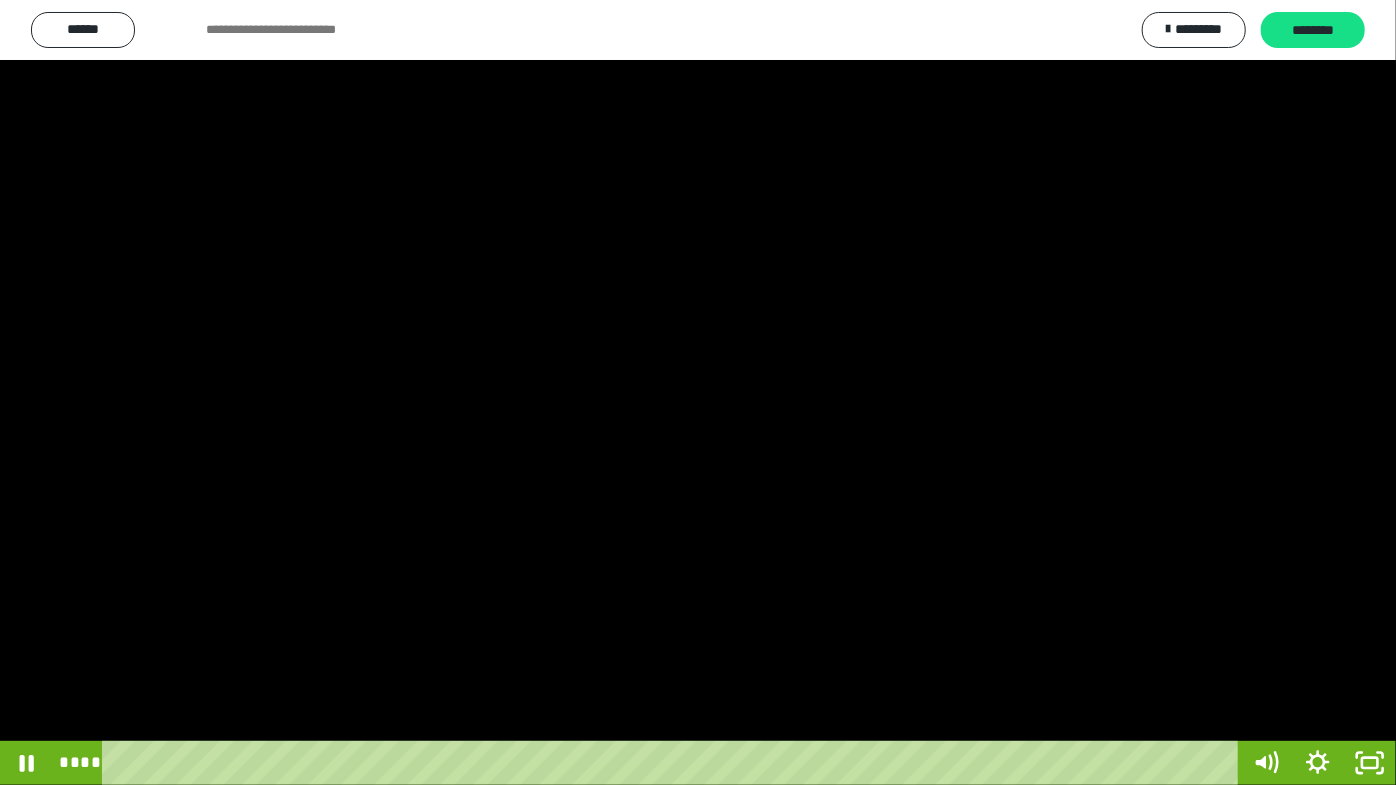 click at bounding box center (698, 392) 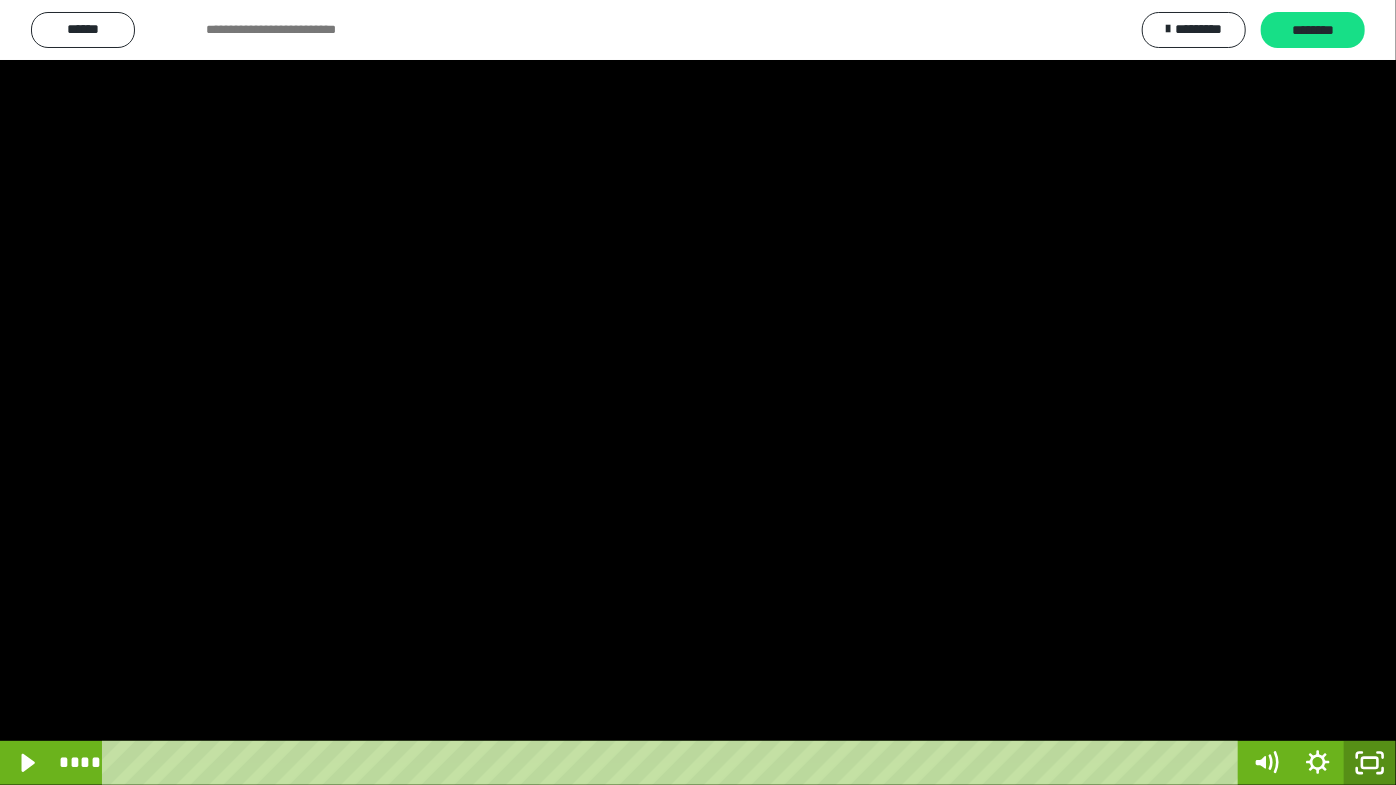 click 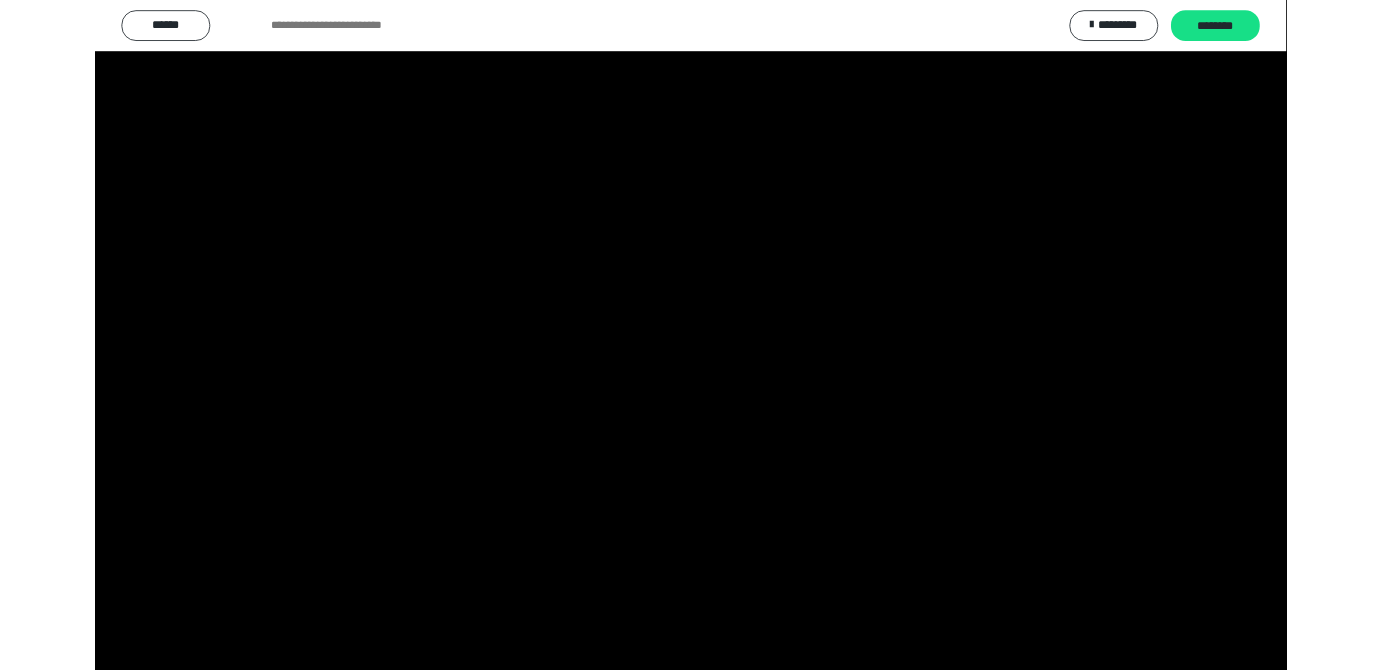 scroll, scrollTop: 3820, scrollLeft: 0, axis: vertical 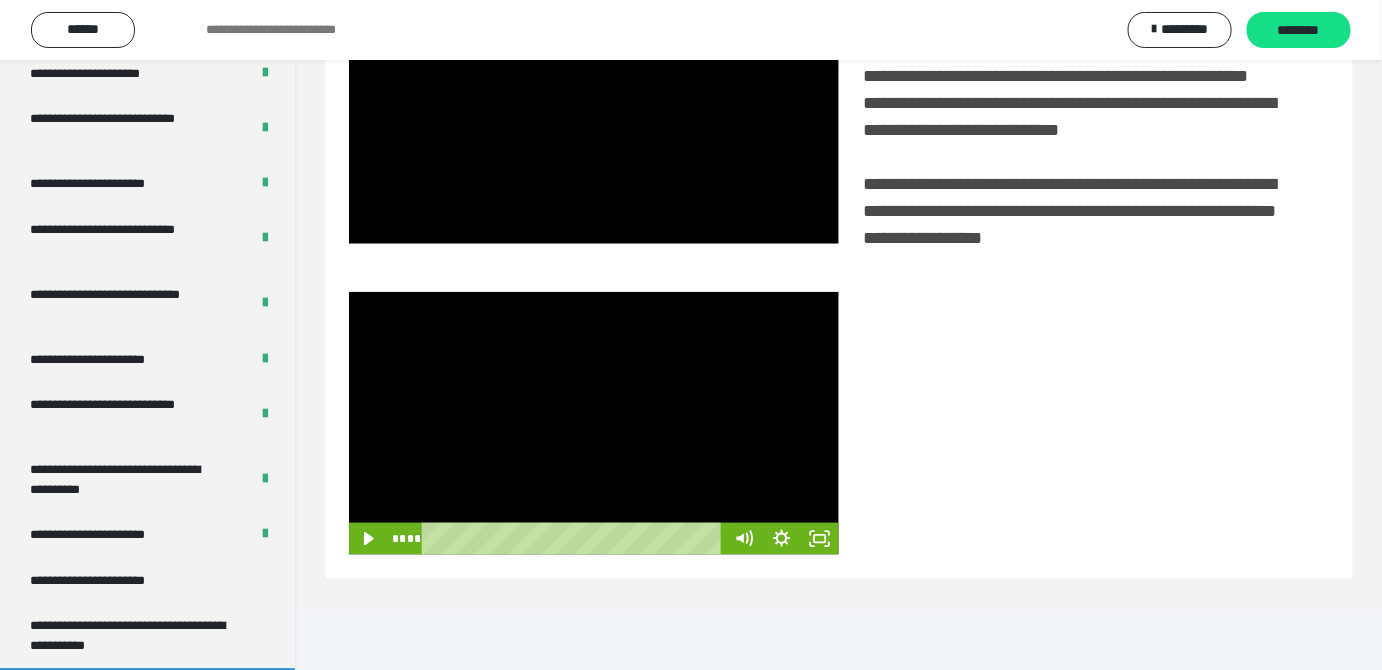 click at bounding box center (594, 423) 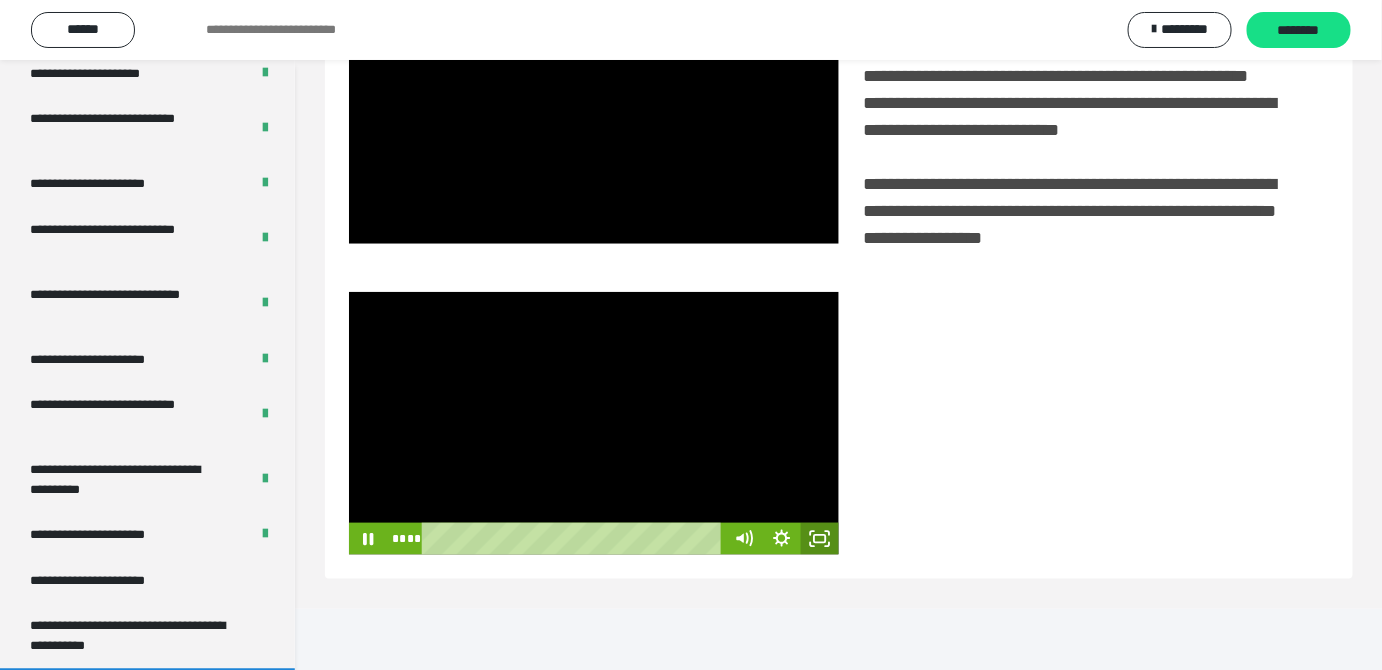 click 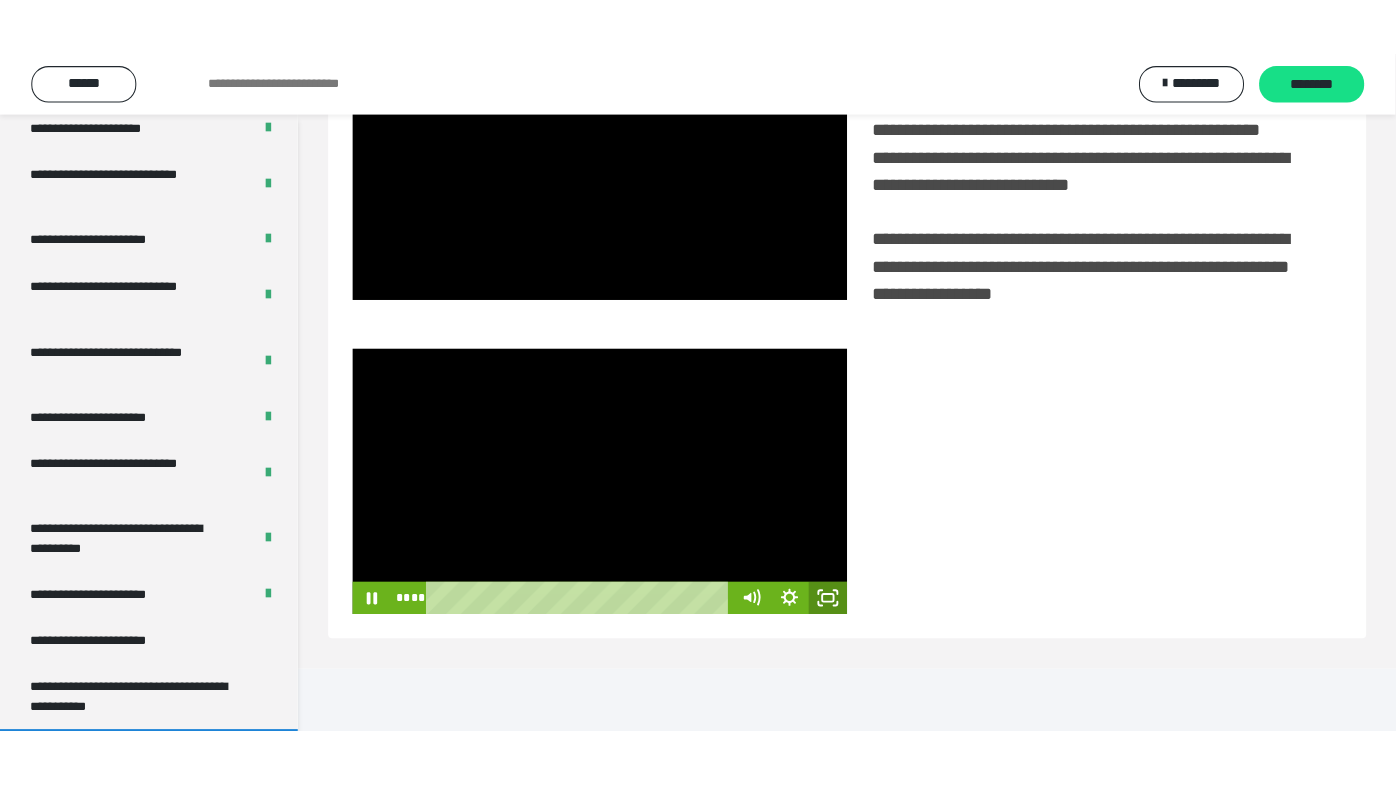 scroll, scrollTop: 338, scrollLeft: 0, axis: vertical 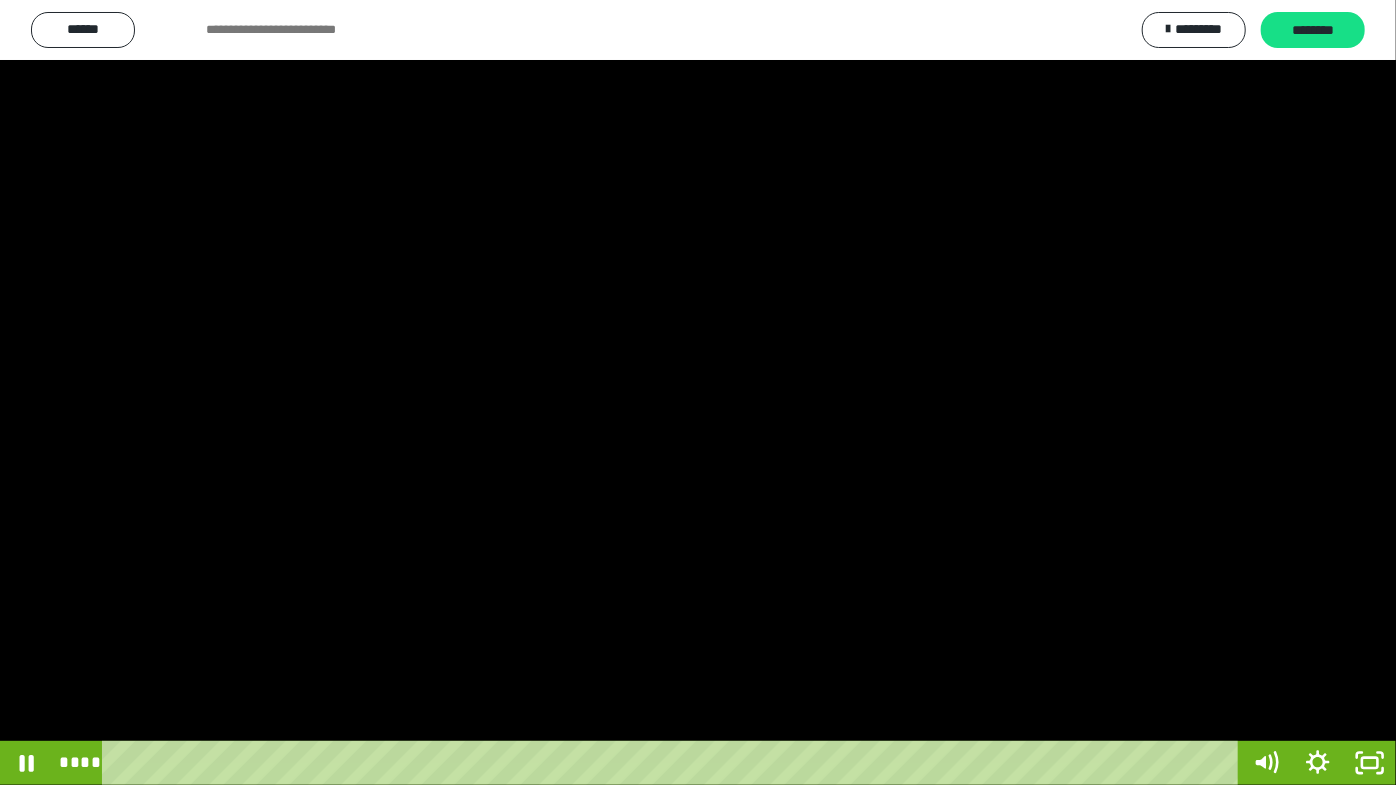 drag, startPoint x: 955, startPoint y: 433, endPoint x: 995, endPoint y: 502, distance: 79.755875 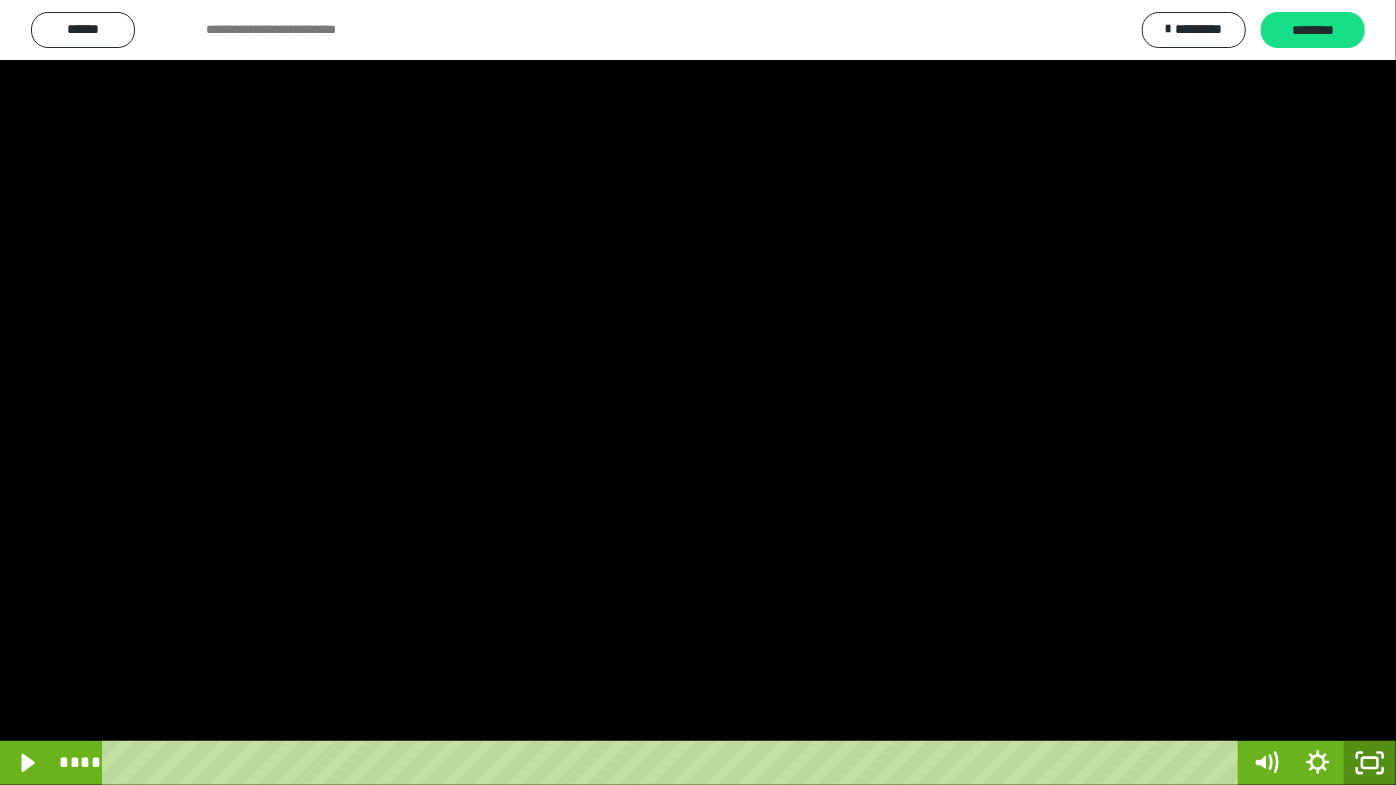click 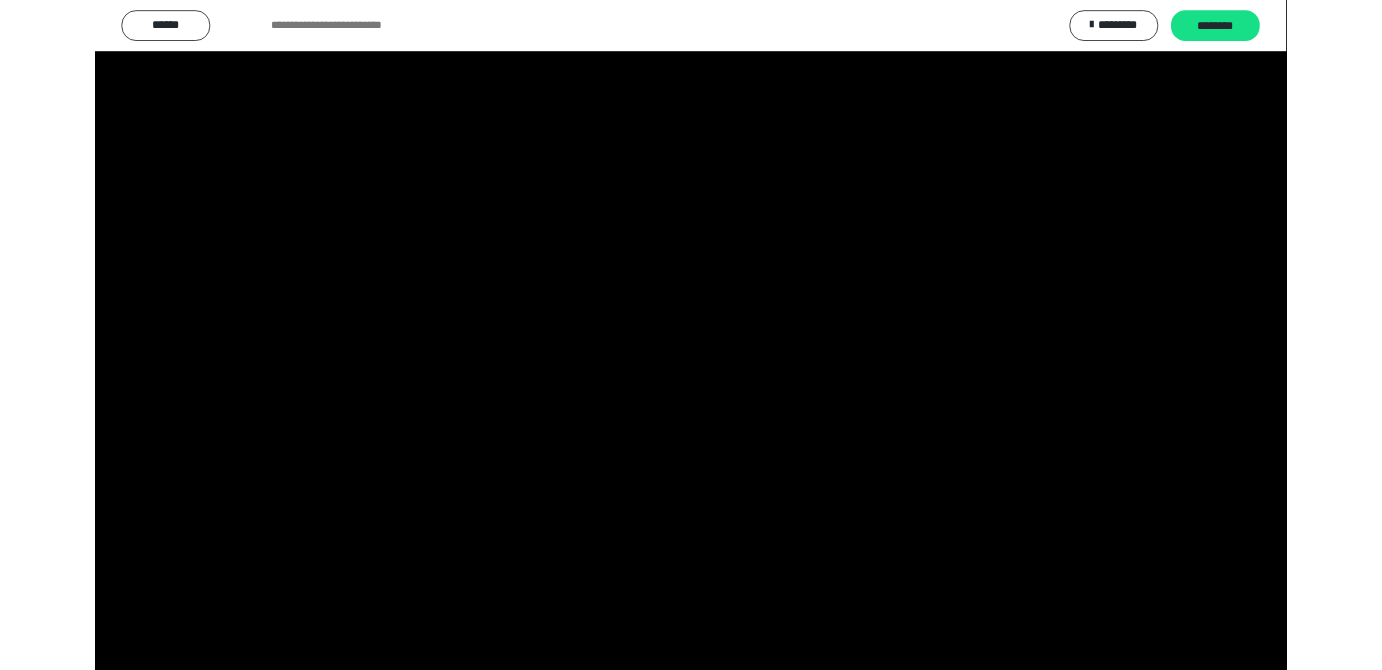 scroll, scrollTop: 3820, scrollLeft: 0, axis: vertical 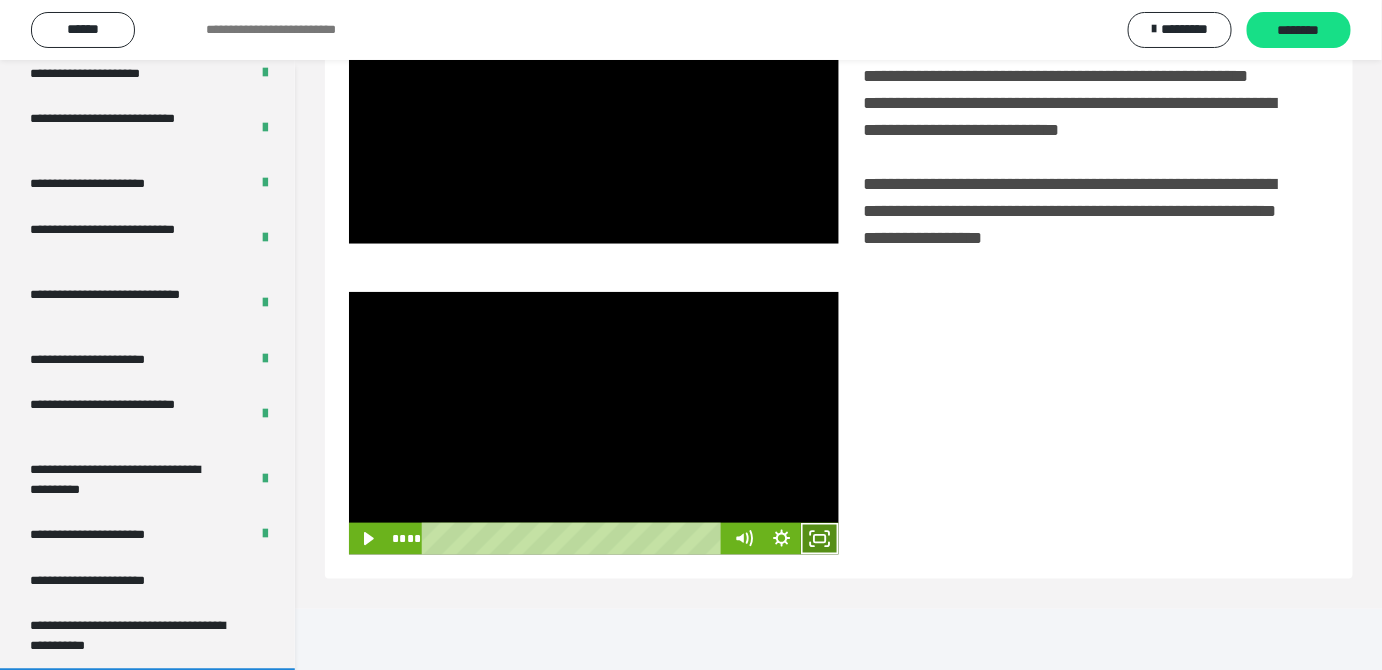 click 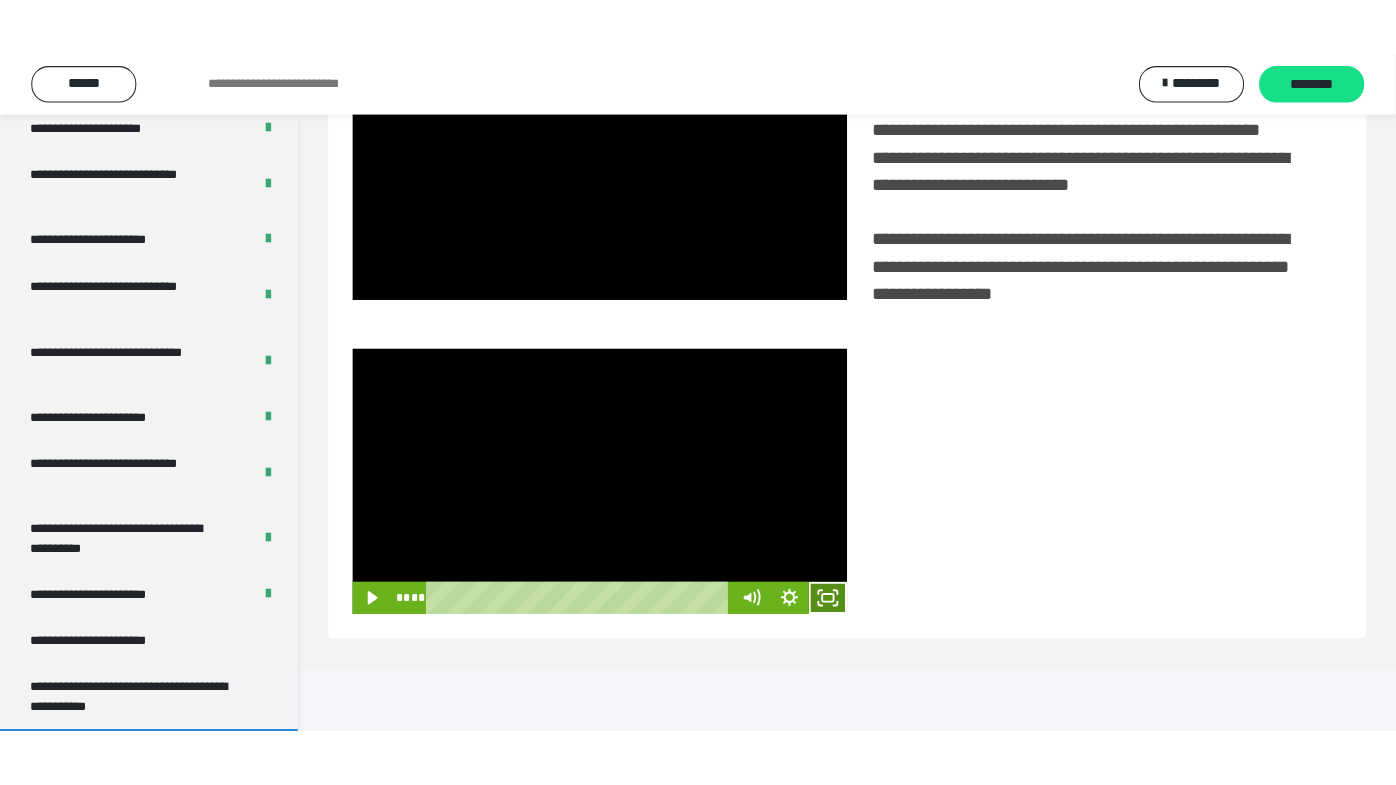 scroll, scrollTop: 338, scrollLeft: 0, axis: vertical 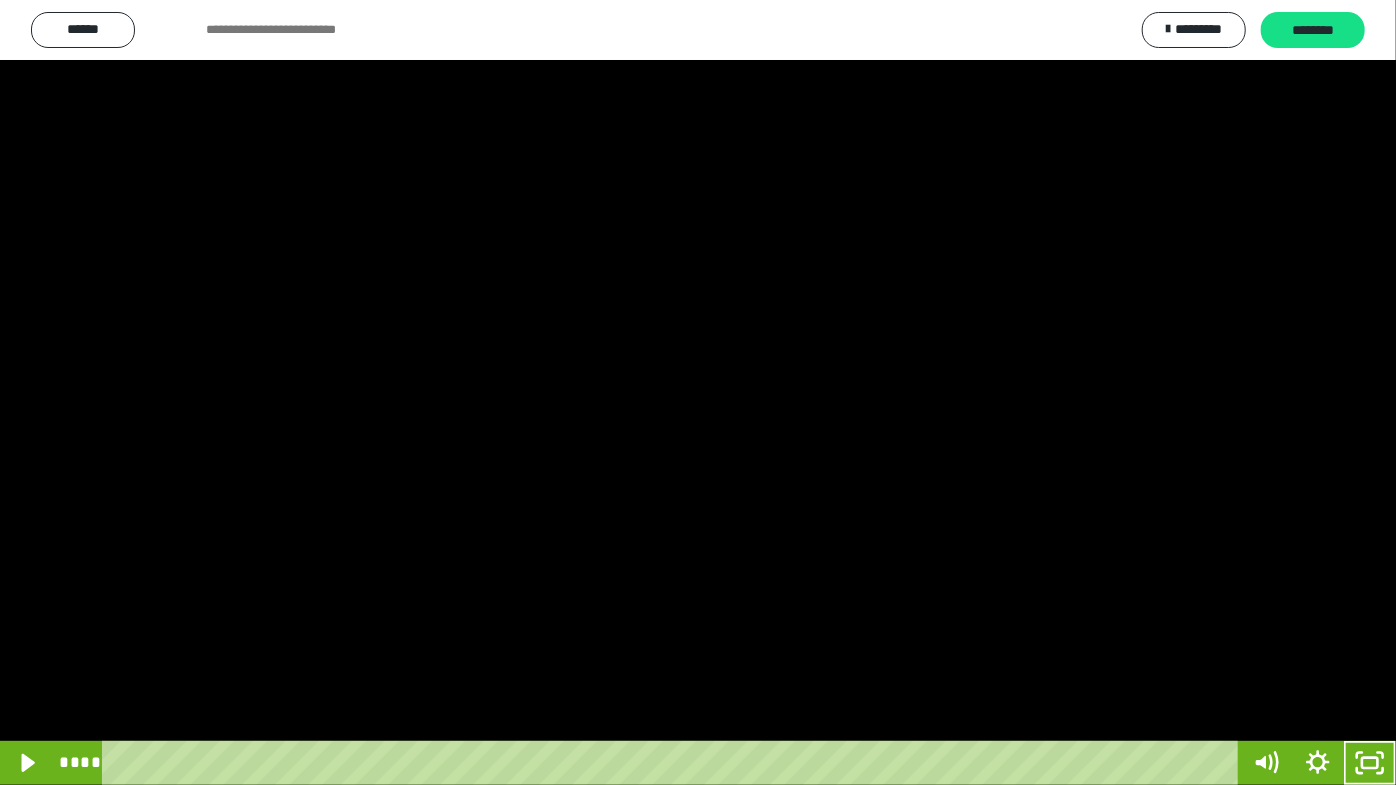 click at bounding box center (698, 392) 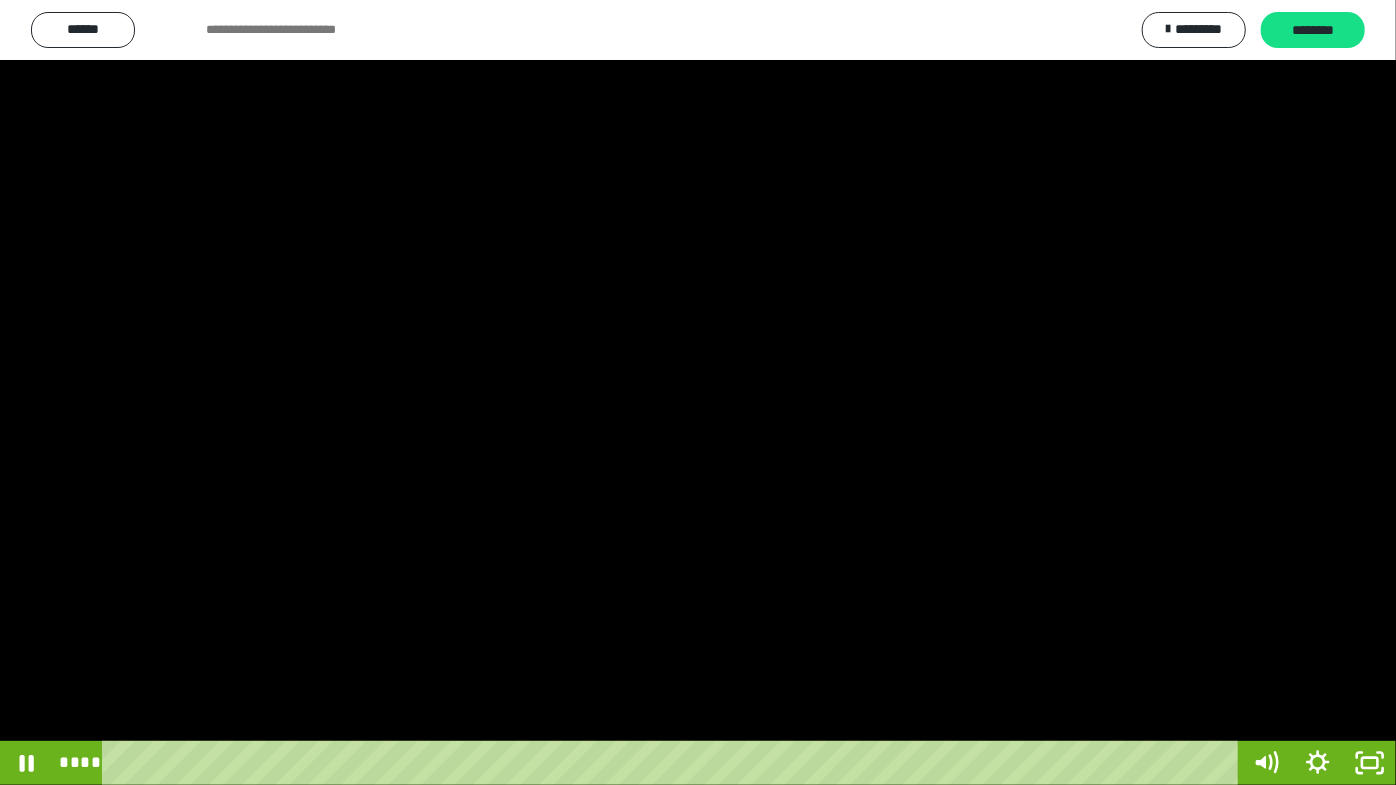 drag, startPoint x: 493, startPoint y: 698, endPoint x: 525, endPoint y: 720, distance: 38.832977 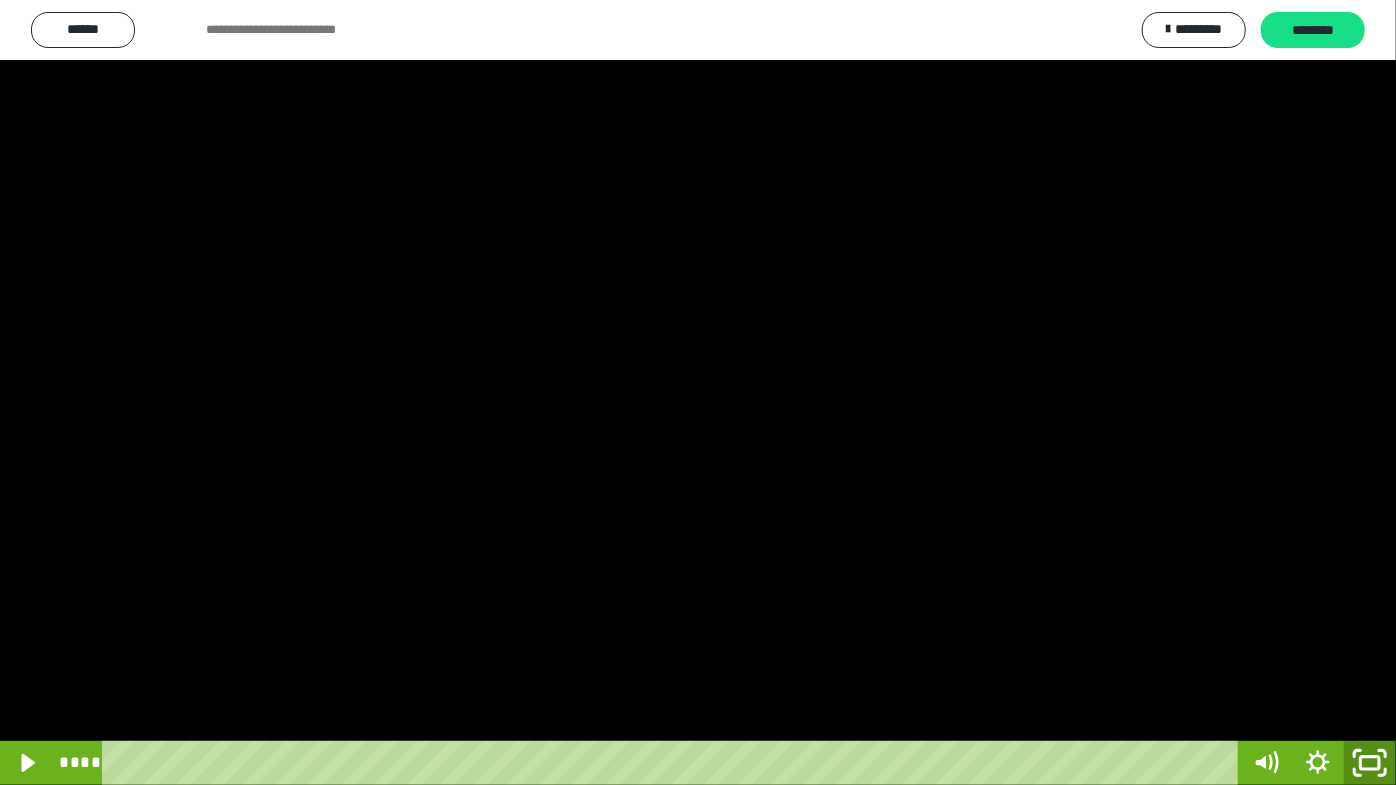 click 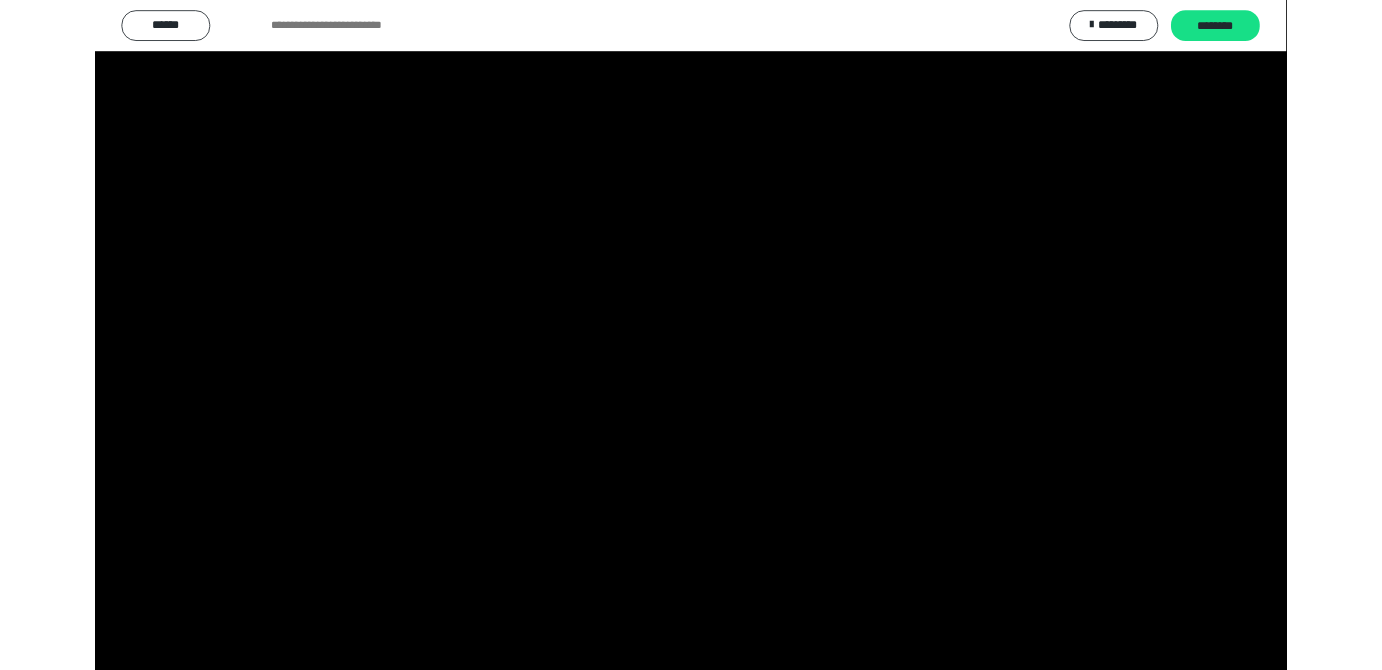 scroll, scrollTop: 3820, scrollLeft: 0, axis: vertical 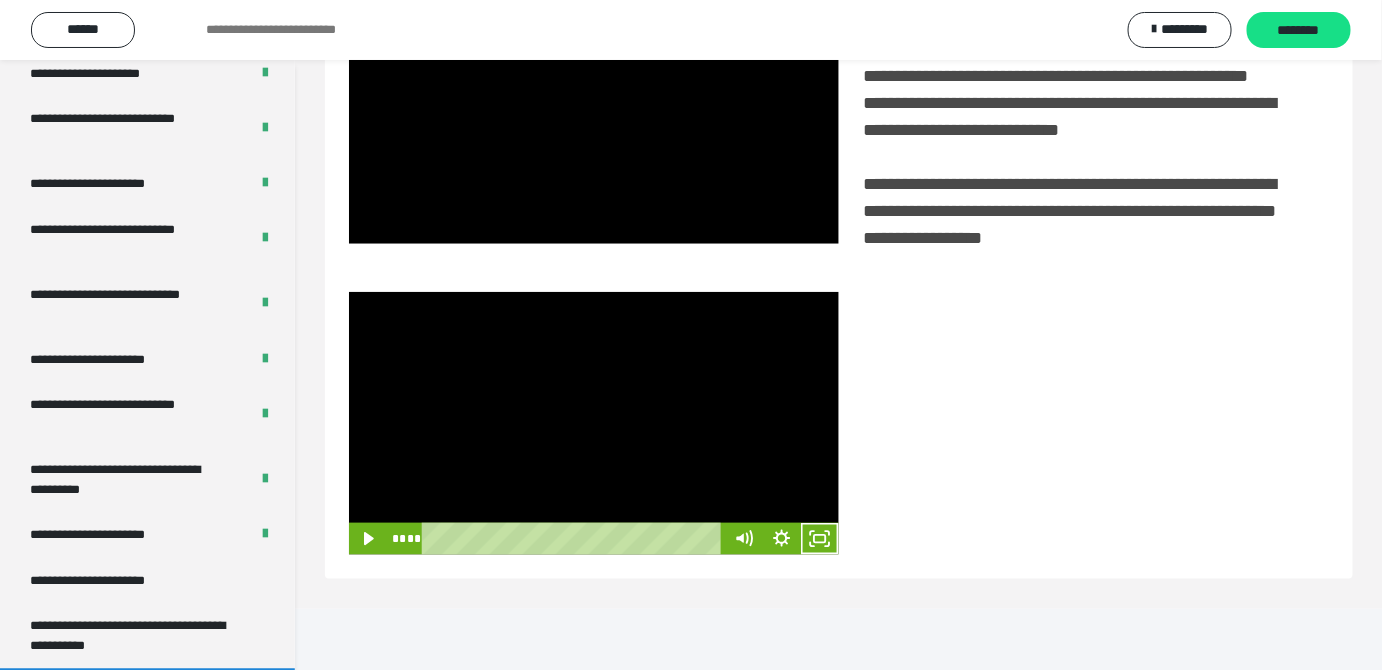 click at bounding box center [594, 423] 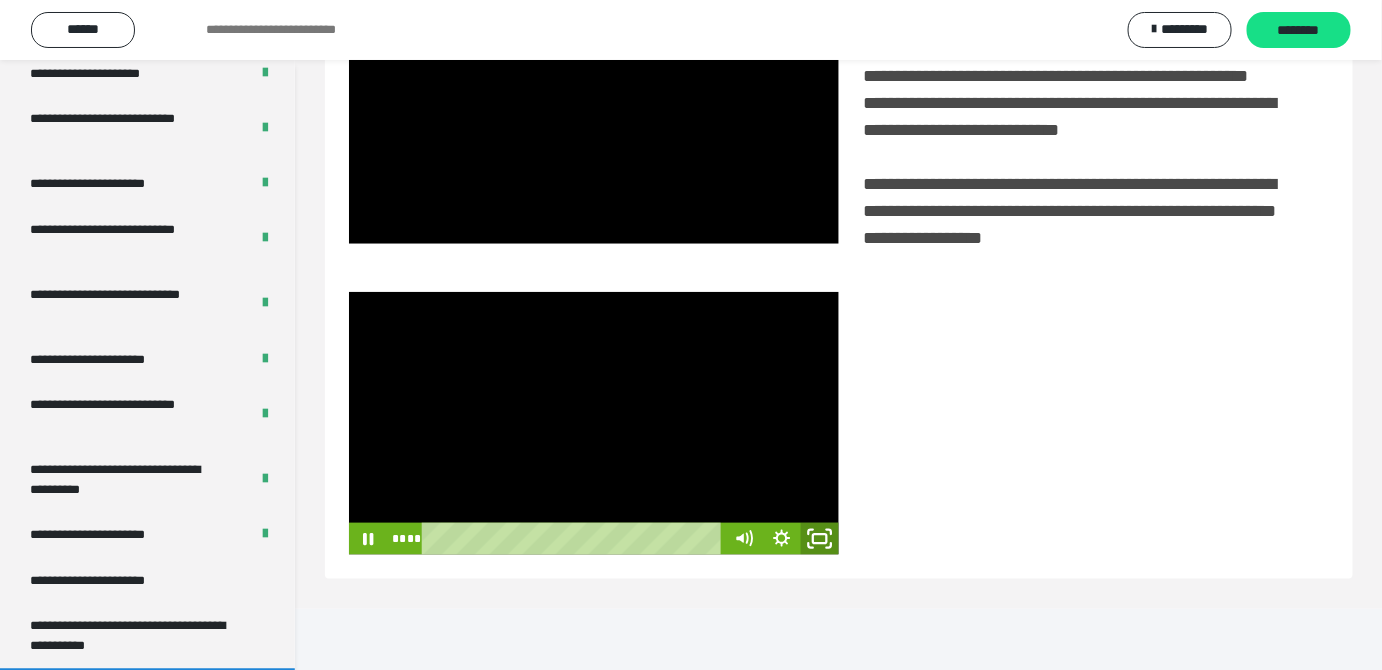 click 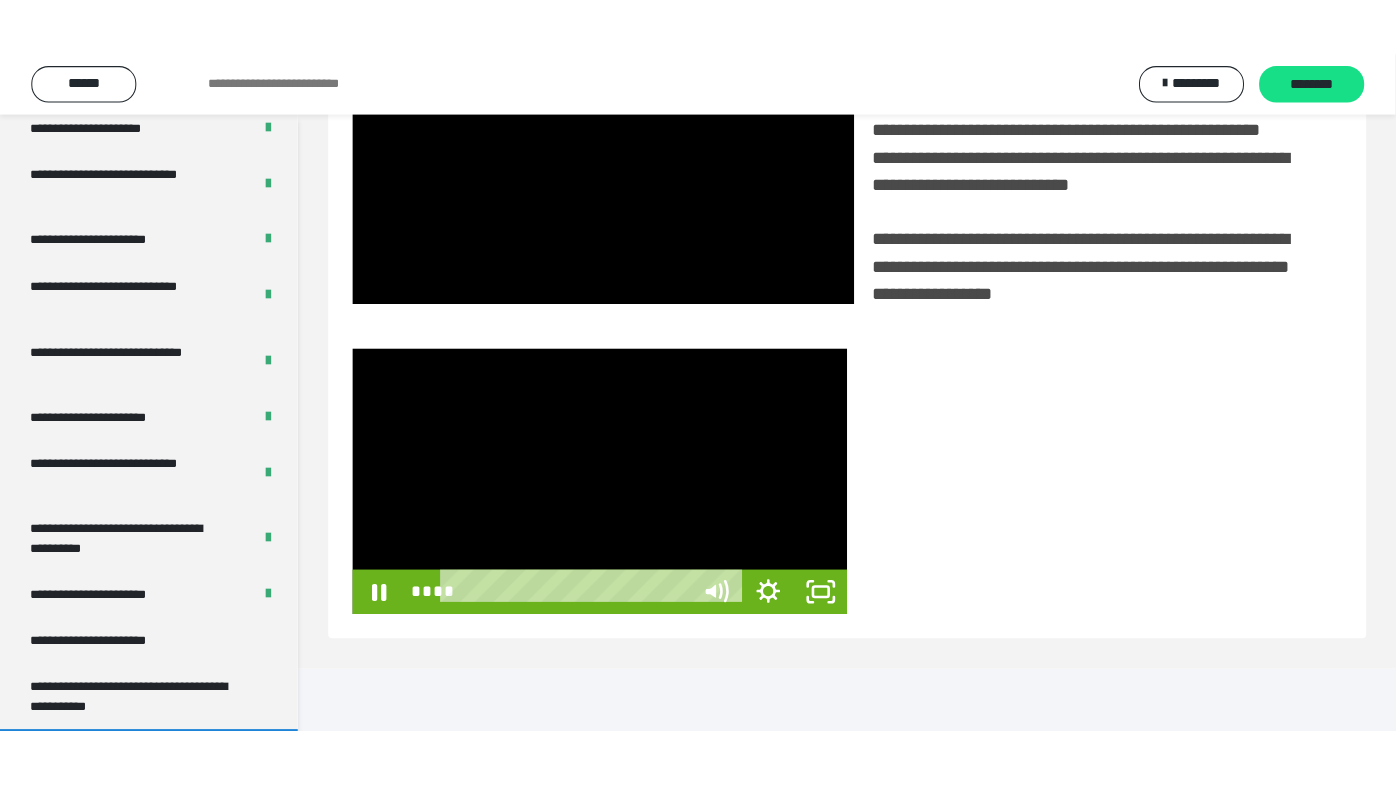 scroll, scrollTop: 338, scrollLeft: 0, axis: vertical 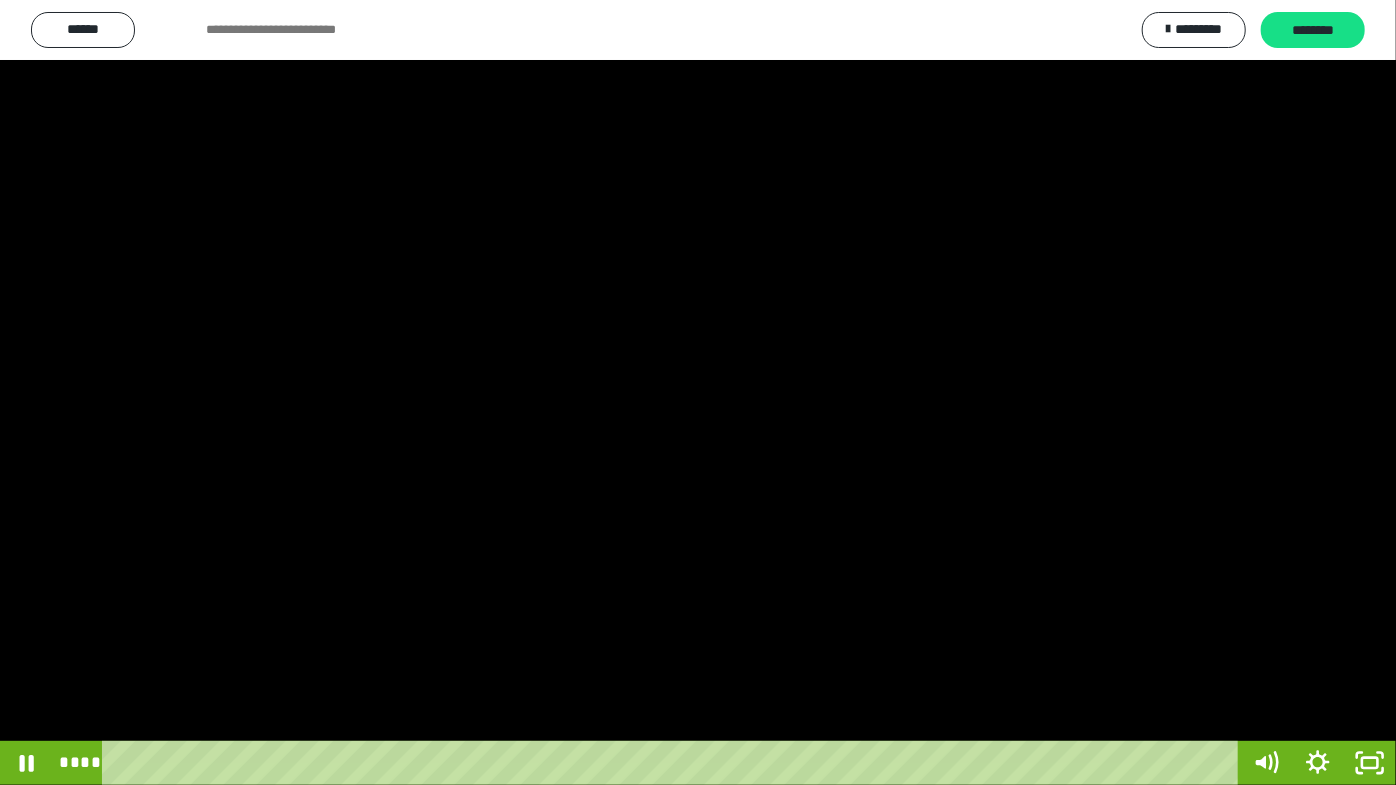 drag, startPoint x: 698, startPoint y: 520, endPoint x: 864, endPoint y: 640, distance: 204.83163 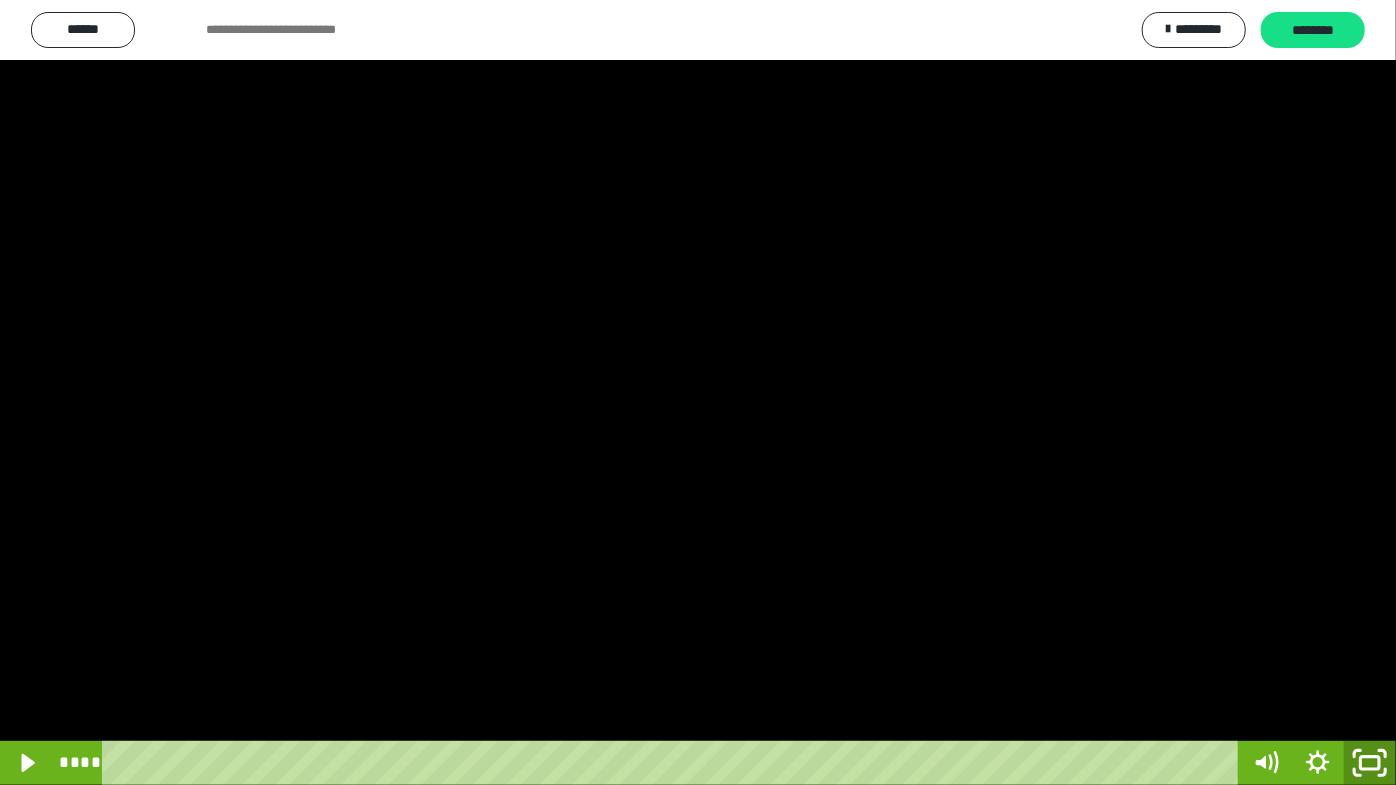 click 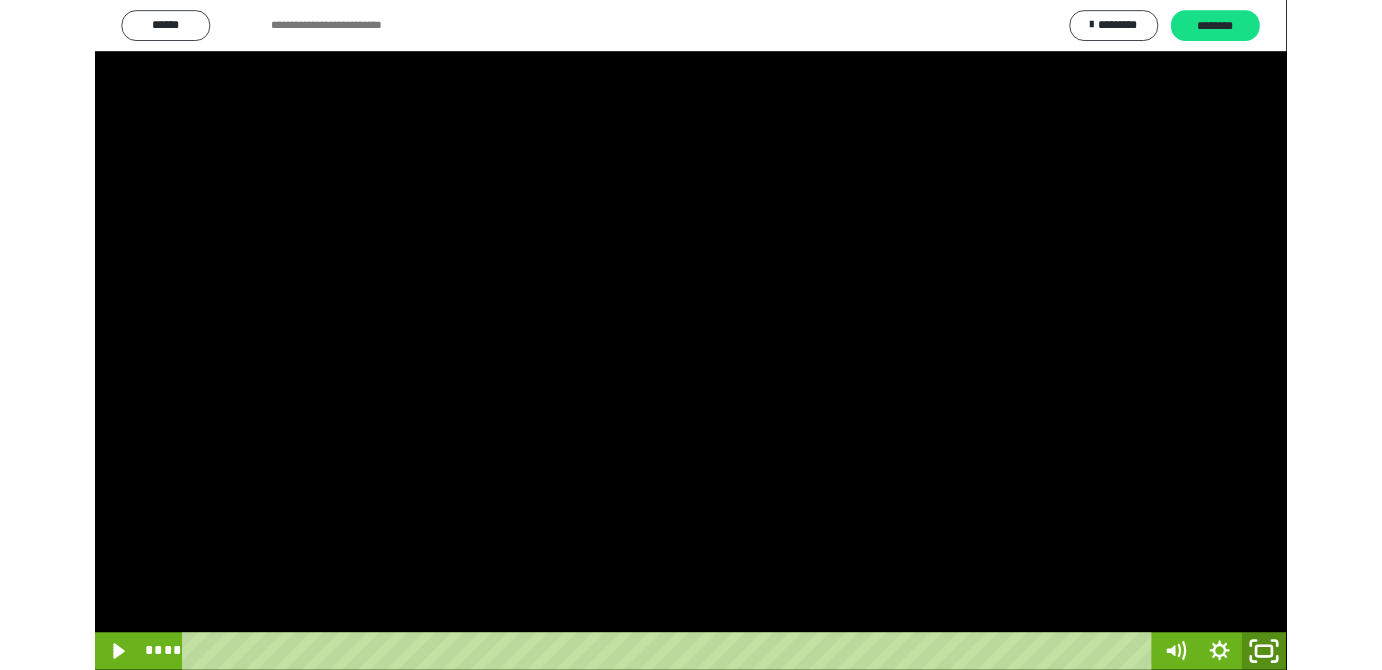 scroll, scrollTop: 3820, scrollLeft: 0, axis: vertical 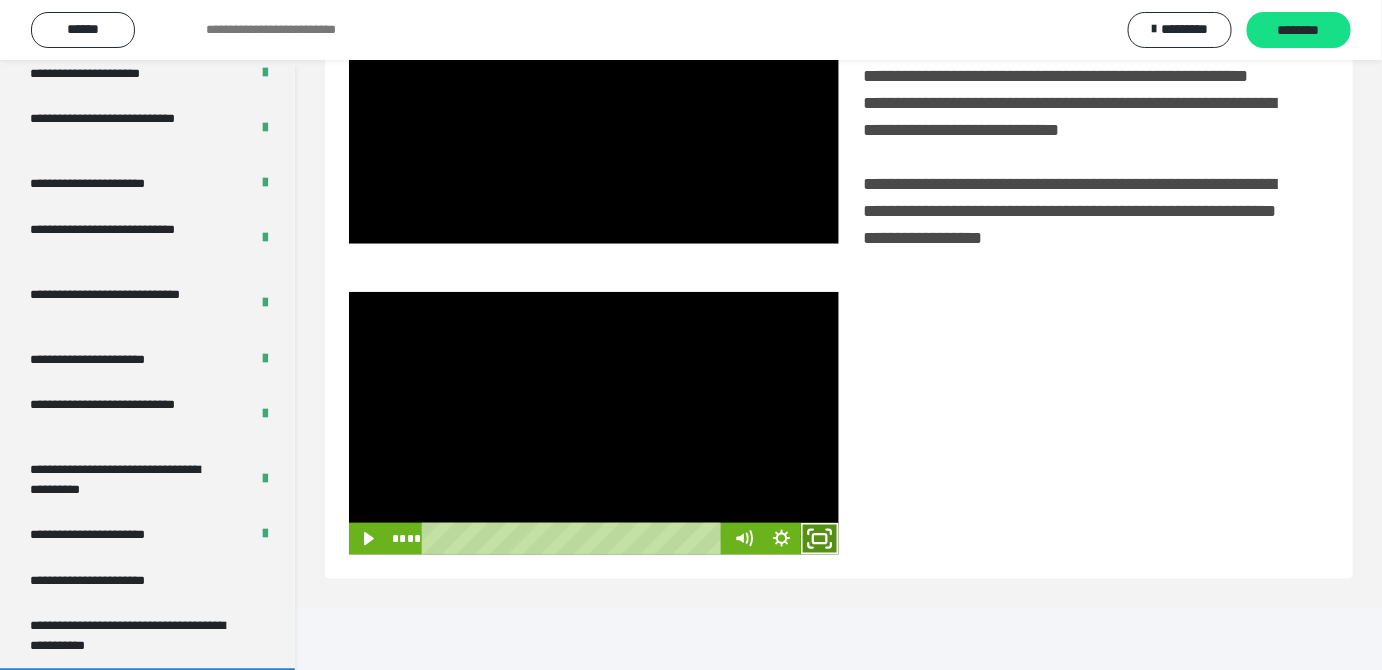 click 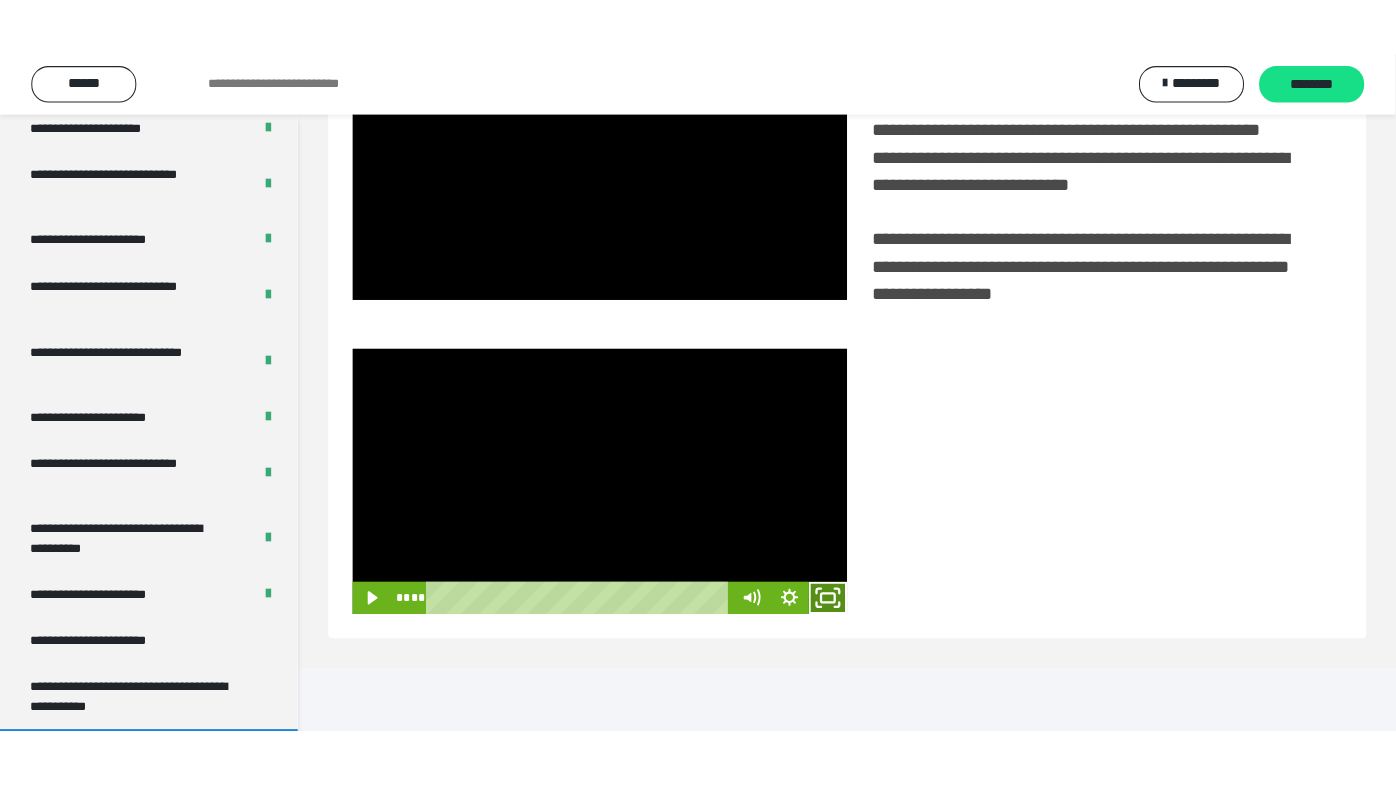 scroll, scrollTop: 338, scrollLeft: 0, axis: vertical 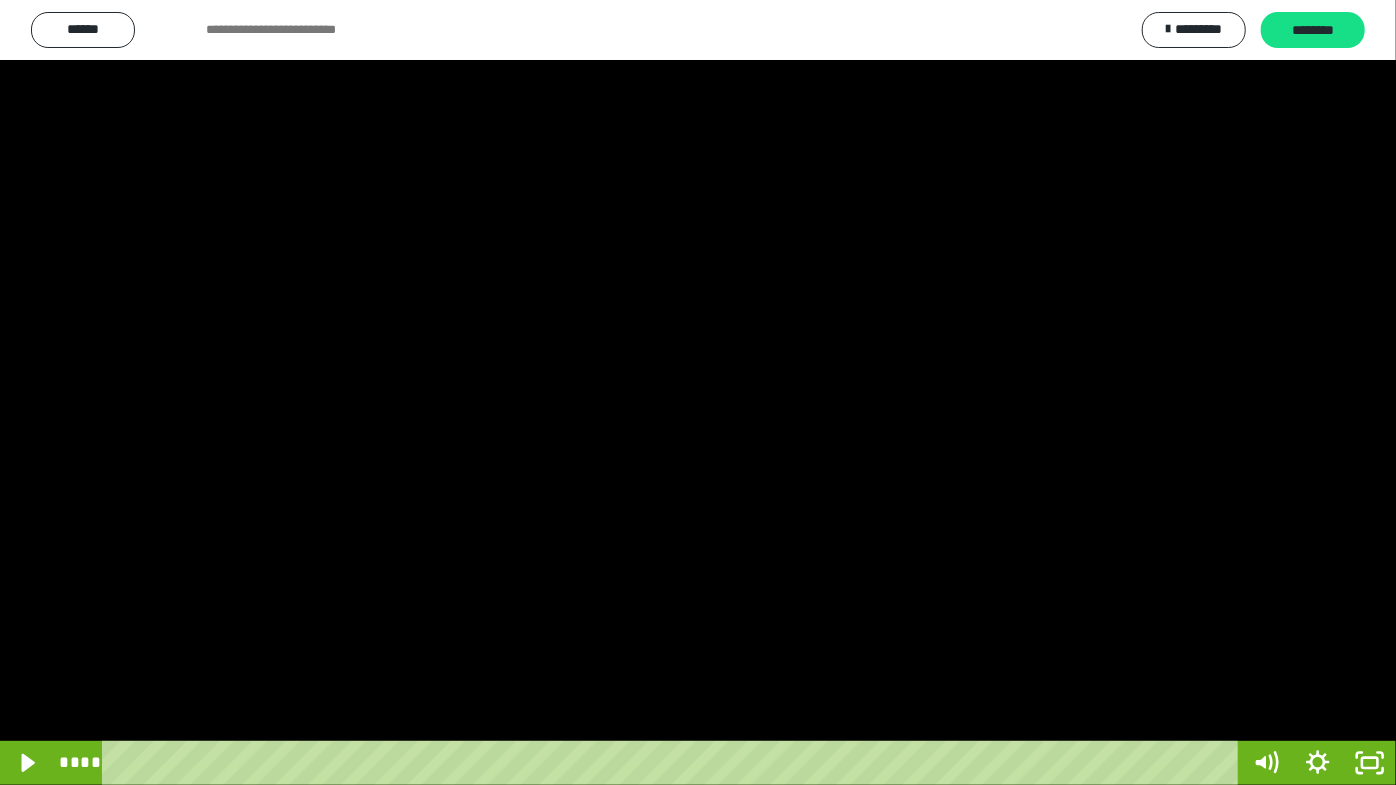 click at bounding box center [698, 392] 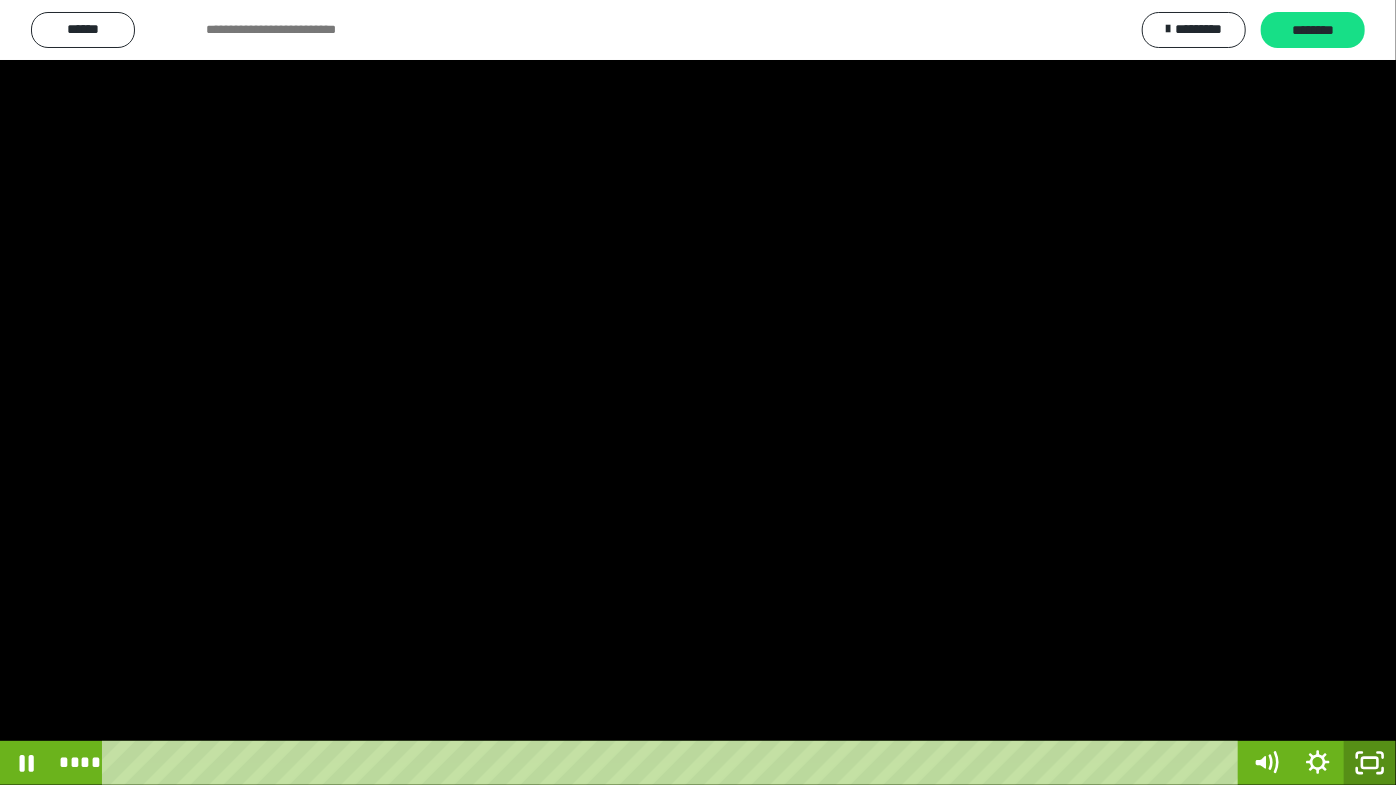 click 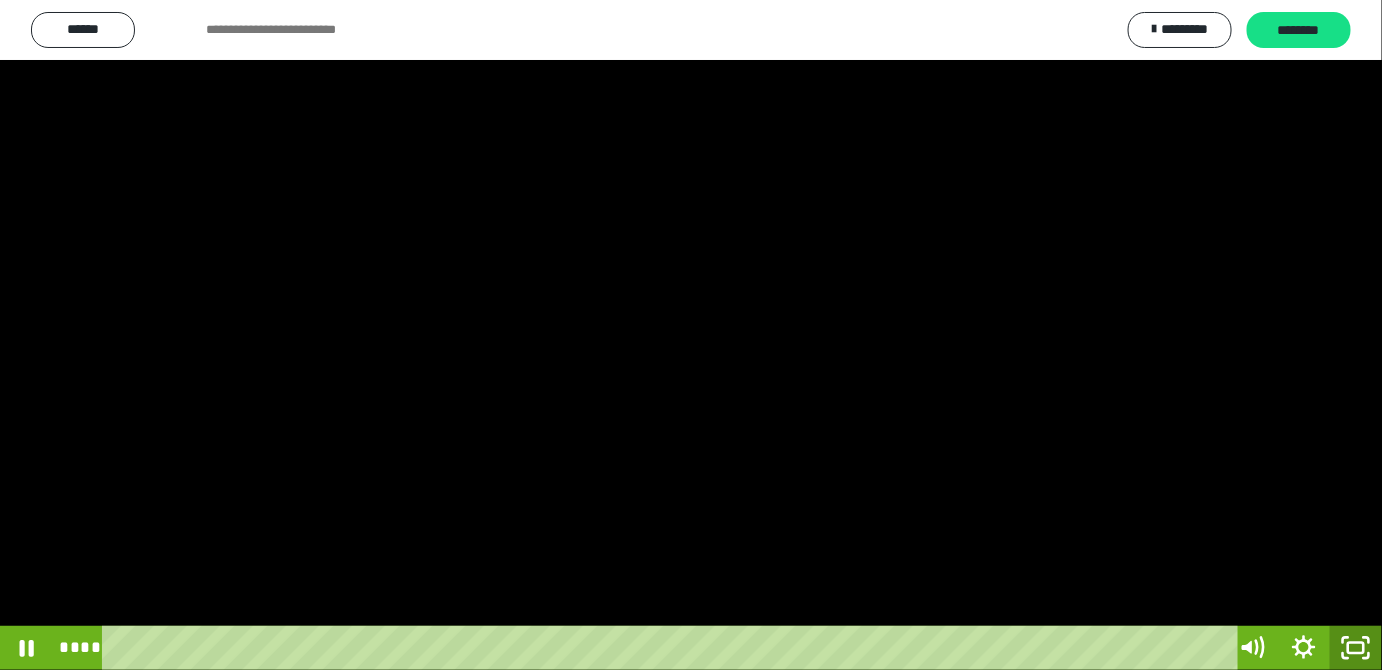 scroll, scrollTop: 3820, scrollLeft: 0, axis: vertical 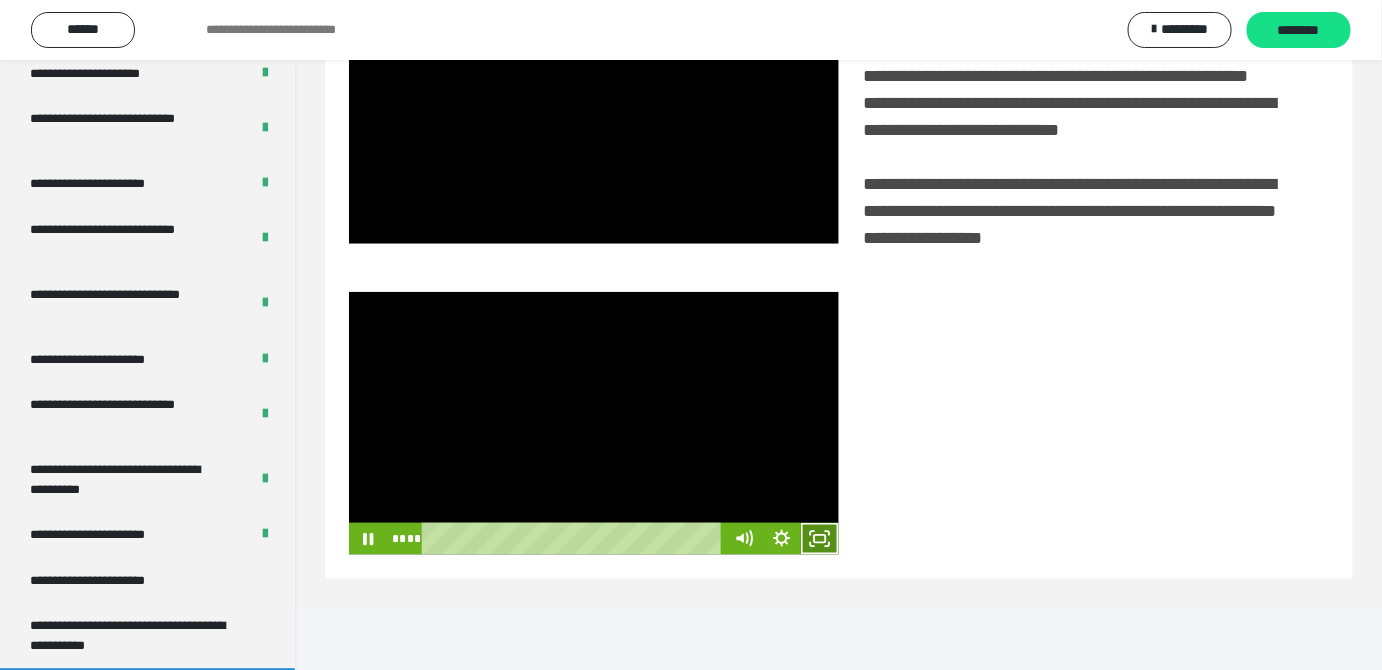 click 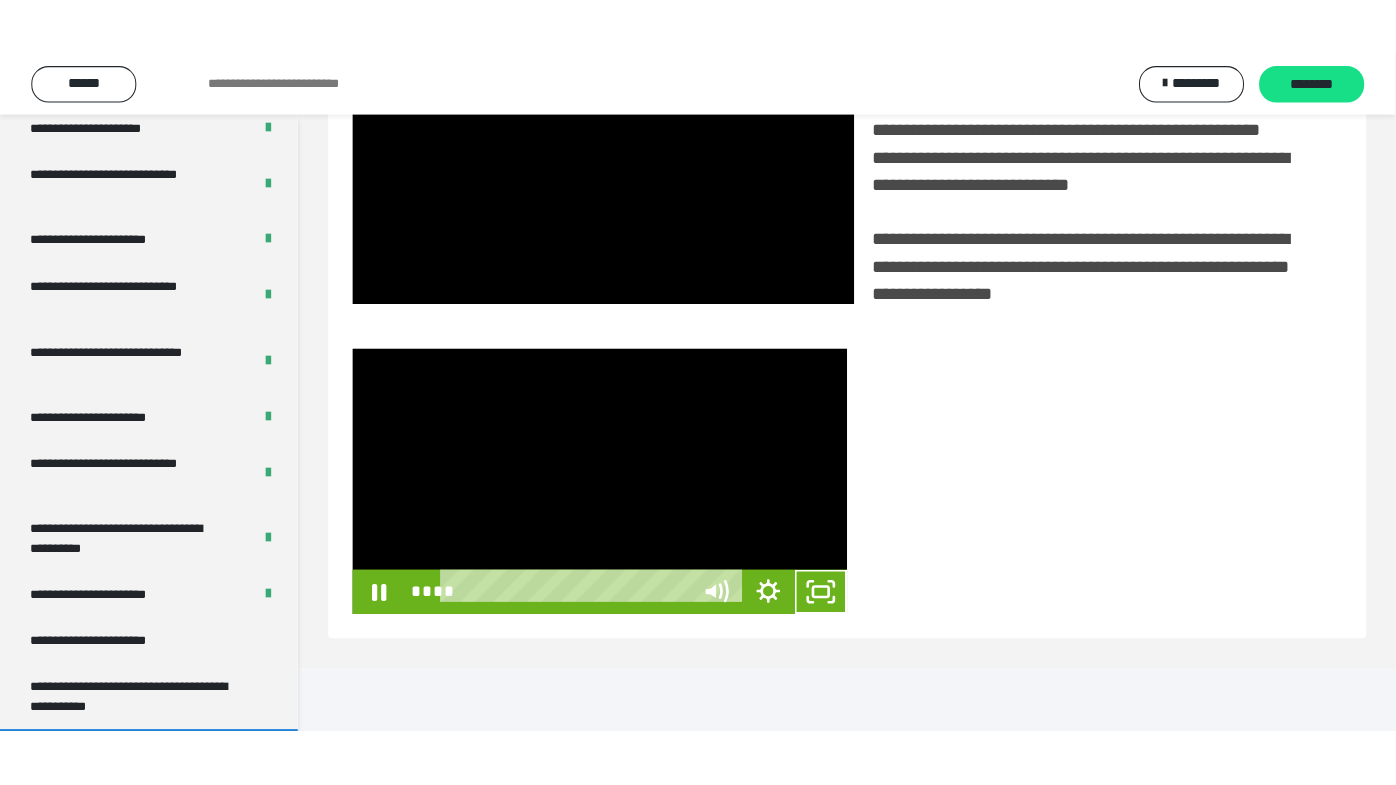 scroll, scrollTop: 338, scrollLeft: 0, axis: vertical 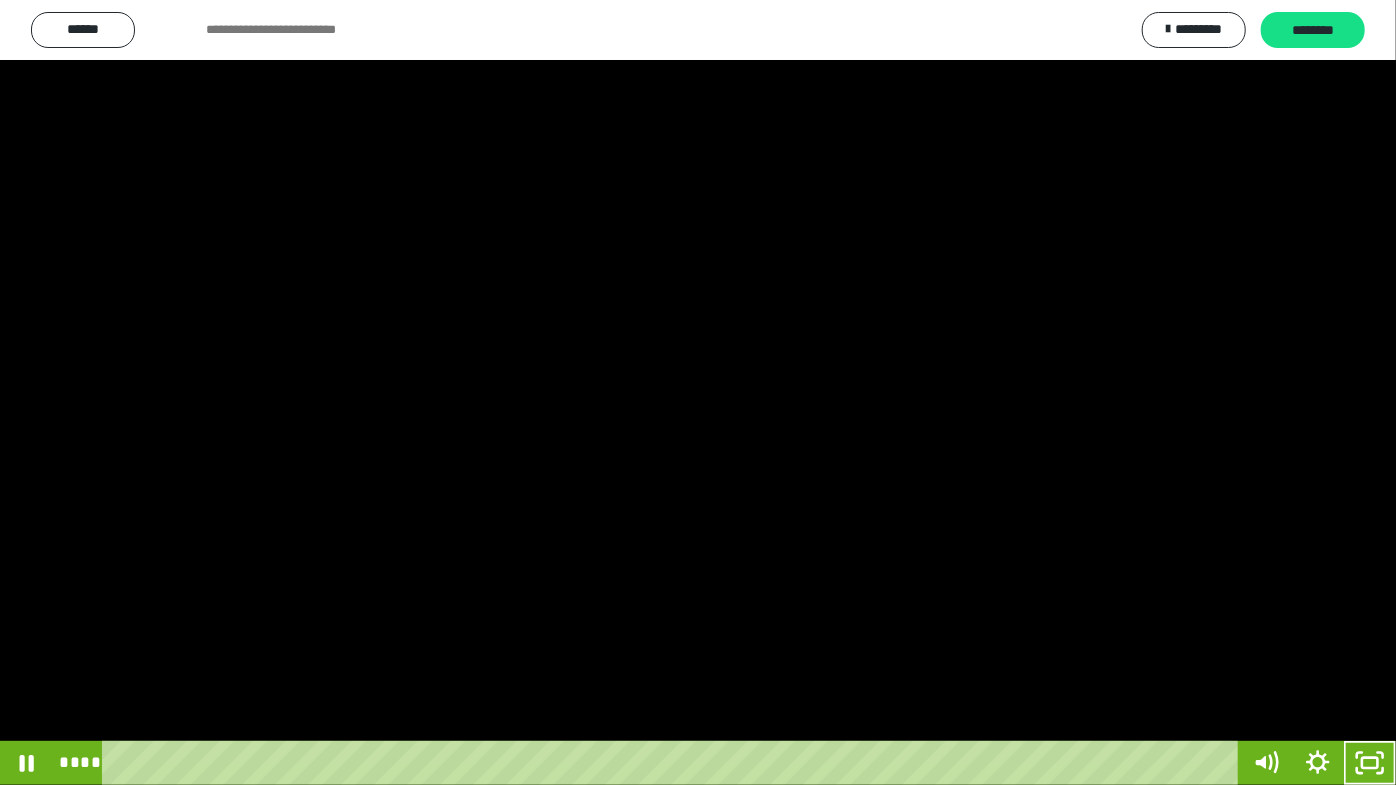 click at bounding box center [698, 392] 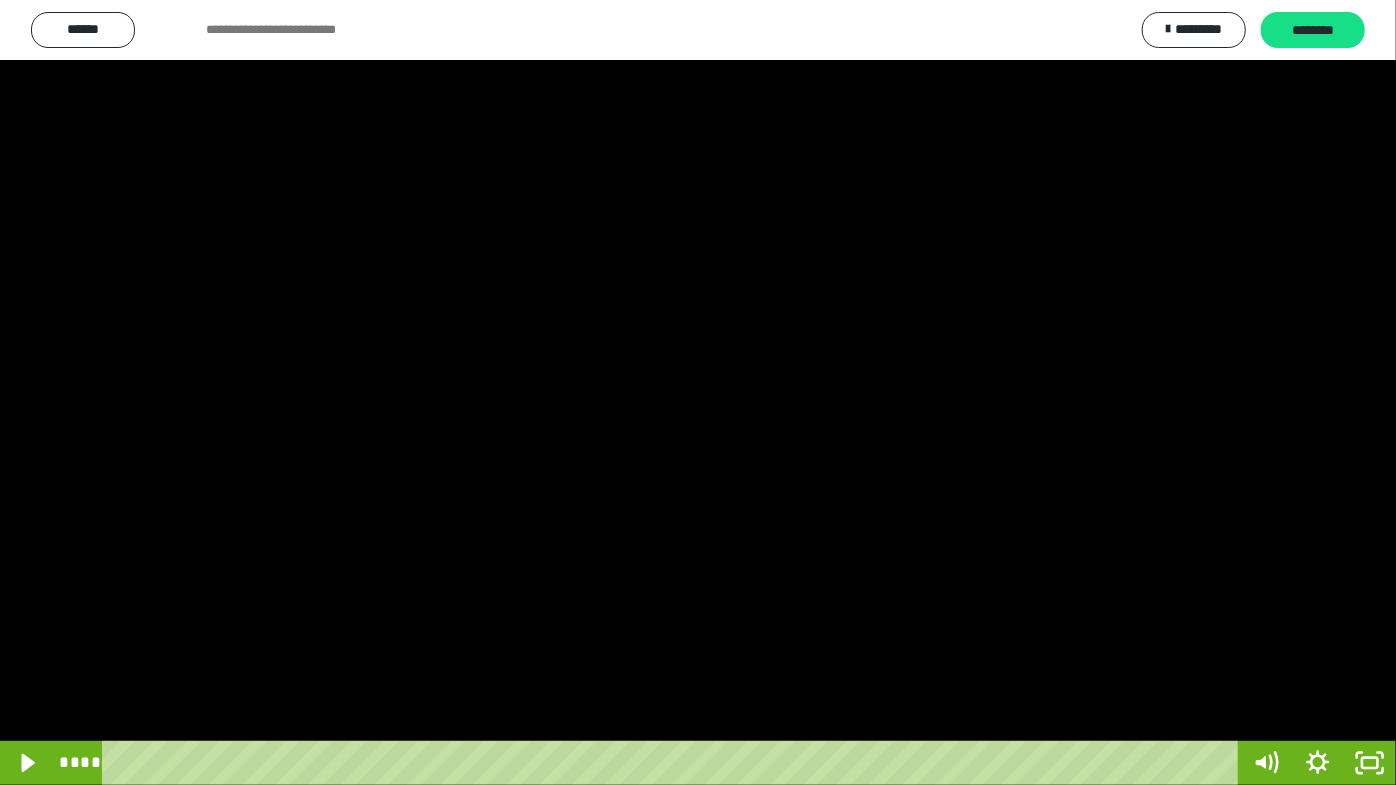 click at bounding box center [698, 392] 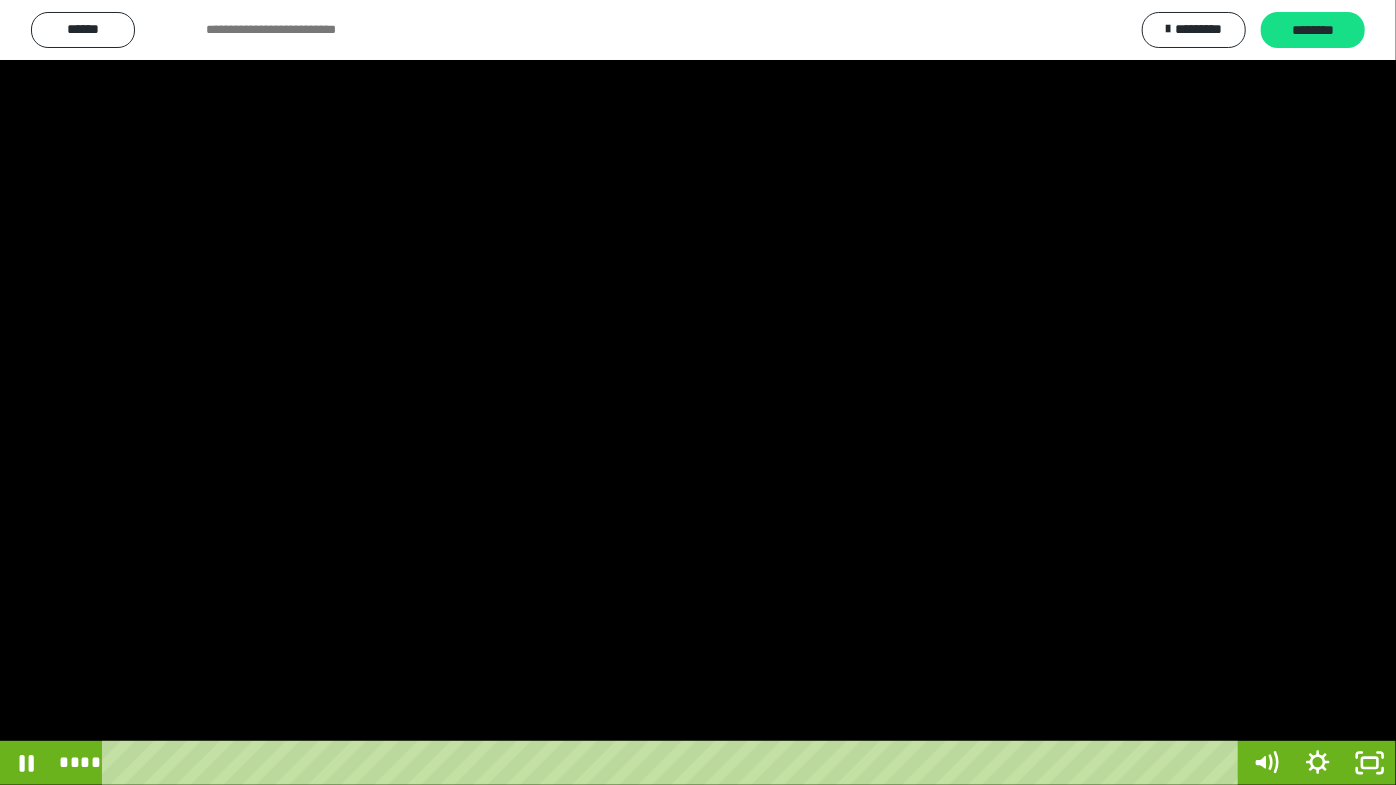 click at bounding box center [698, 392] 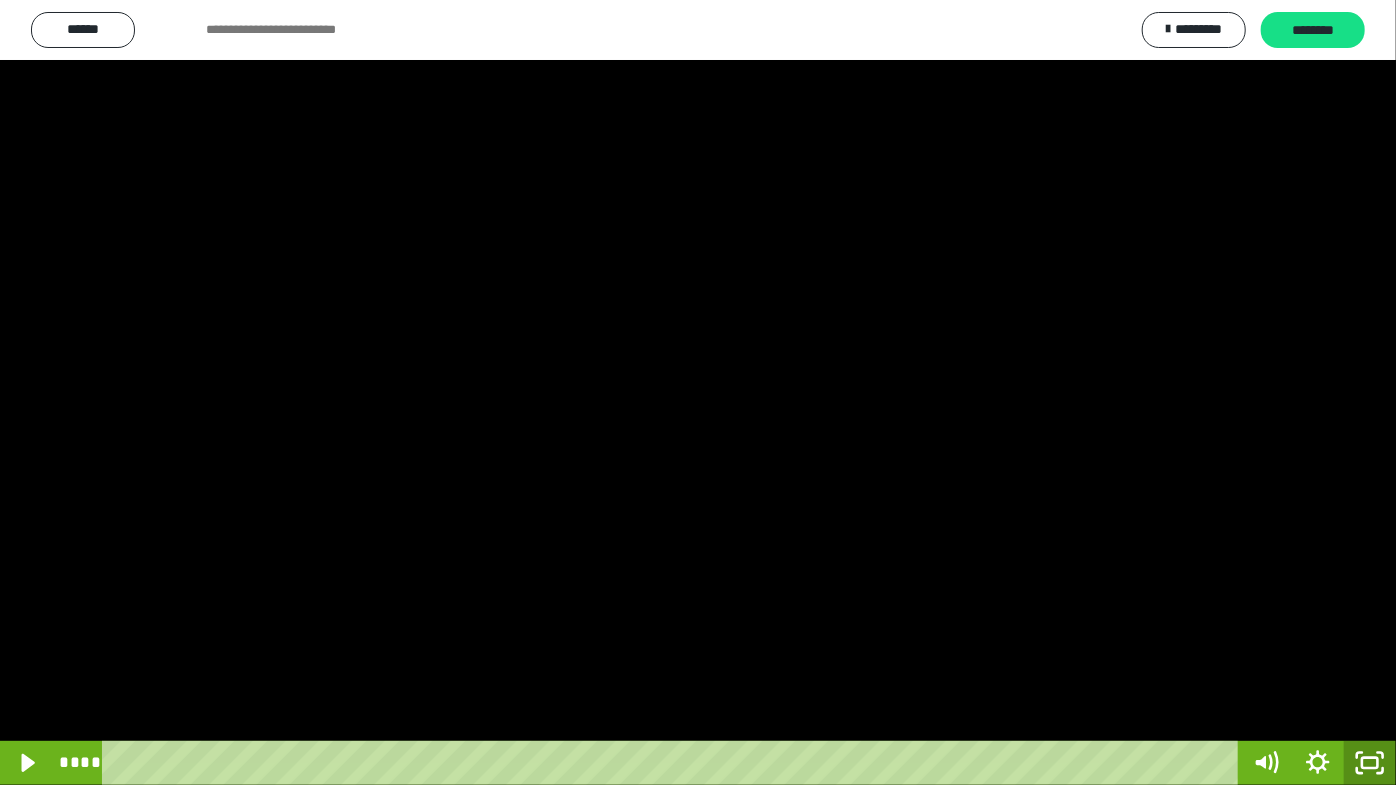 click 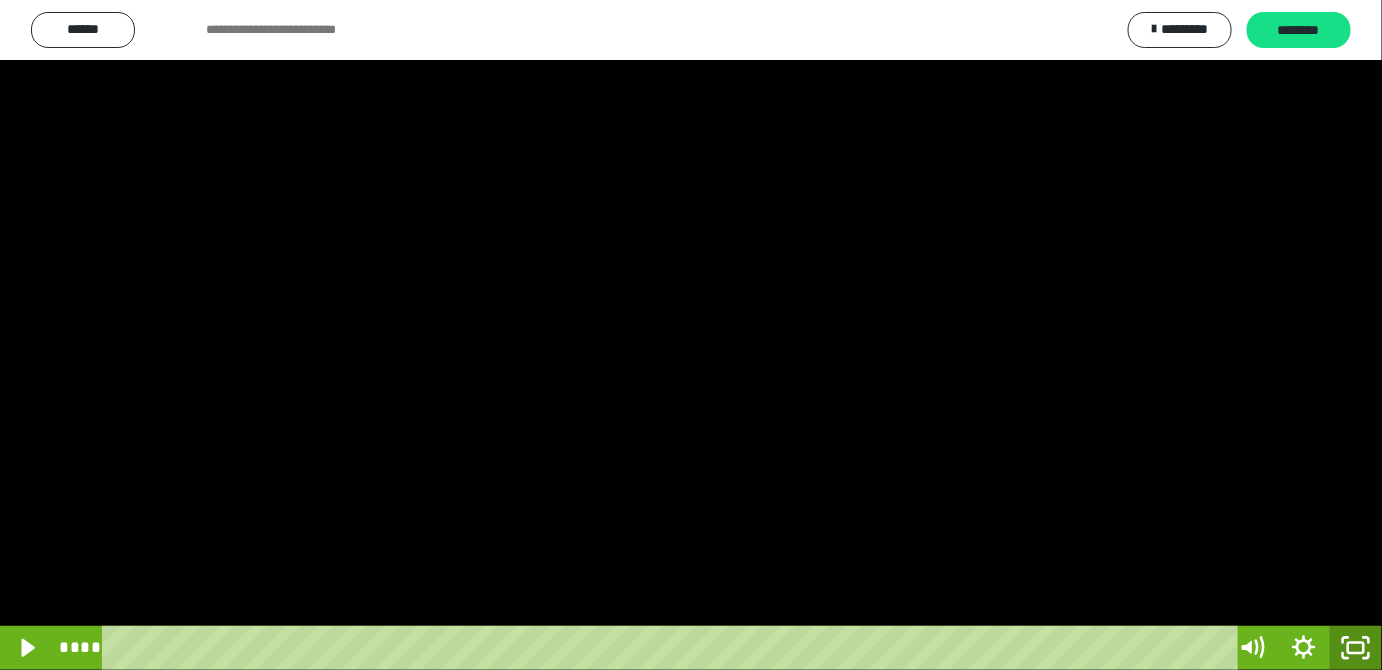 scroll, scrollTop: 3820, scrollLeft: 0, axis: vertical 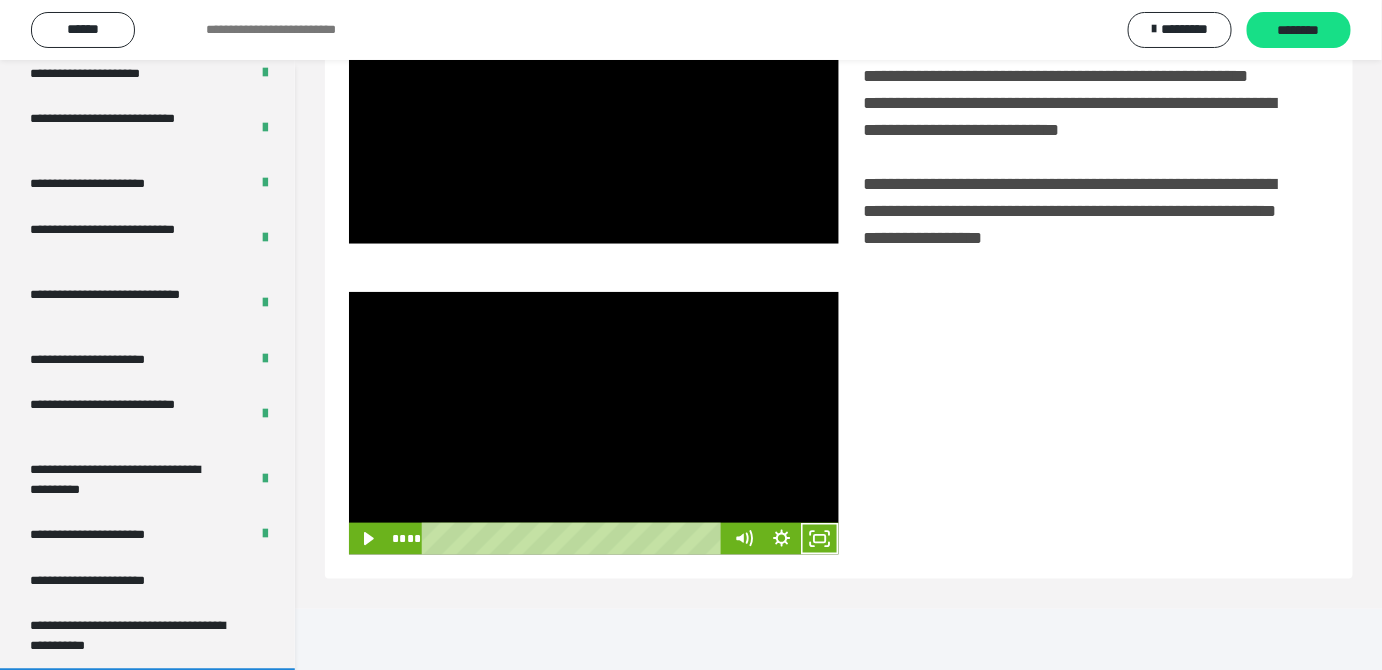 click at bounding box center [594, 423] 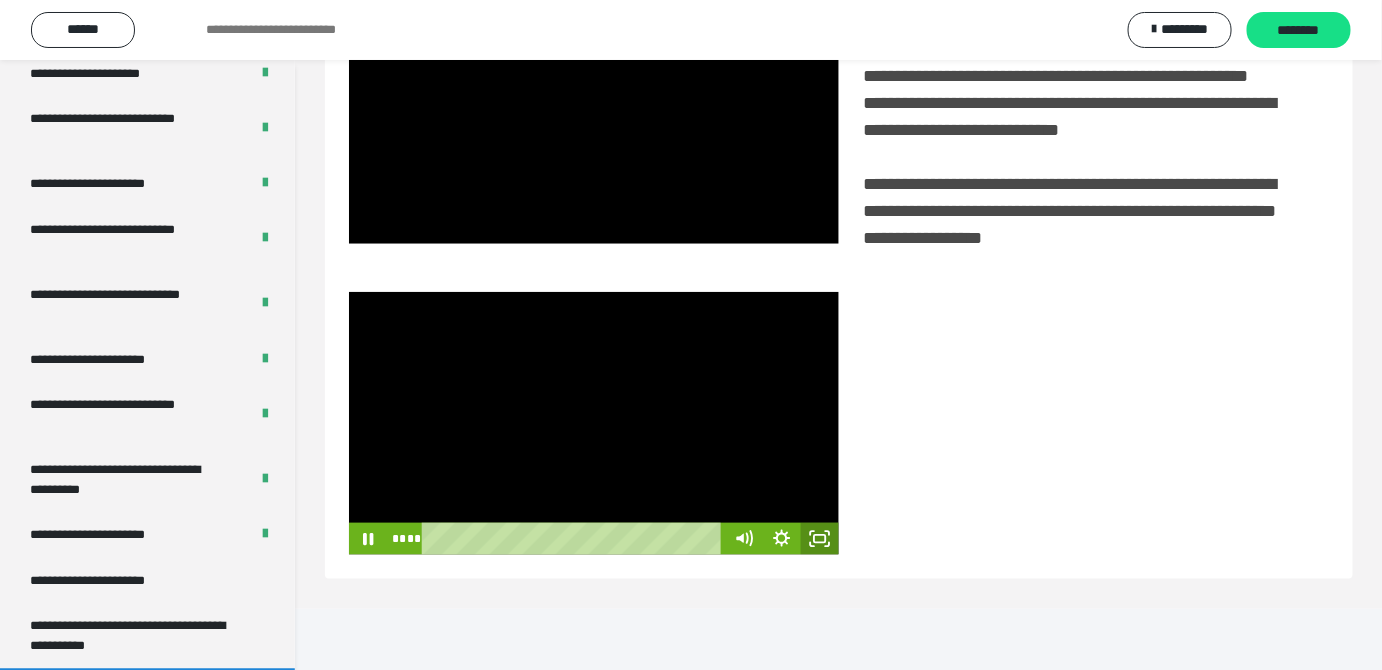 drag, startPoint x: 823, startPoint y: 602, endPoint x: 857, endPoint y: 674, distance: 79.624115 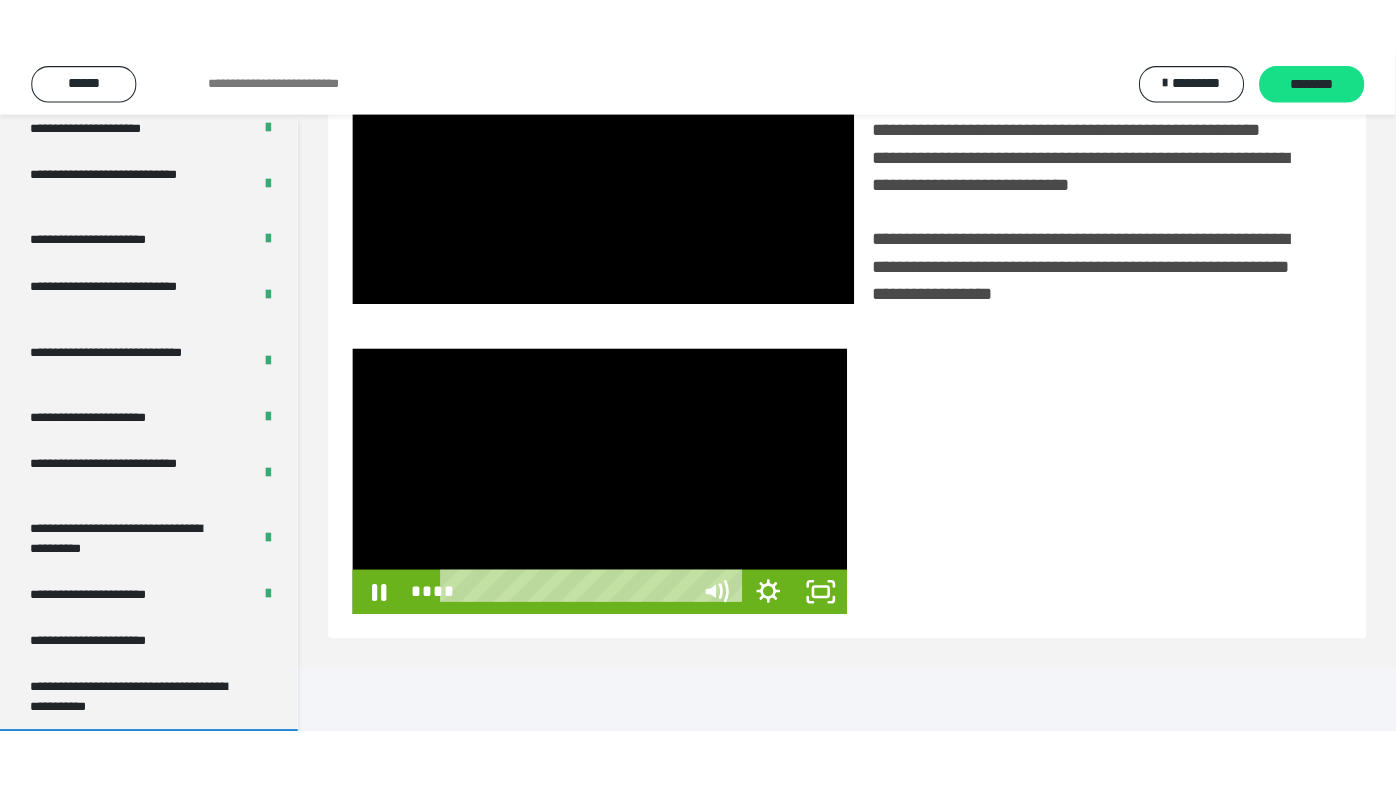 scroll, scrollTop: 338, scrollLeft: 0, axis: vertical 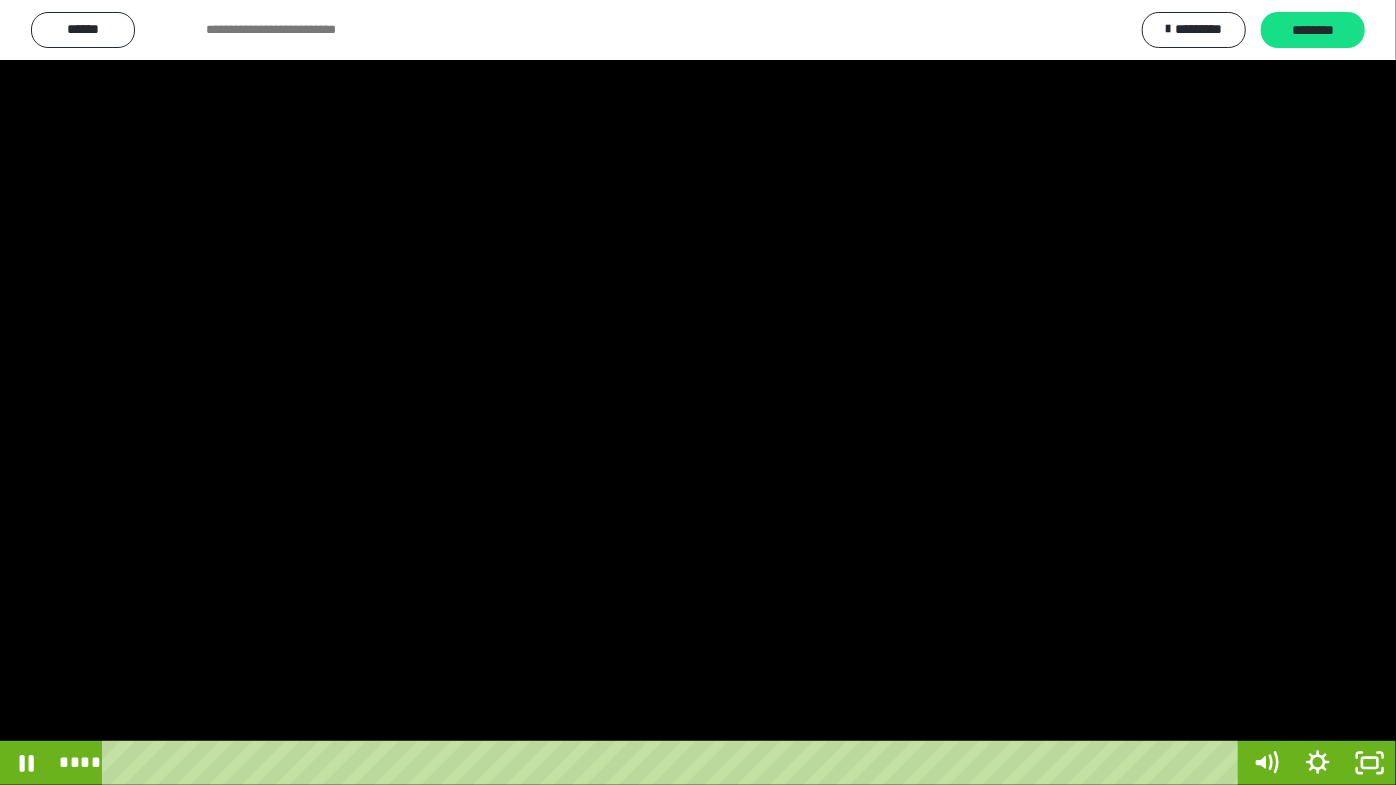 click at bounding box center (698, 392) 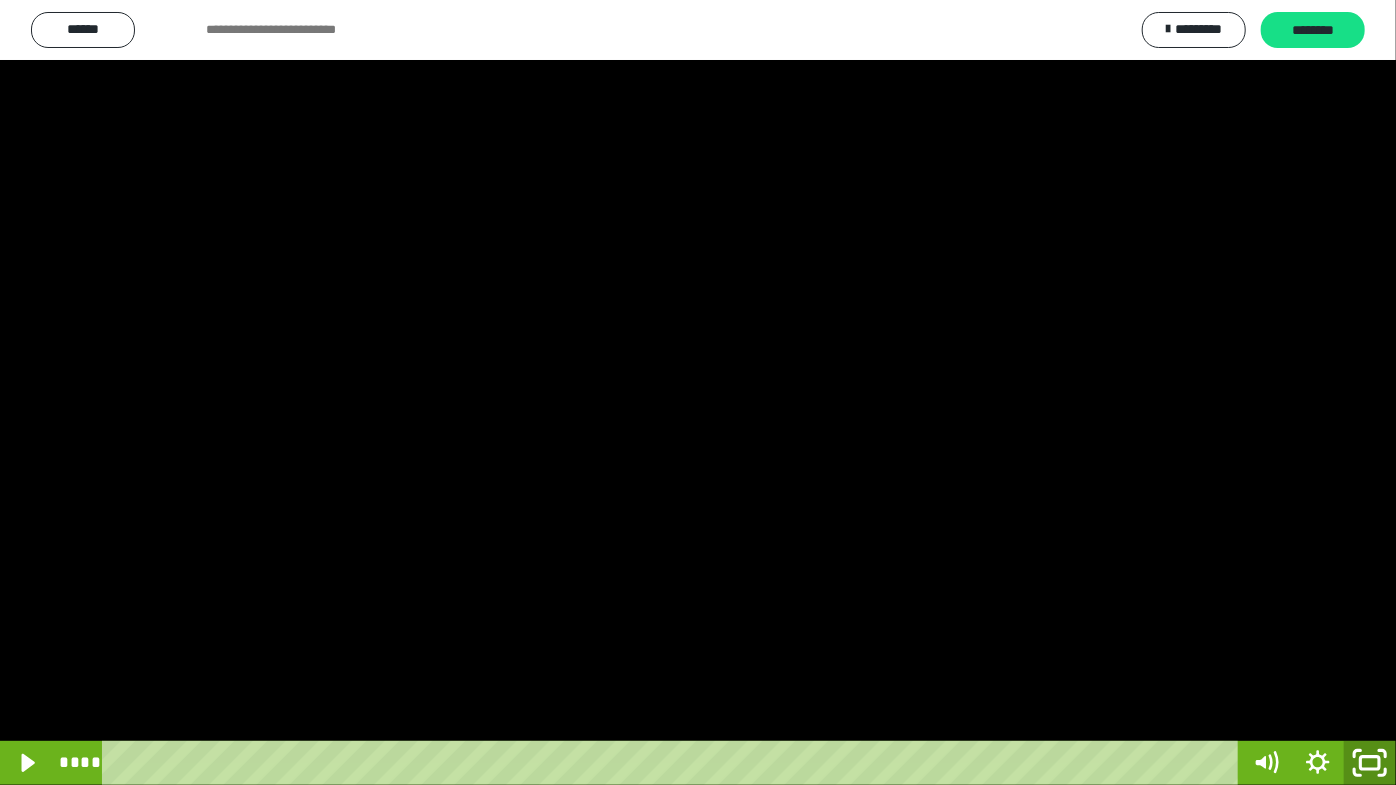 click 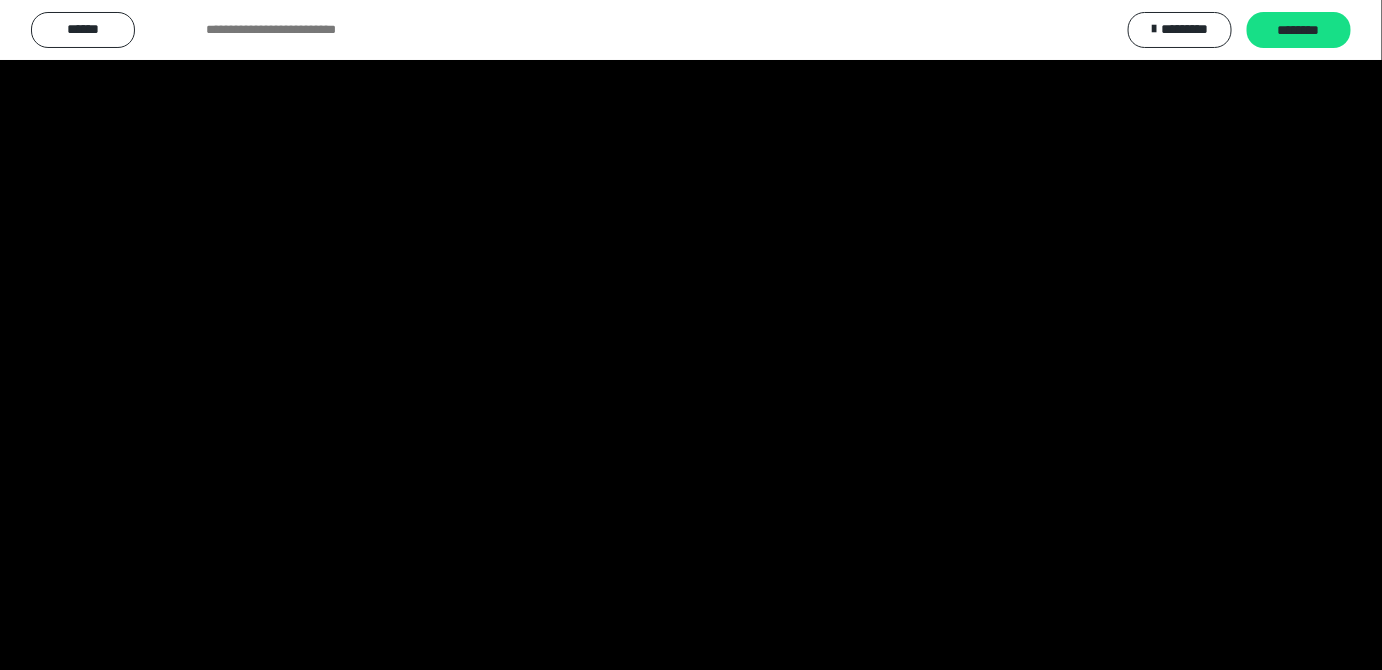 scroll, scrollTop: 3820, scrollLeft: 0, axis: vertical 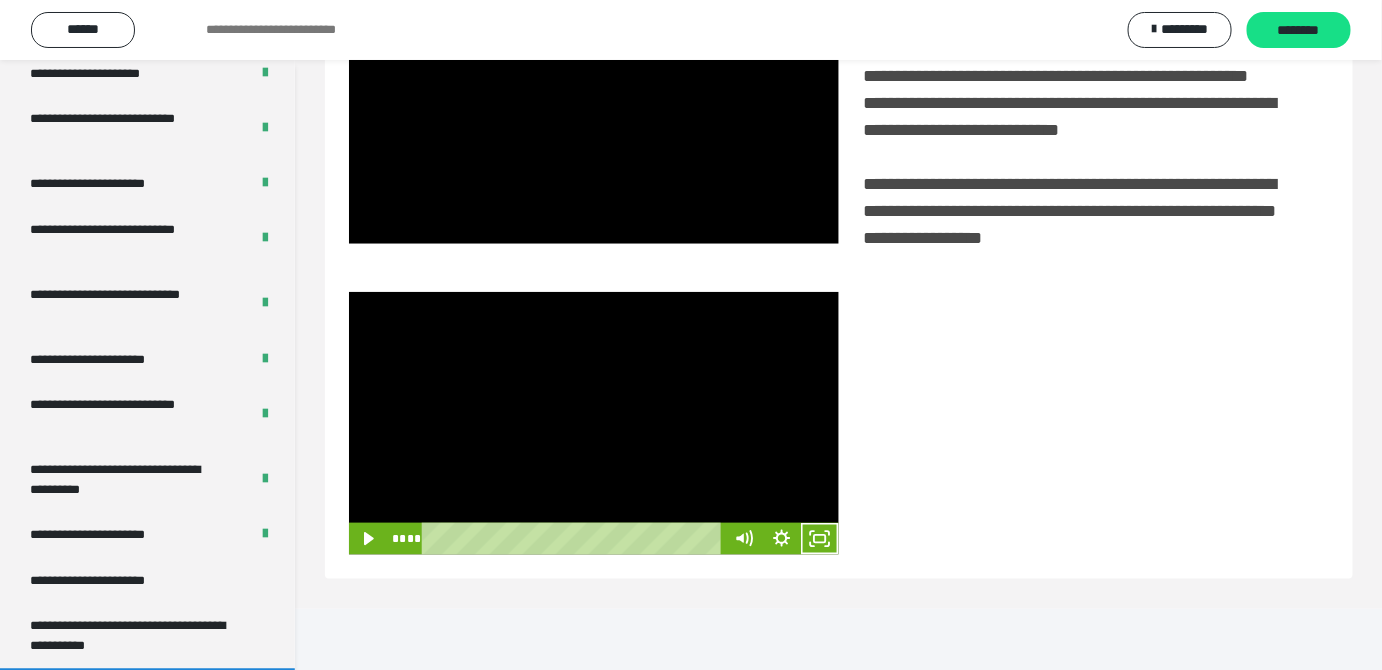 click at bounding box center [594, 423] 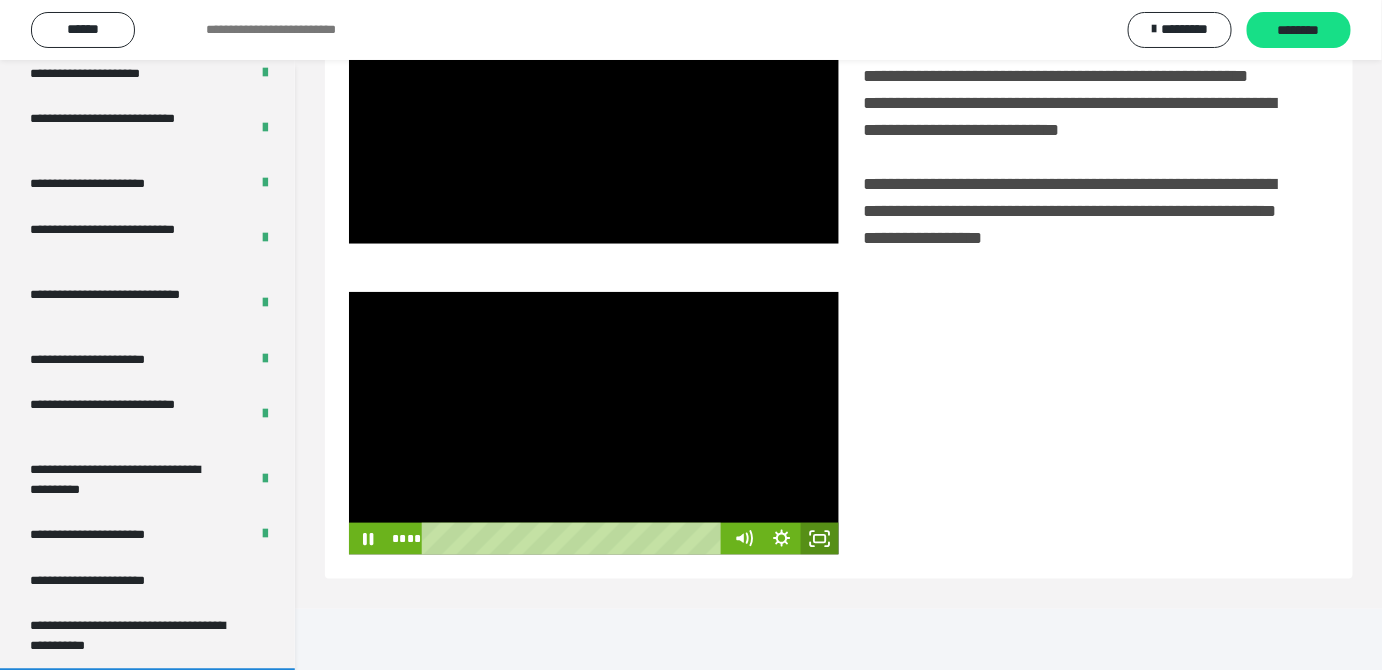 click 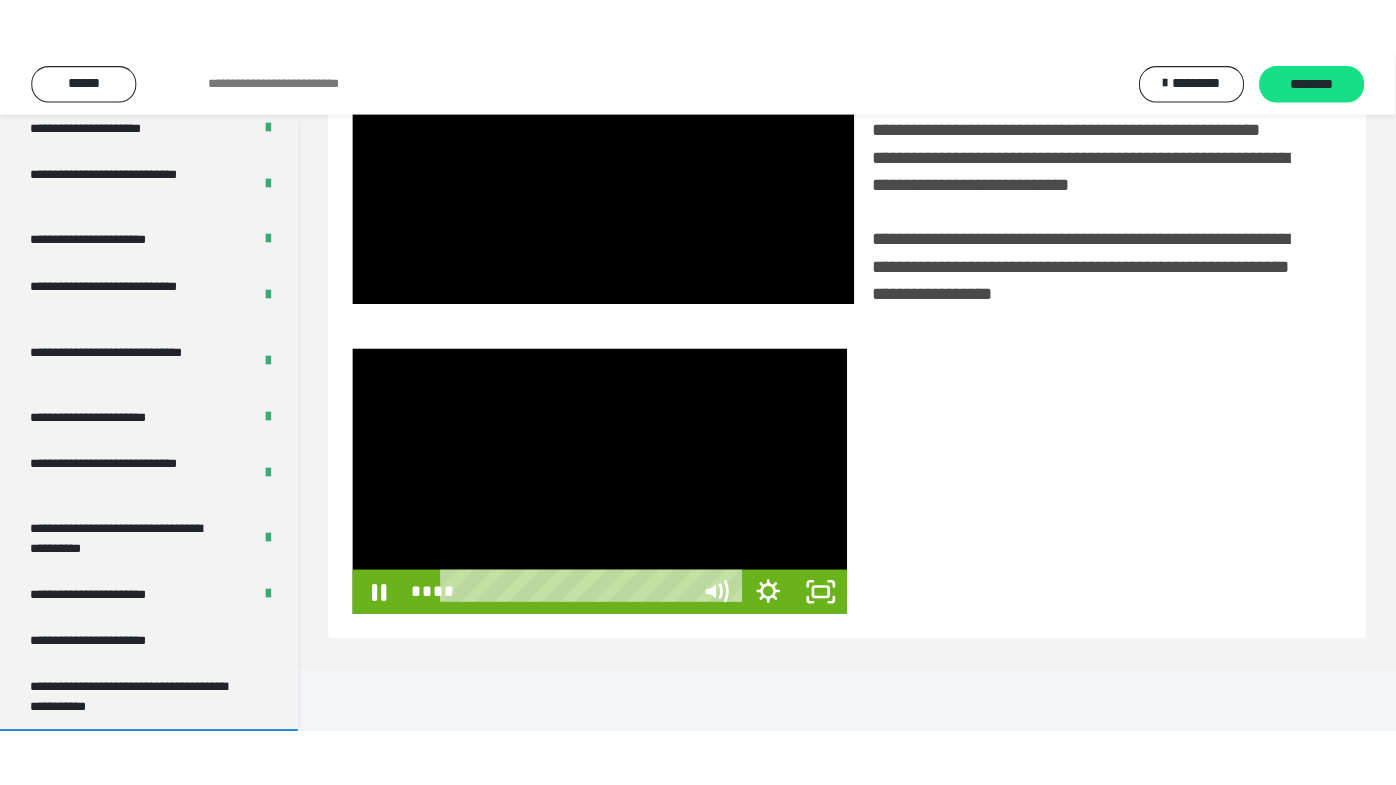 scroll, scrollTop: 338, scrollLeft: 0, axis: vertical 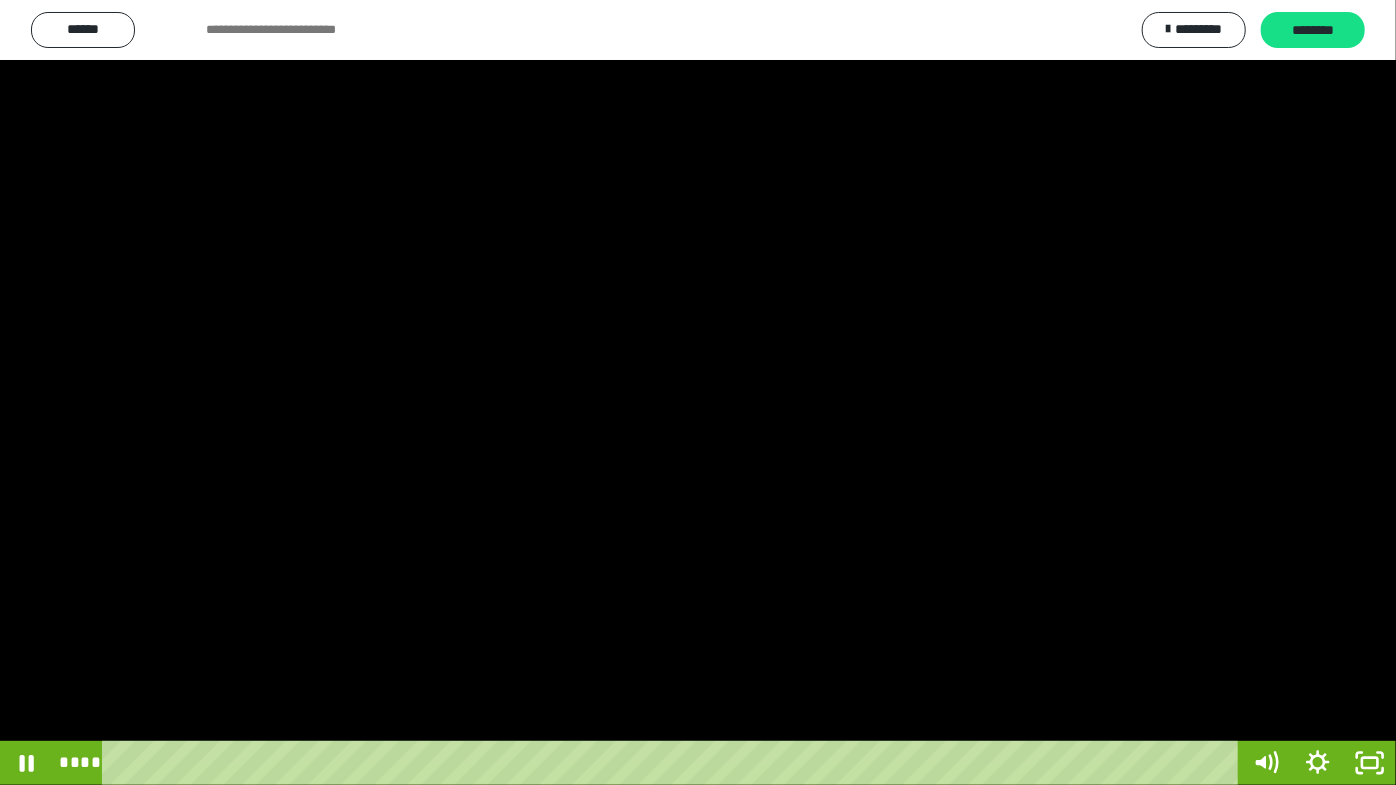drag, startPoint x: 862, startPoint y: 573, endPoint x: 923, endPoint y: 644, distance: 93.60555 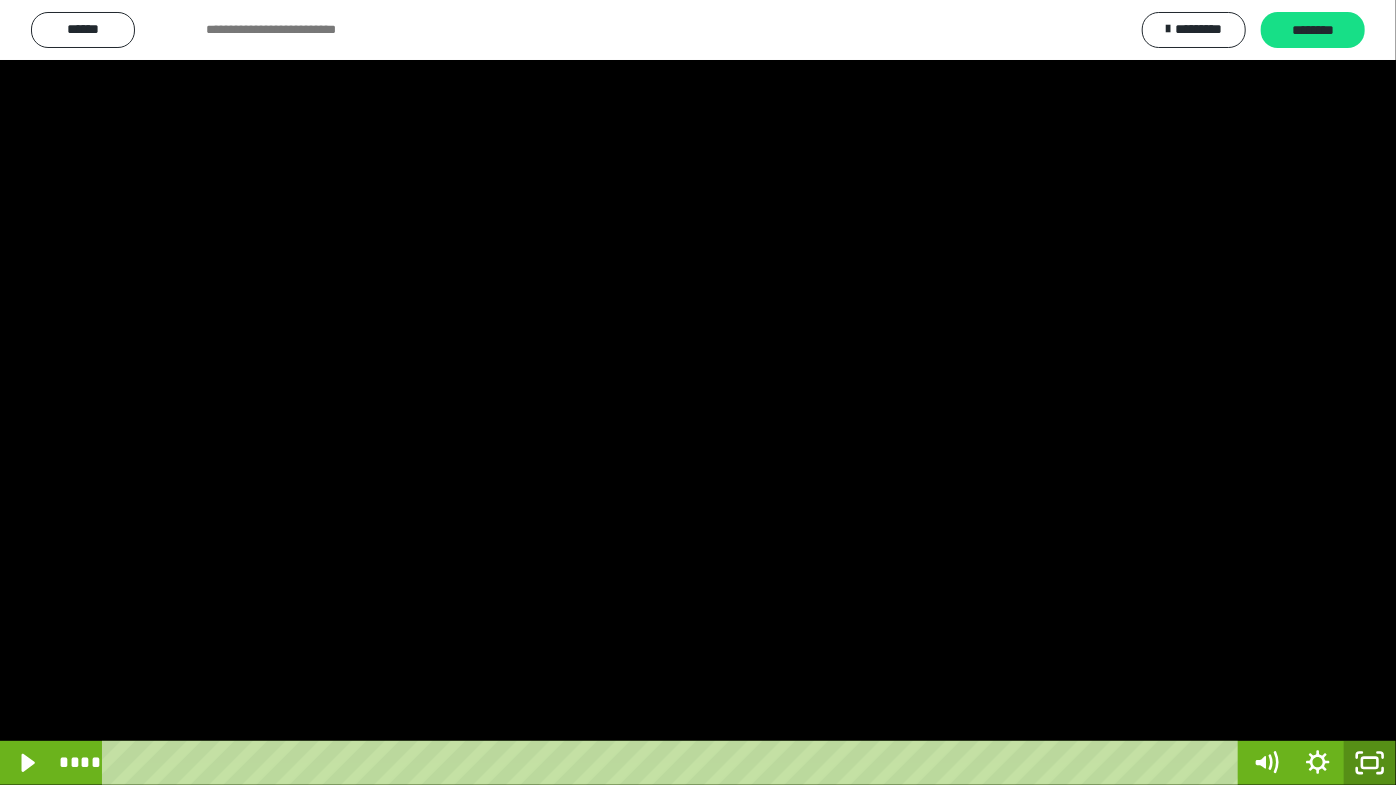 click 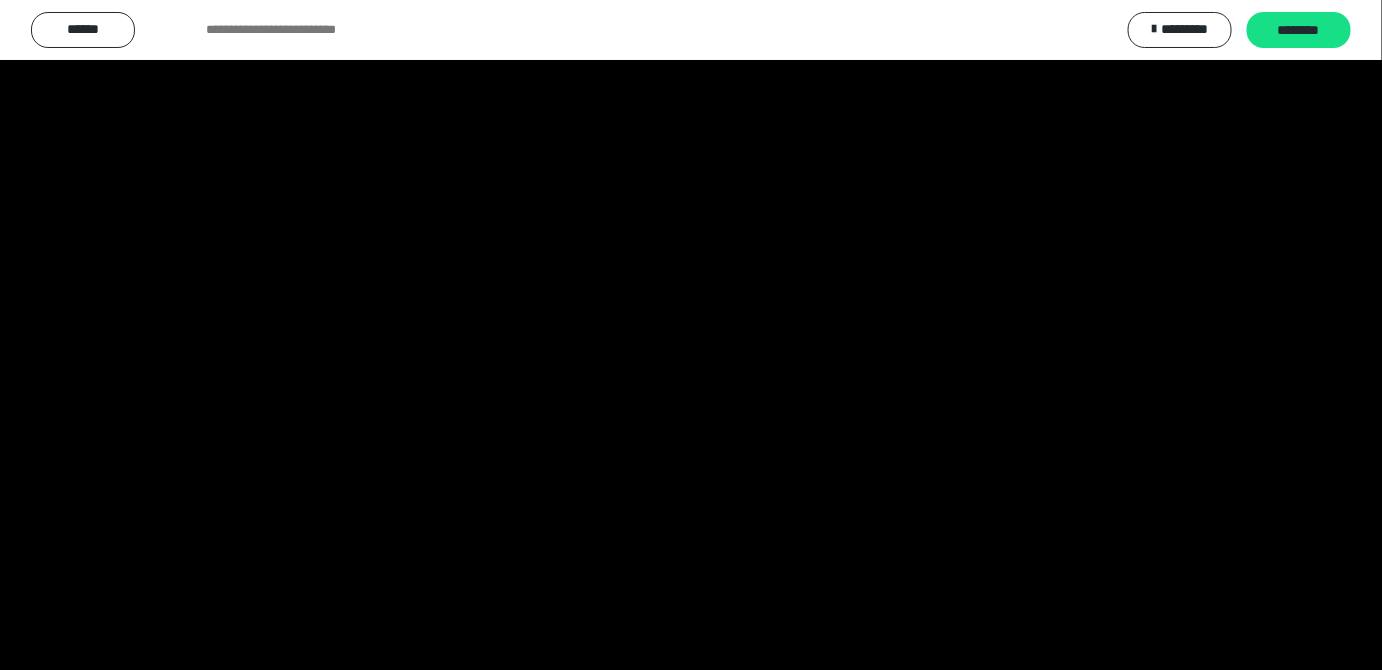 scroll, scrollTop: 3820, scrollLeft: 0, axis: vertical 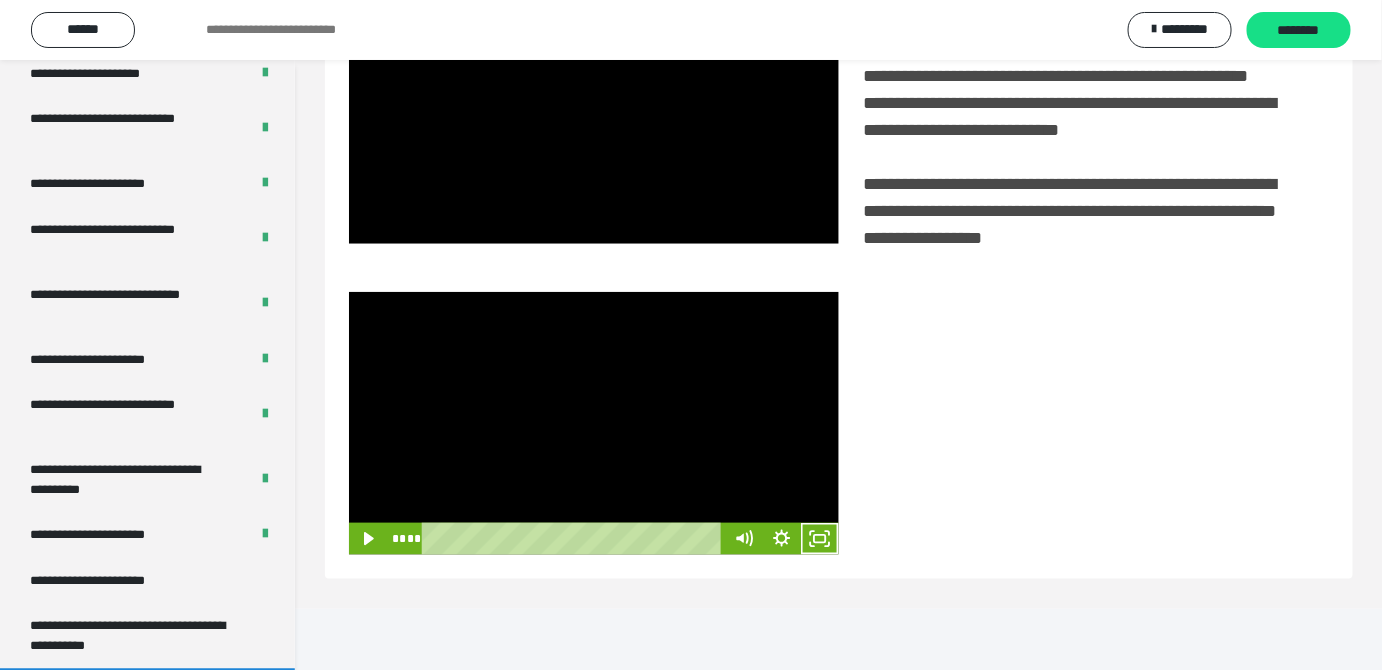 click at bounding box center [594, 423] 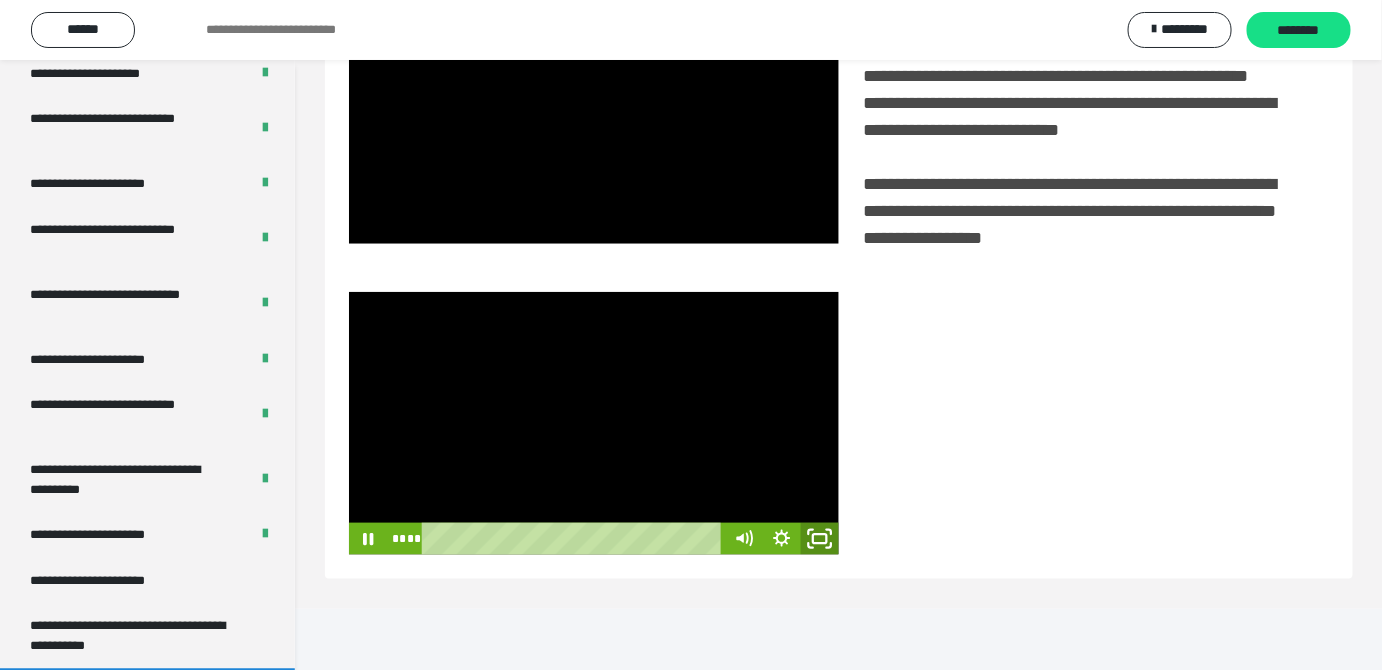 click 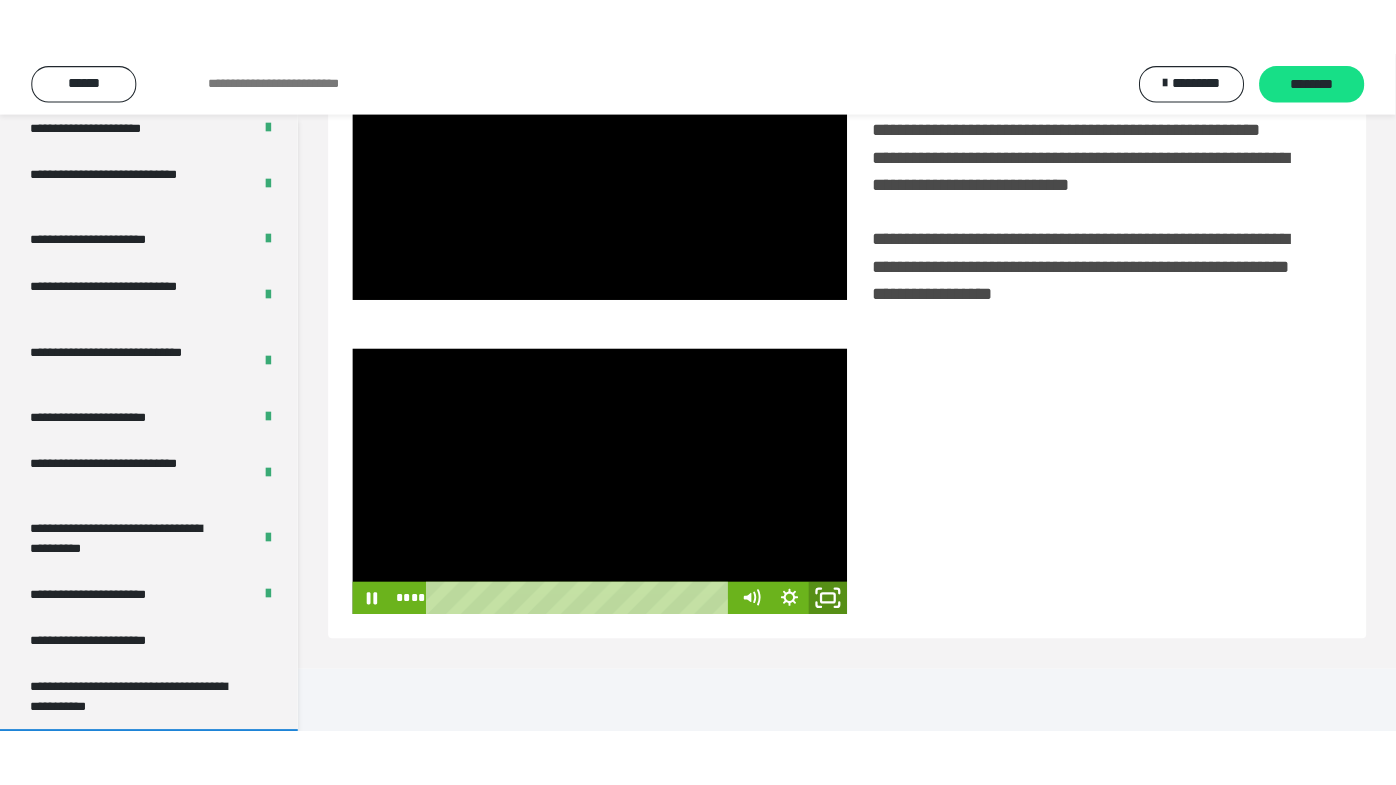 scroll, scrollTop: 338, scrollLeft: 0, axis: vertical 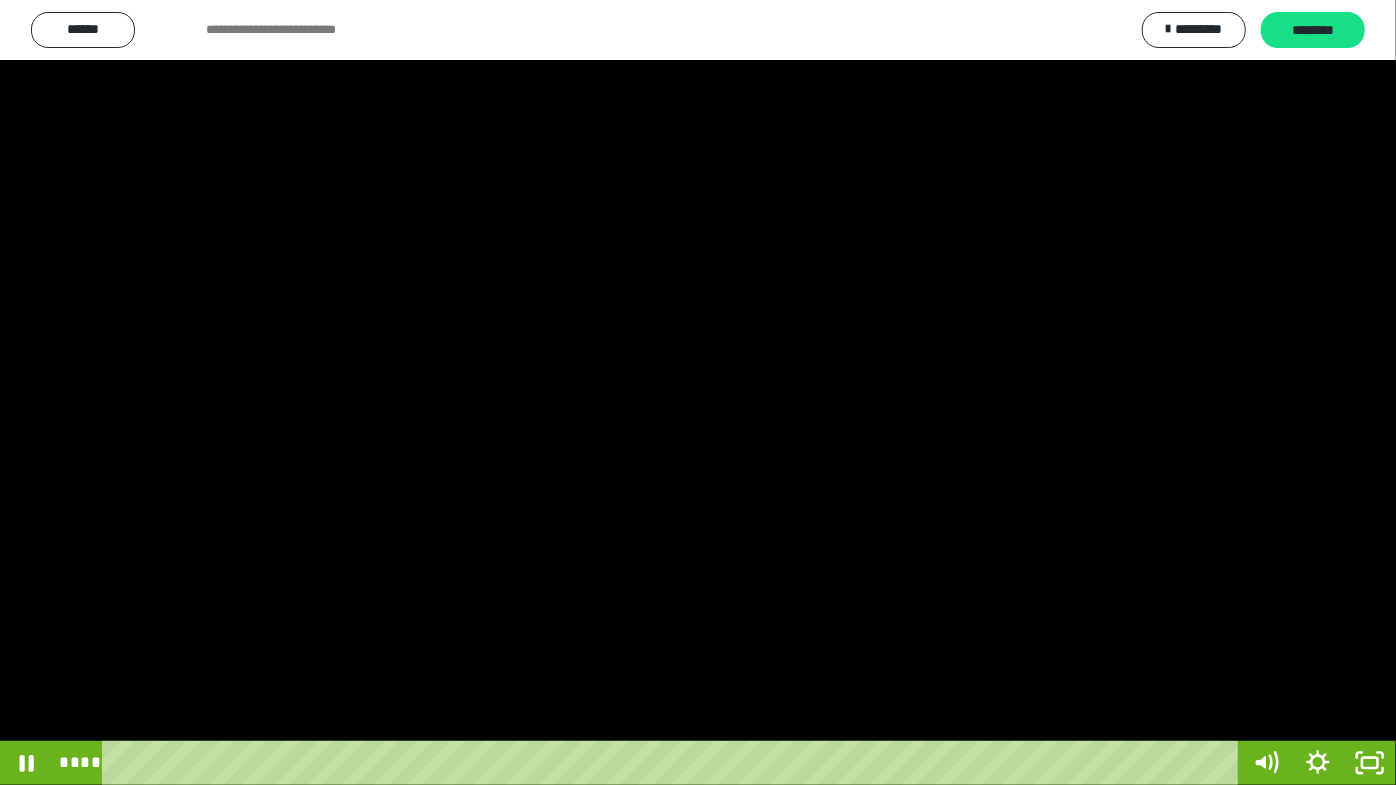click at bounding box center (698, 392) 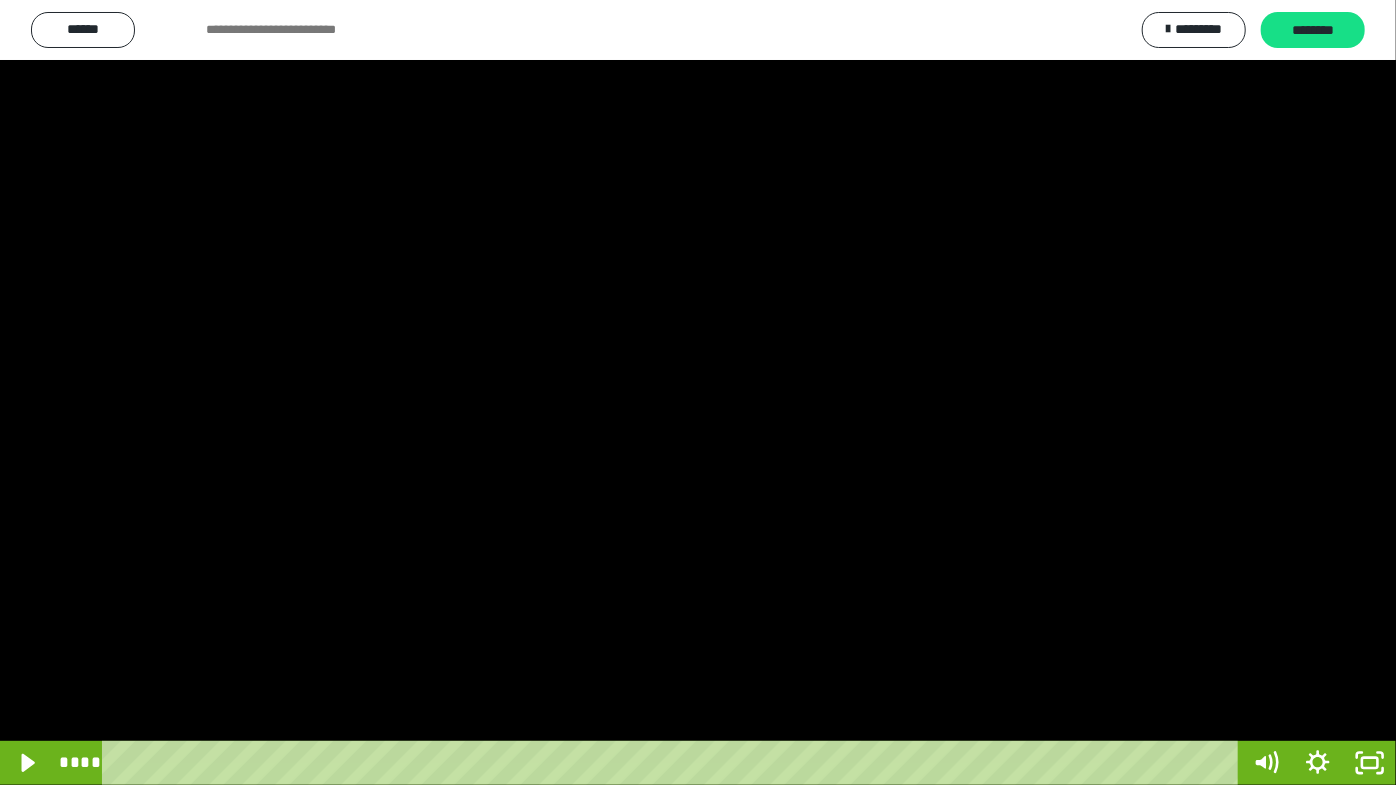 click at bounding box center (698, 392) 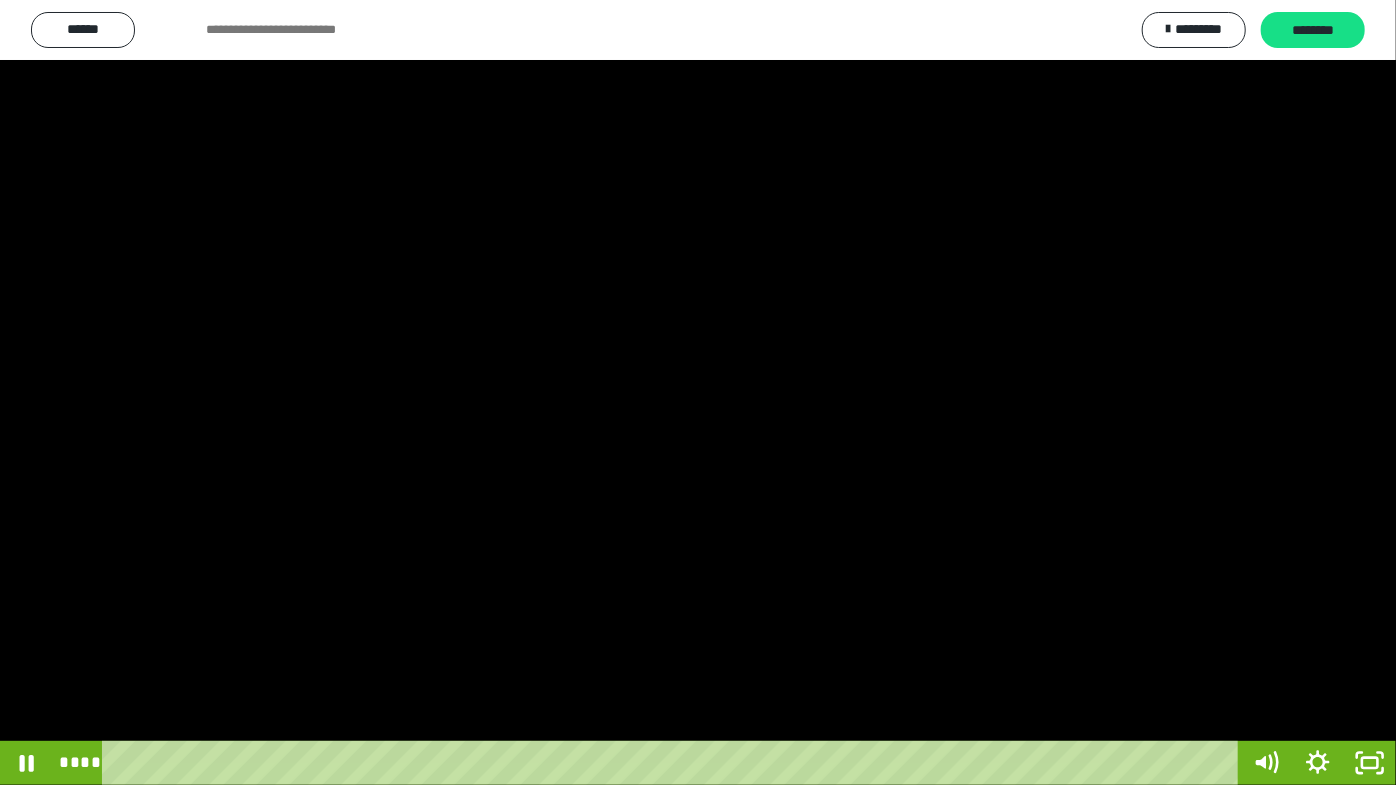 click at bounding box center [698, 392] 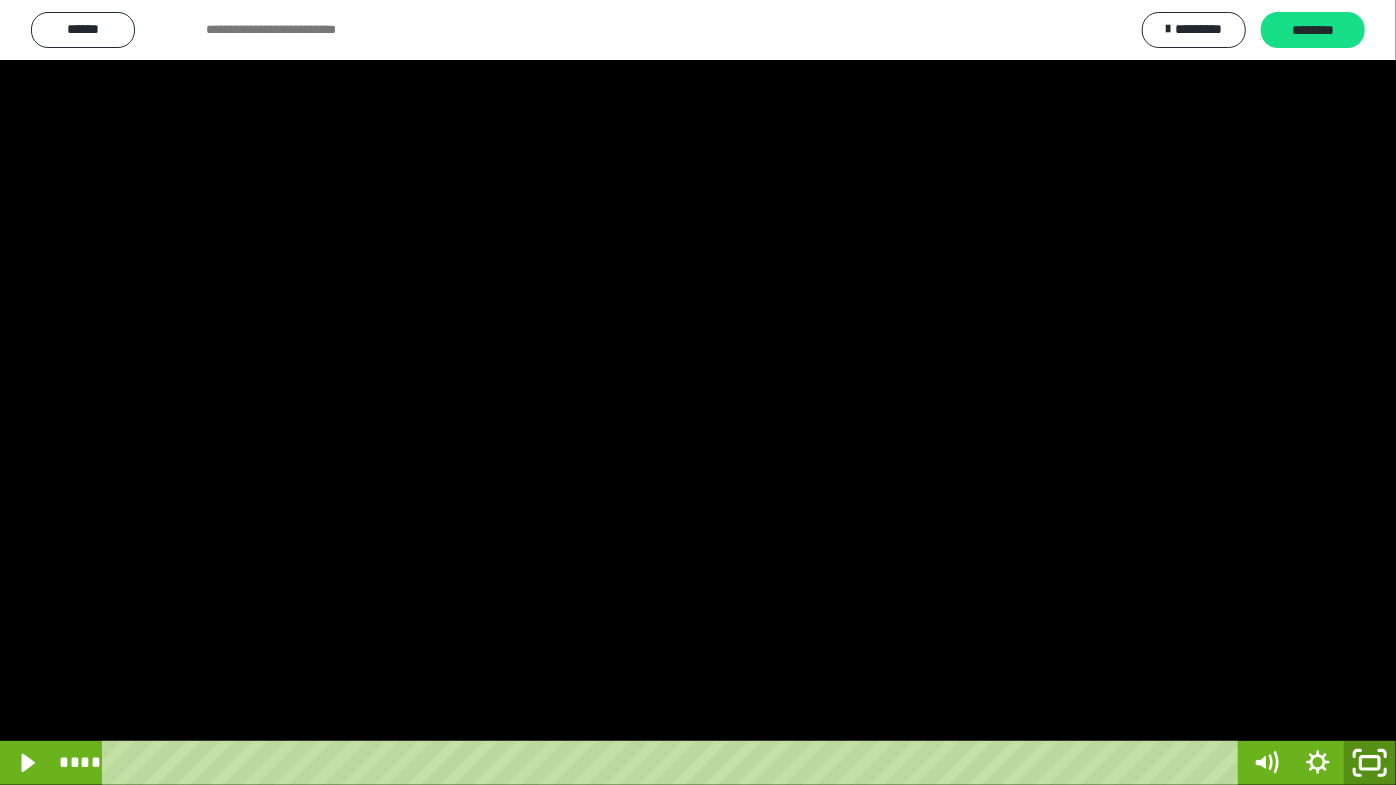 click 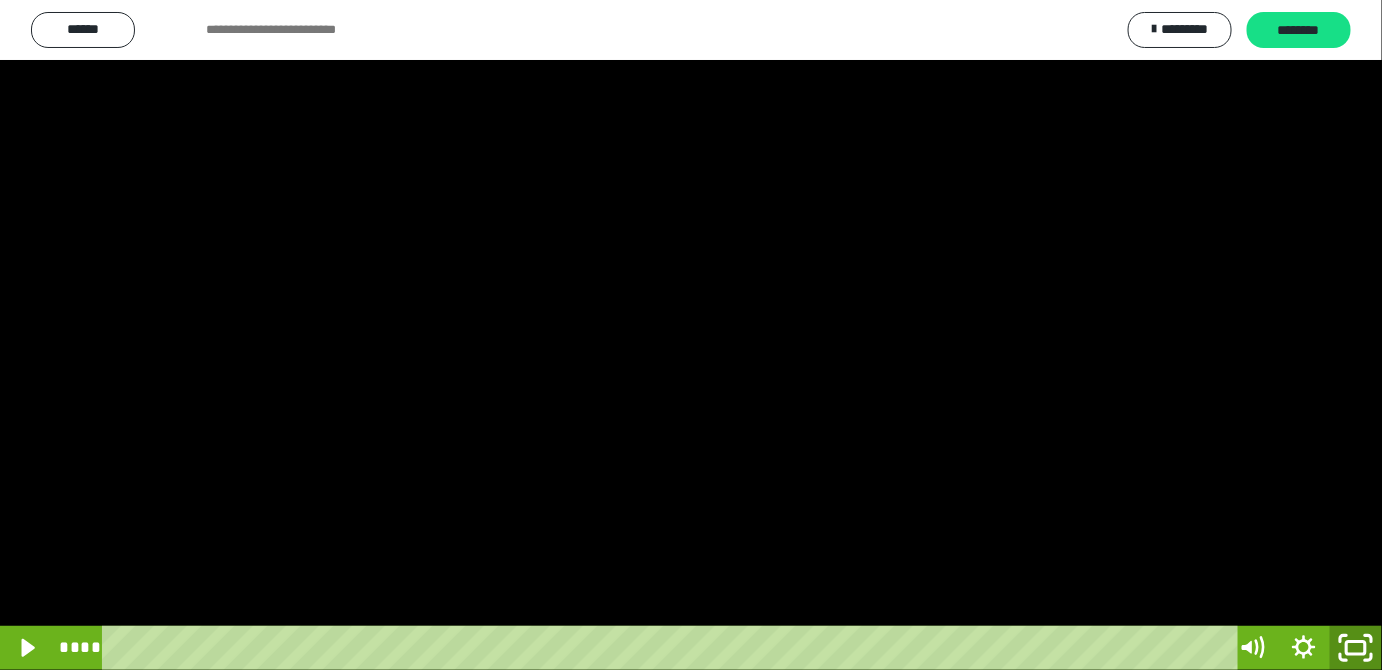 scroll, scrollTop: 3820, scrollLeft: 0, axis: vertical 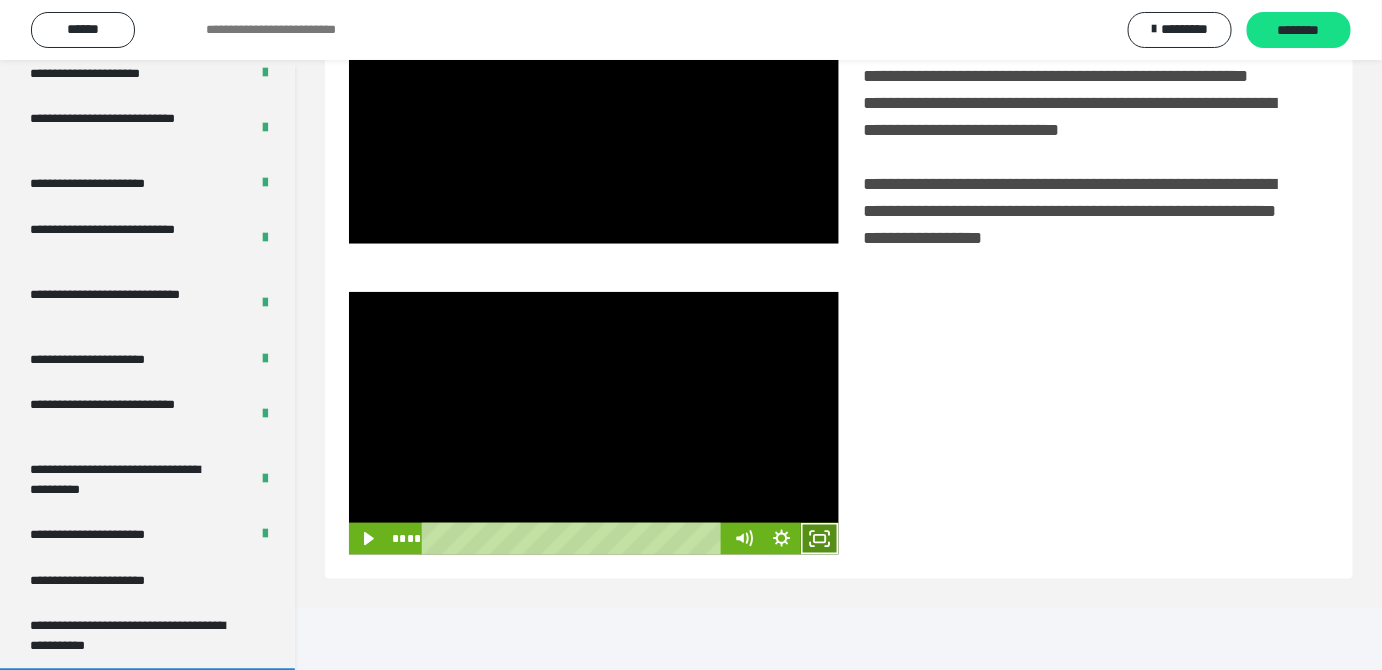 drag, startPoint x: 819, startPoint y: 596, endPoint x: 756, endPoint y: 614, distance: 65.52099 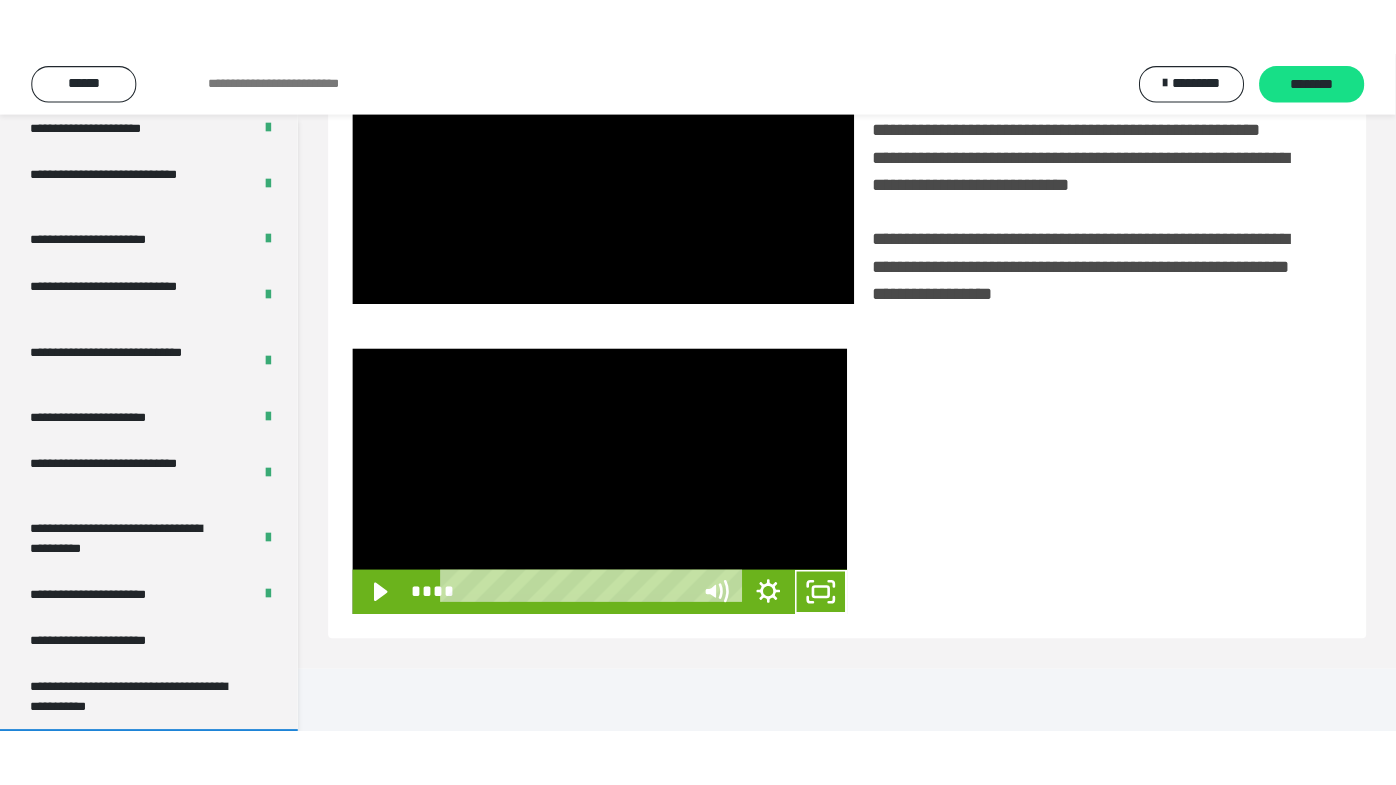 scroll, scrollTop: 338, scrollLeft: 0, axis: vertical 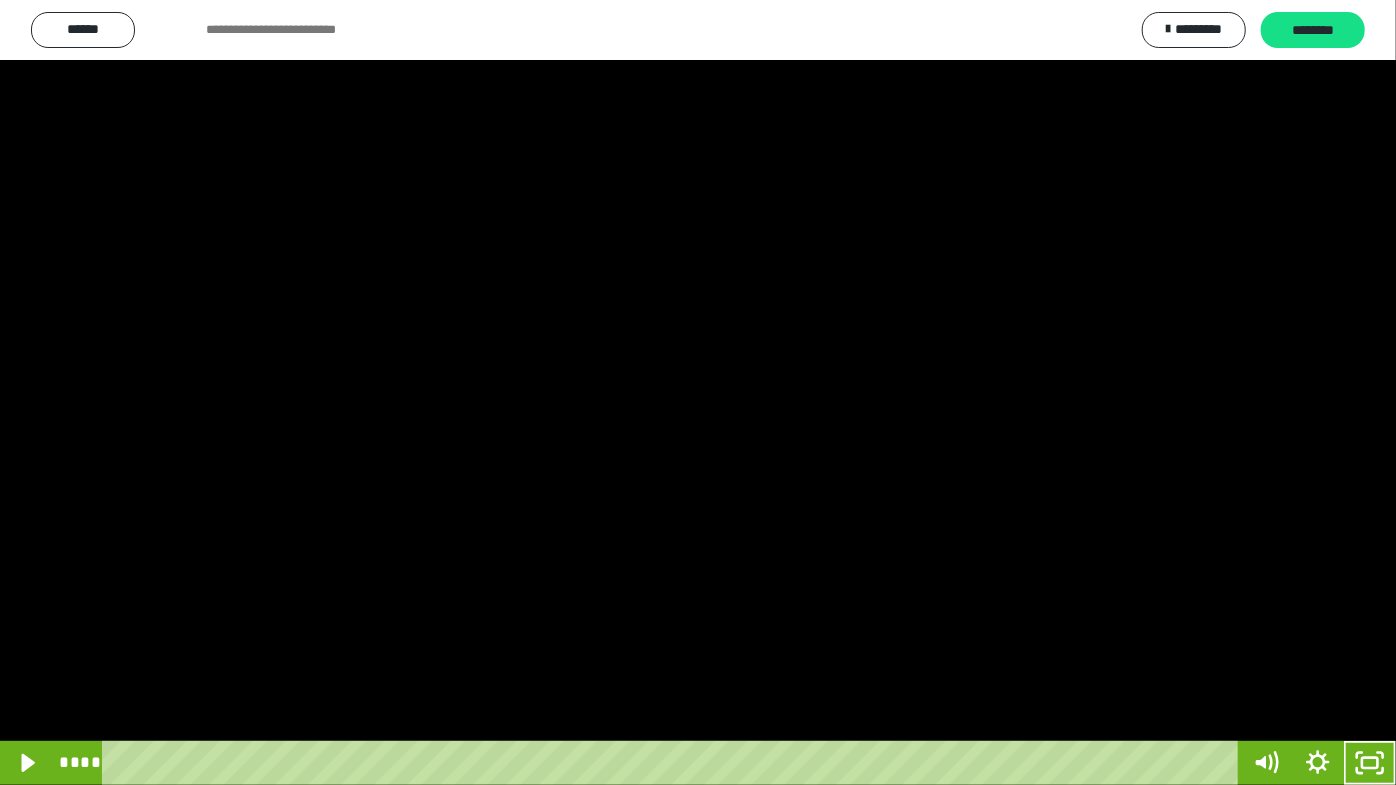 click at bounding box center (698, 392) 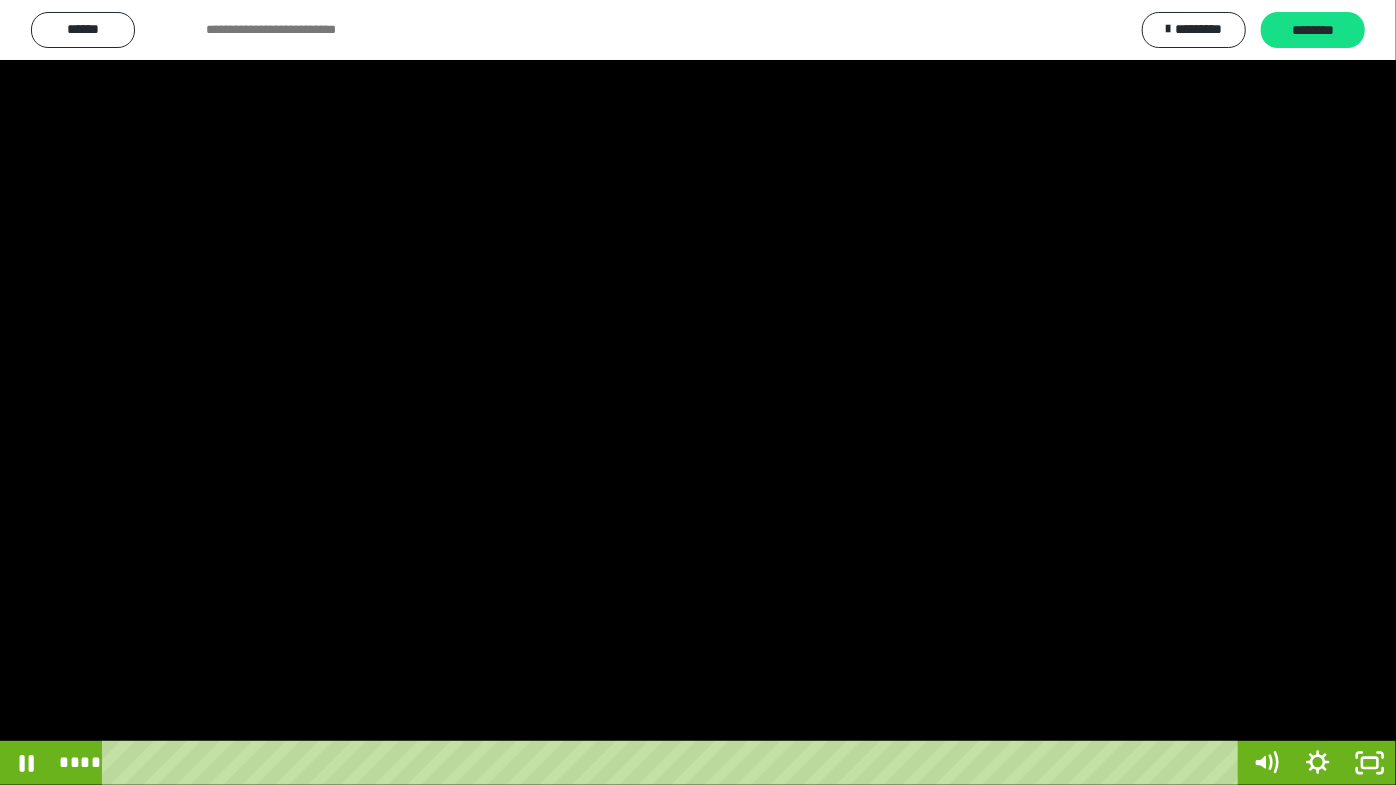 drag, startPoint x: 694, startPoint y: 418, endPoint x: 703, endPoint y: 435, distance: 19.235384 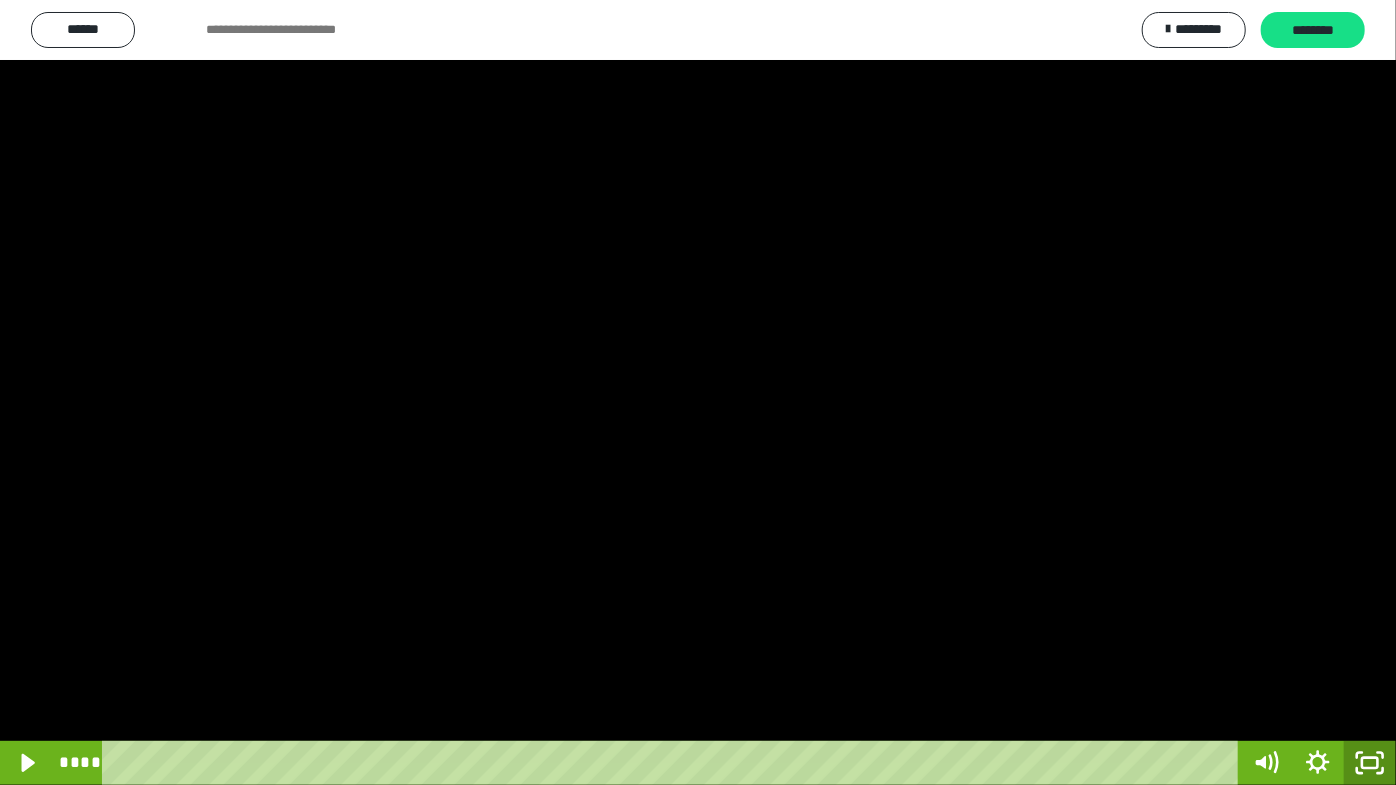 click 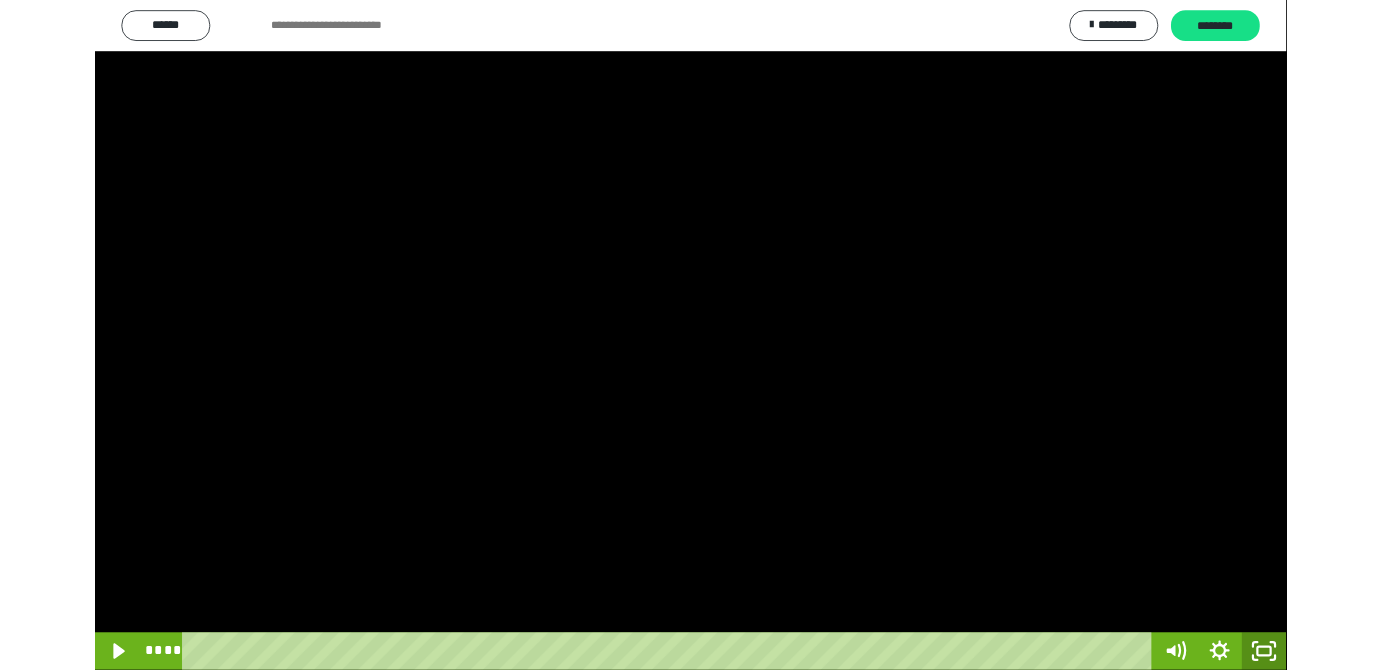 scroll, scrollTop: 3820, scrollLeft: 0, axis: vertical 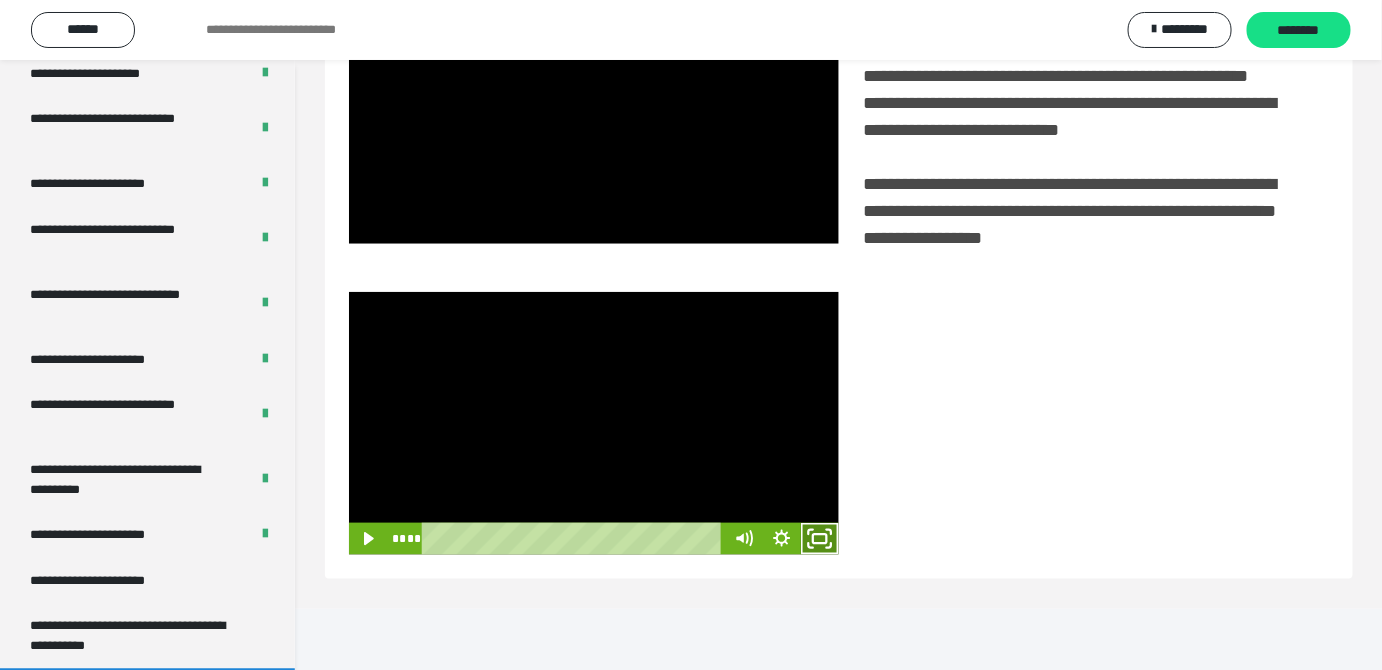 click 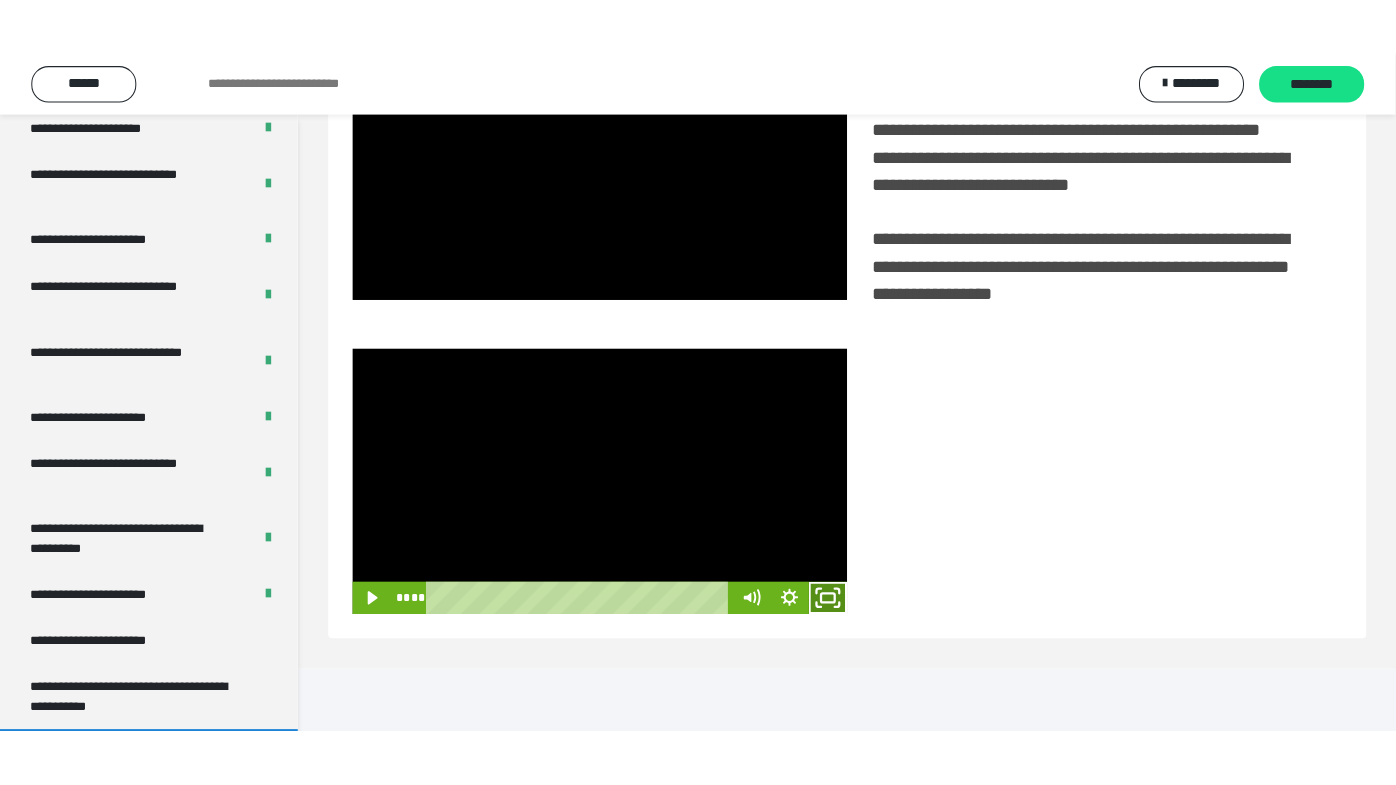 scroll, scrollTop: 338, scrollLeft: 0, axis: vertical 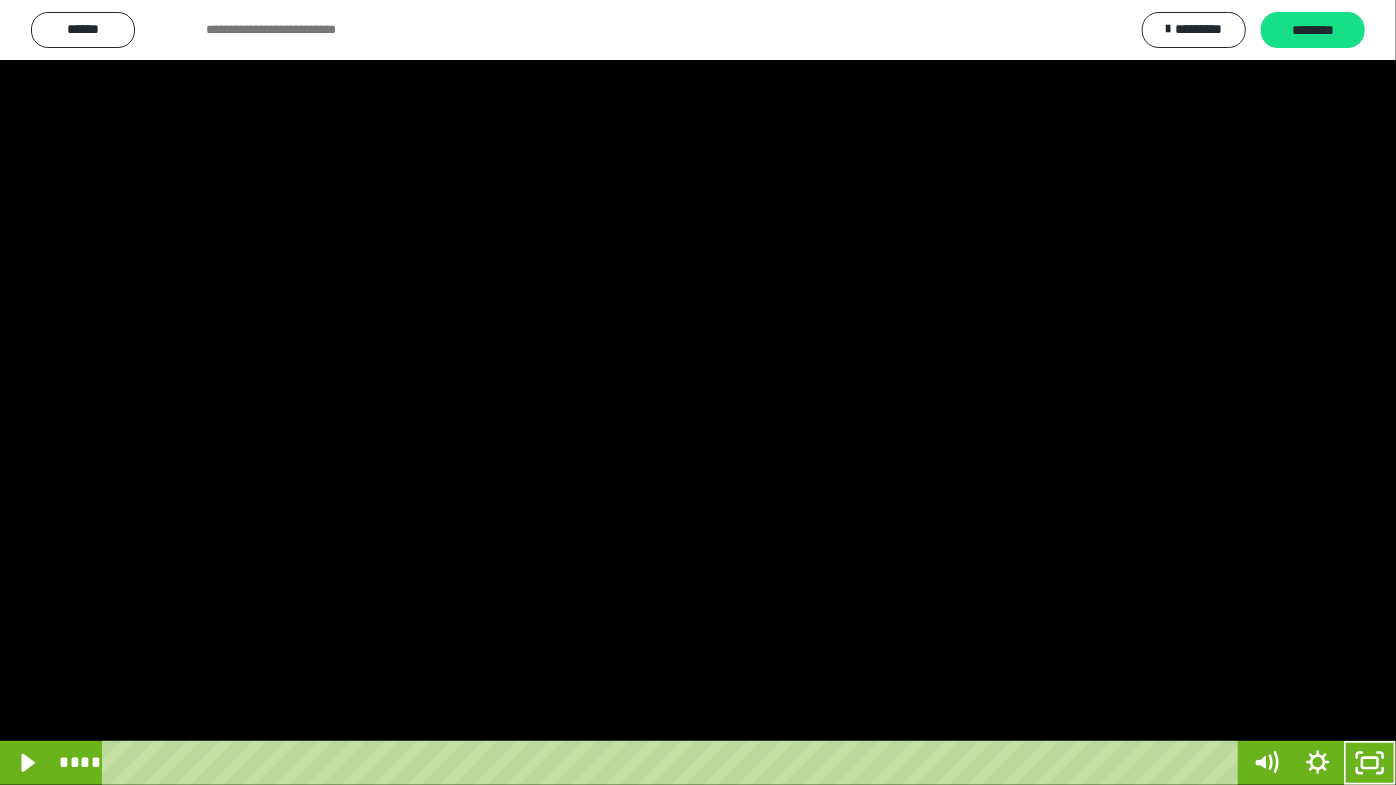 click at bounding box center (698, 392) 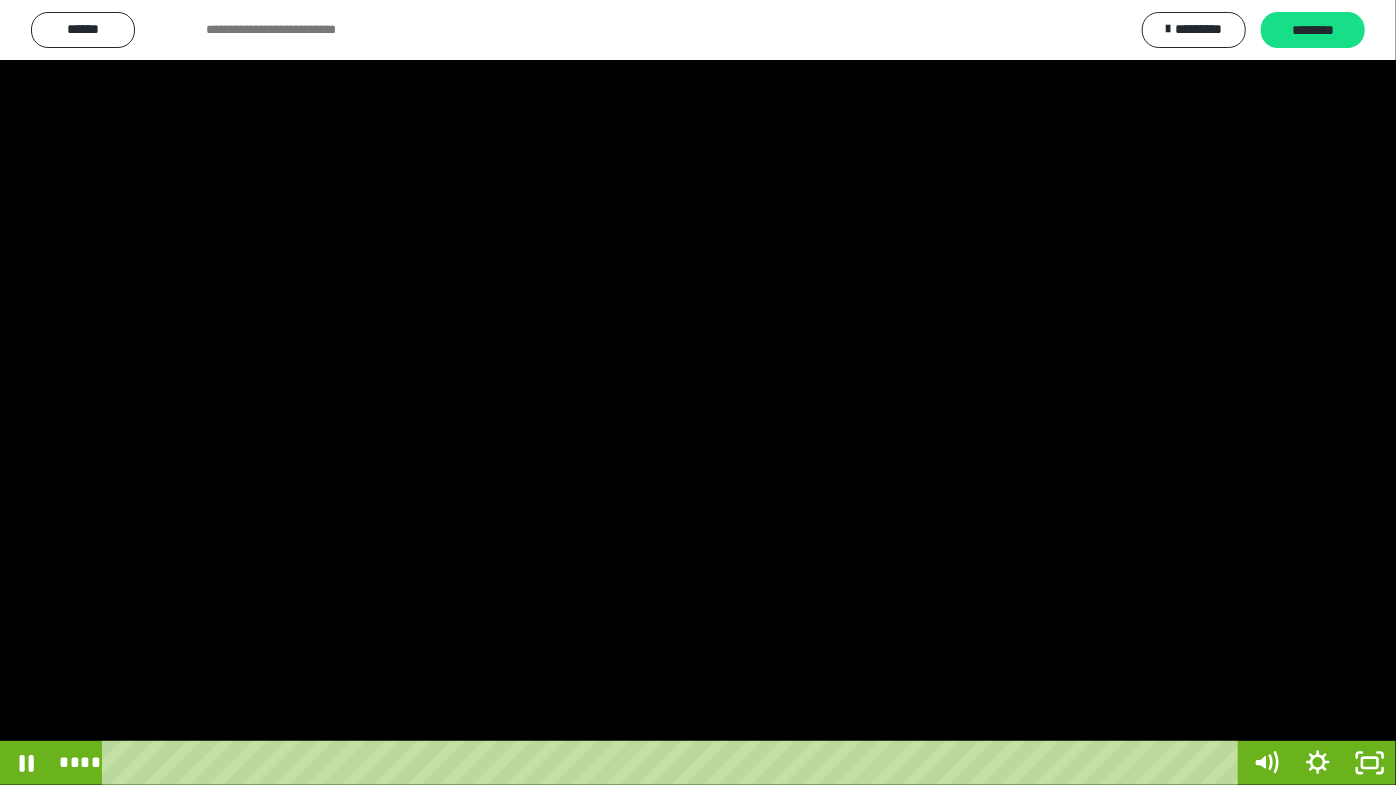 click at bounding box center (698, 392) 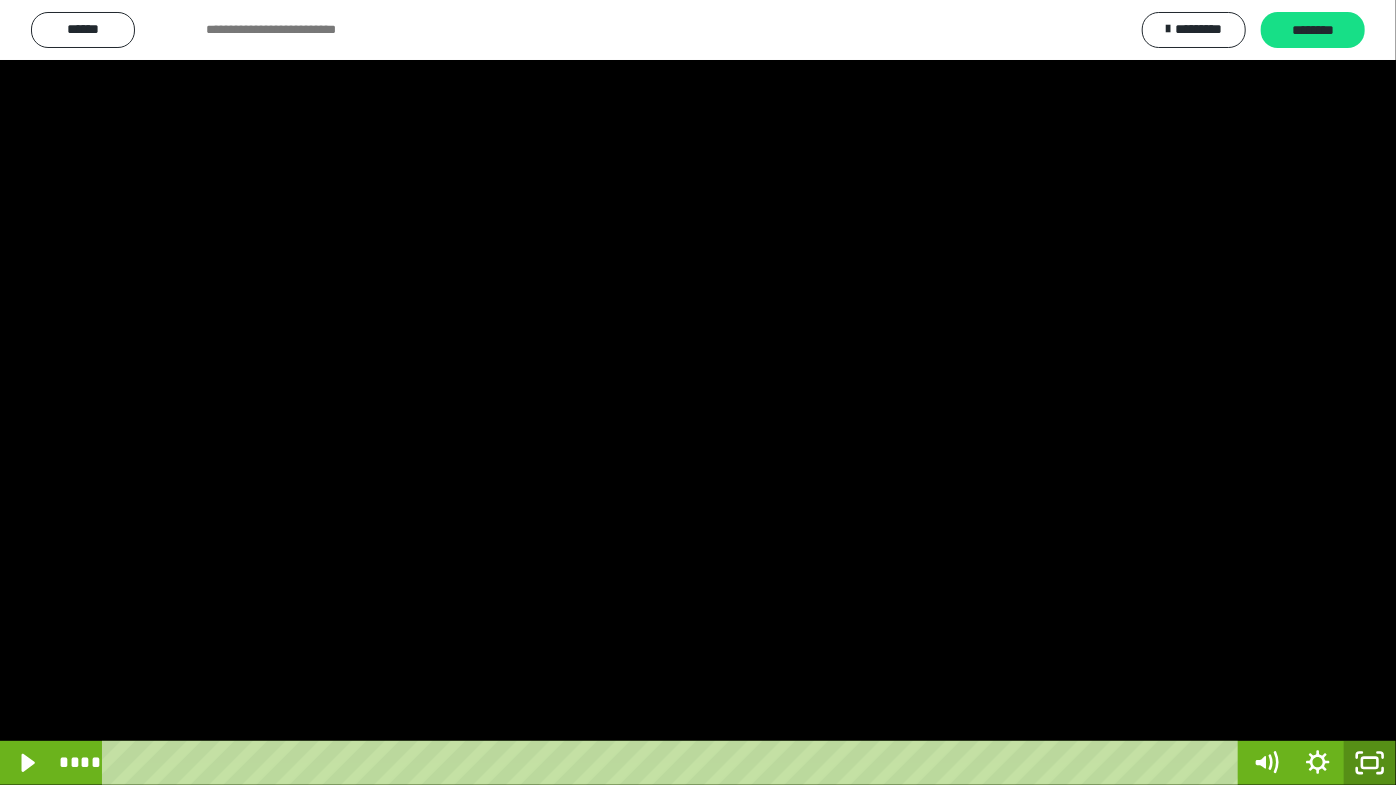 click 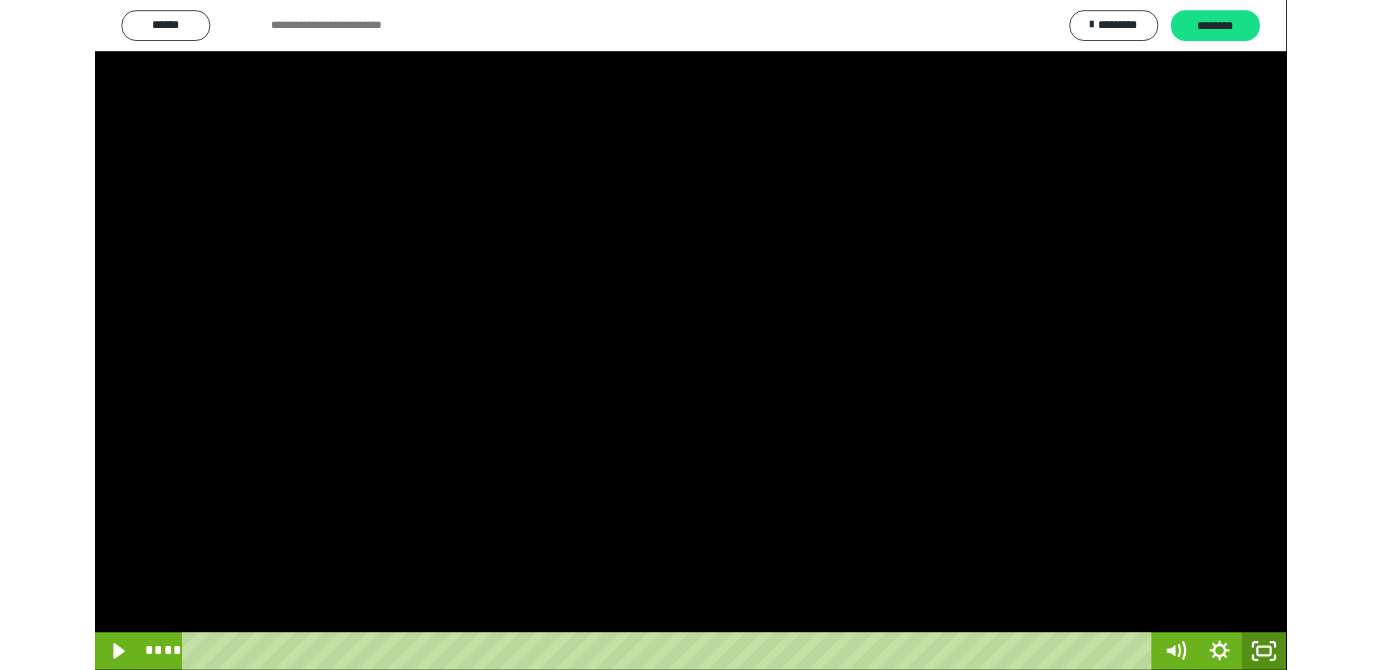 scroll, scrollTop: 3820, scrollLeft: 0, axis: vertical 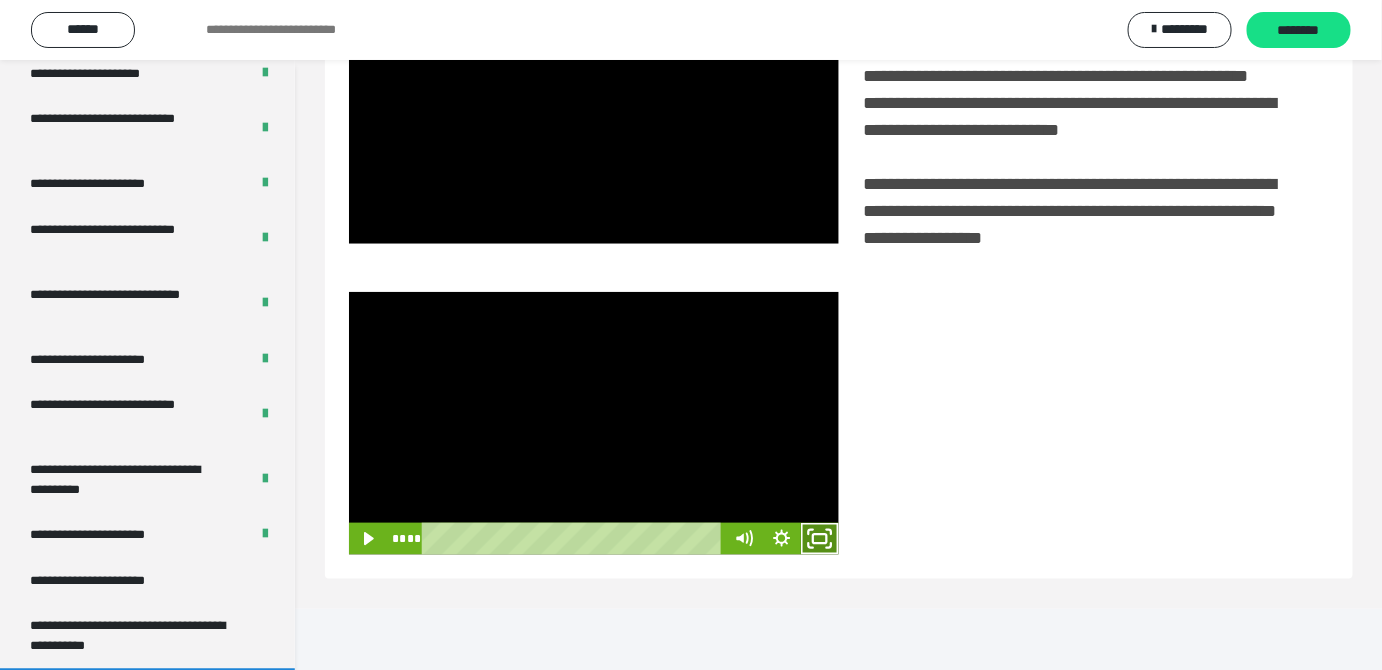 click 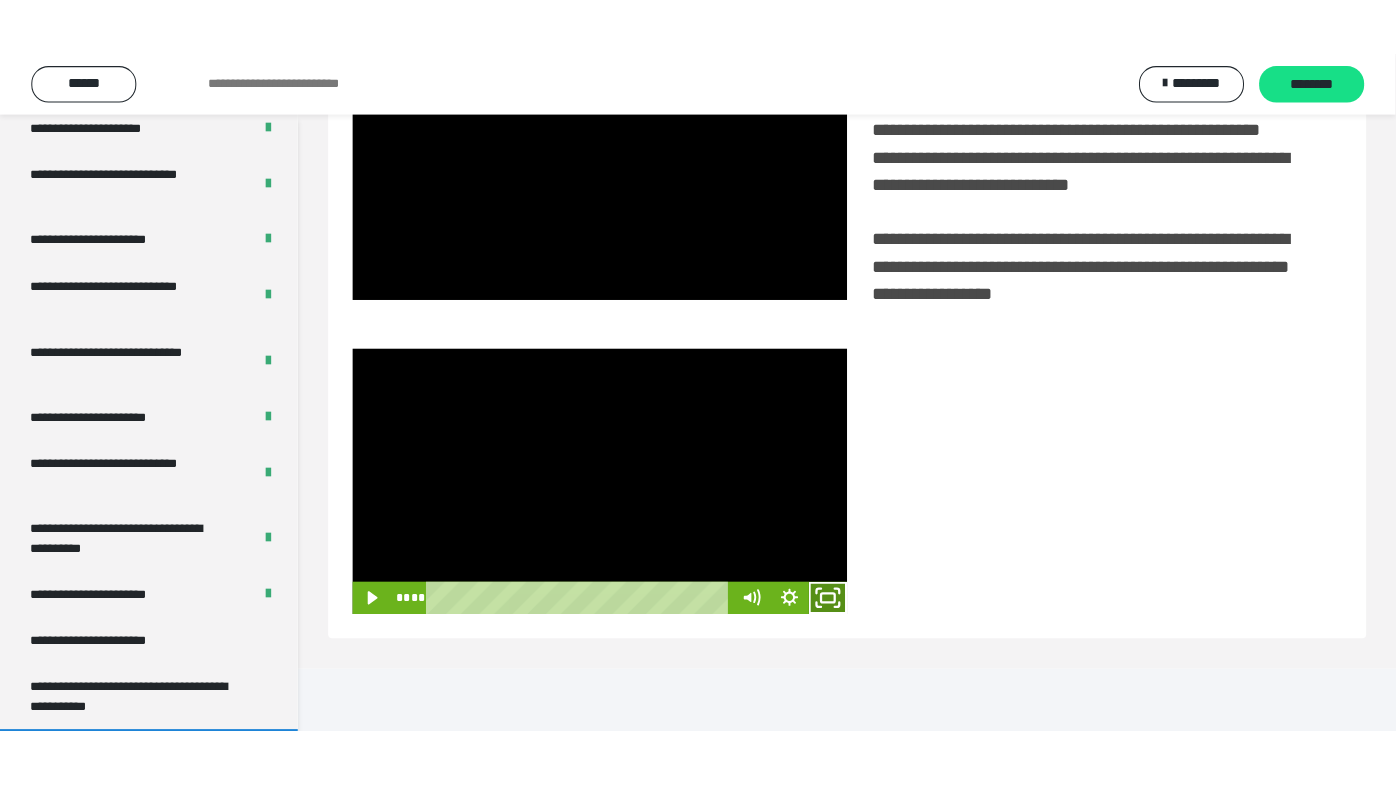 scroll, scrollTop: 338, scrollLeft: 0, axis: vertical 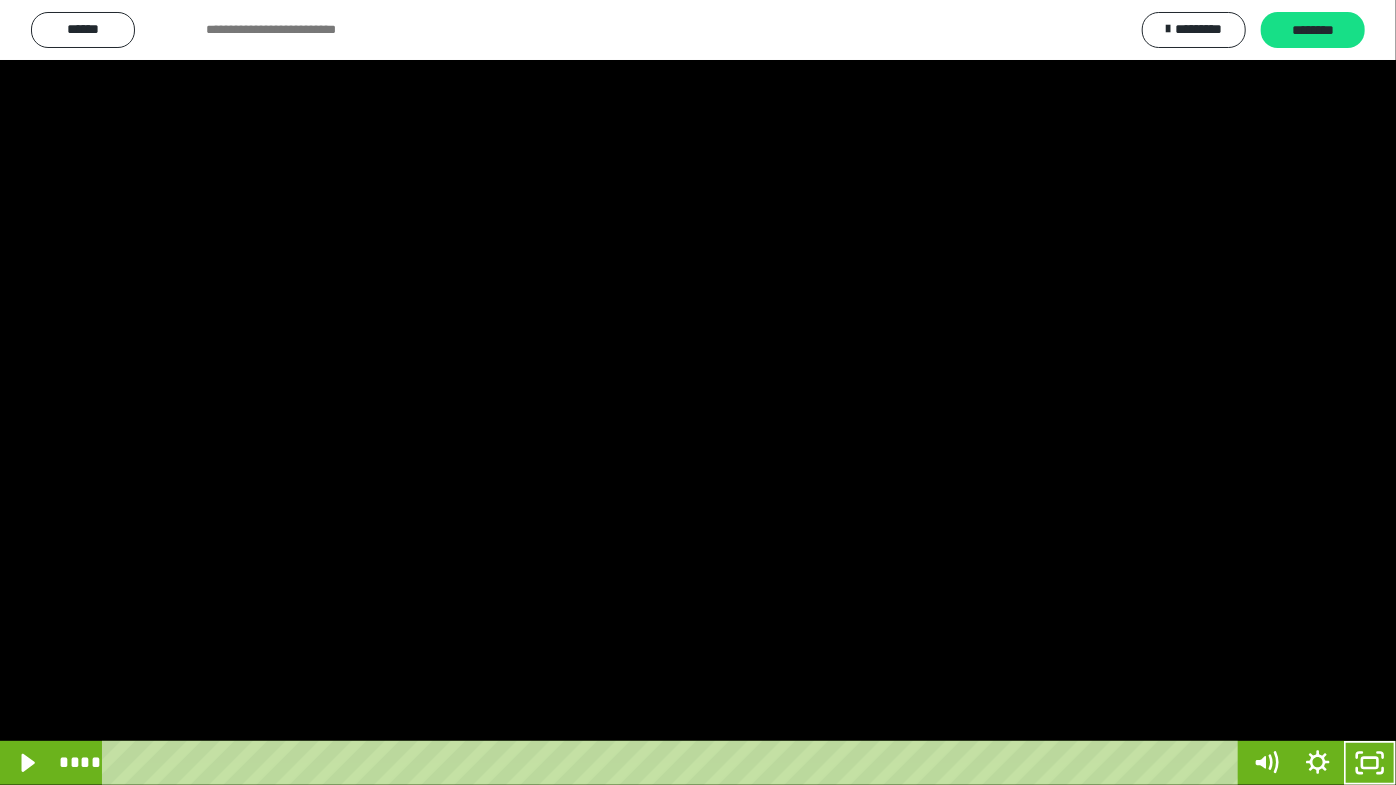 click at bounding box center [698, 392] 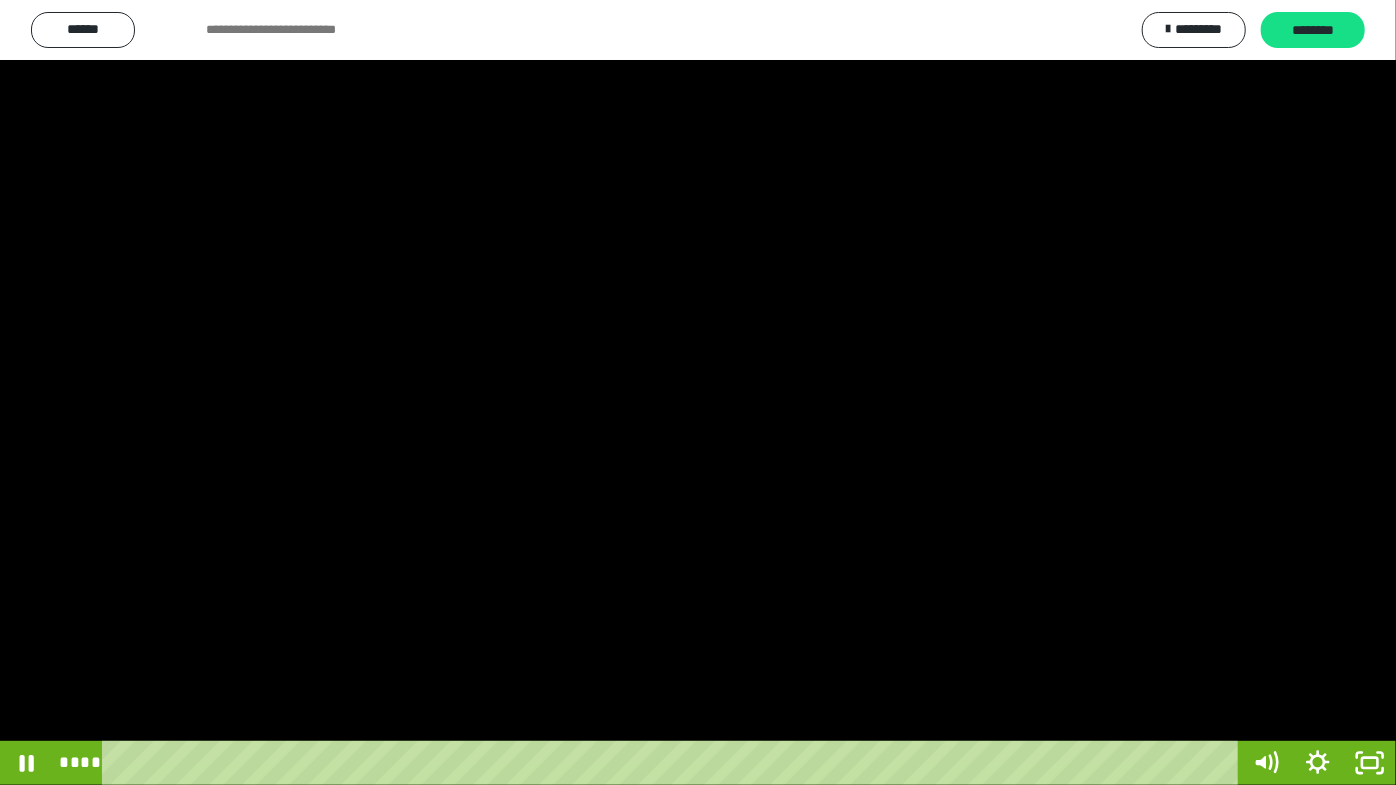 click at bounding box center (698, 392) 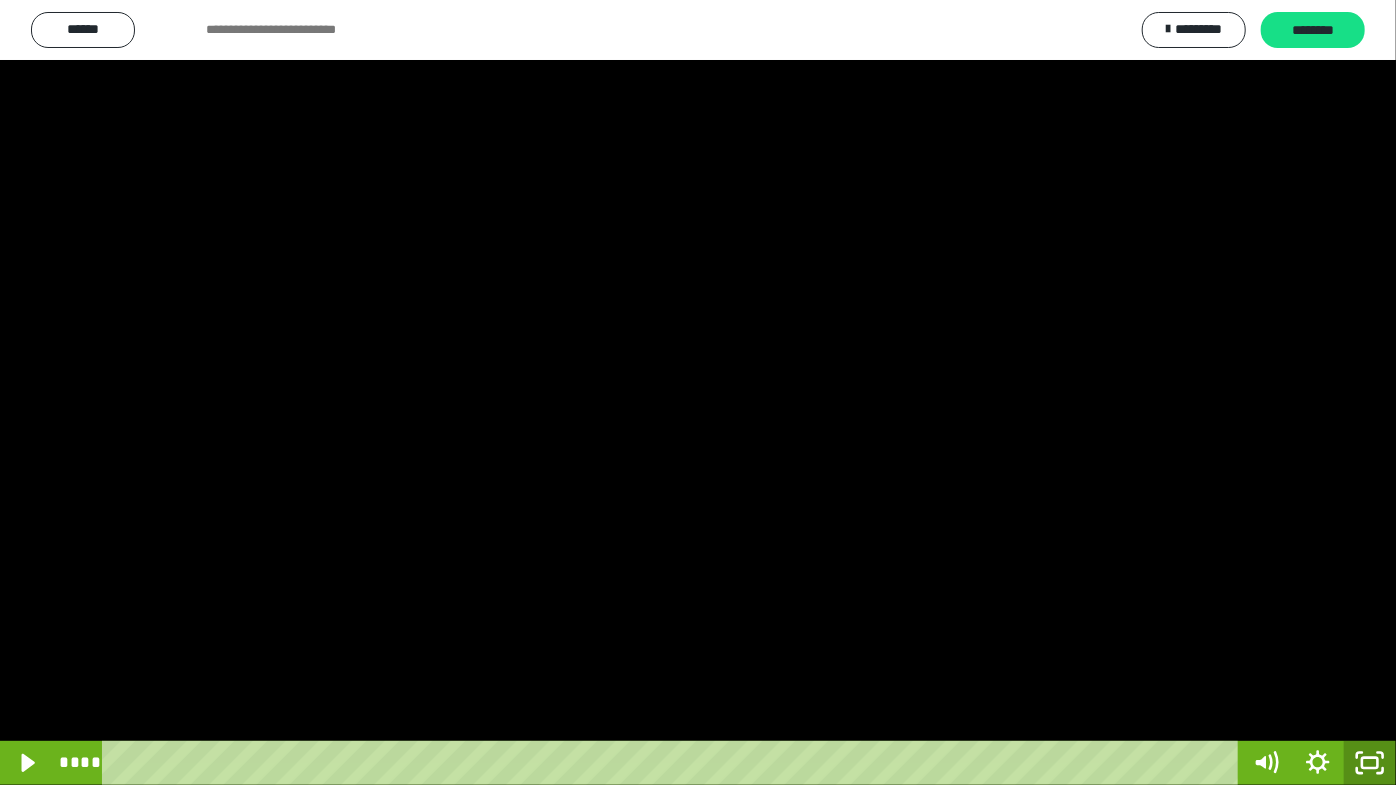 click 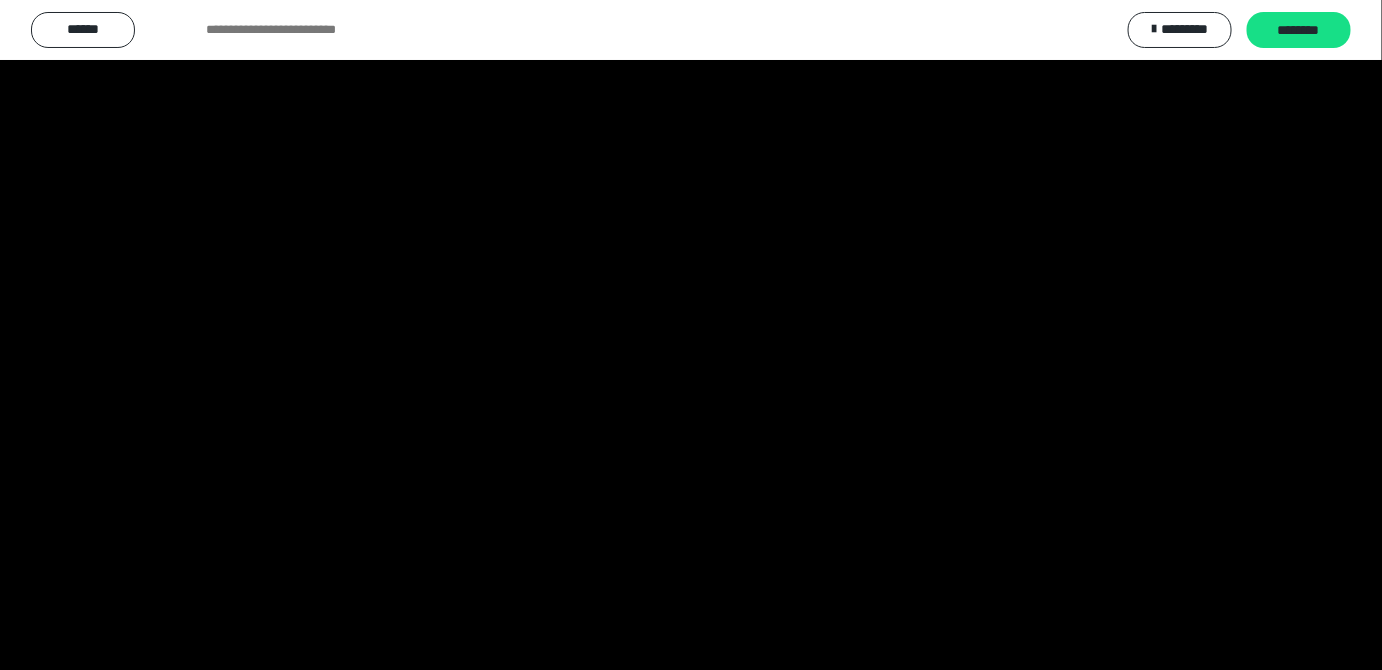 scroll, scrollTop: 3820, scrollLeft: 0, axis: vertical 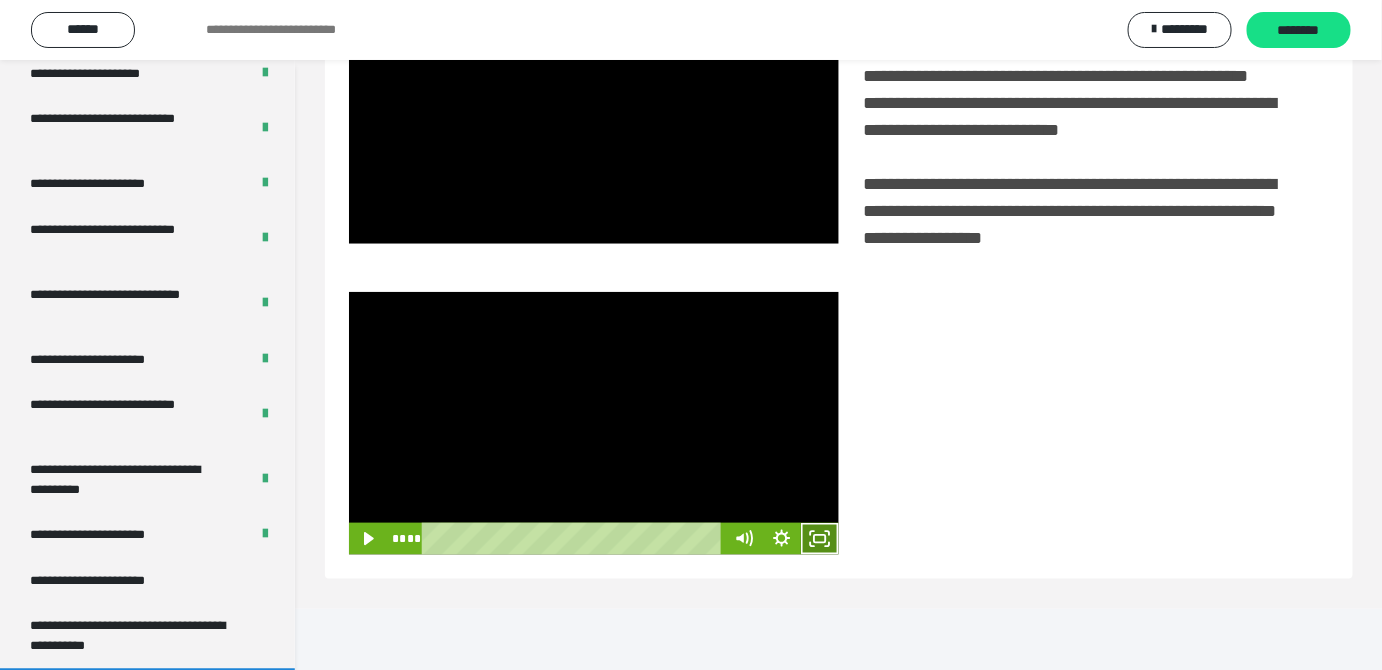 click 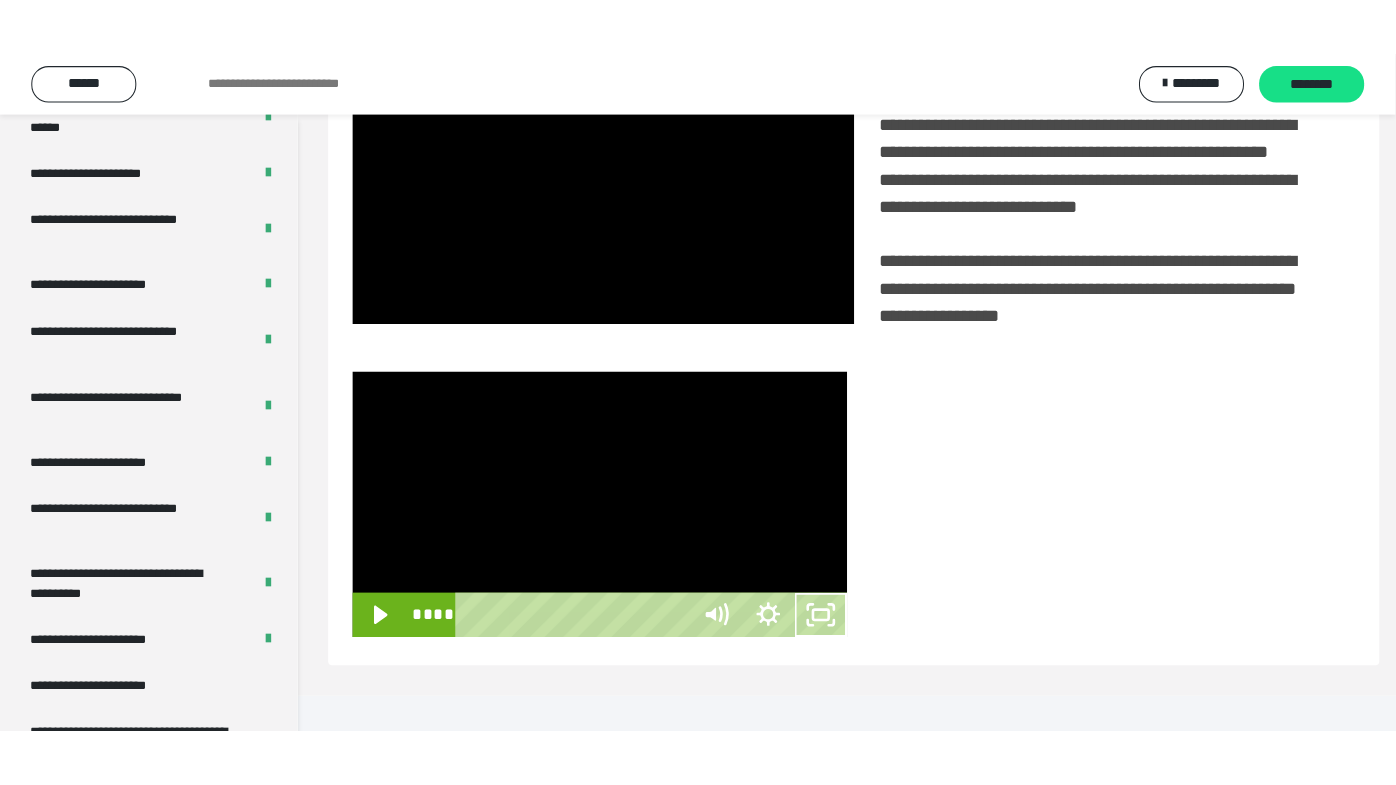 scroll, scrollTop: 338, scrollLeft: 0, axis: vertical 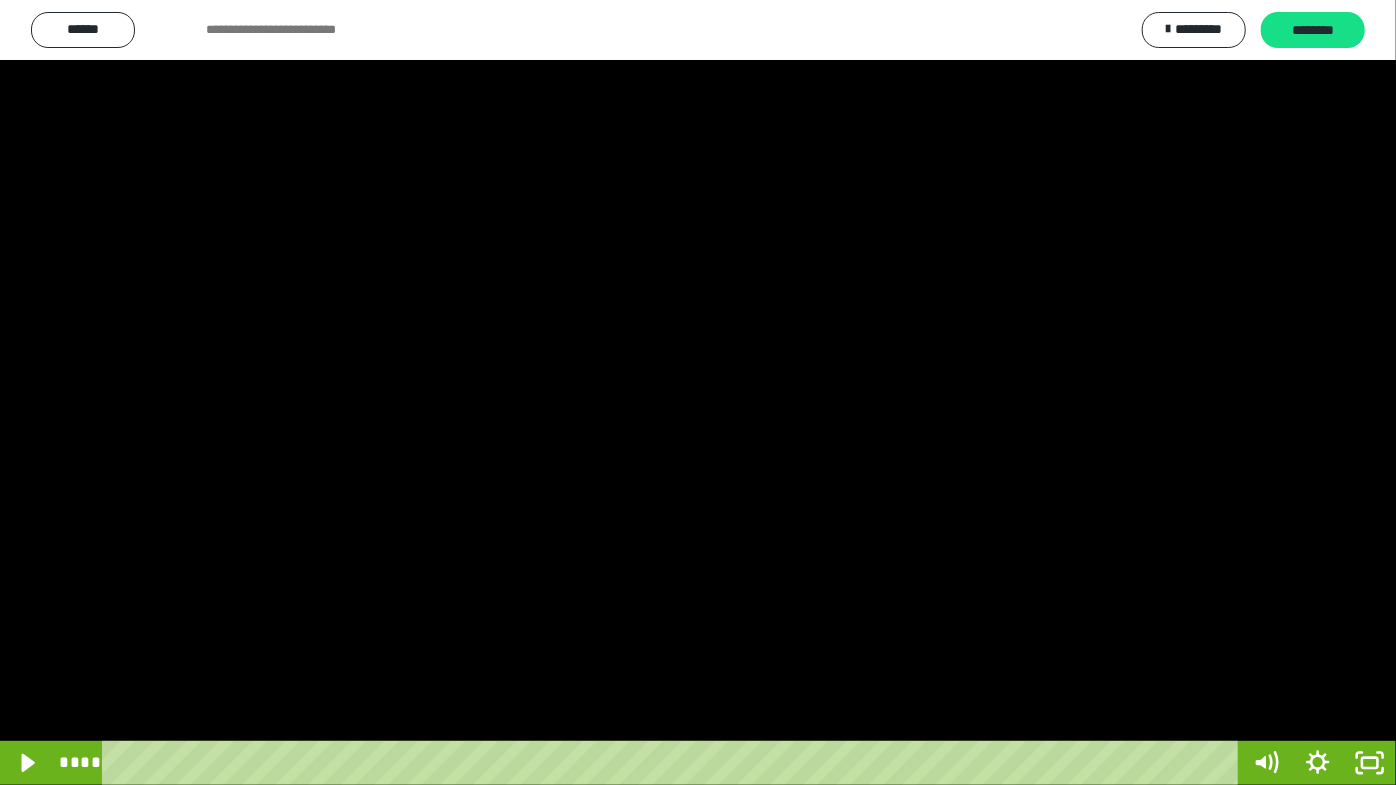 drag, startPoint x: 622, startPoint y: 499, endPoint x: 681, endPoint y: 519, distance: 62.297672 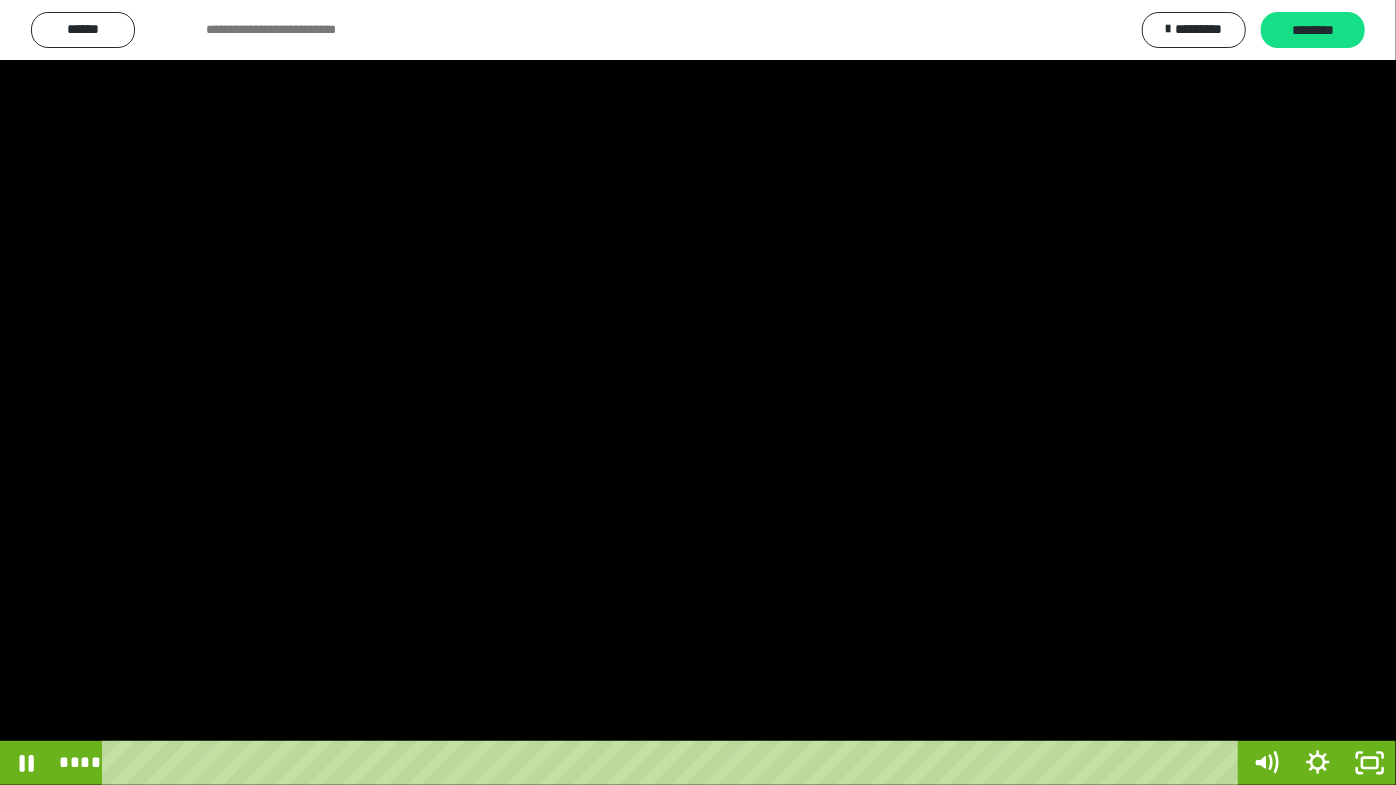 click at bounding box center (698, 392) 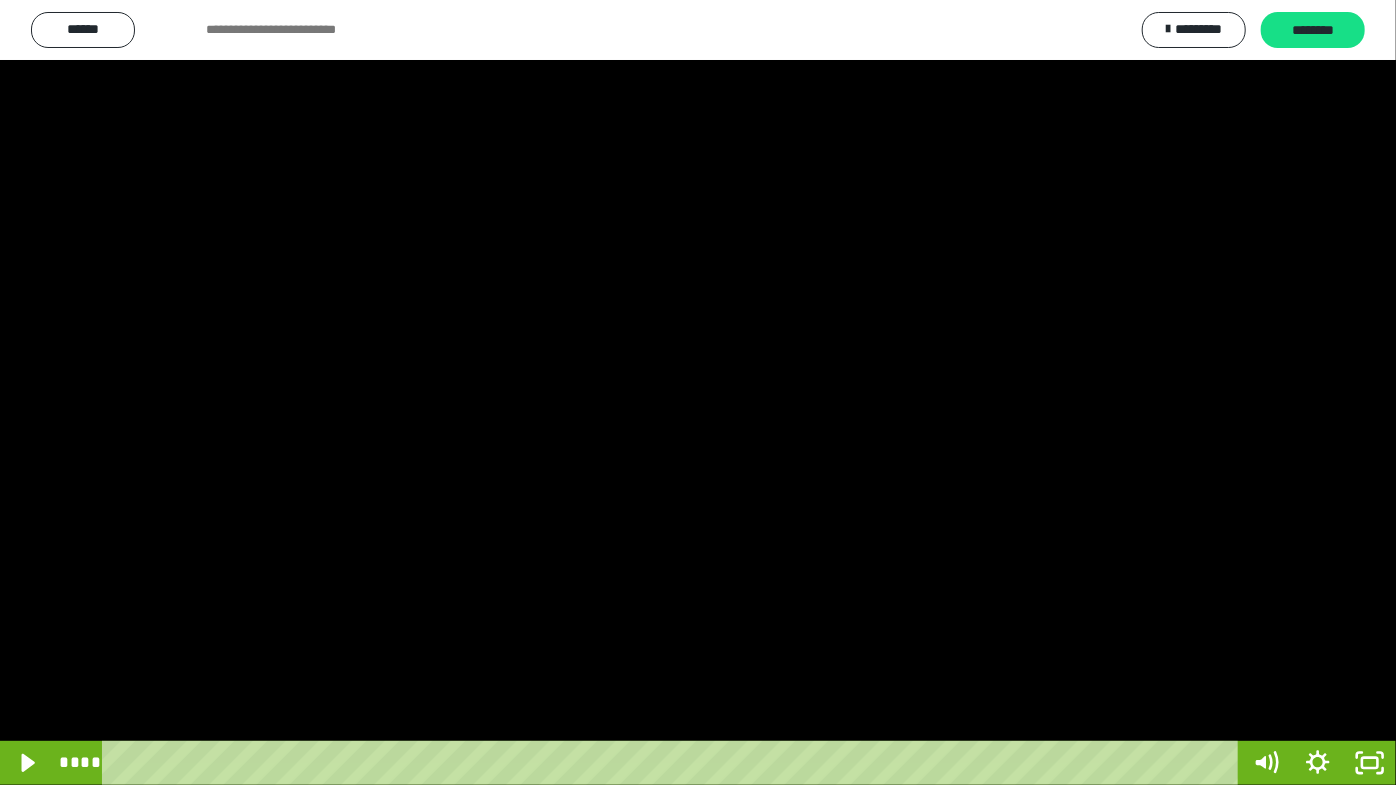drag, startPoint x: 809, startPoint y: 442, endPoint x: 776, endPoint y: 450, distance: 33.955853 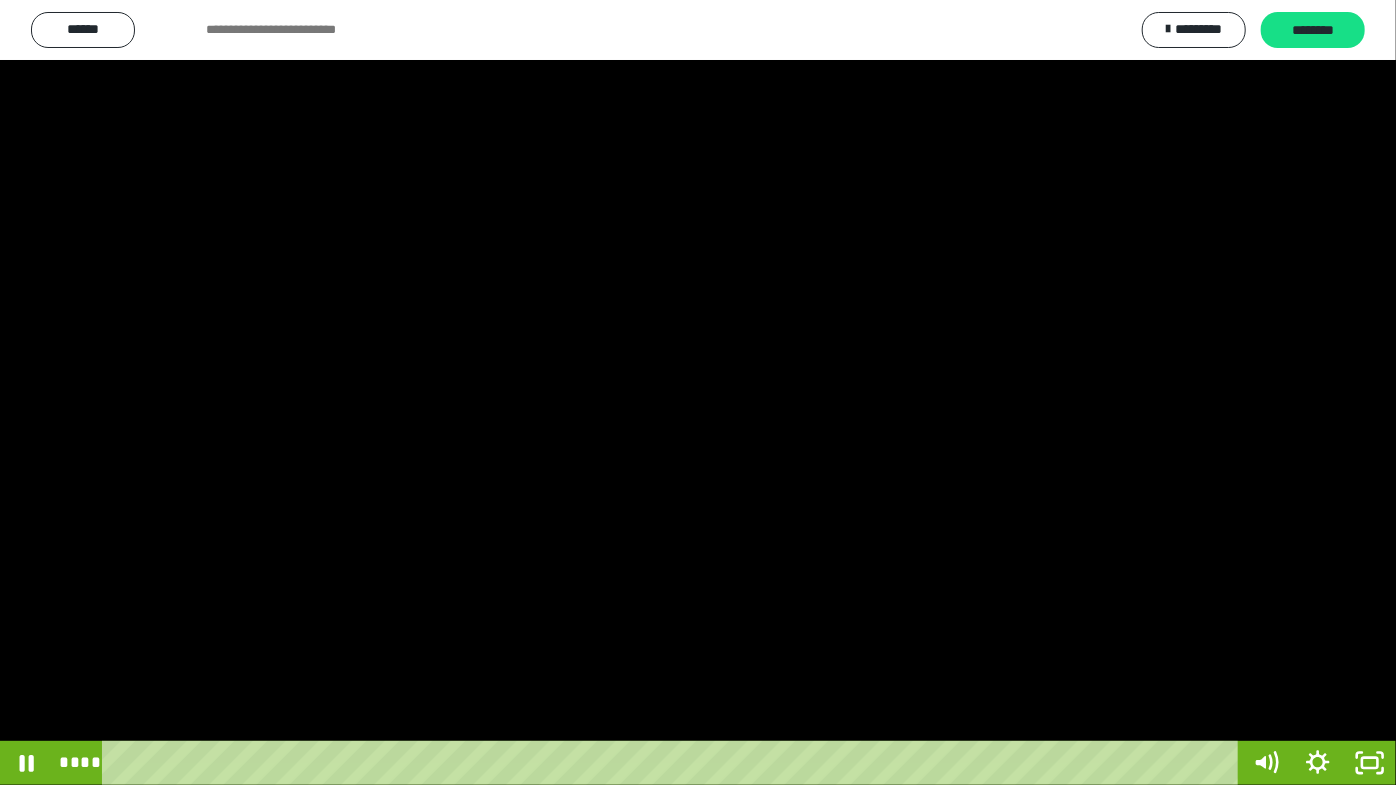 click at bounding box center (698, 392) 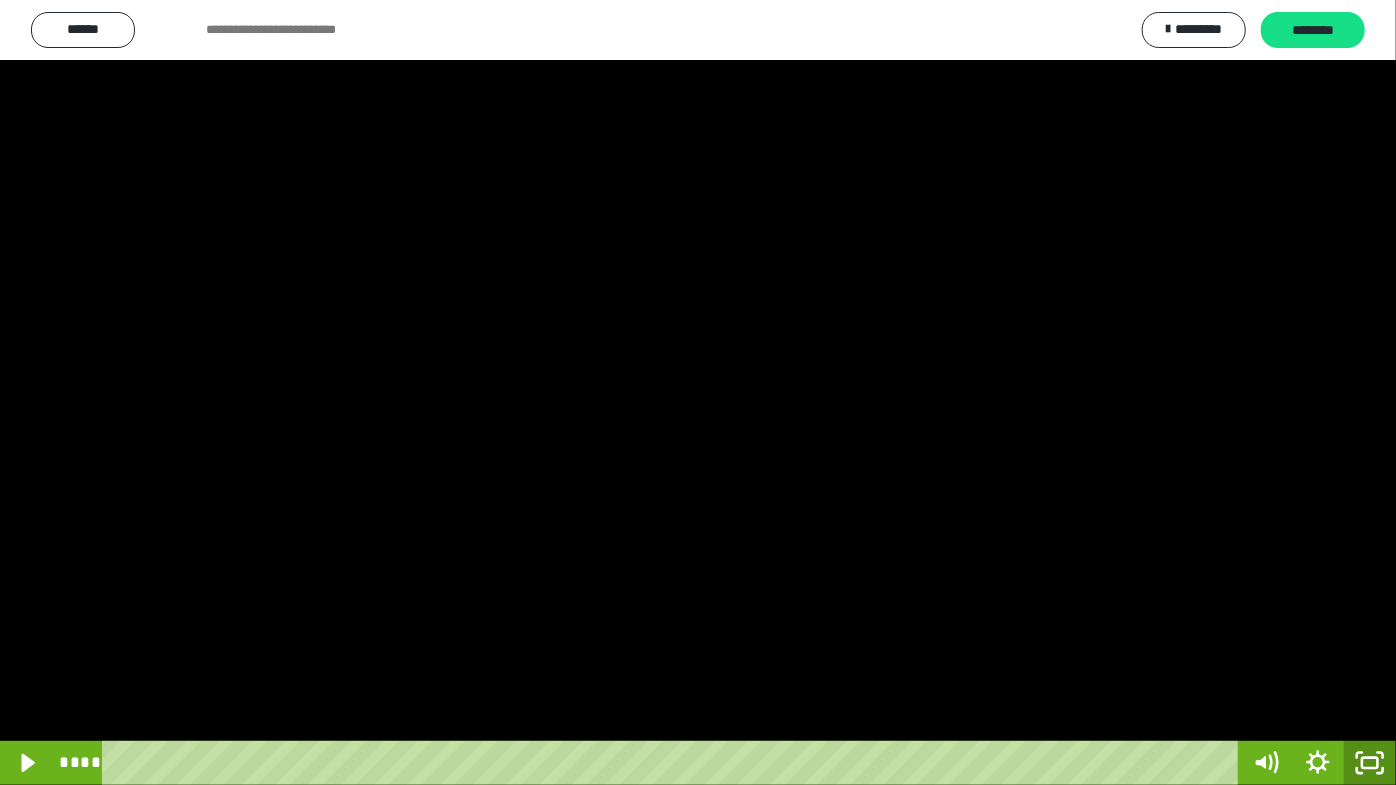 click 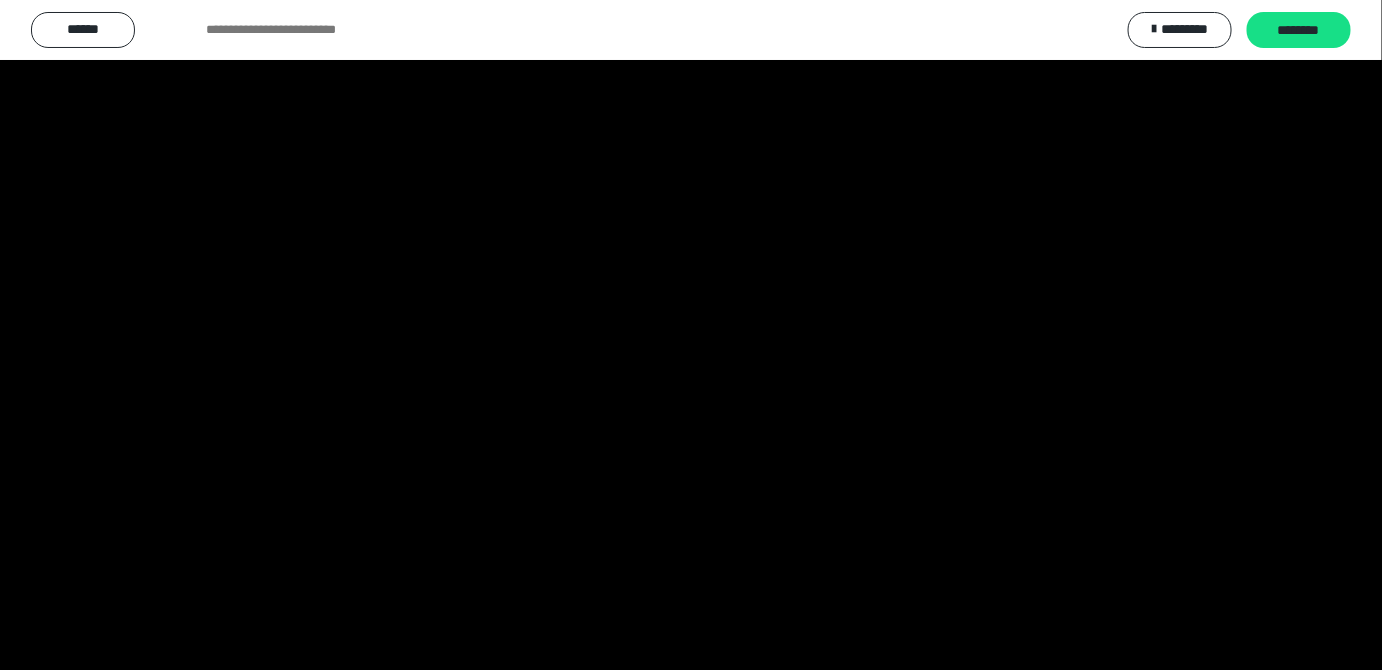 scroll, scrollTop: 3820, scrollLeft: 0, axis: vertical 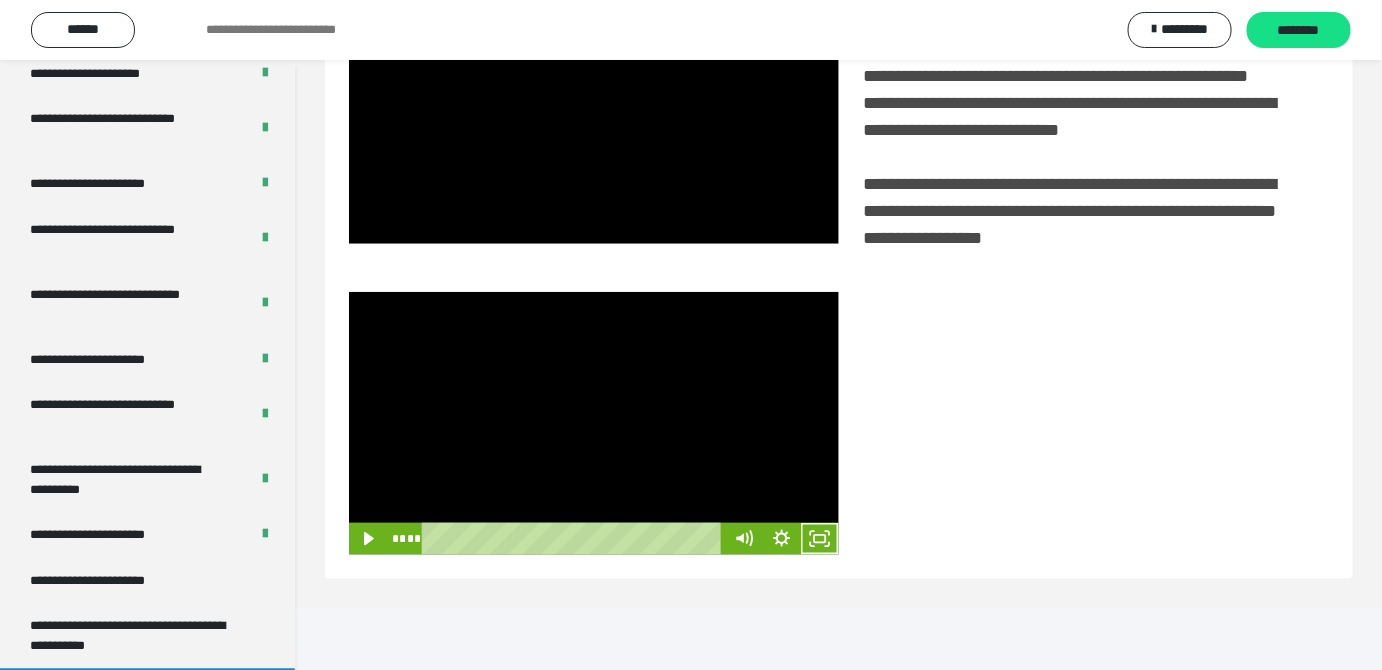 click at bounding box center (594, 423) 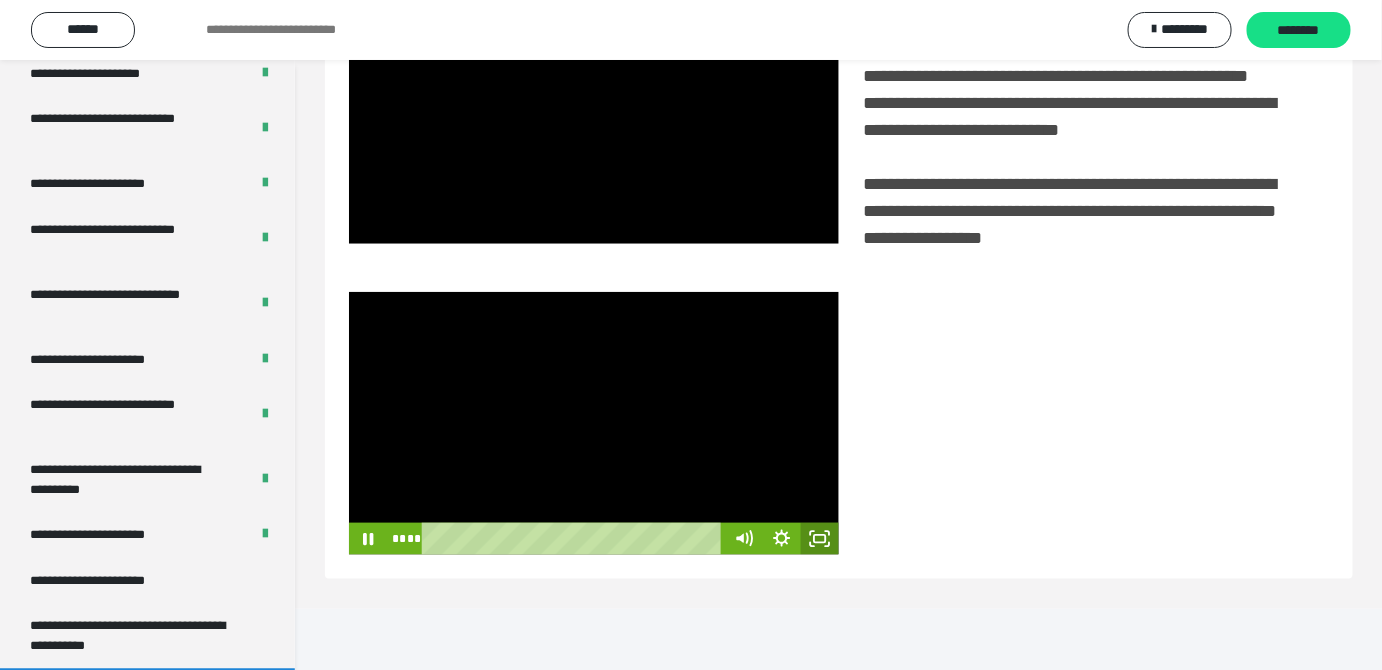 click 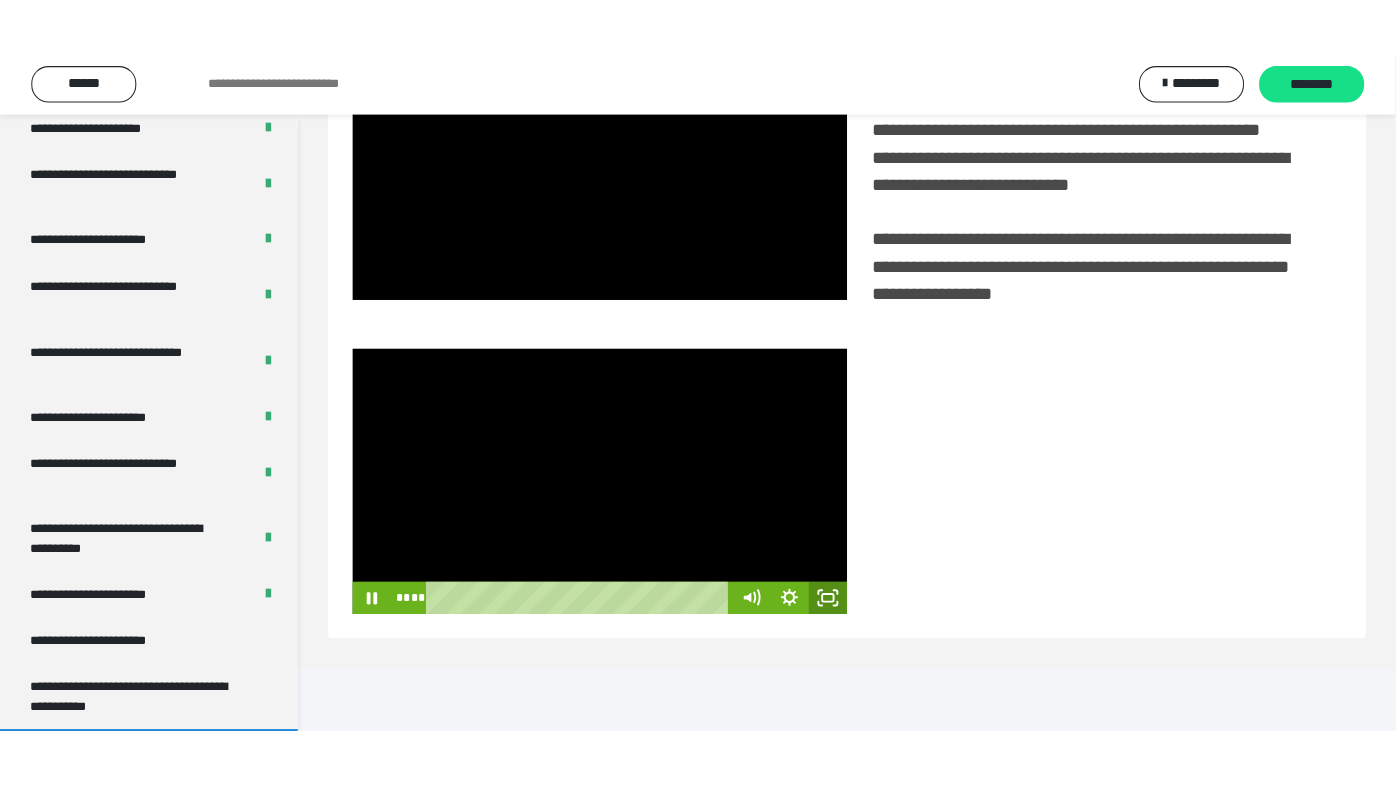 scroll, scrollTop: 338, scrollLeft: 0, axis: vertical 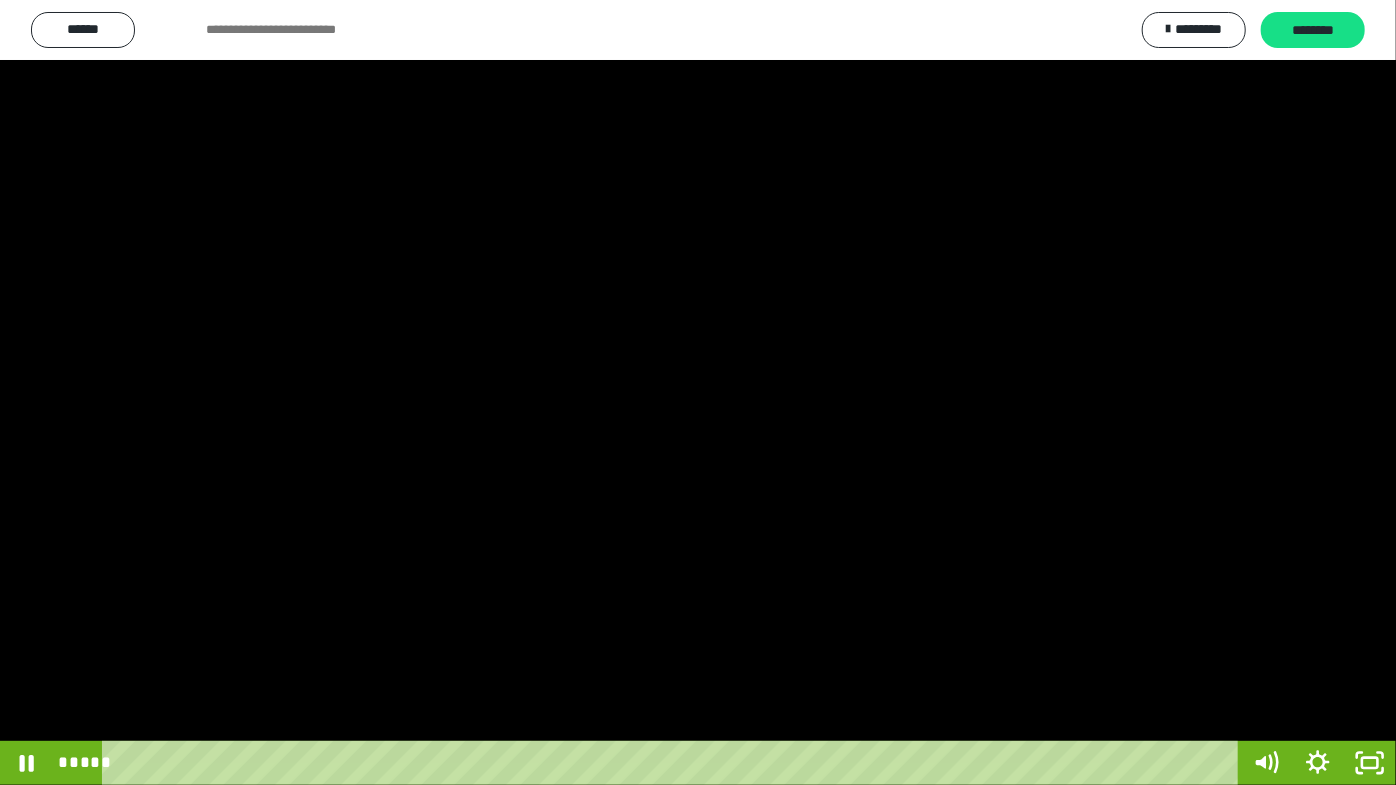 click at bounding box center (698, 392) 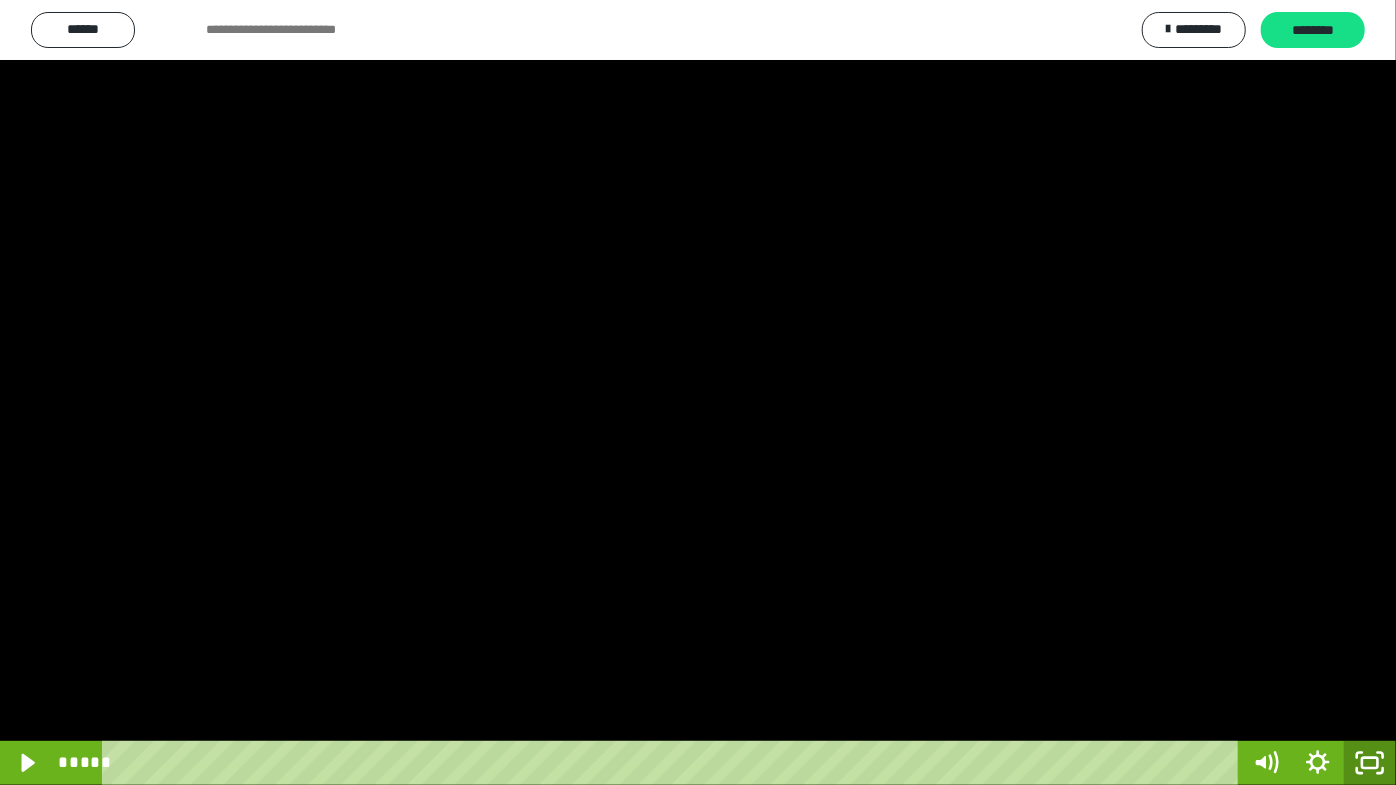 click 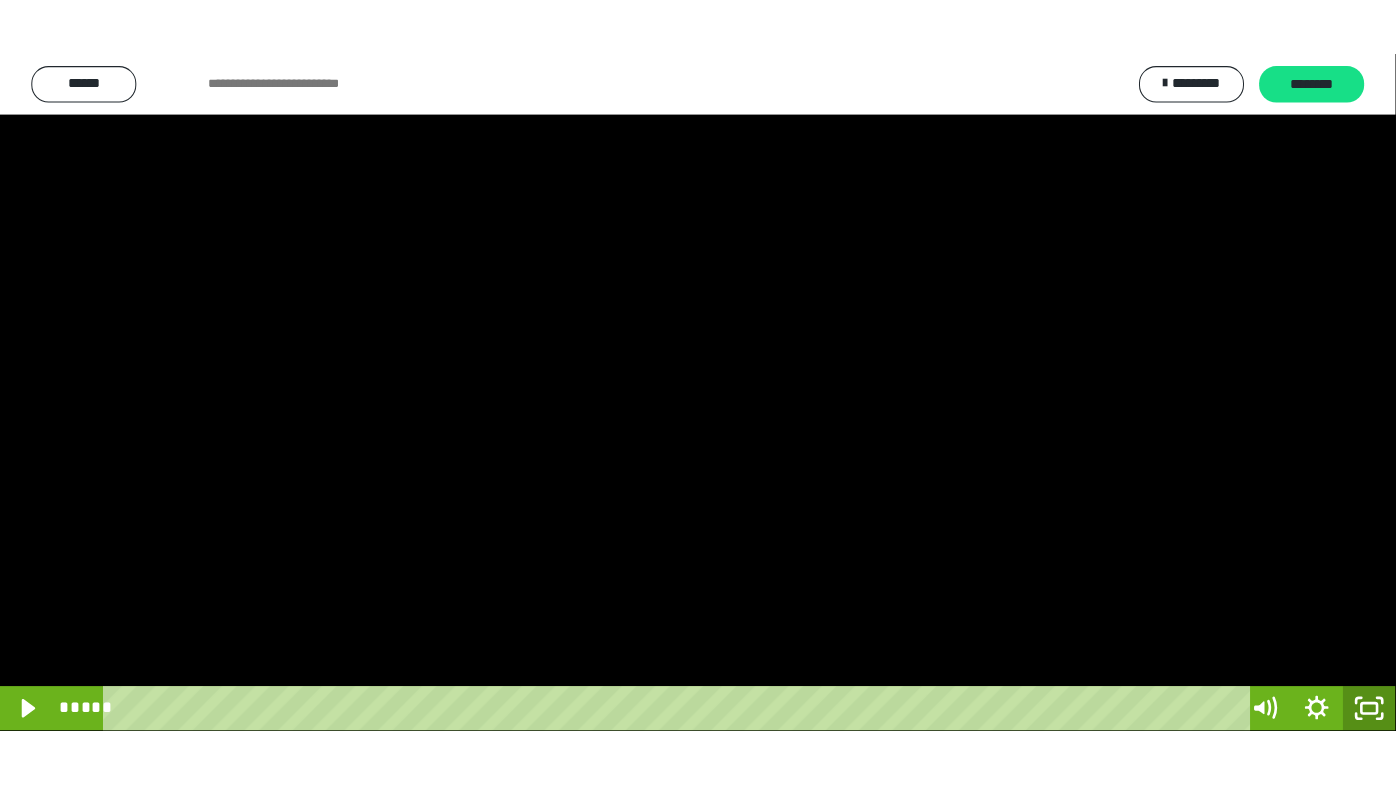 scroll, scrollTop: 3820, scrollLeft: 0, axis: vertical 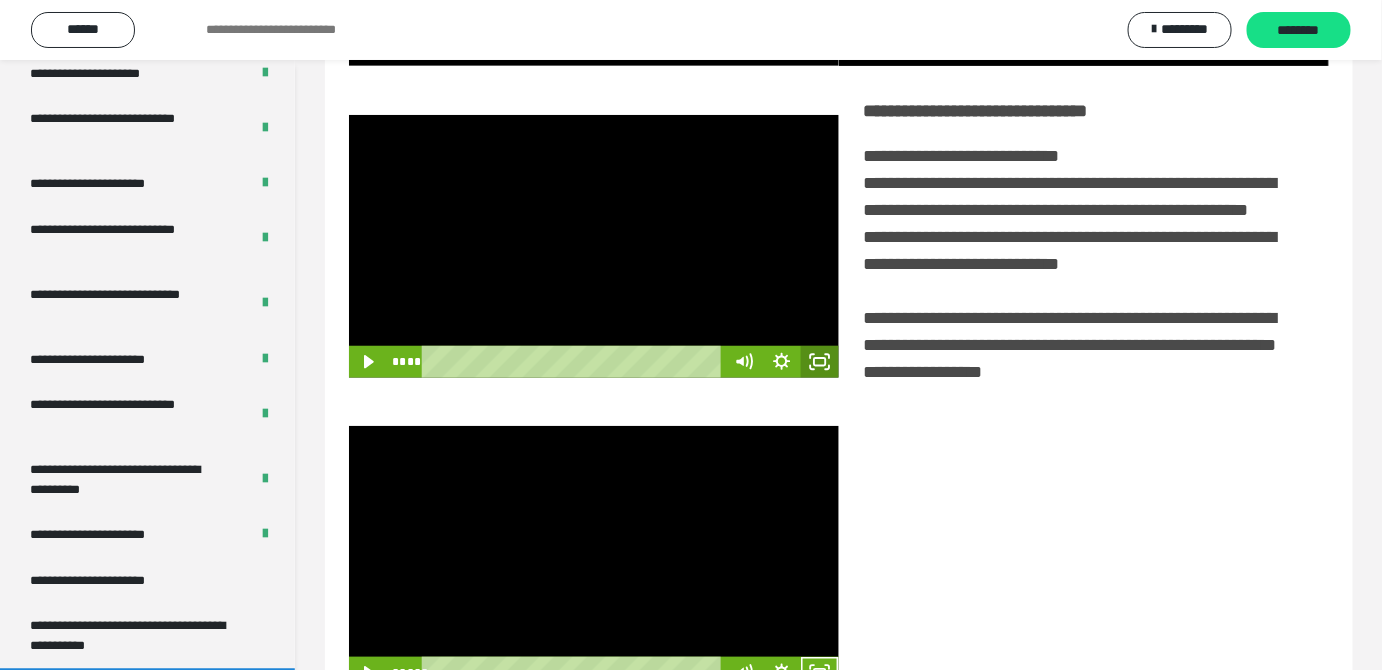 click 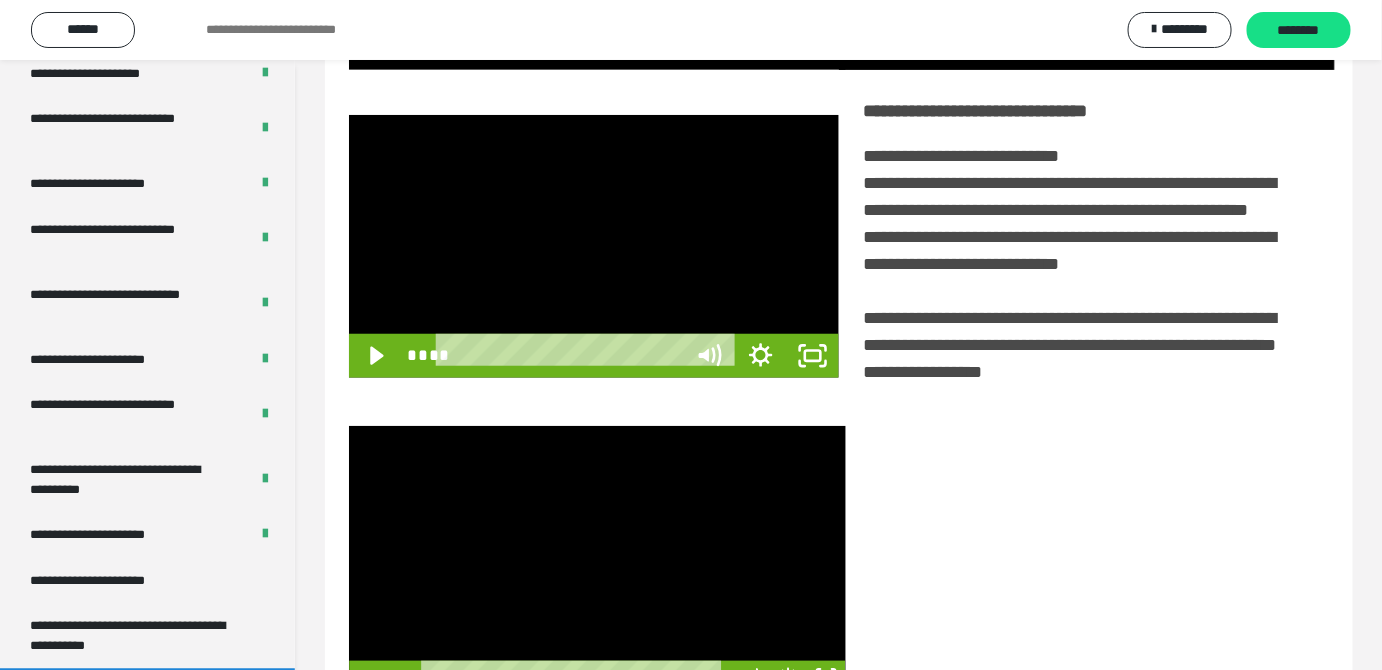 scroll, scrollTop: 3771, scrollLeft: 0, axis: vertical 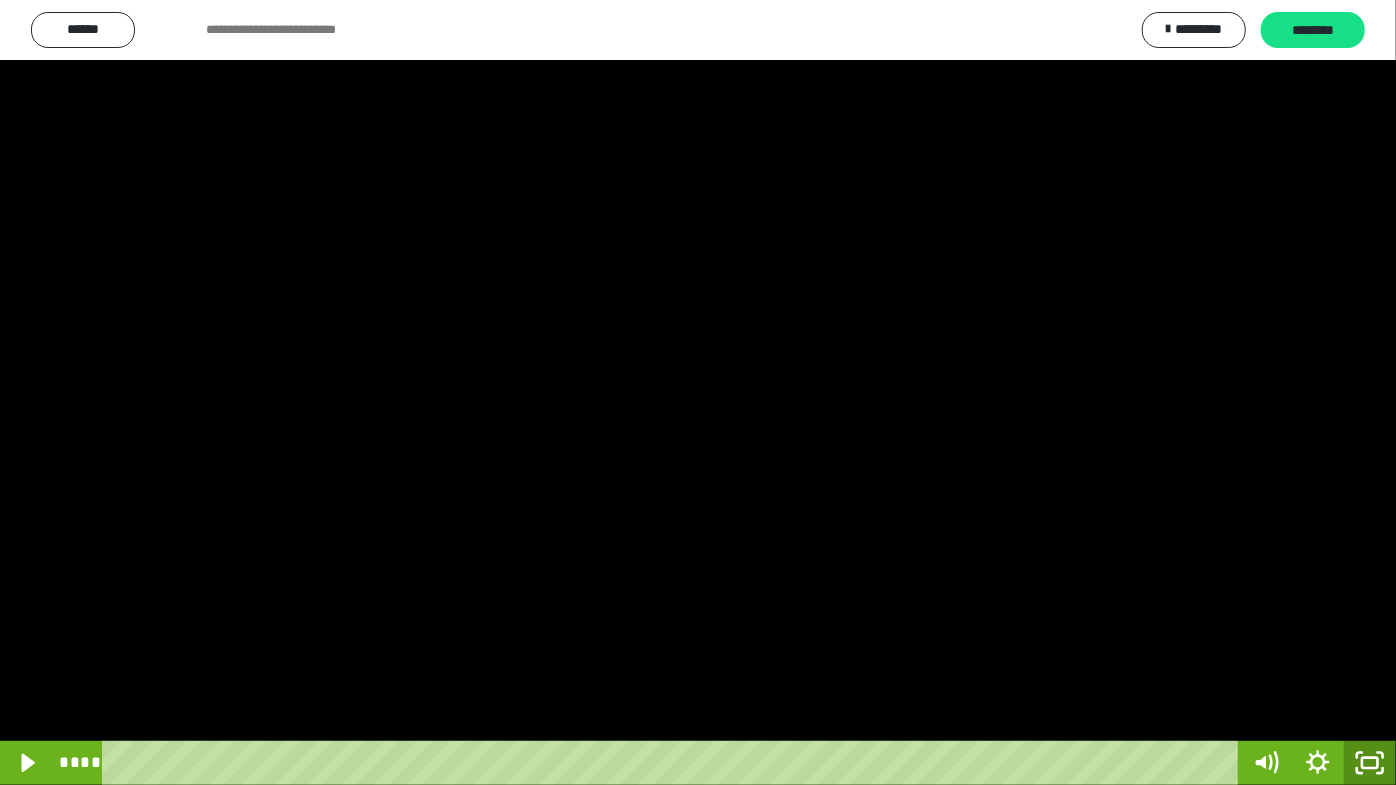drag, startPoint x: 1372, startPoint y: 765, endPoint x: 1113, endPoint y: 603, distance: 305.4914 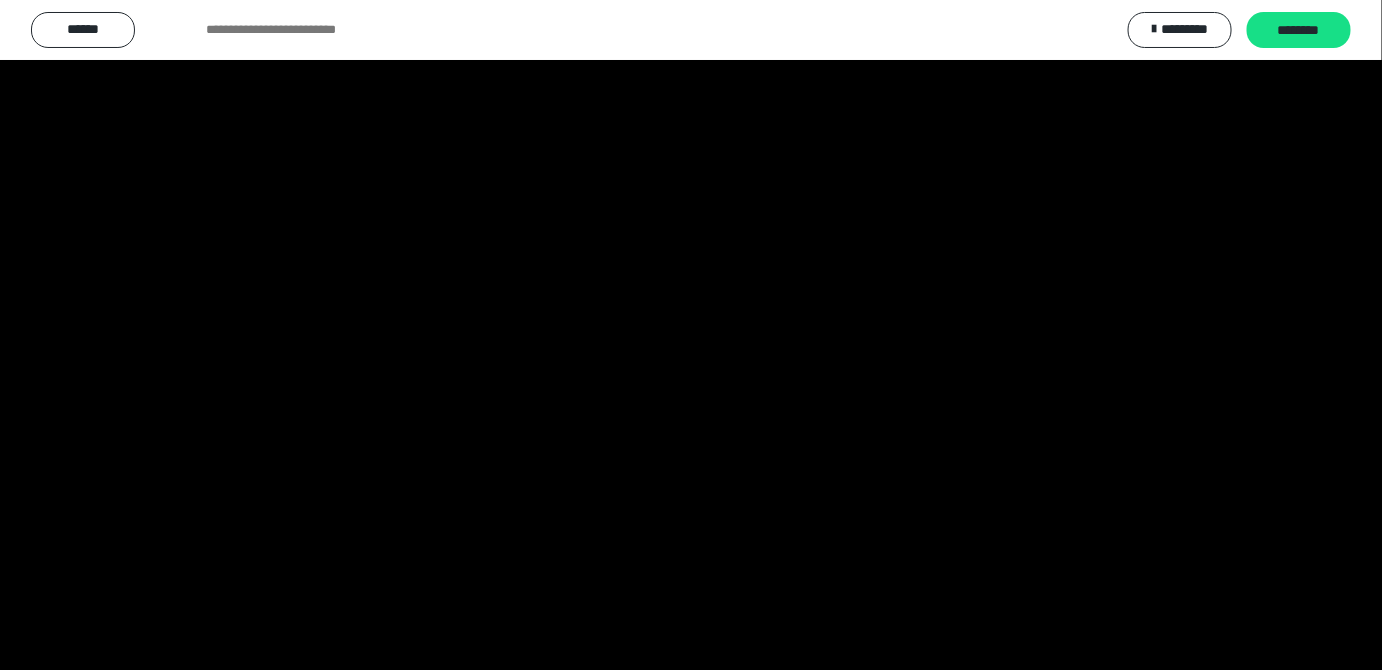 scroll, scrollTop: 3820, scrollLeft: 0, axis: vertical 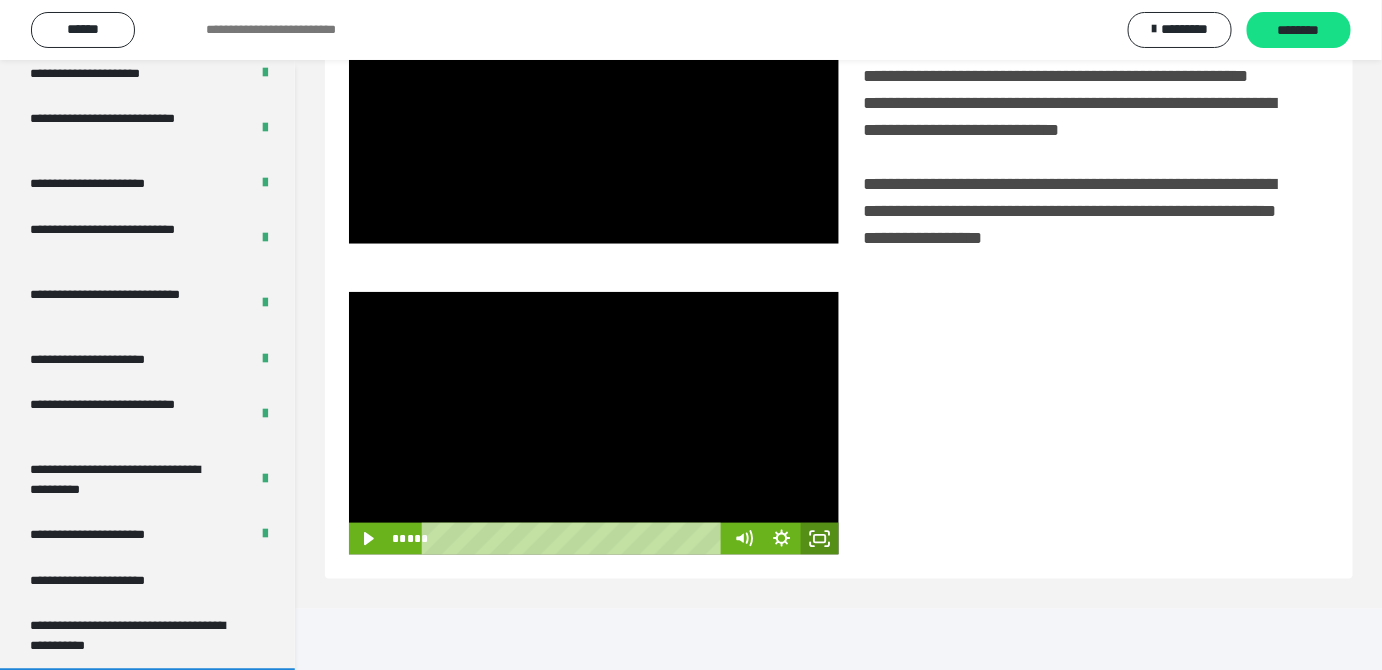 click 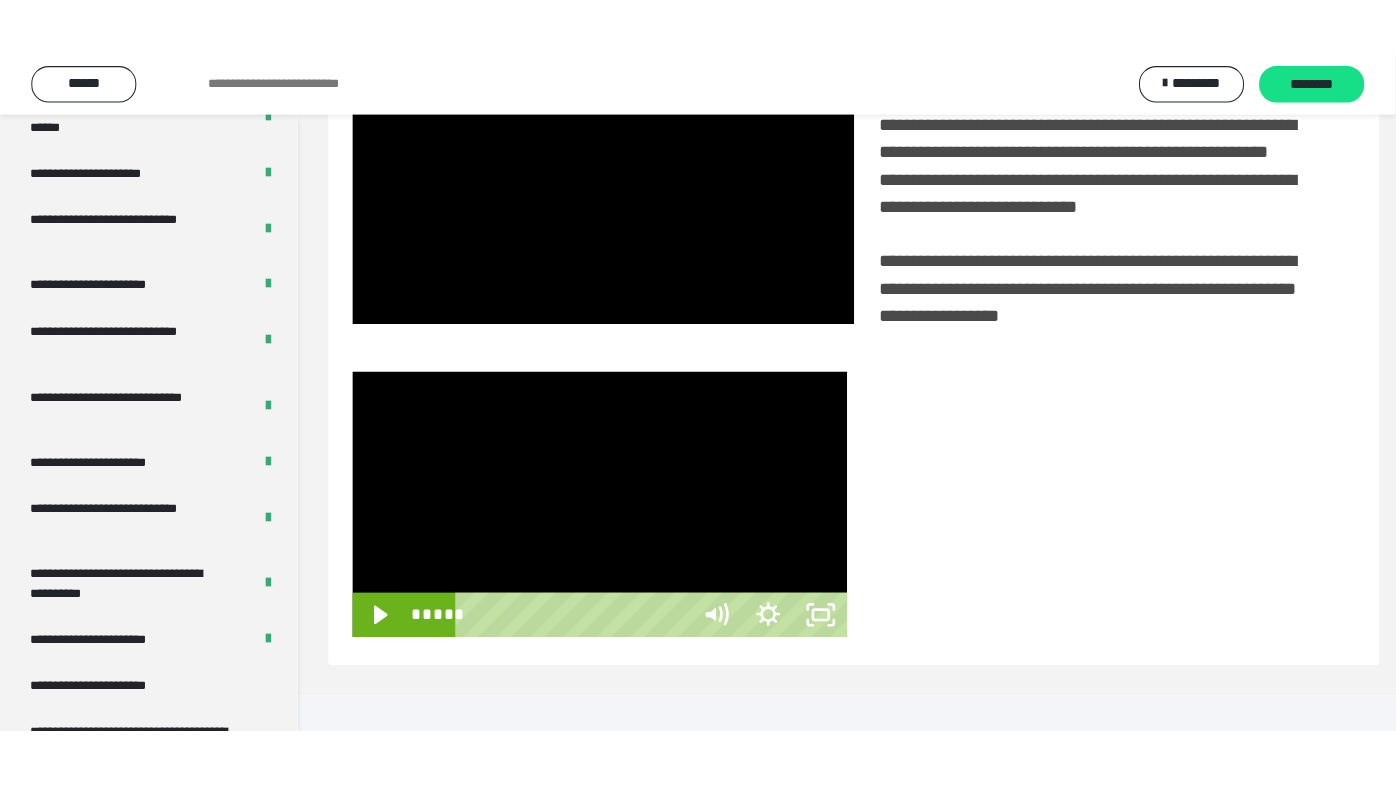 scroll, scrollTop: 338, scrollLeft: 0, axis: vertical 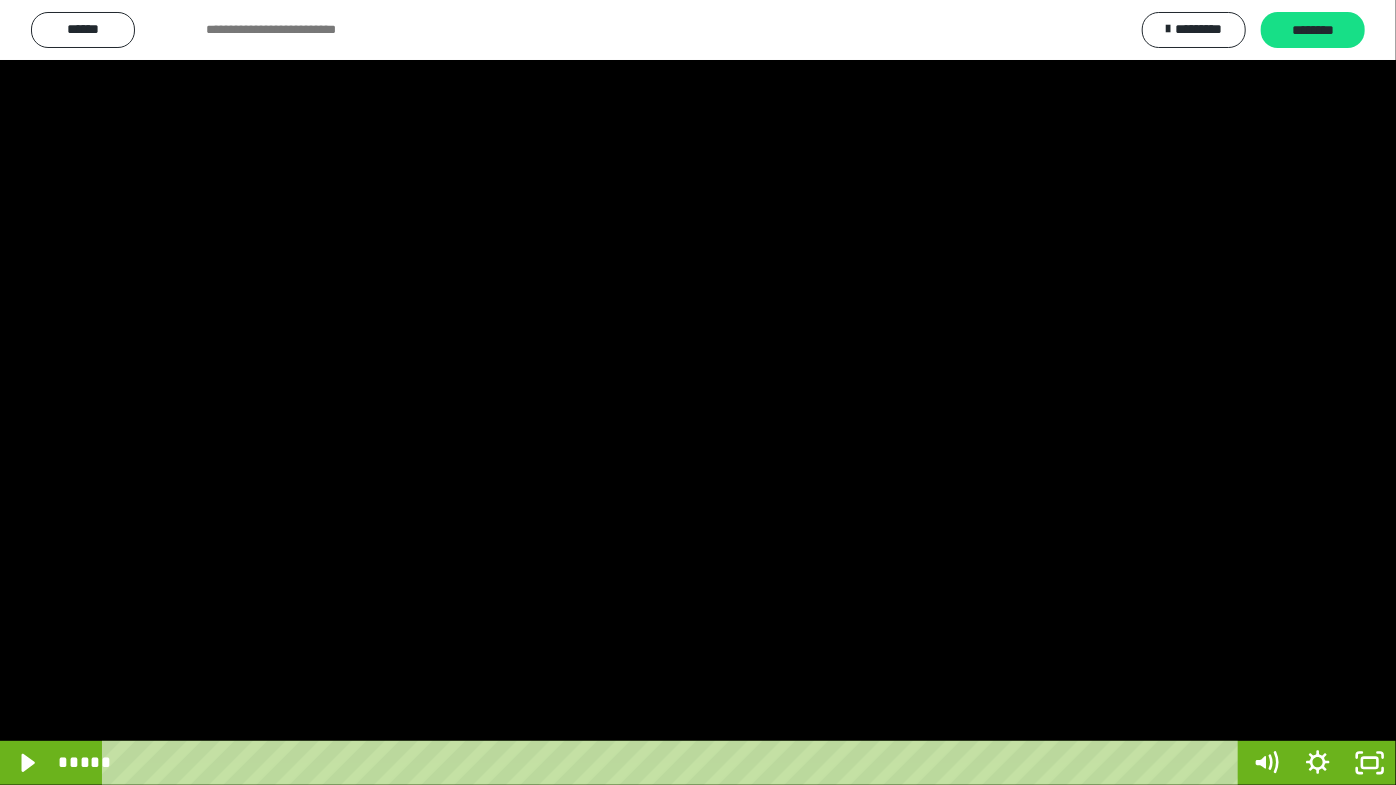 click at bounding box center [698, 392] 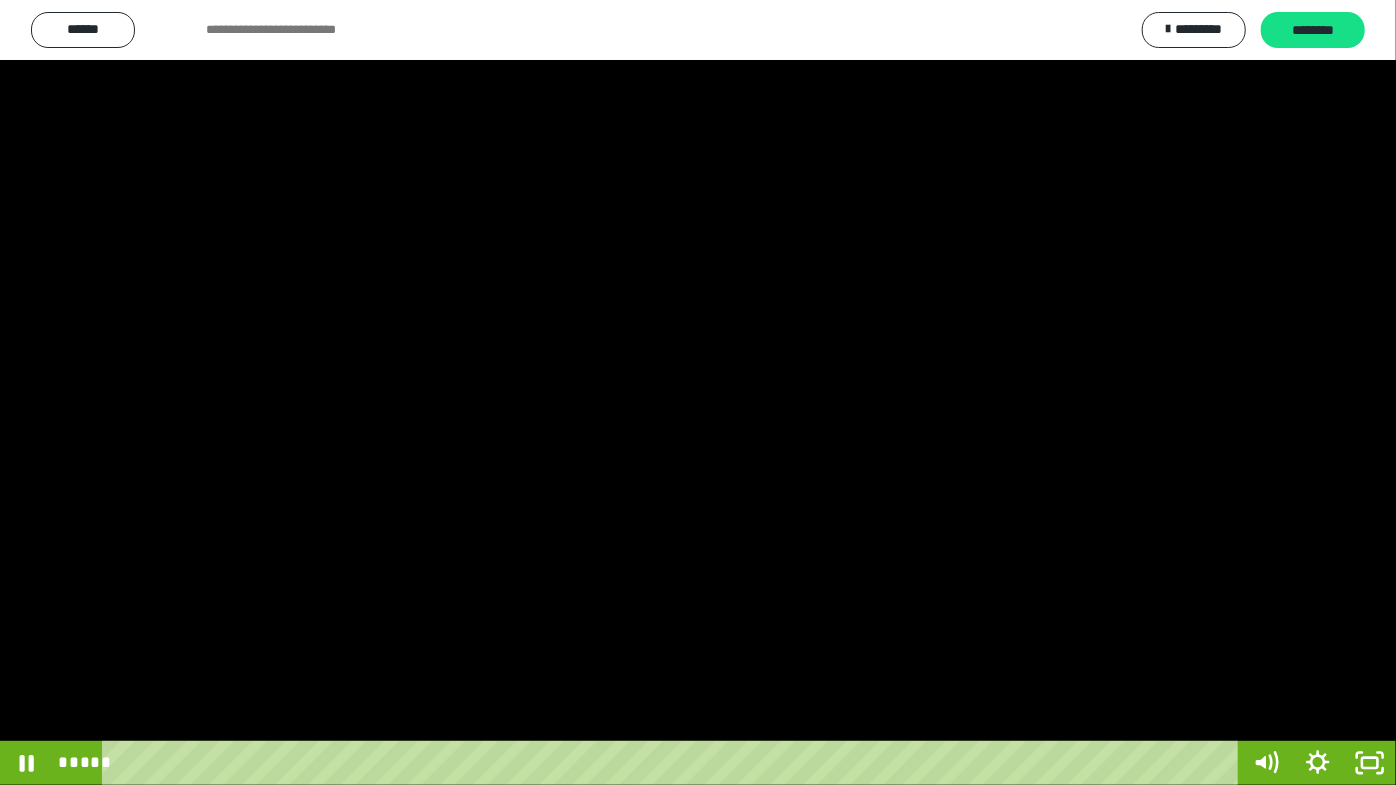 click at bounding box center (698, 392) 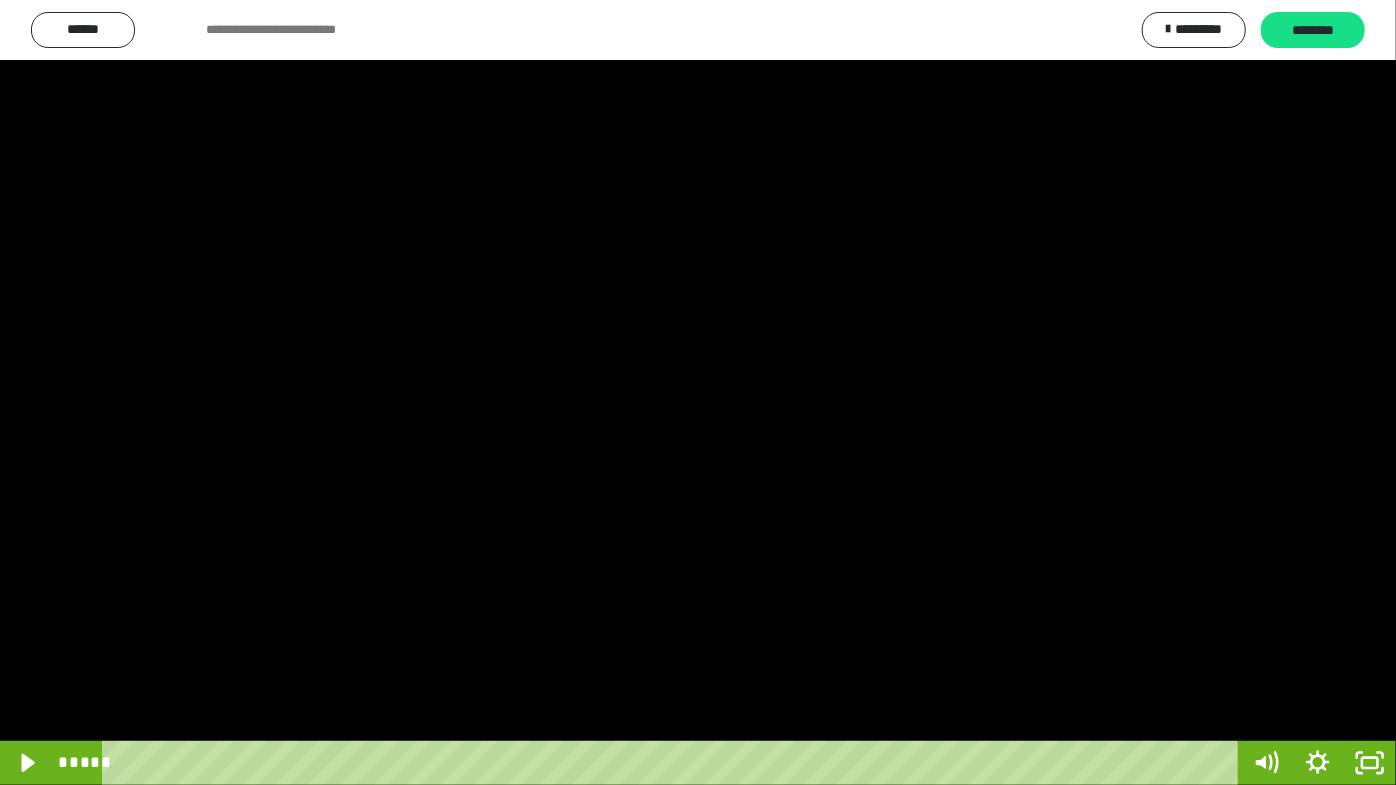 click at bounding box center (698, 392) 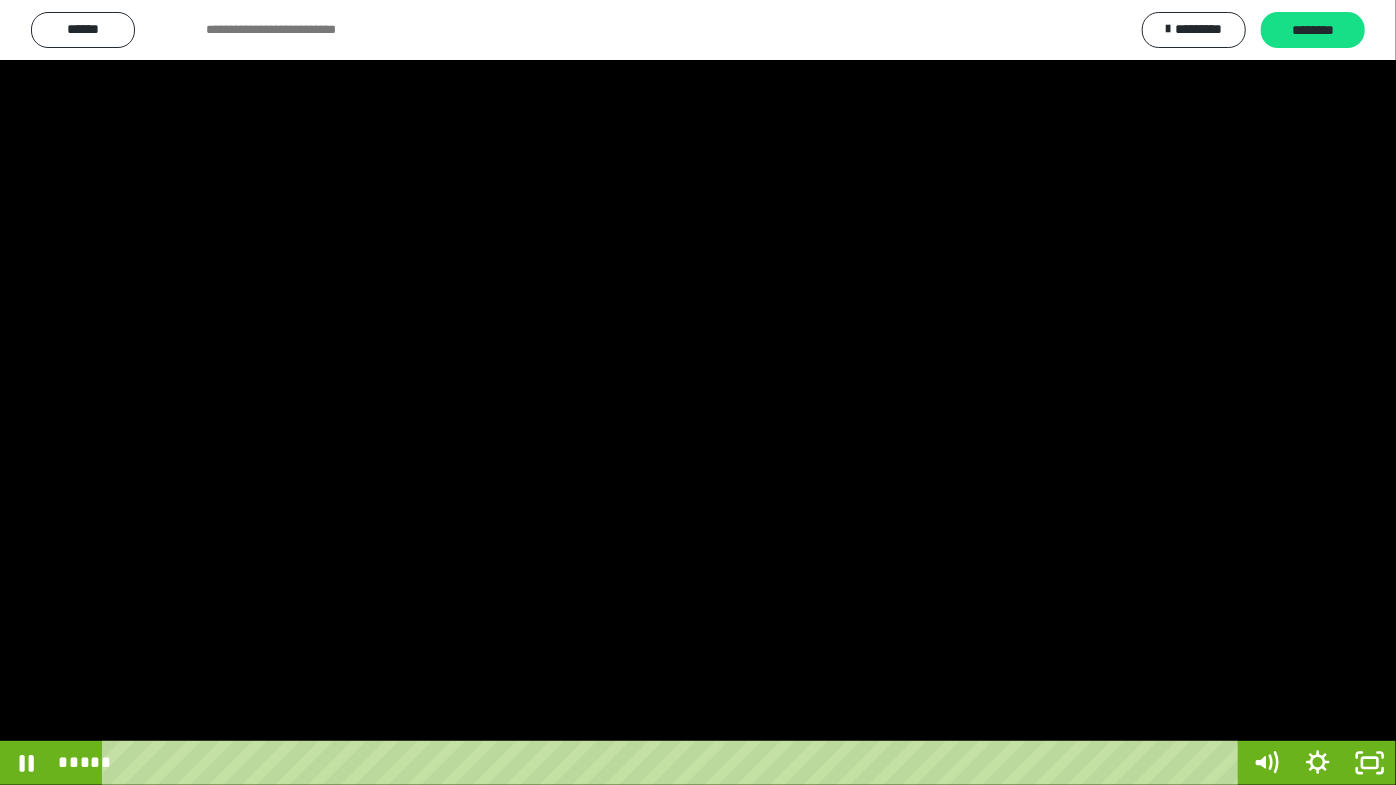 drag, startPoint x: 942, startPoint y: 426, endPoint x: 1042, endPoint y: 475, distance: 111.35978 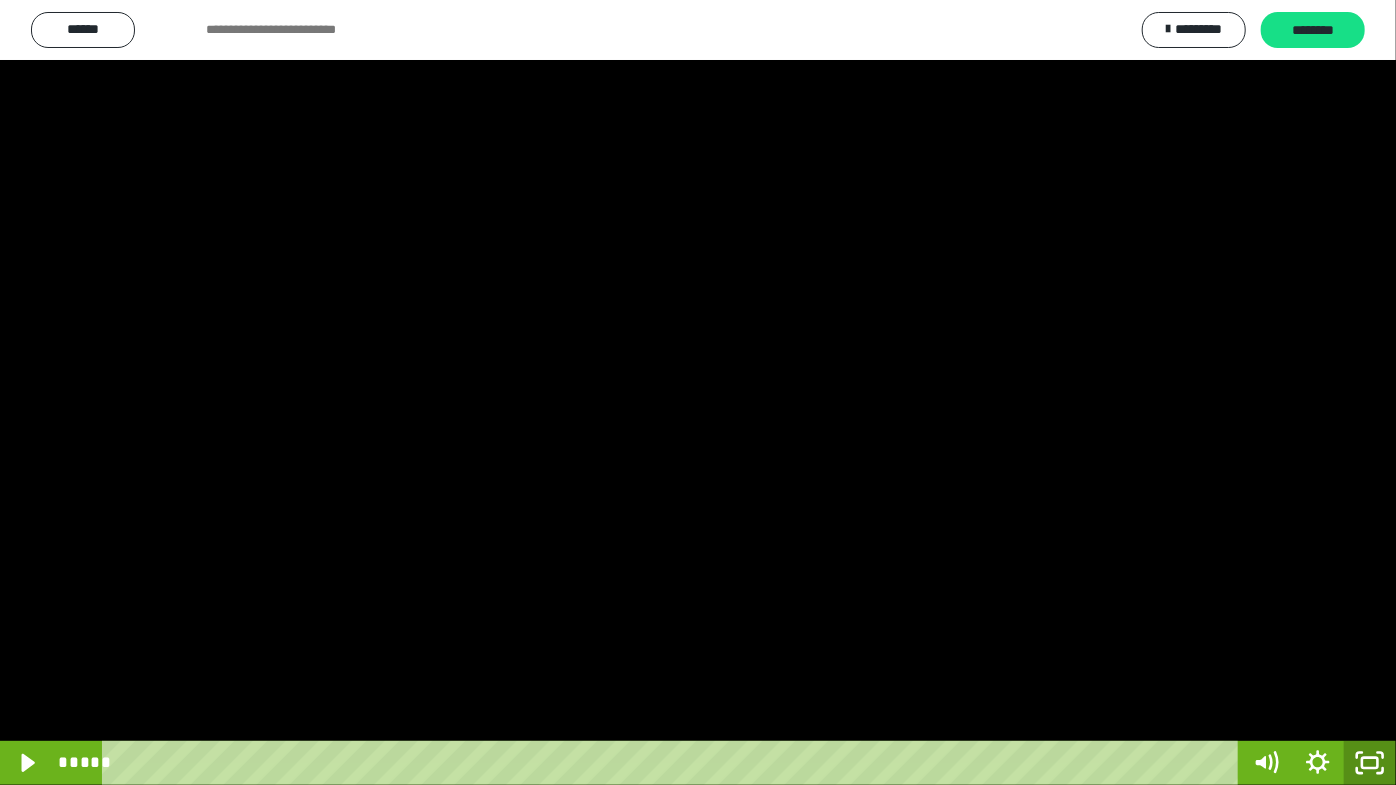 click 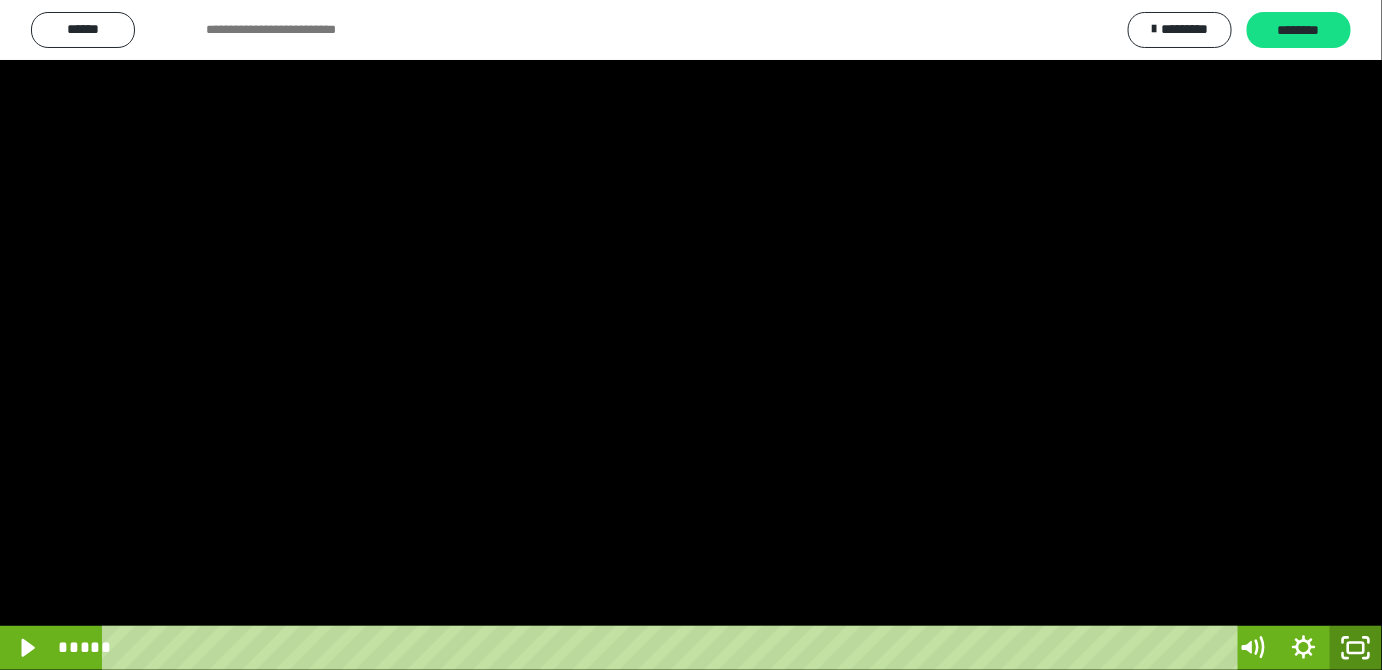scroll, scrollTop: 3820, scrollLeft: 0, axis: vertical 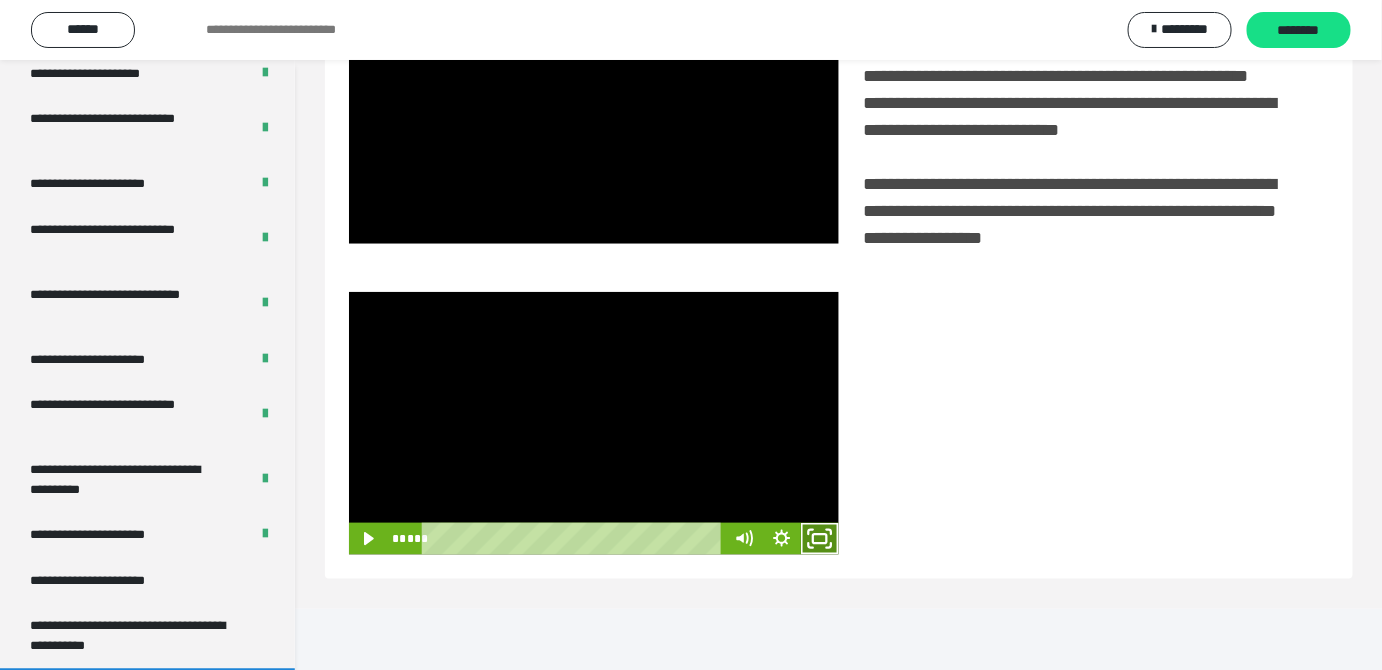click 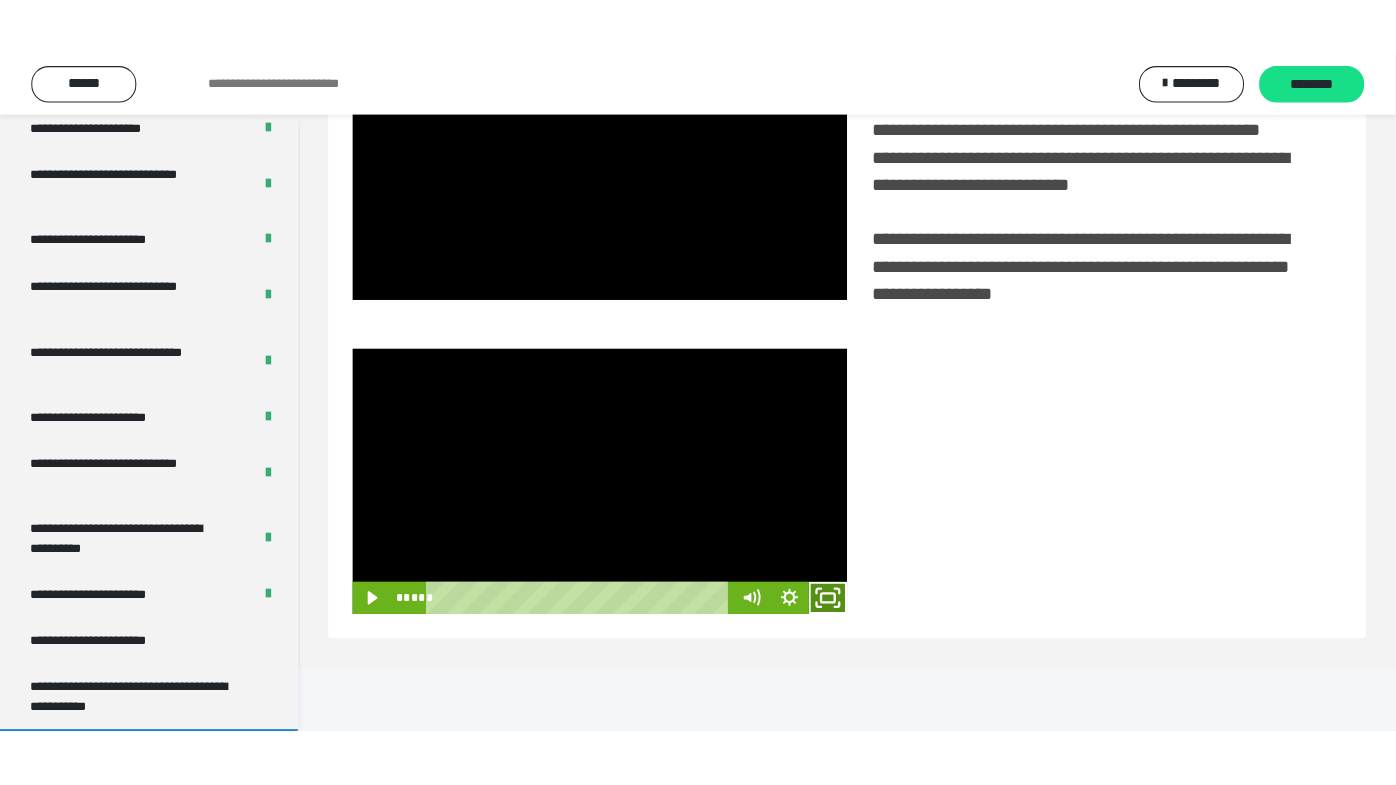 scroll, scrollTop: 338, scrollLeft: 0, axis: vertical 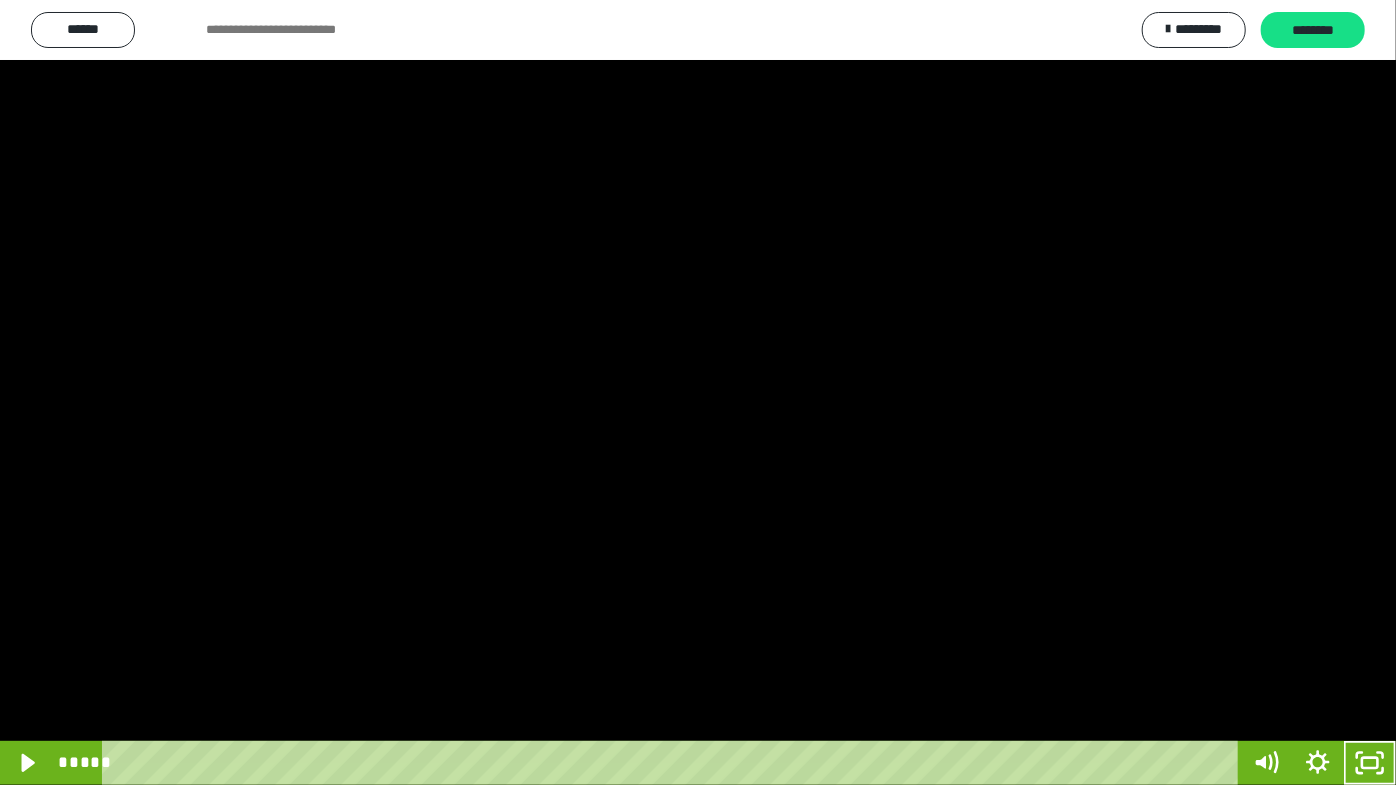 drag, startPoint x: 707, startPoint y: 473, endPoint x: 733, endPoint y: 474, distance: 26.019224 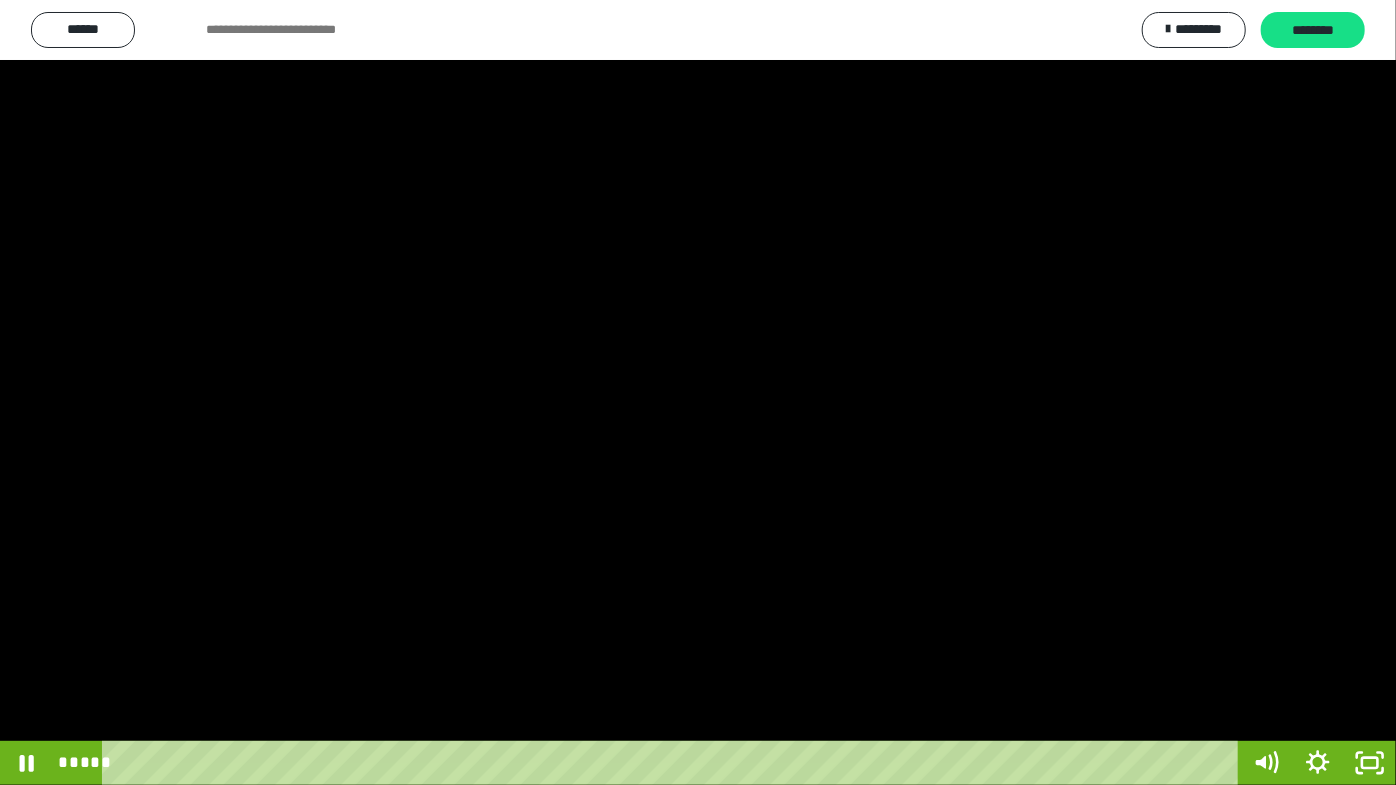 click at bounding box center (698, 392) 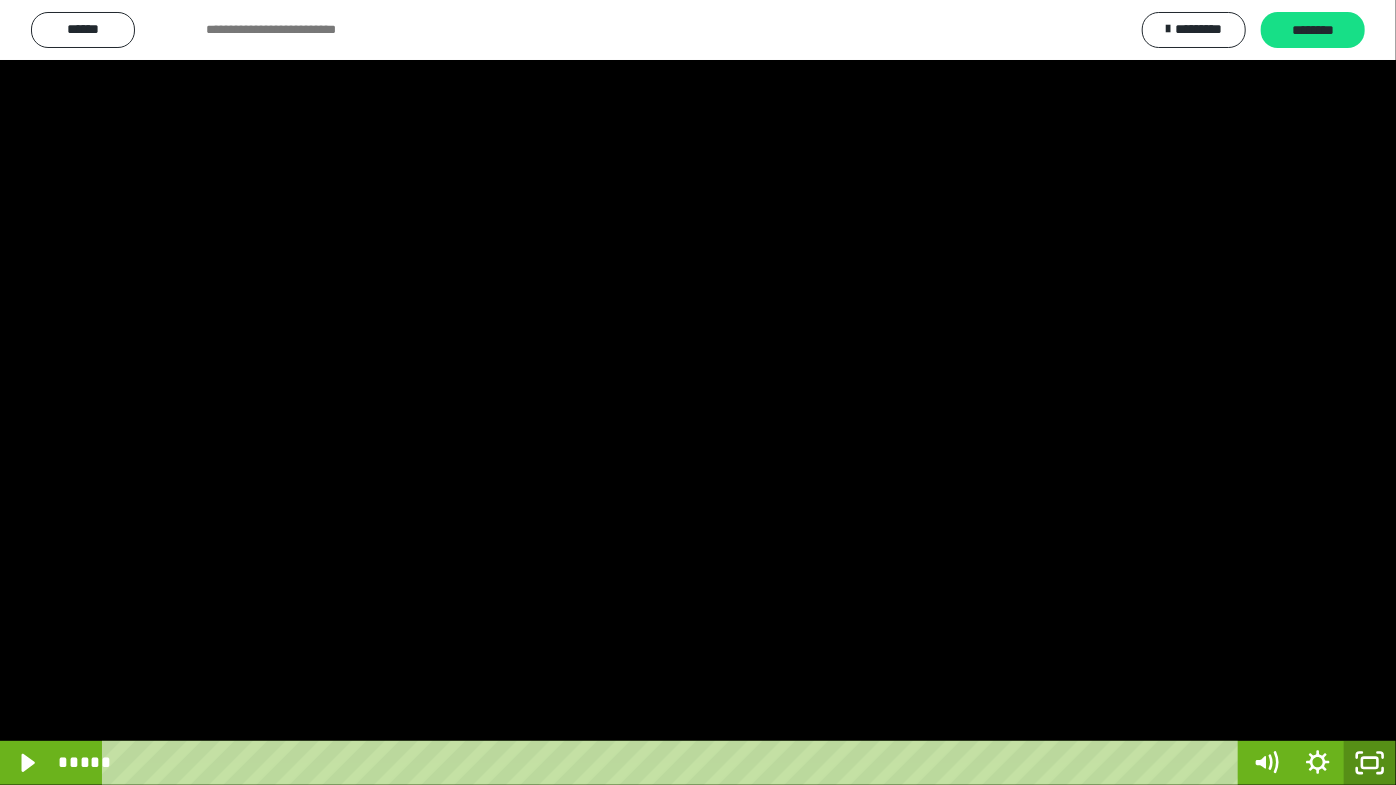 click 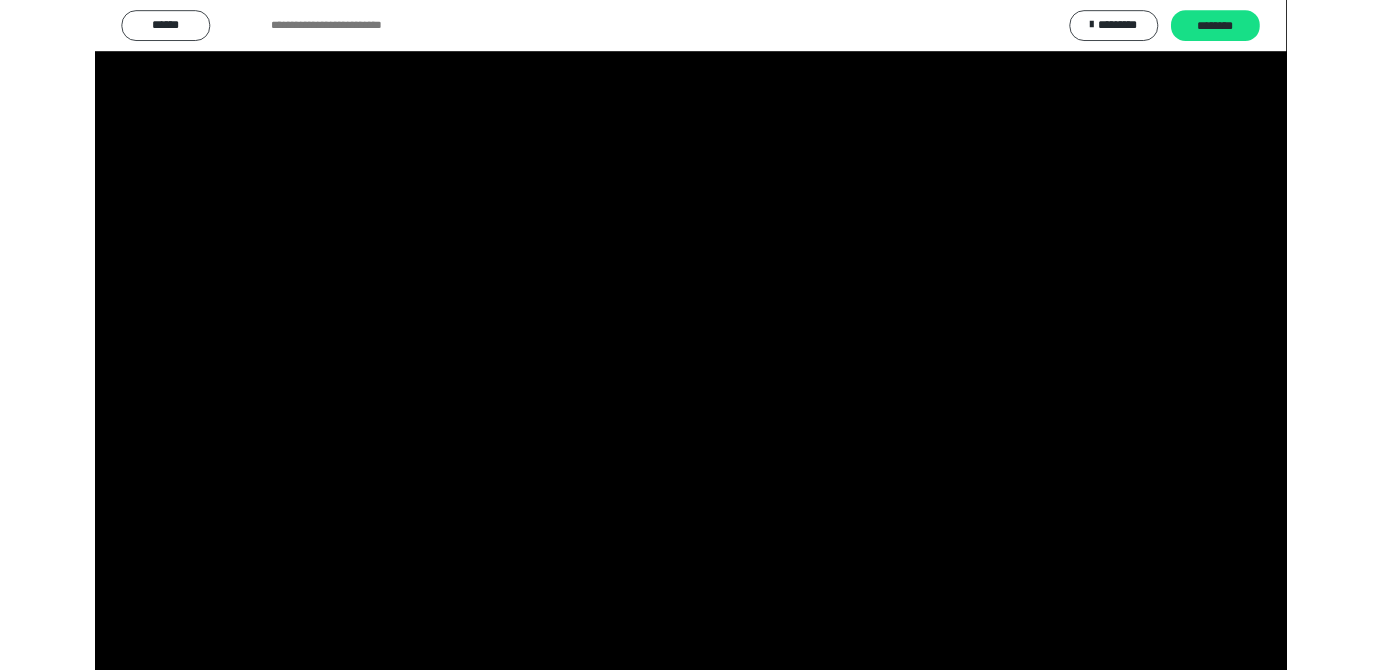 scroll, scrollTop: 3820, scrollLeft: 0, axis: vertical 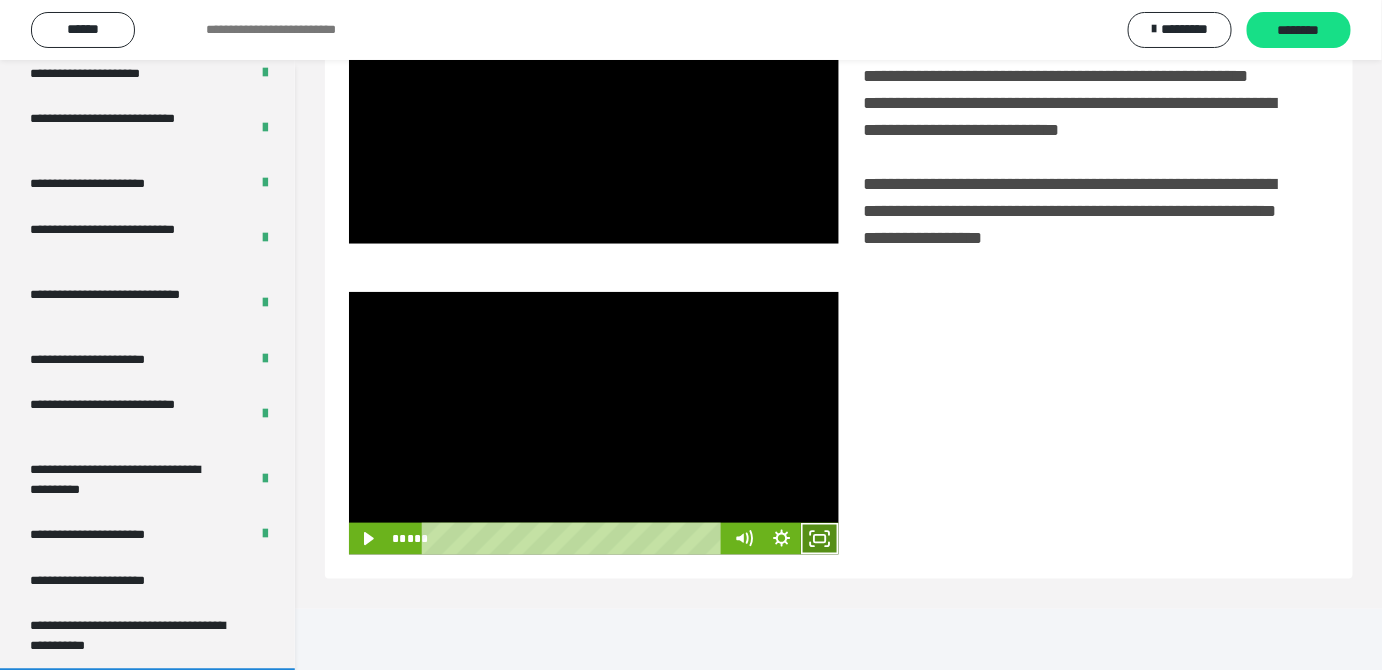 drag, startPoint x: 818, startPoint y: 604, endPoint x: 797, endPoint y: 674, distance: 73.082146 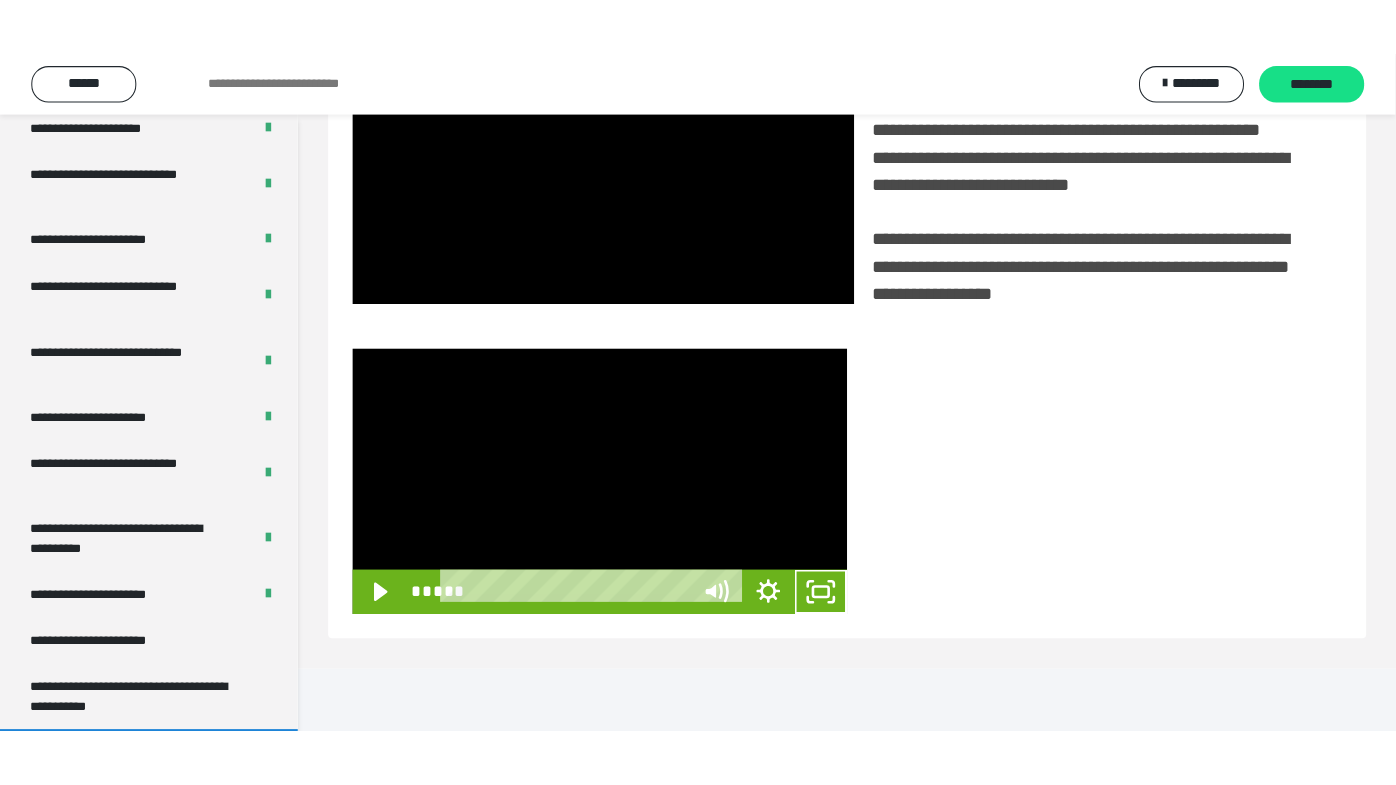 scroll, scrollTop: 338, scrollLeft: 0, axis: vertical 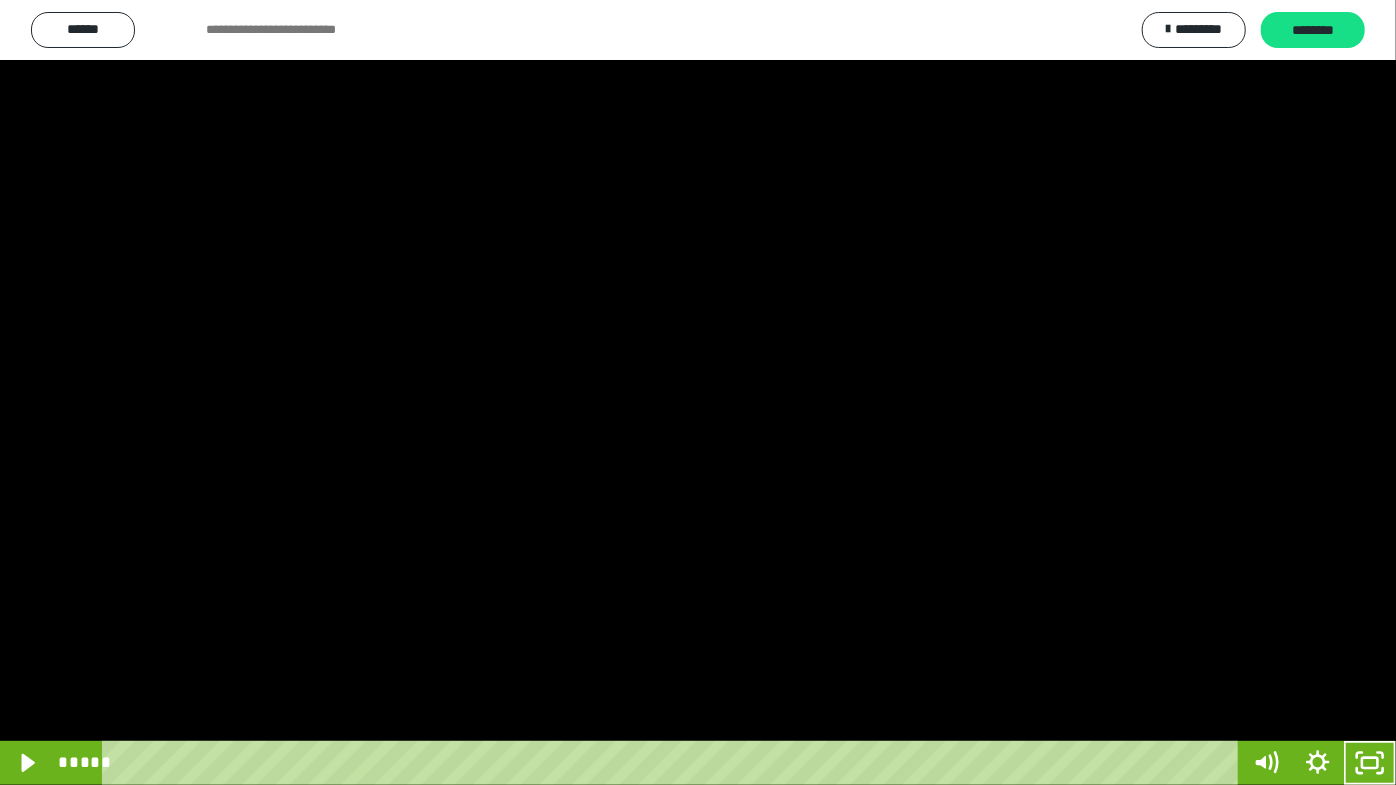 click at bounding box center [698, 392] 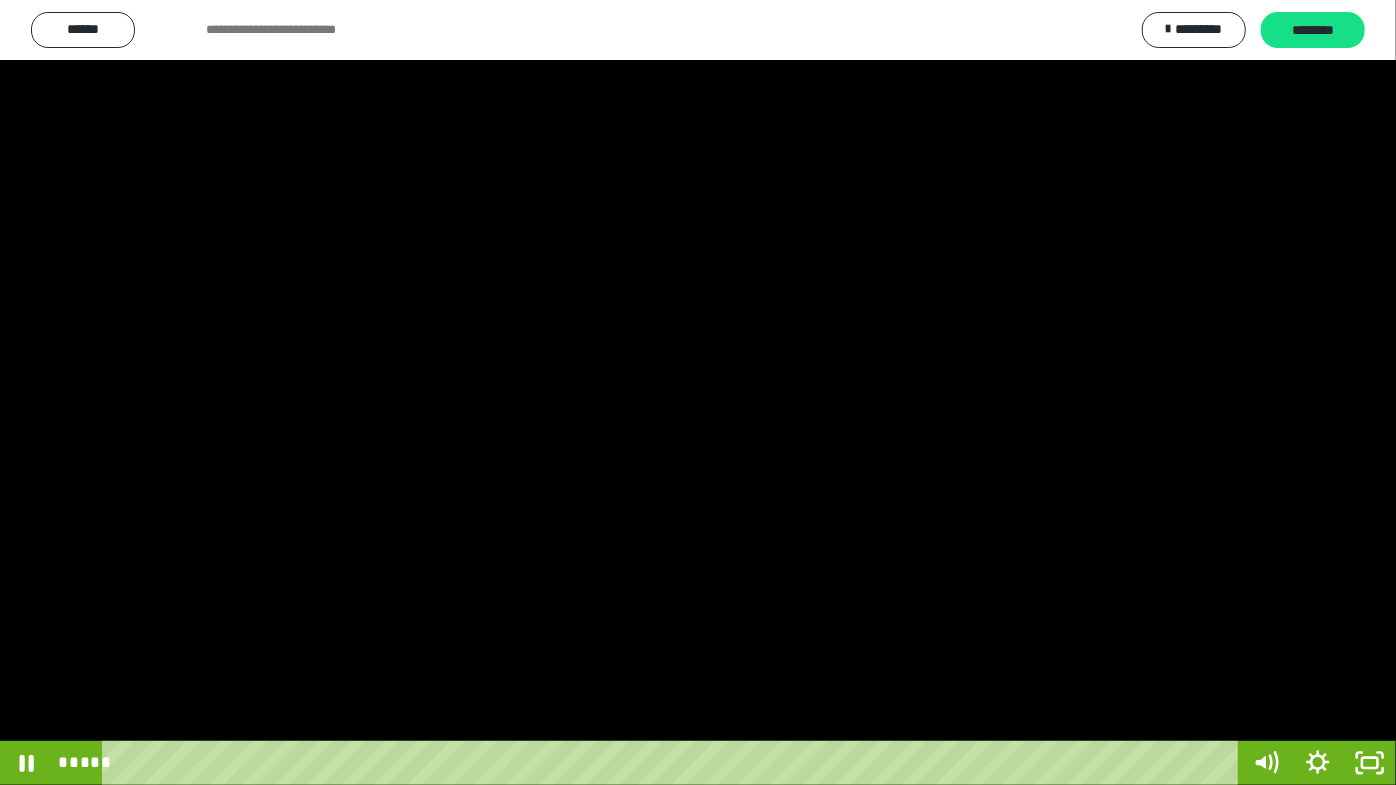 click at bounding box center (698, 392) 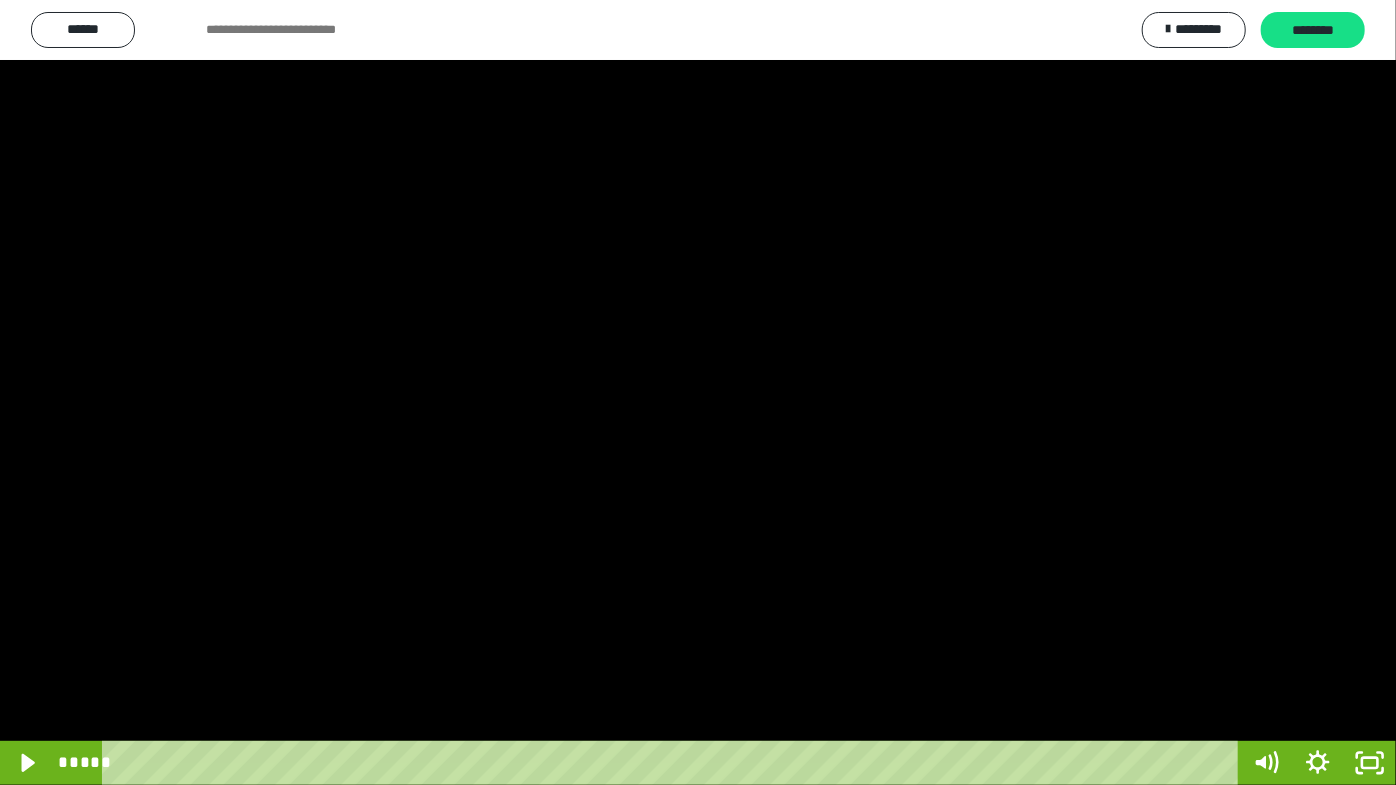 click at bounding box center [698, 392] 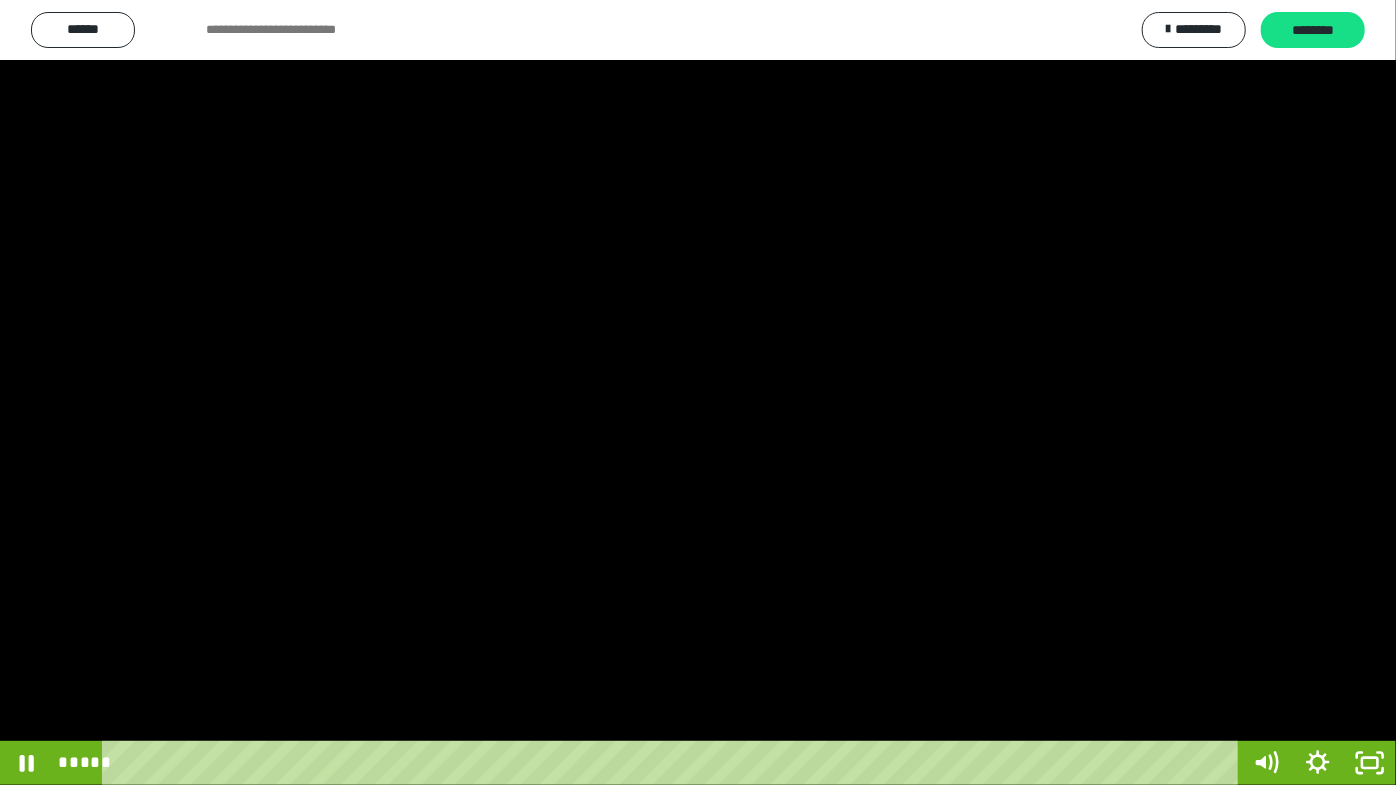 click at bounding box center [698, 392] 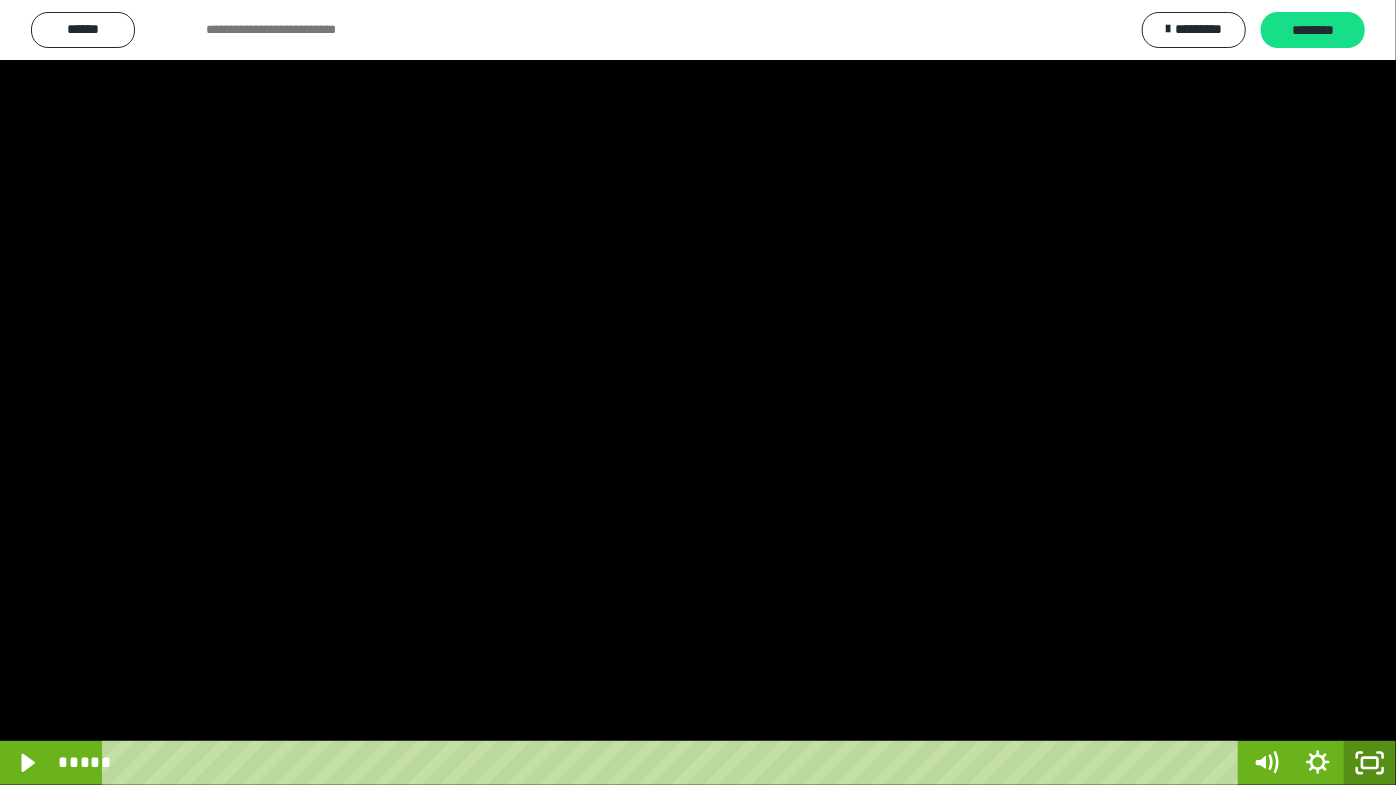 click 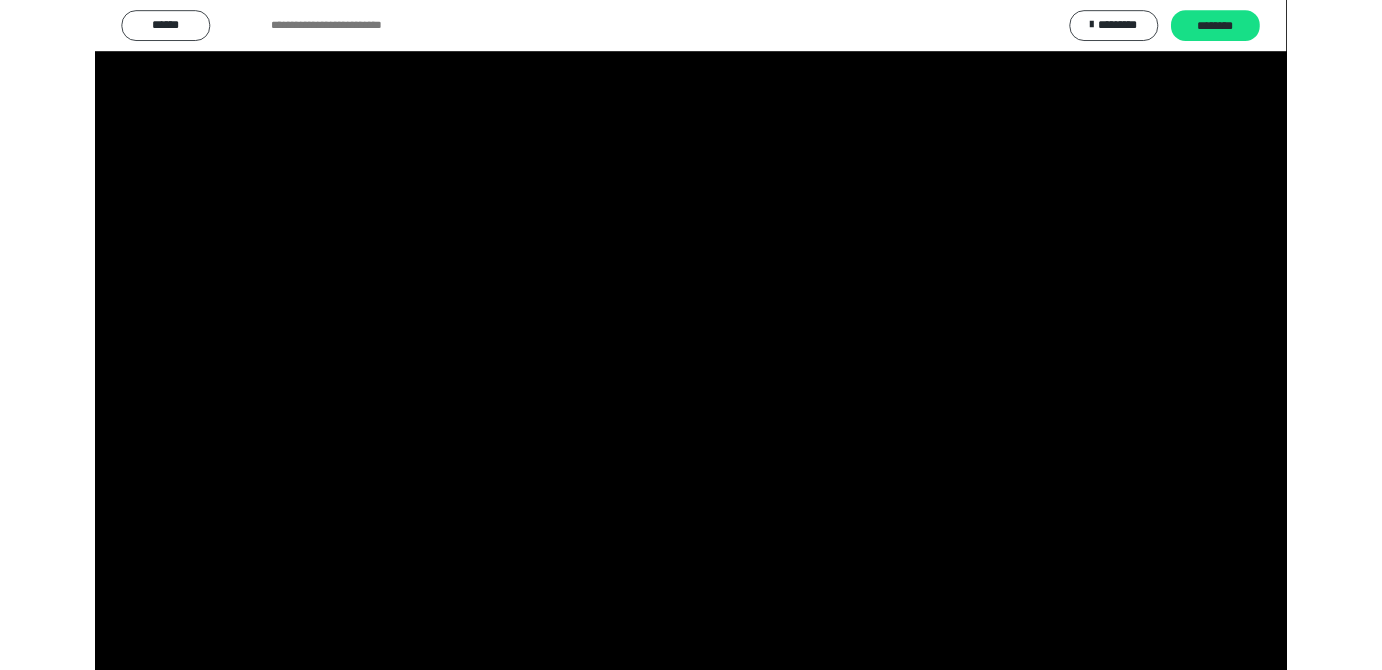 scroll, scrollTop: 3820, scrollLeft: 0, axis: vertical 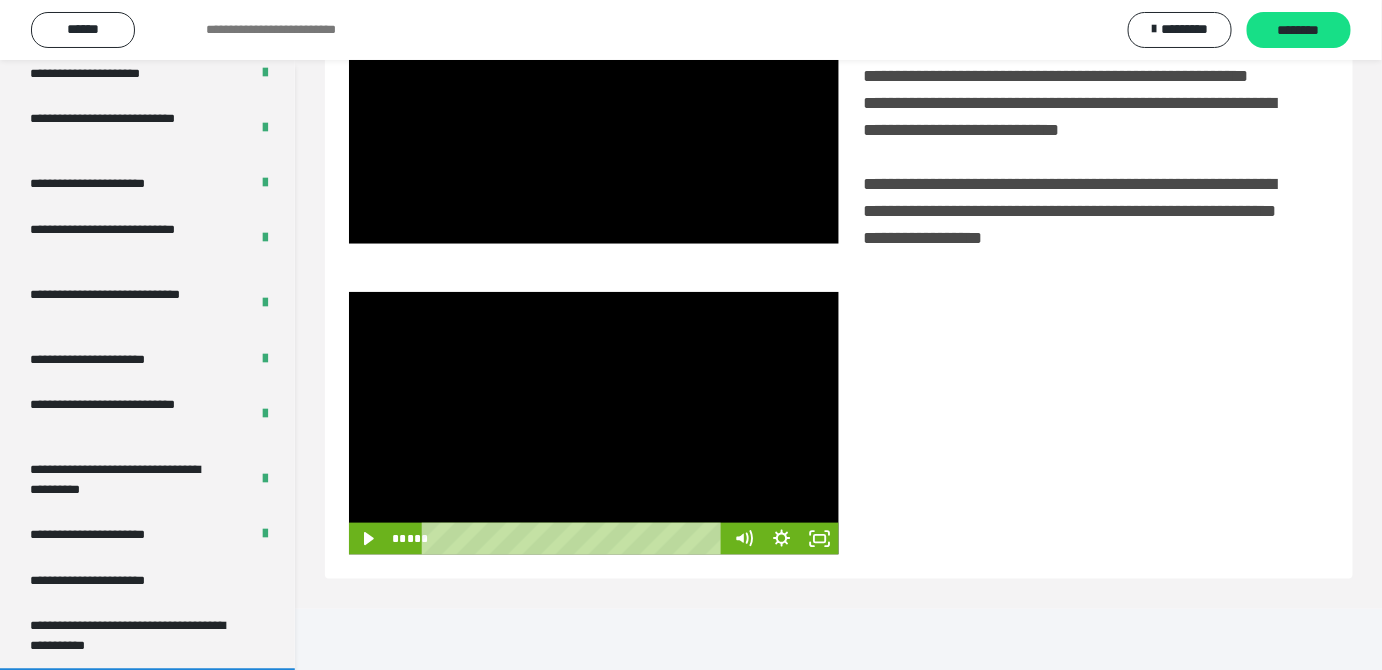 click at bounding box center (594, 423) 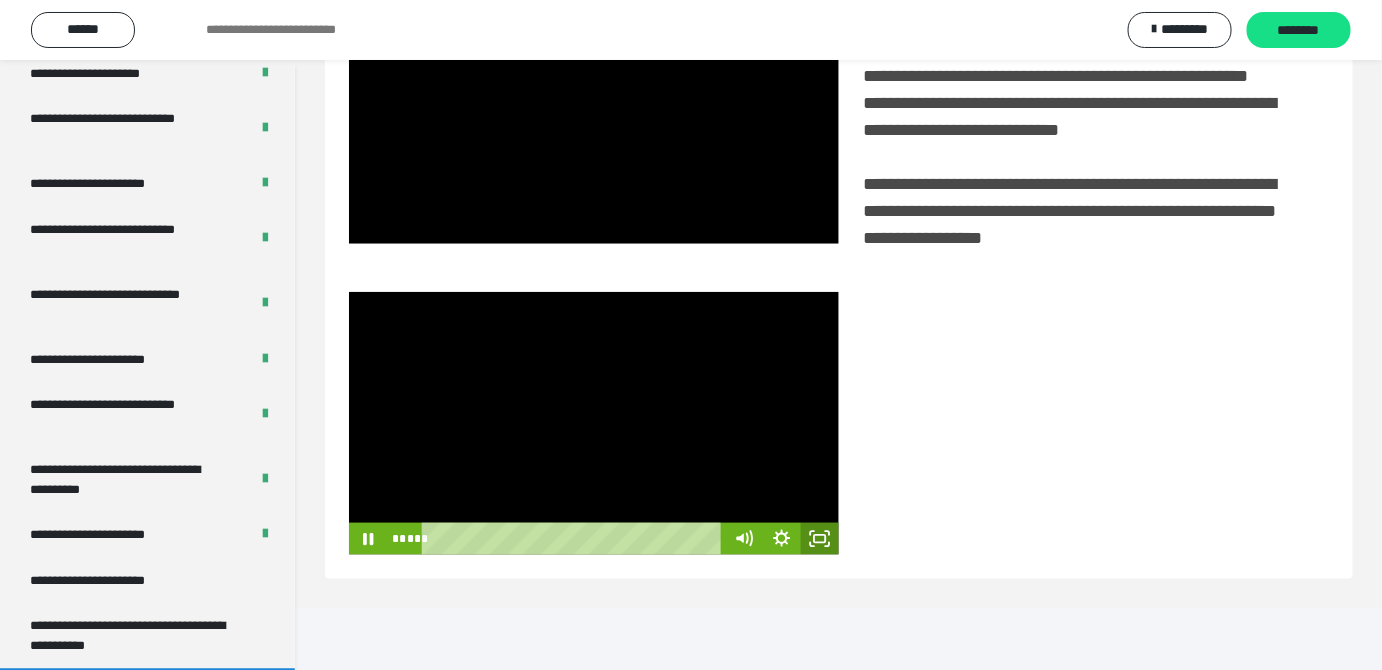 click 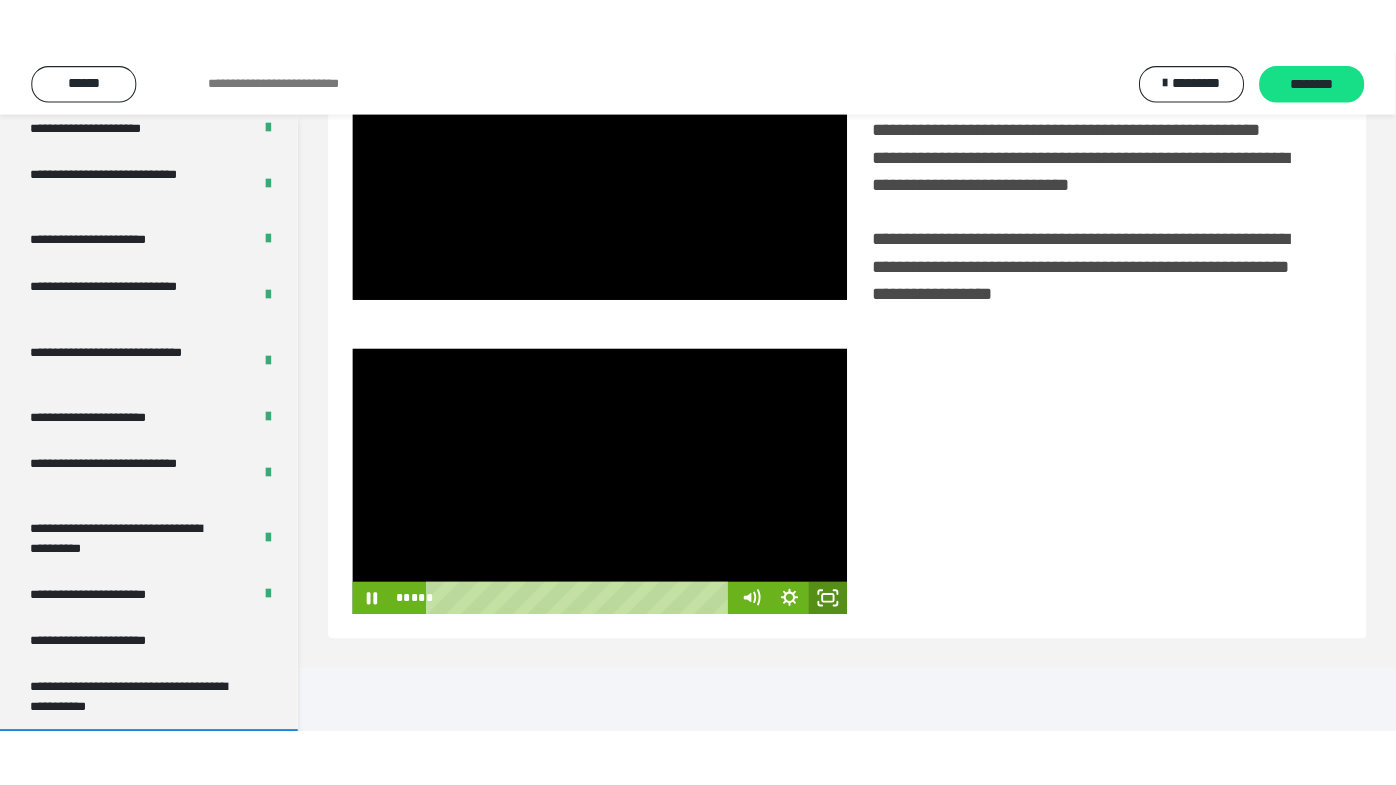 scroll, scrollTop: 338, scrollLeft: 0, axis: vertical 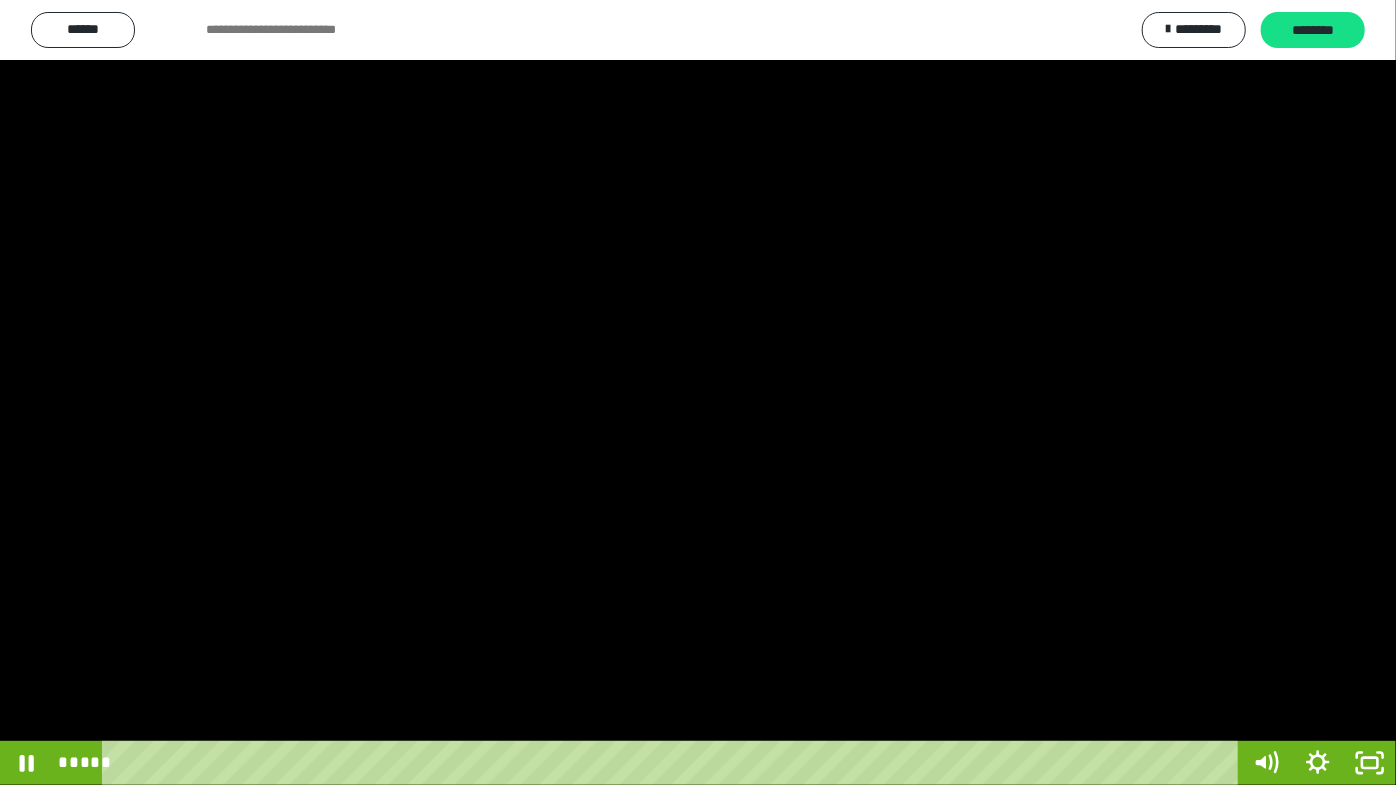 drag, startPoint x: 675, startPoint y: 575, endPoint x: 947, endPoint y: 578, distance: 272.01654 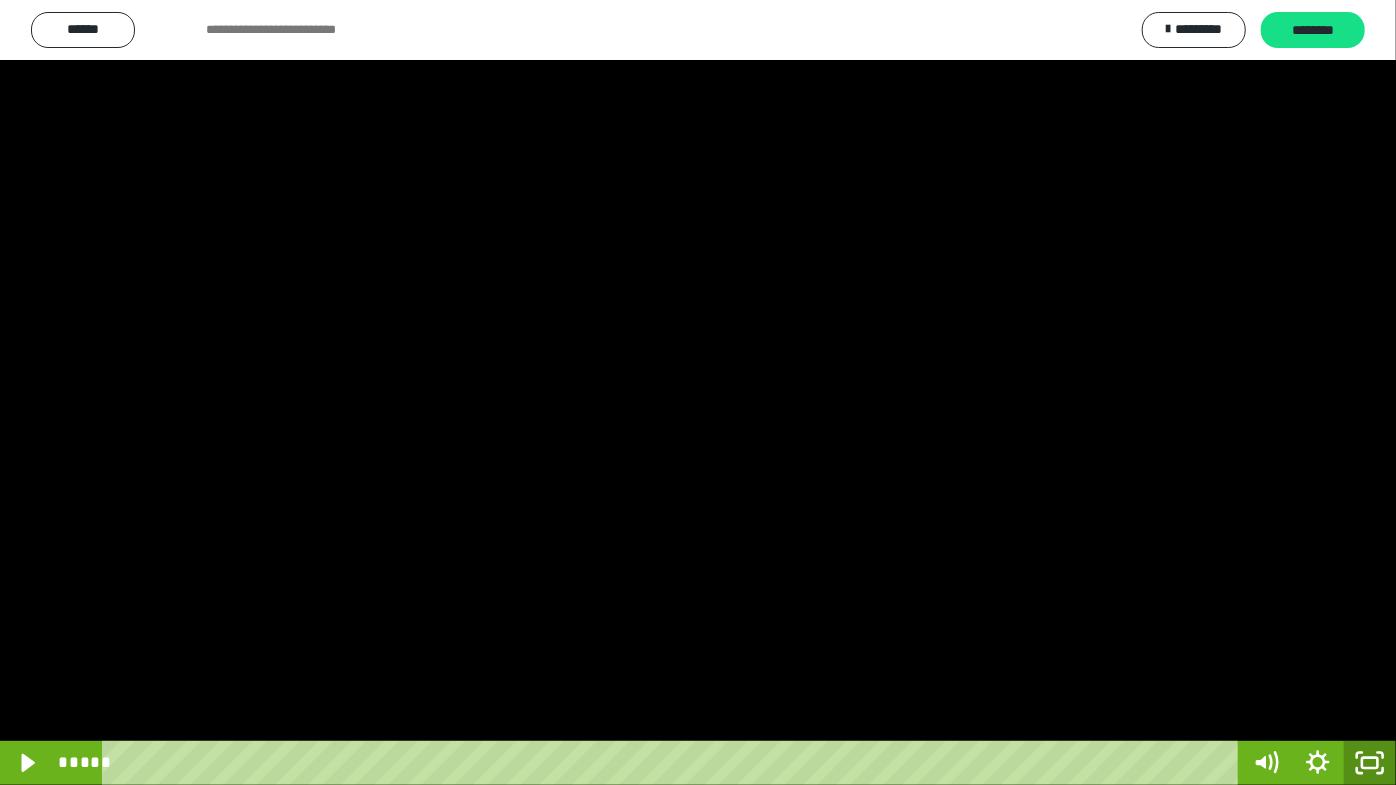 click 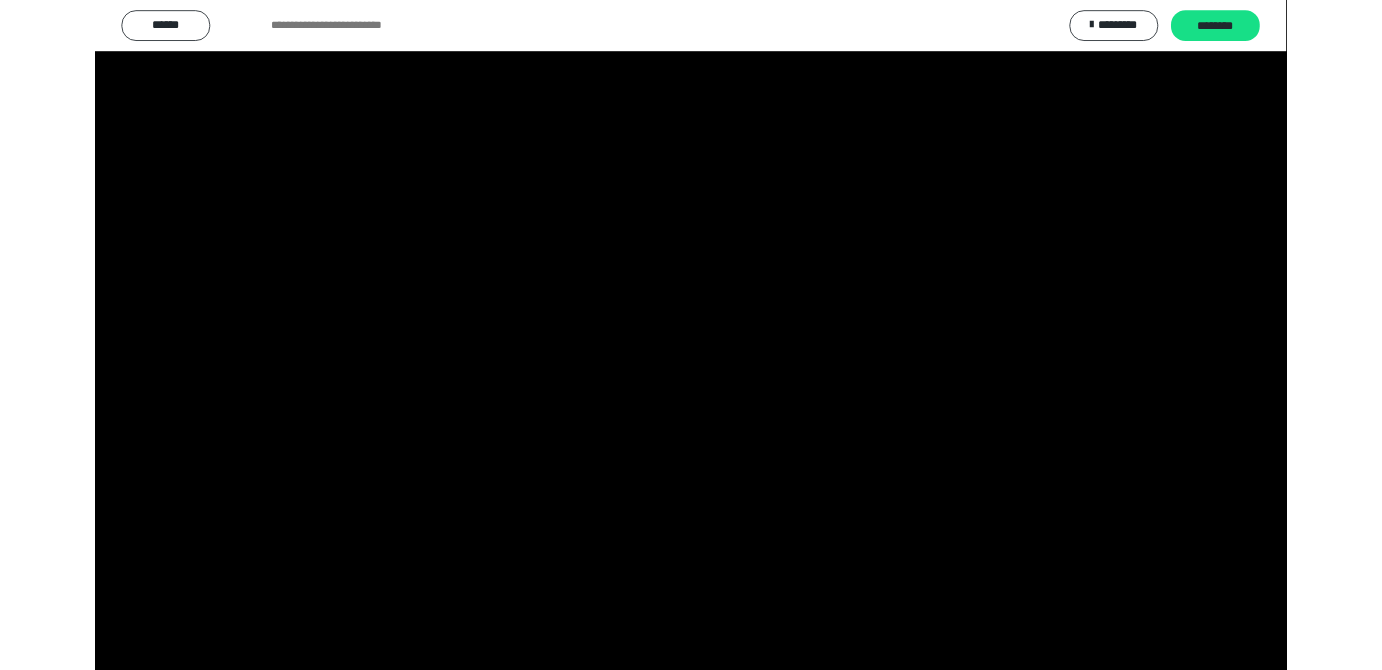scroll, scrollTop: 3820, scrollLeft: 0, axis: vertical 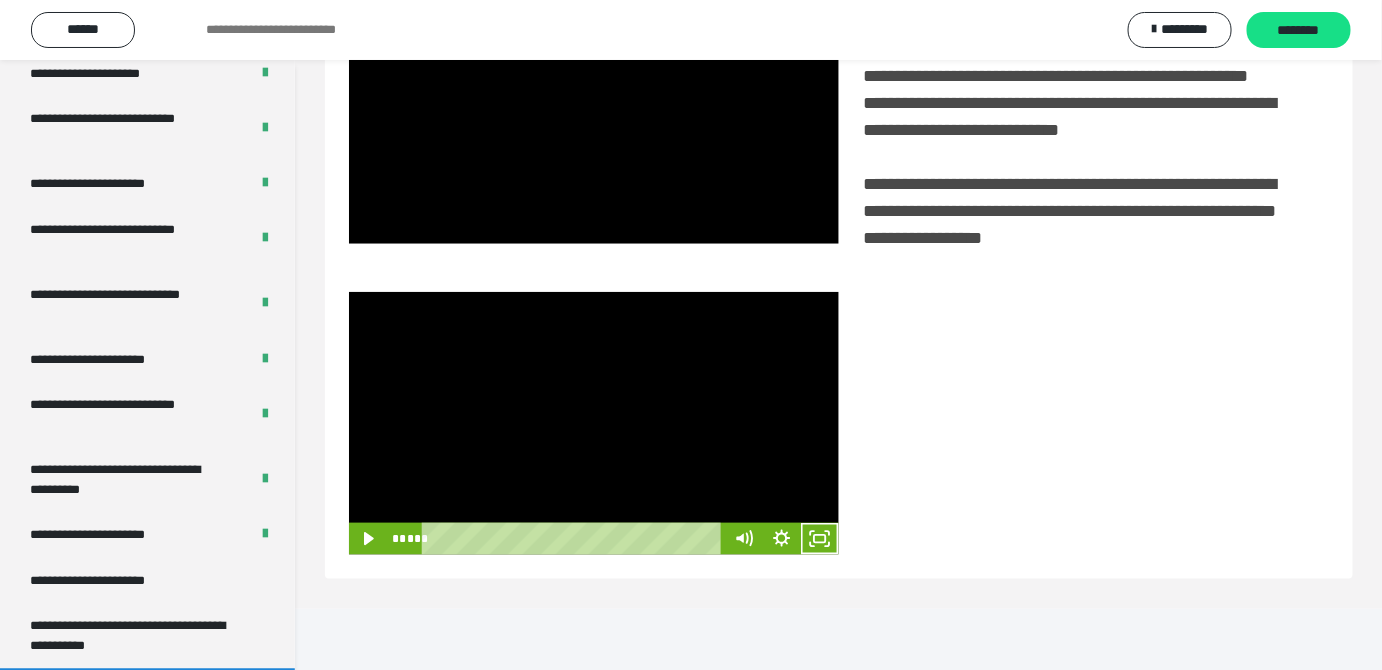 click at bounding box center [594, 423] 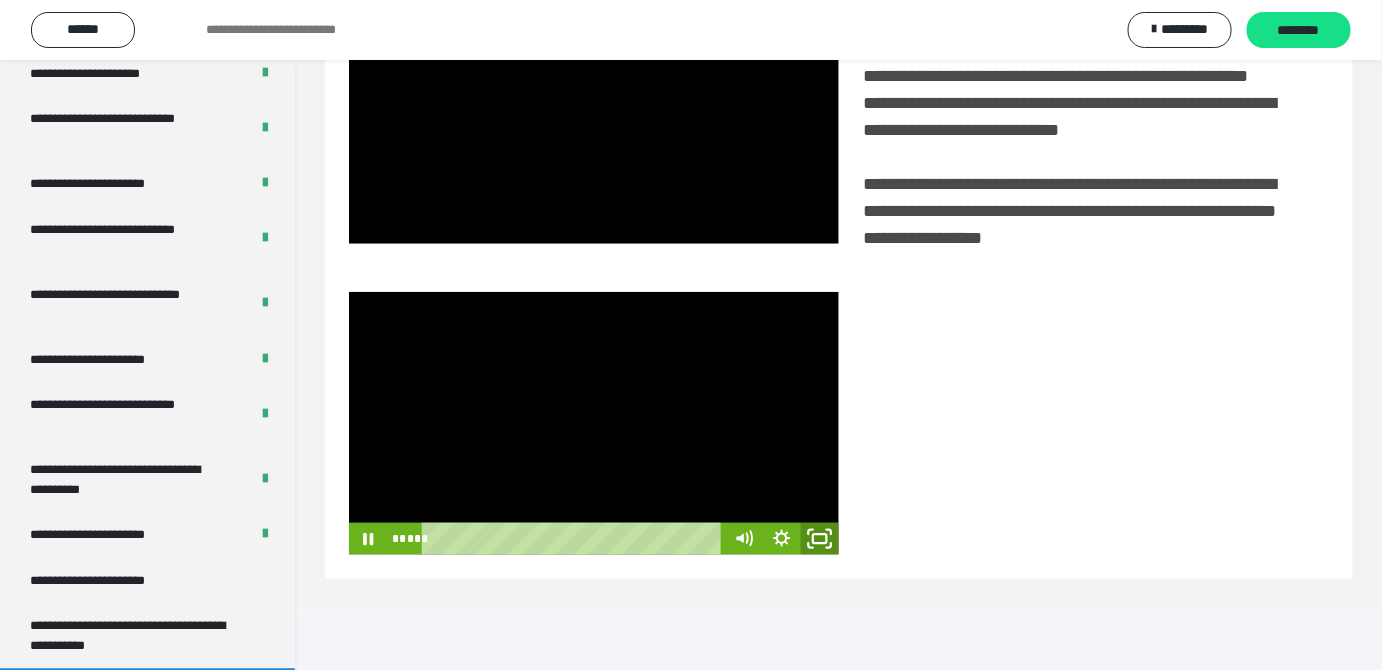 click 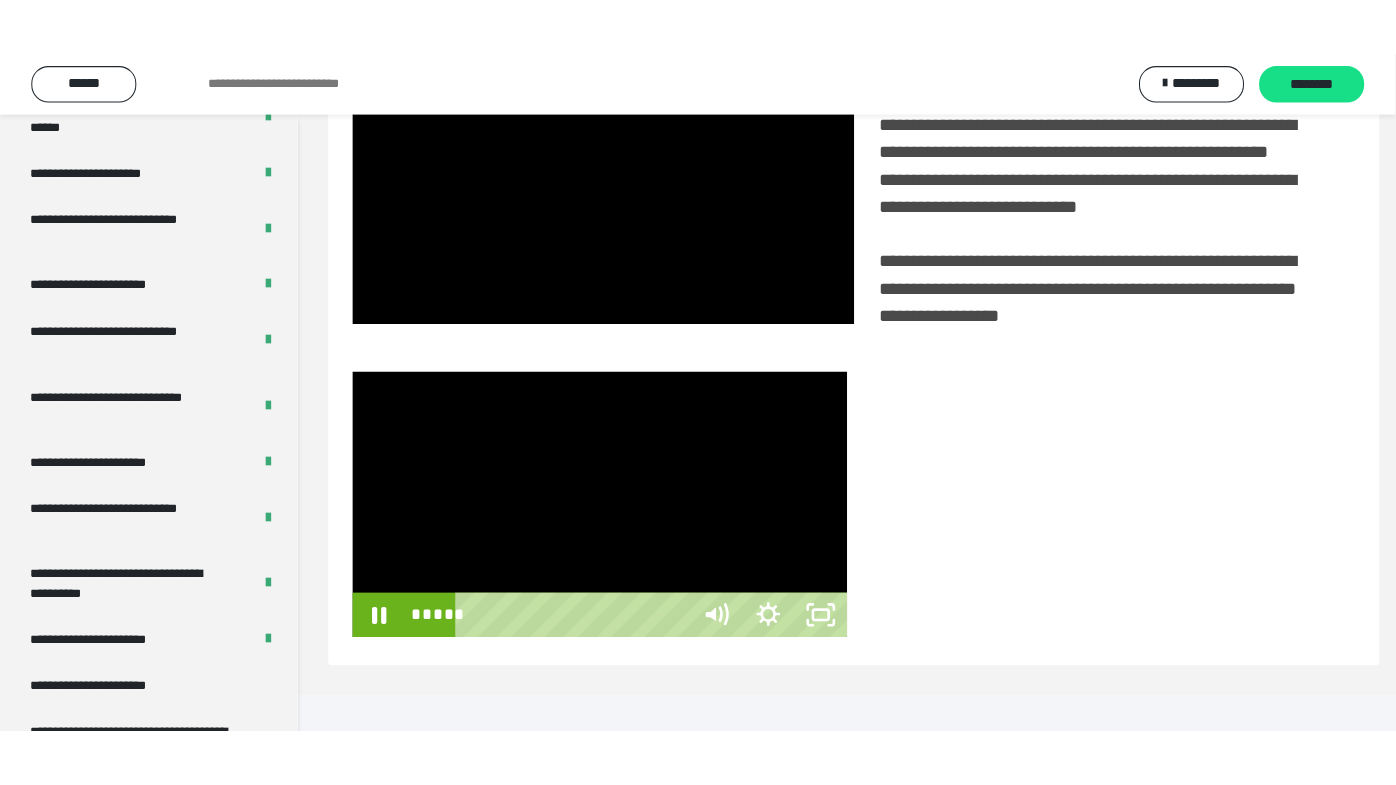 scroll, scrollTop: 338, scrollLeft: 0, axis: vertical 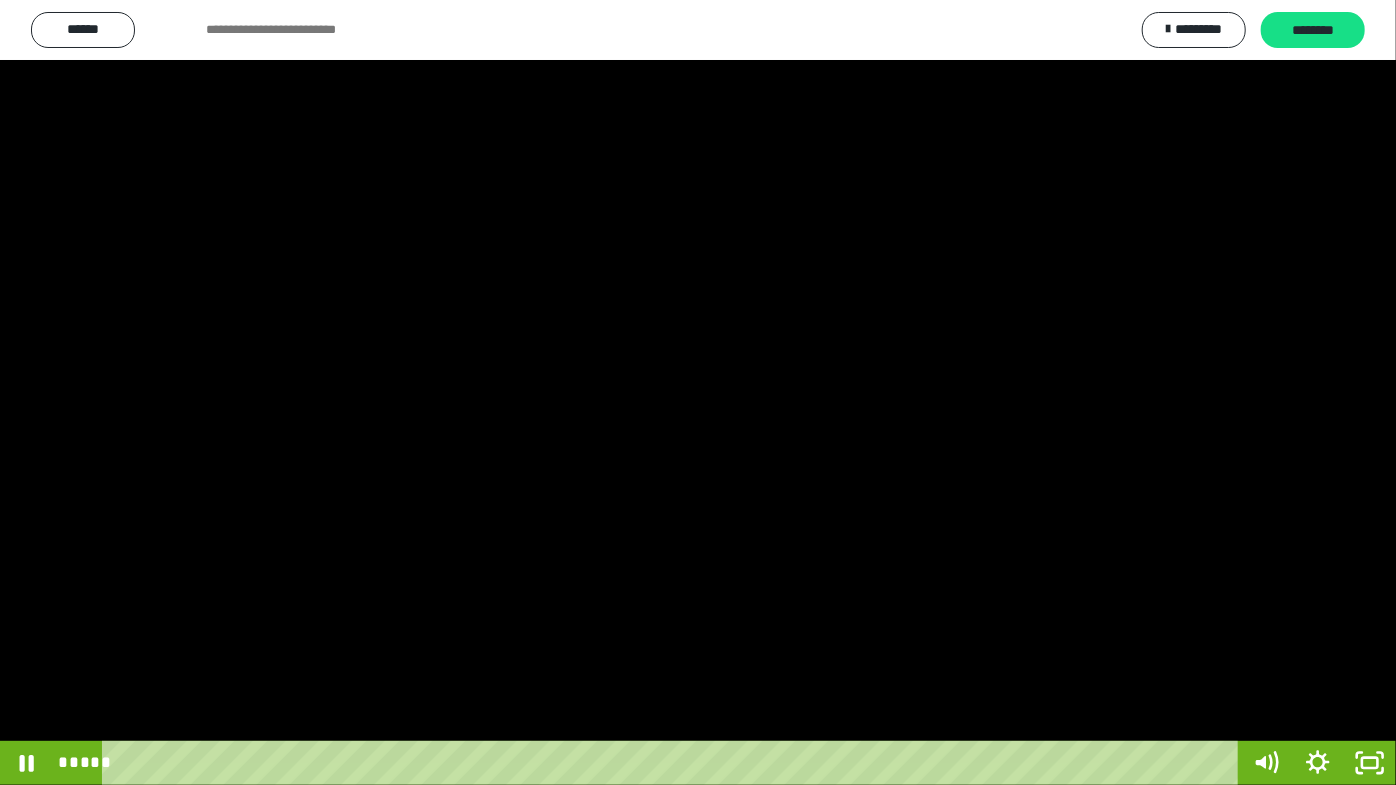 drag, startPoint x: 870, startPoint y: 371, endPoint x: 1076, endPoint y: 480, distance: 233.06007 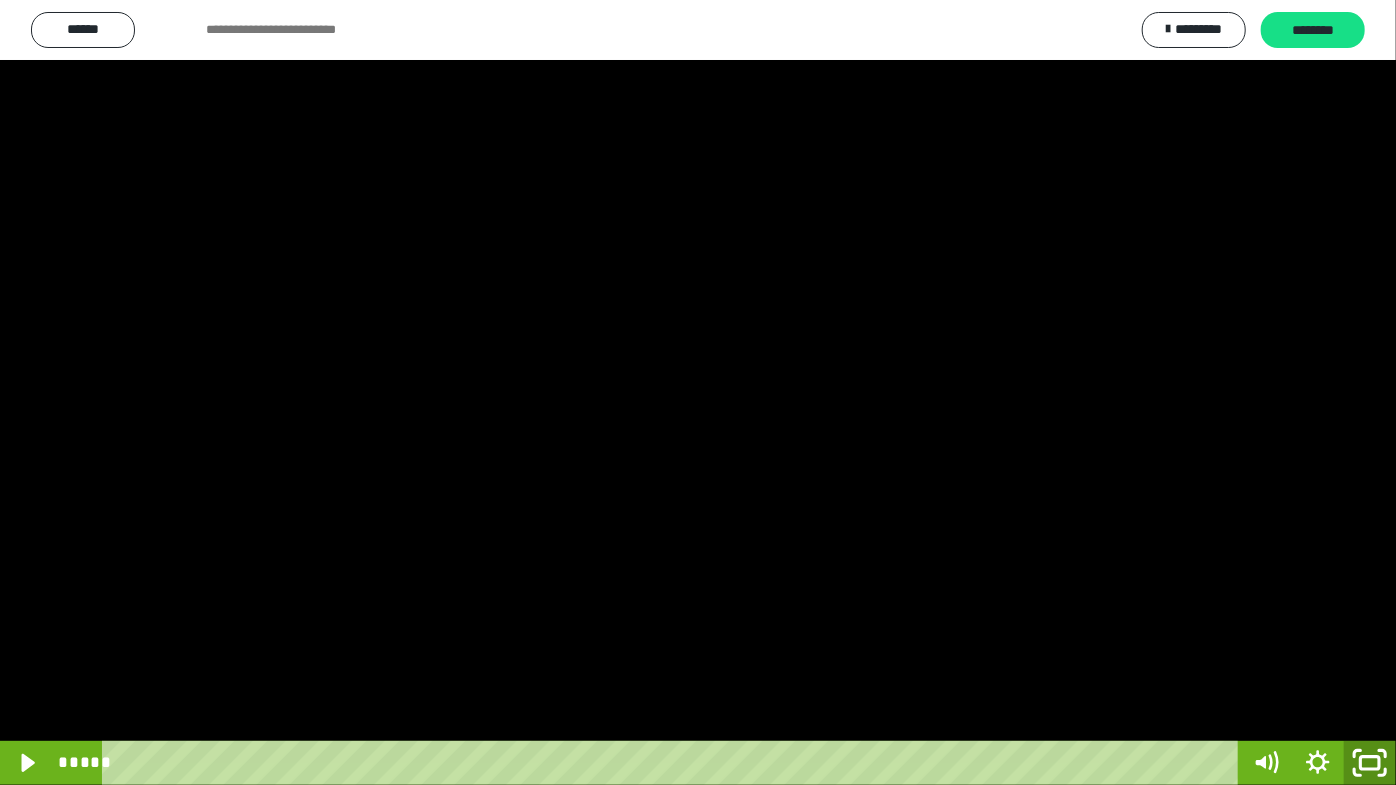 click 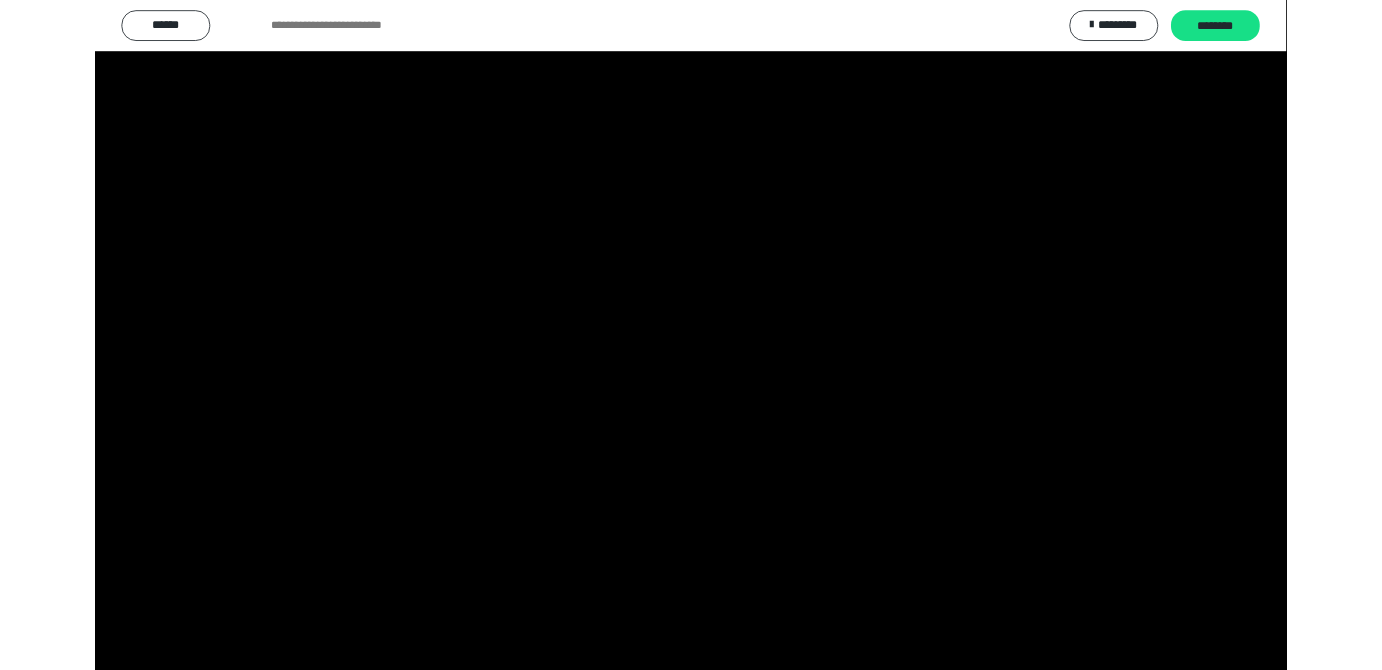 scroll, scrollTop: 3820, scrollLeft: 0, axis: vertical 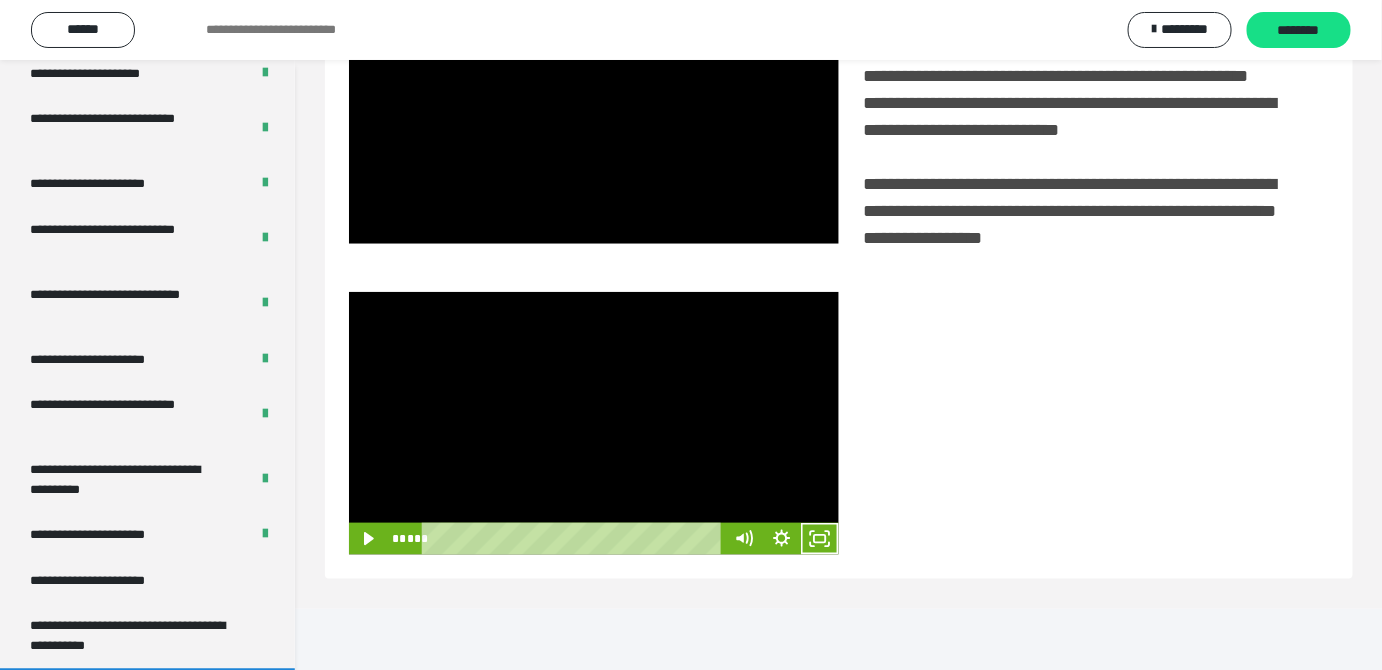 click at bounding box center (594, 423) 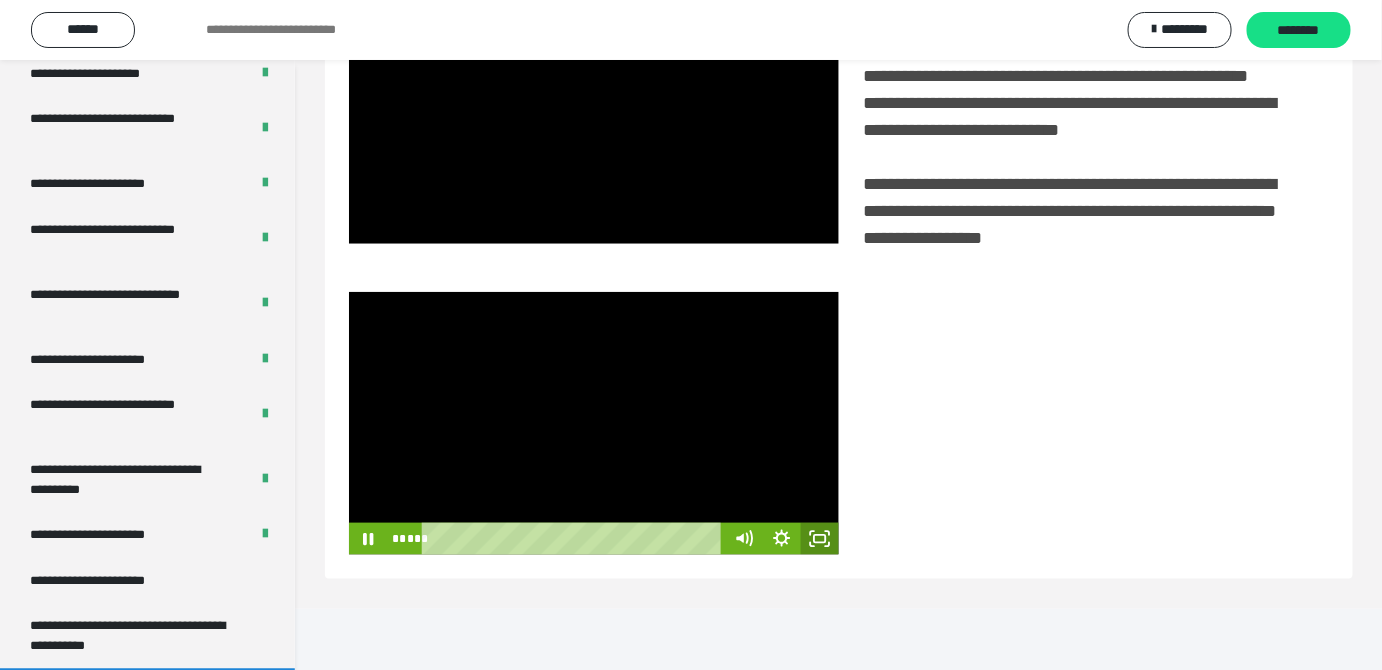 click 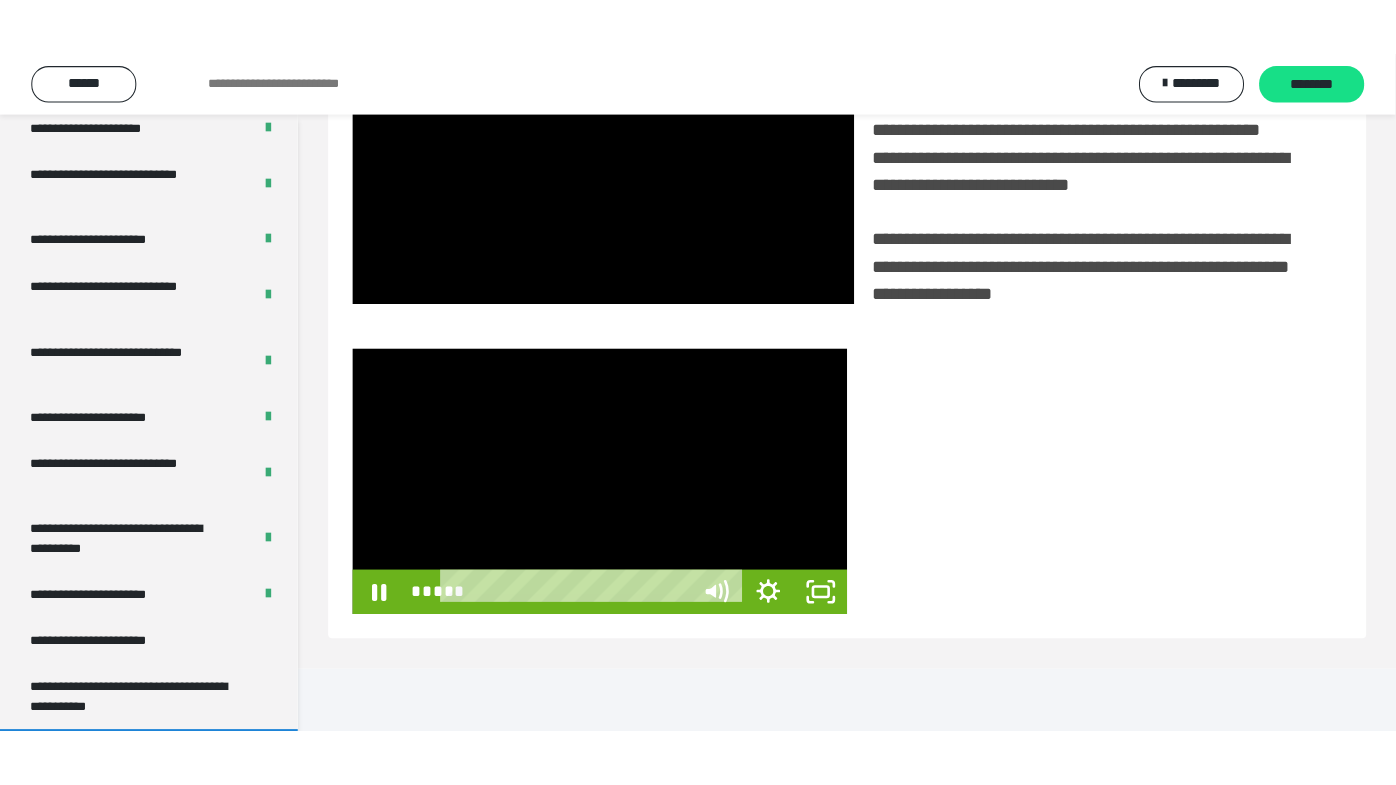 scroll, scrollTop: 338, scrollLeft: 0, axis: vertical 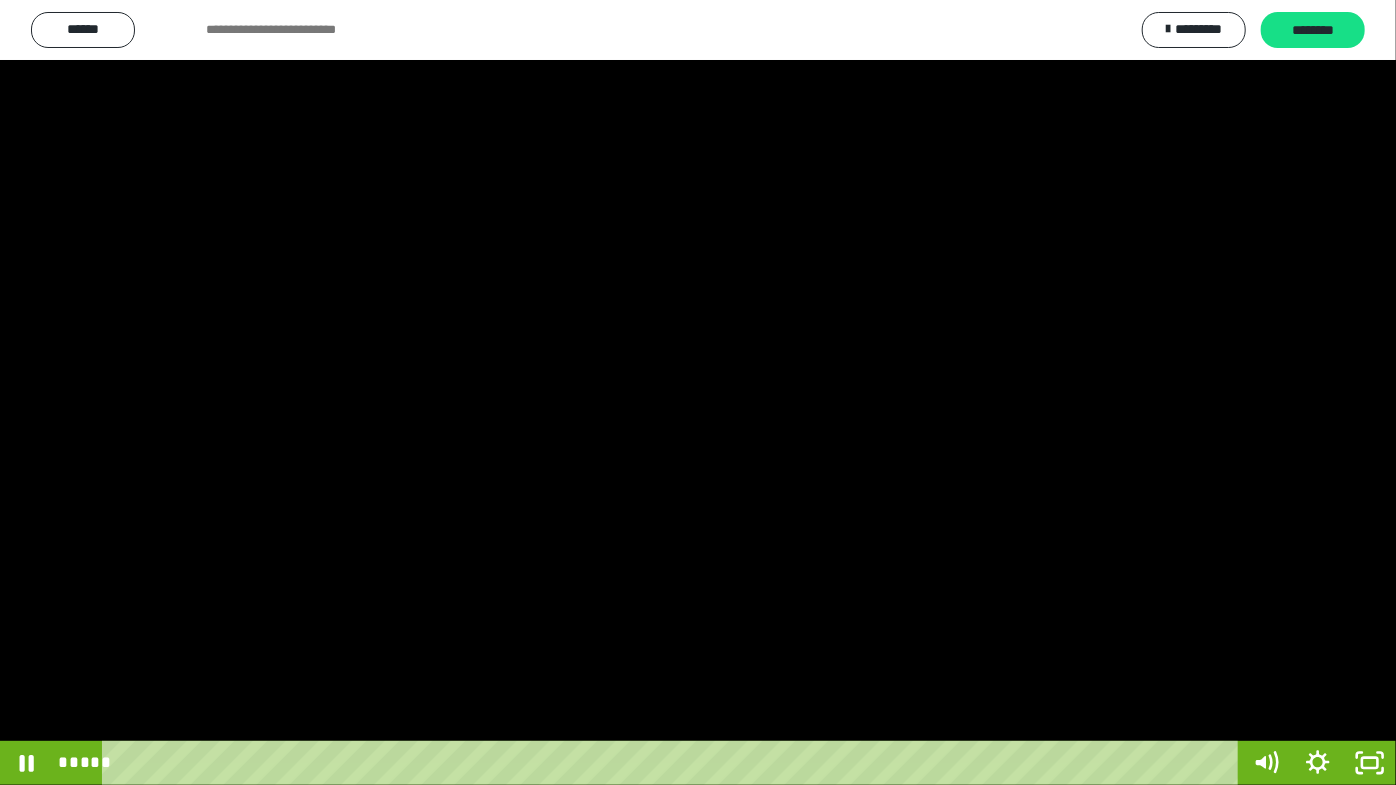 drag, startPoint x: 657, startPoint y: 568, endPoint x: 651, endPoint y: 577, distance: 10.816654 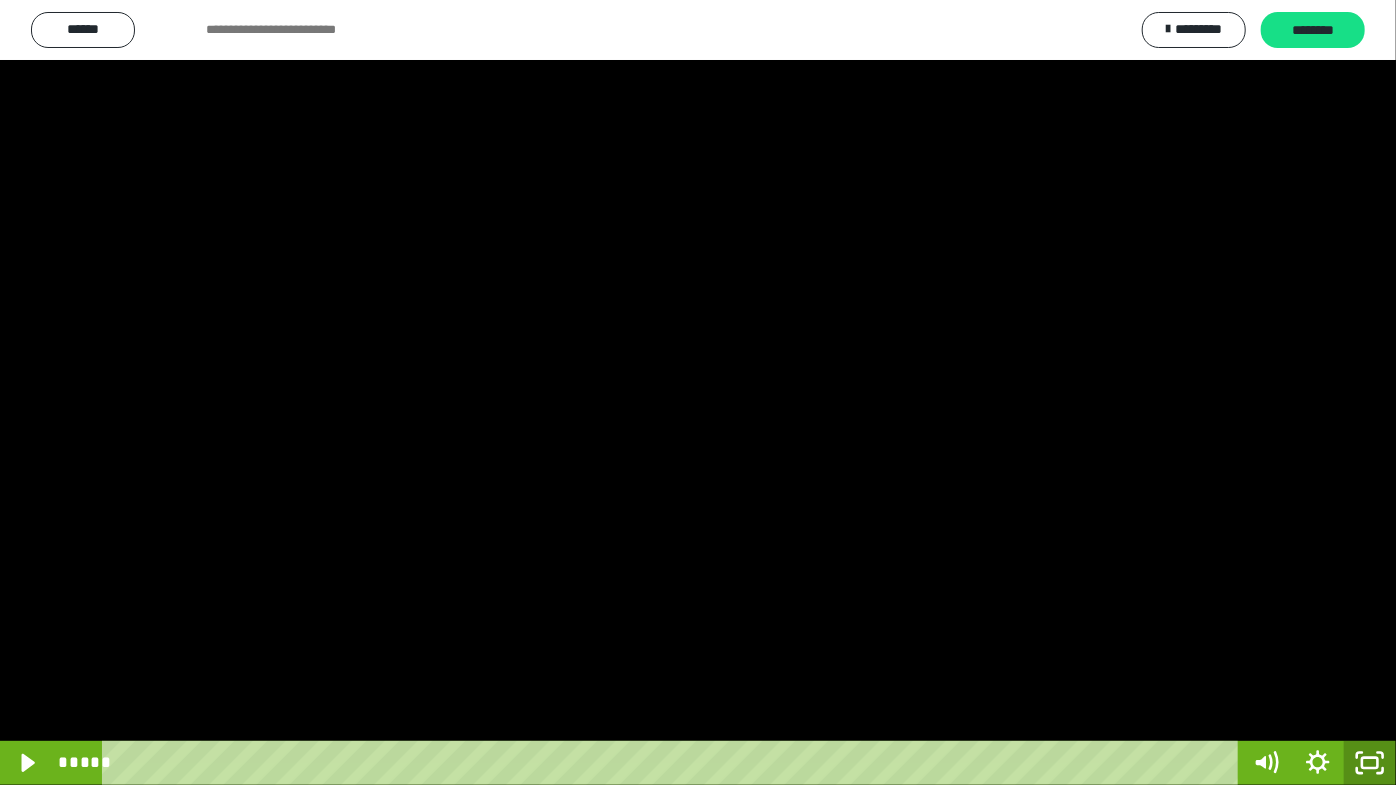 drag, startPoint x: 1377, startPoint y: 758, endPoint x: 869, endPoint y: 202, distance: 753.12683 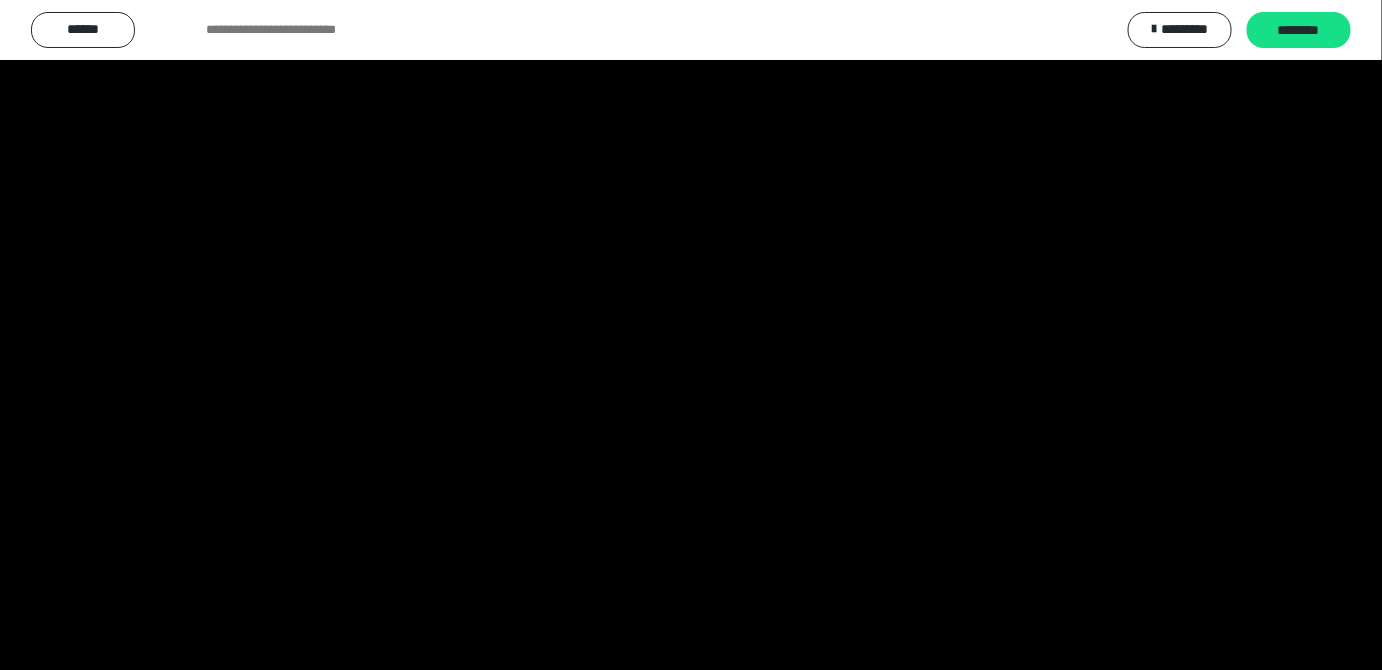 scroll, scrollTop: 3820, scrollLeft: 0, axis: vertical 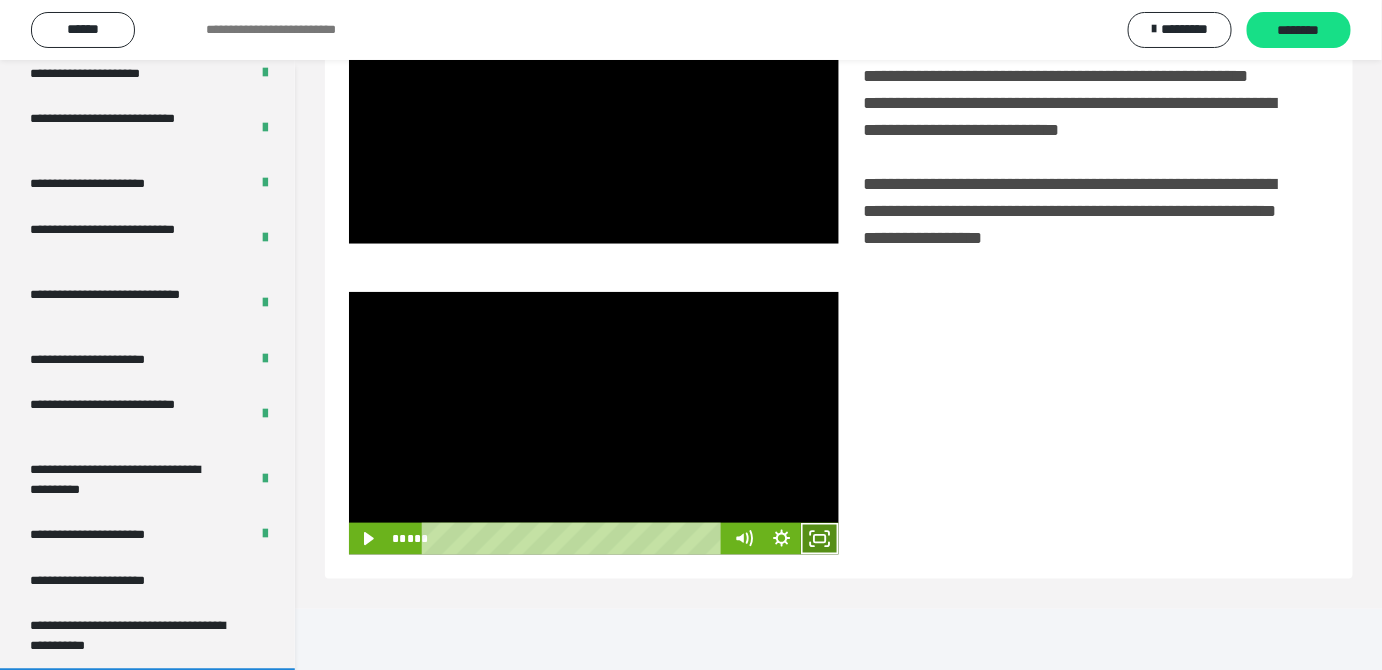 click 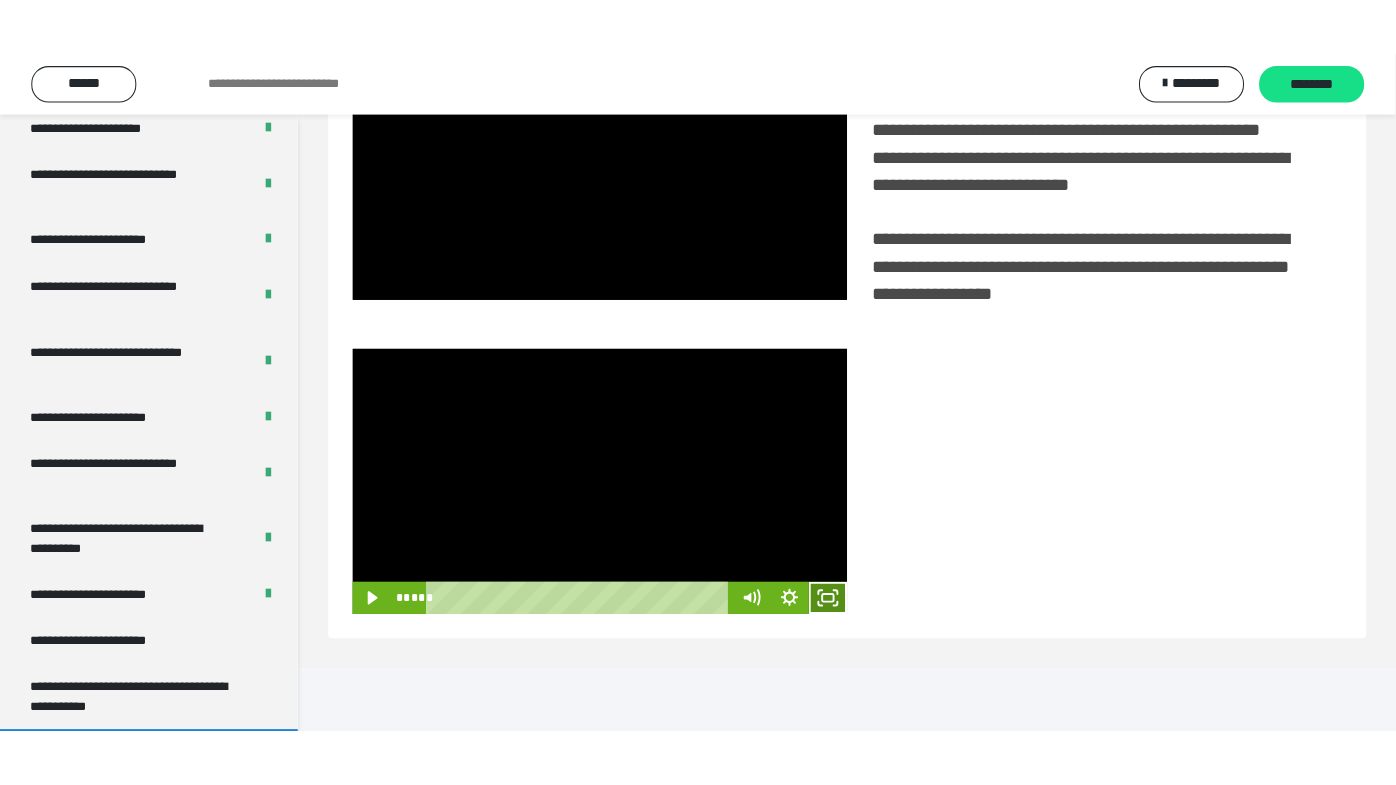 scroll, scrollTop: 338, scrollLeft: 0, axis: vertical 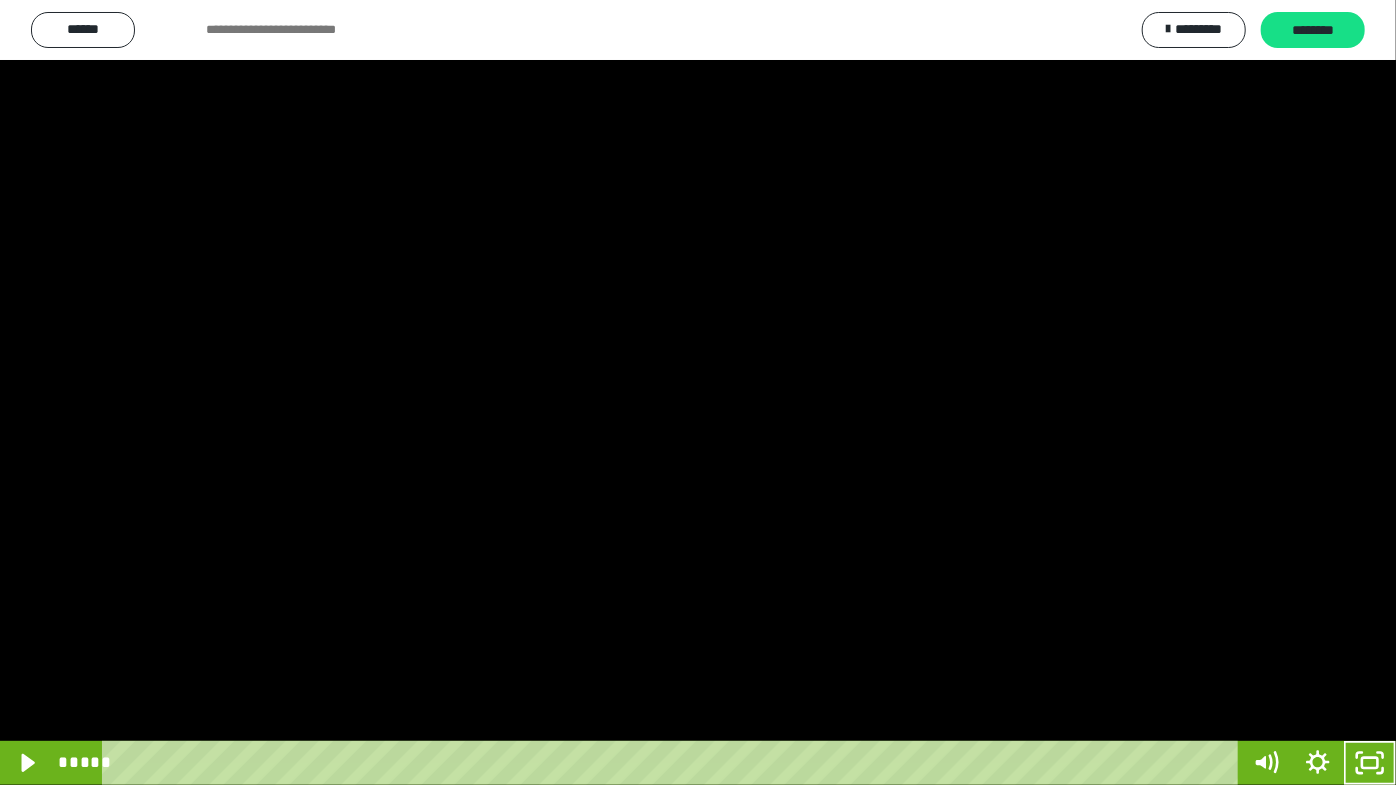 click at bounding box center (698, 392) 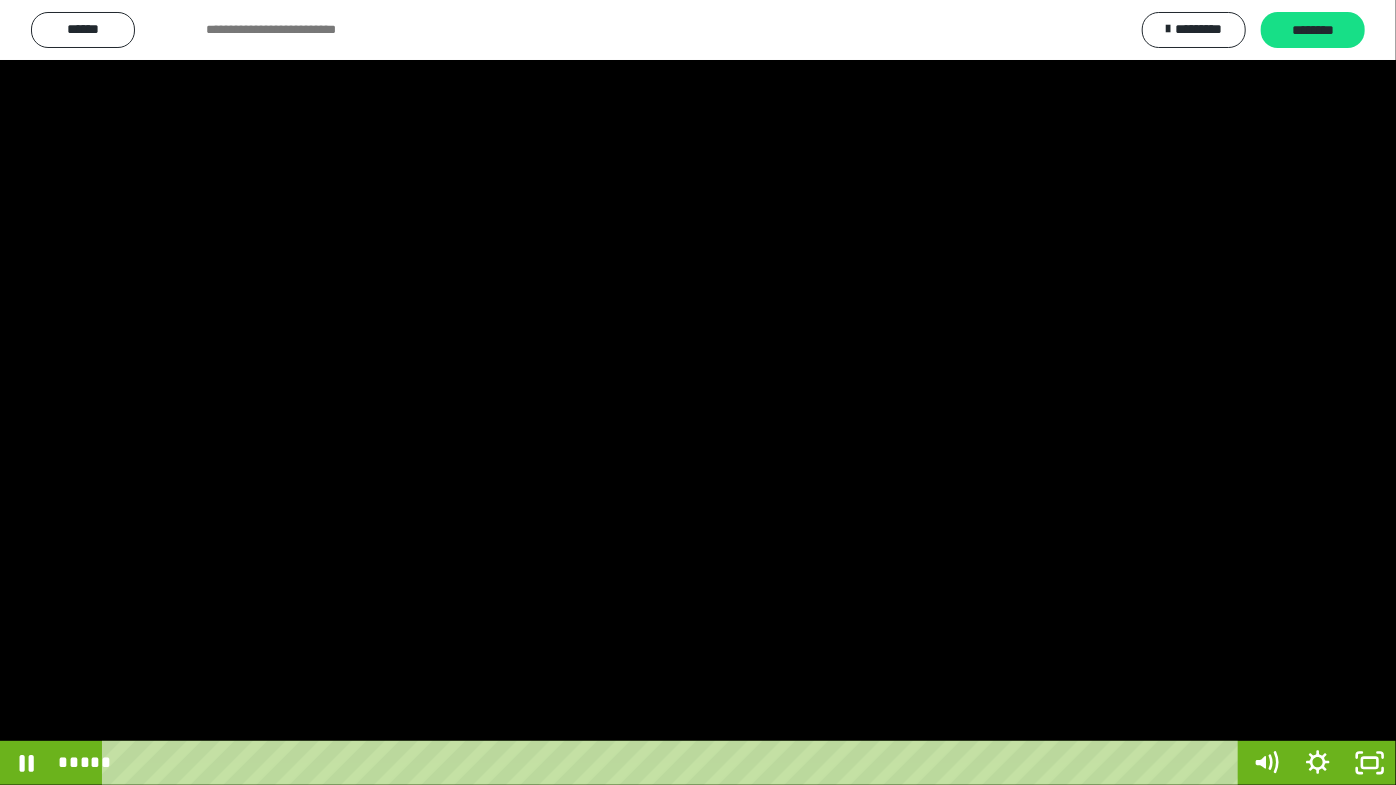 click at bounding box center [698, 392] 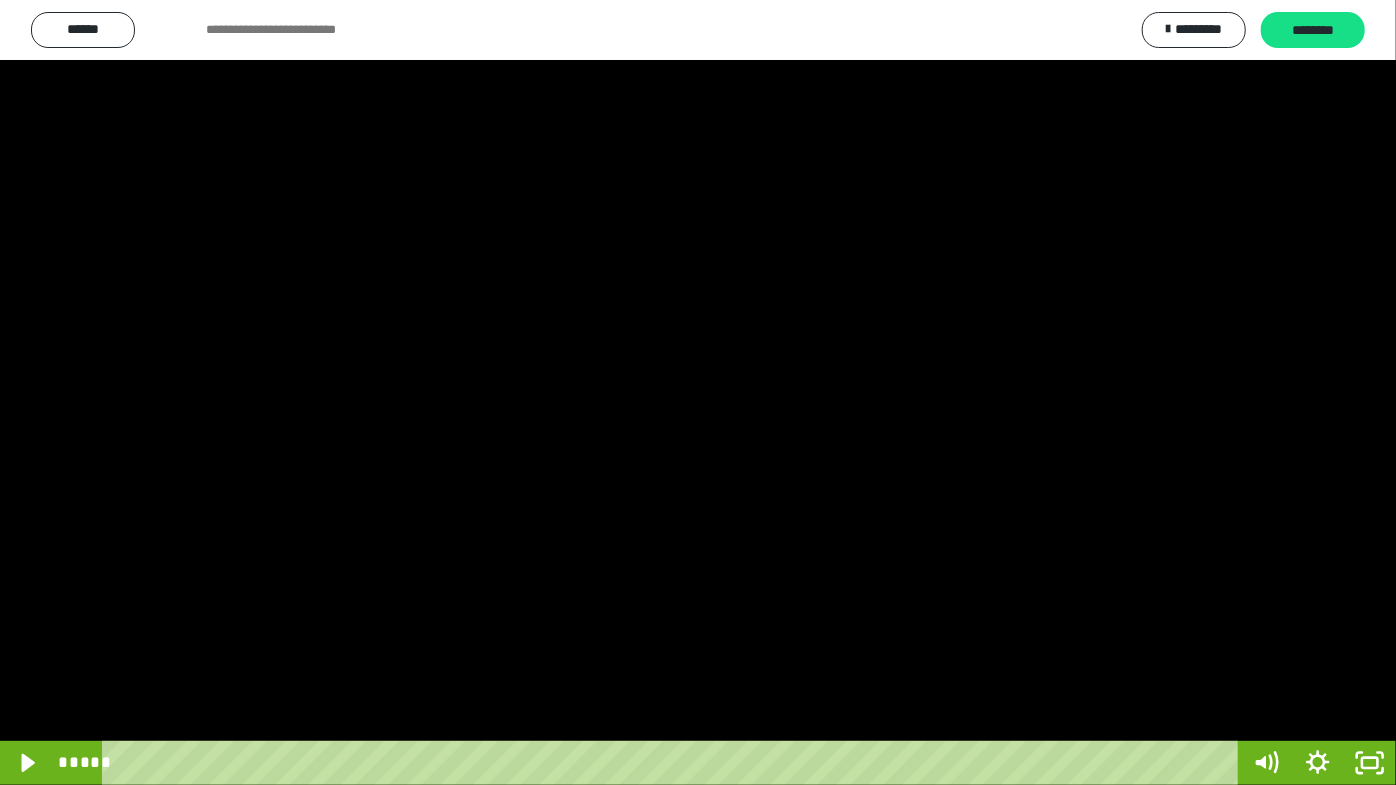 click at bounding box center [698, 392] 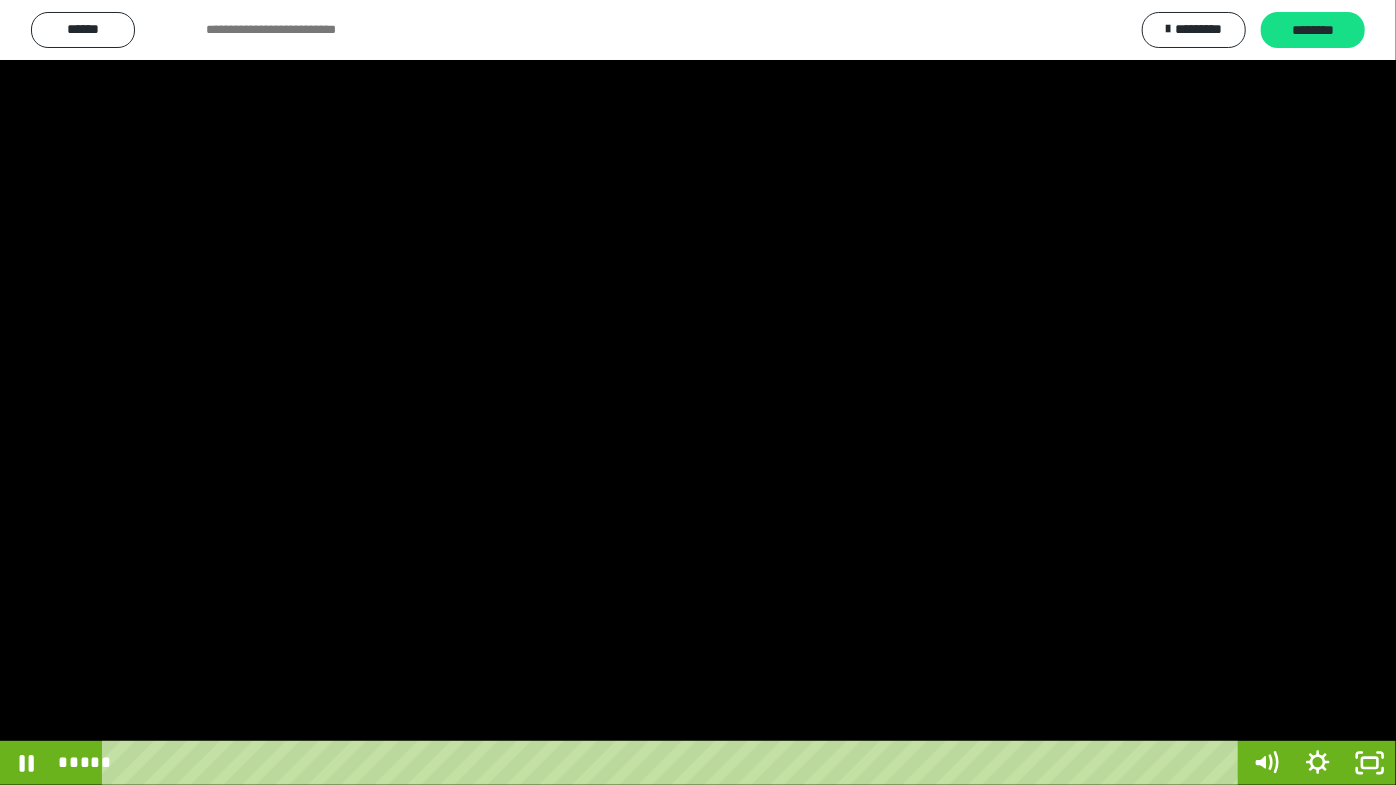 click at bounding box center (698, 392) 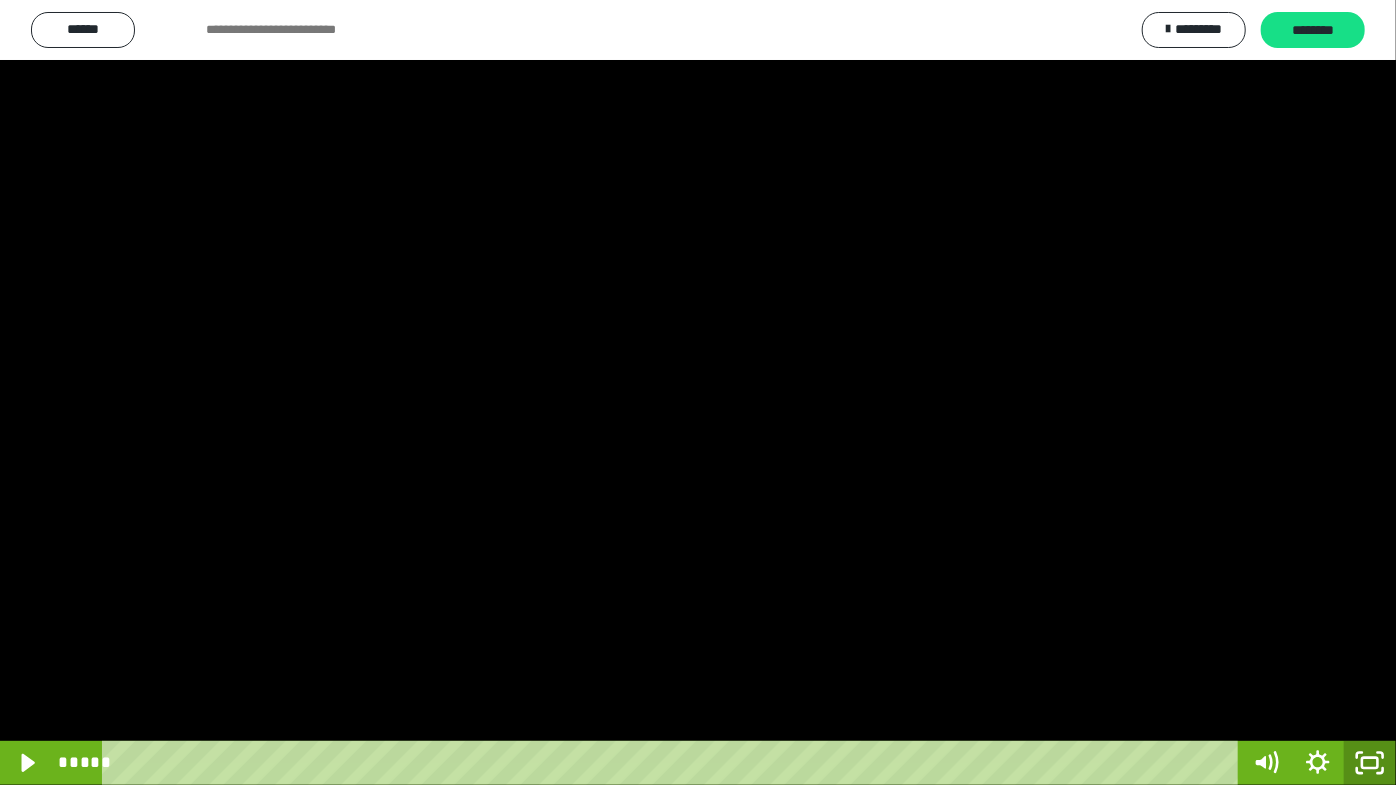 click 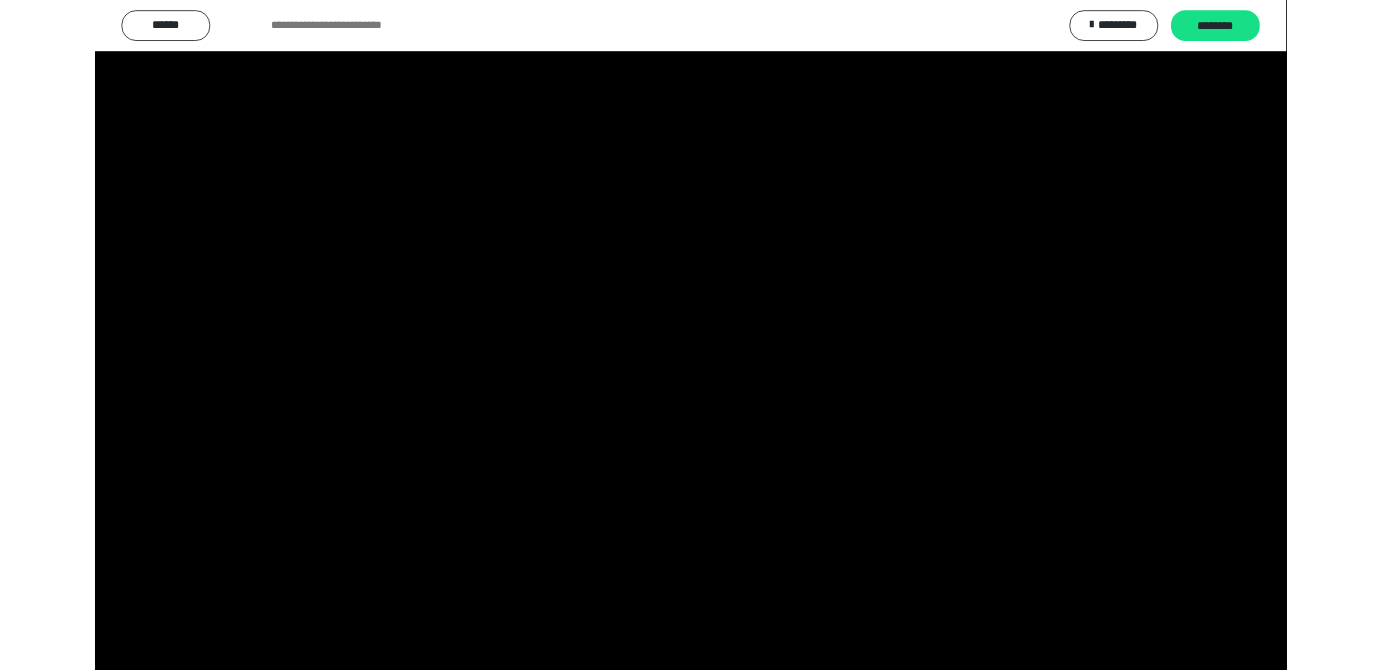 scroll, scrollTop: 3820, scrollLeft: 0, axis: vertical 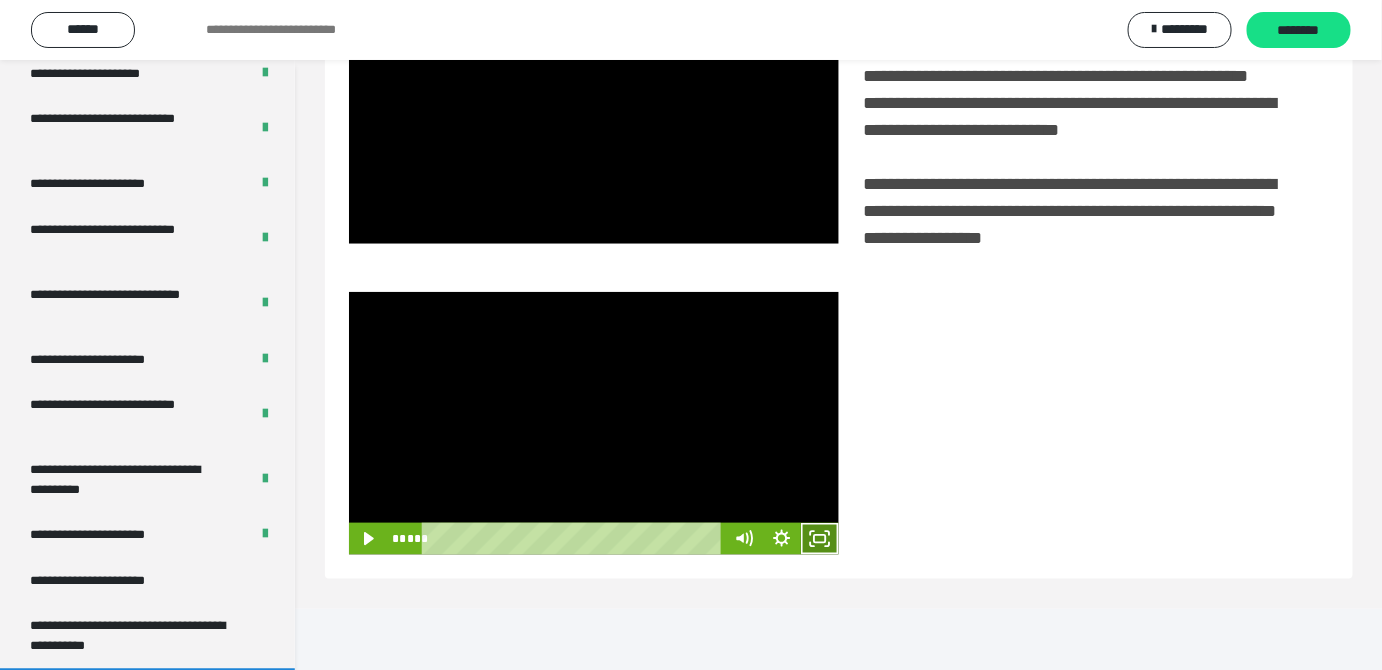 click 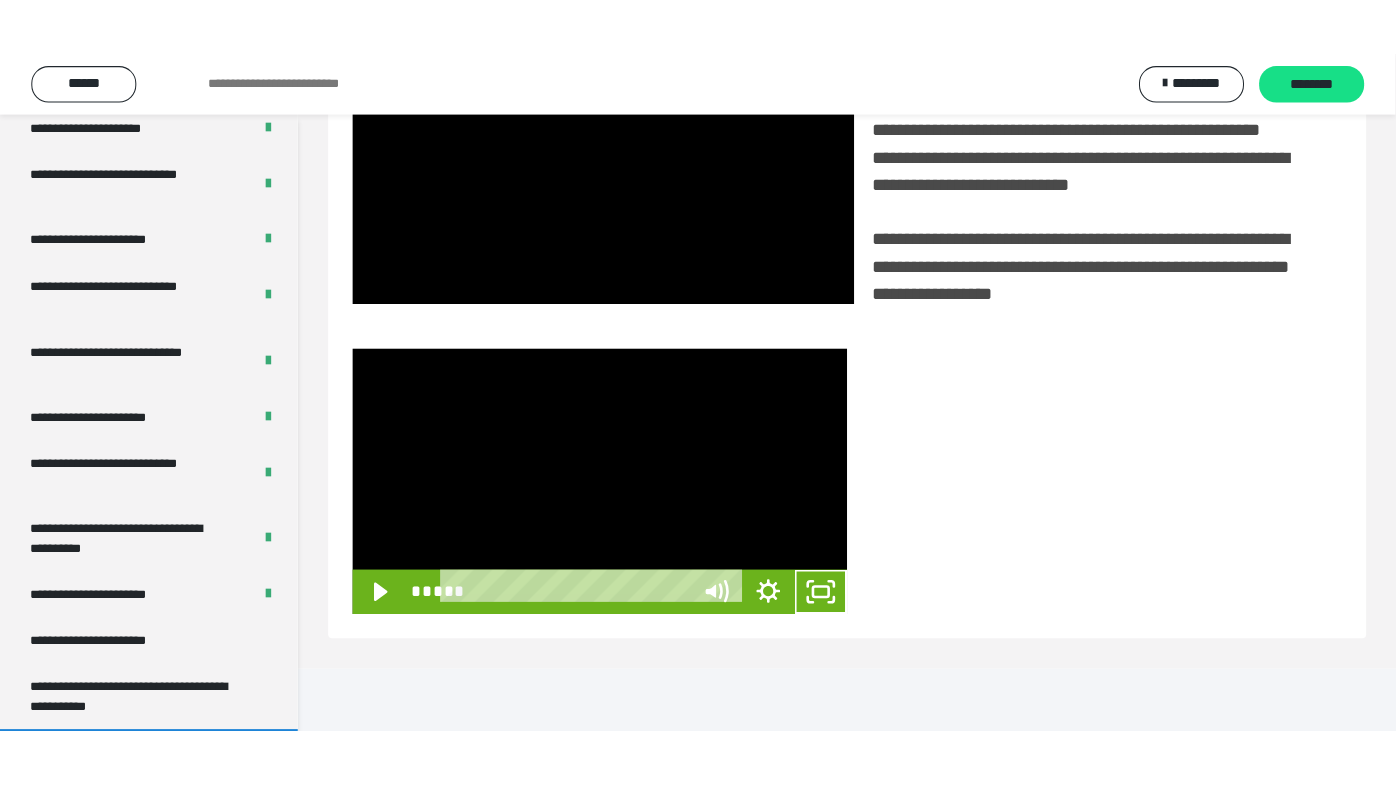 scroll, scrollTop: 338, scrollLeft: 0, axis: vertical 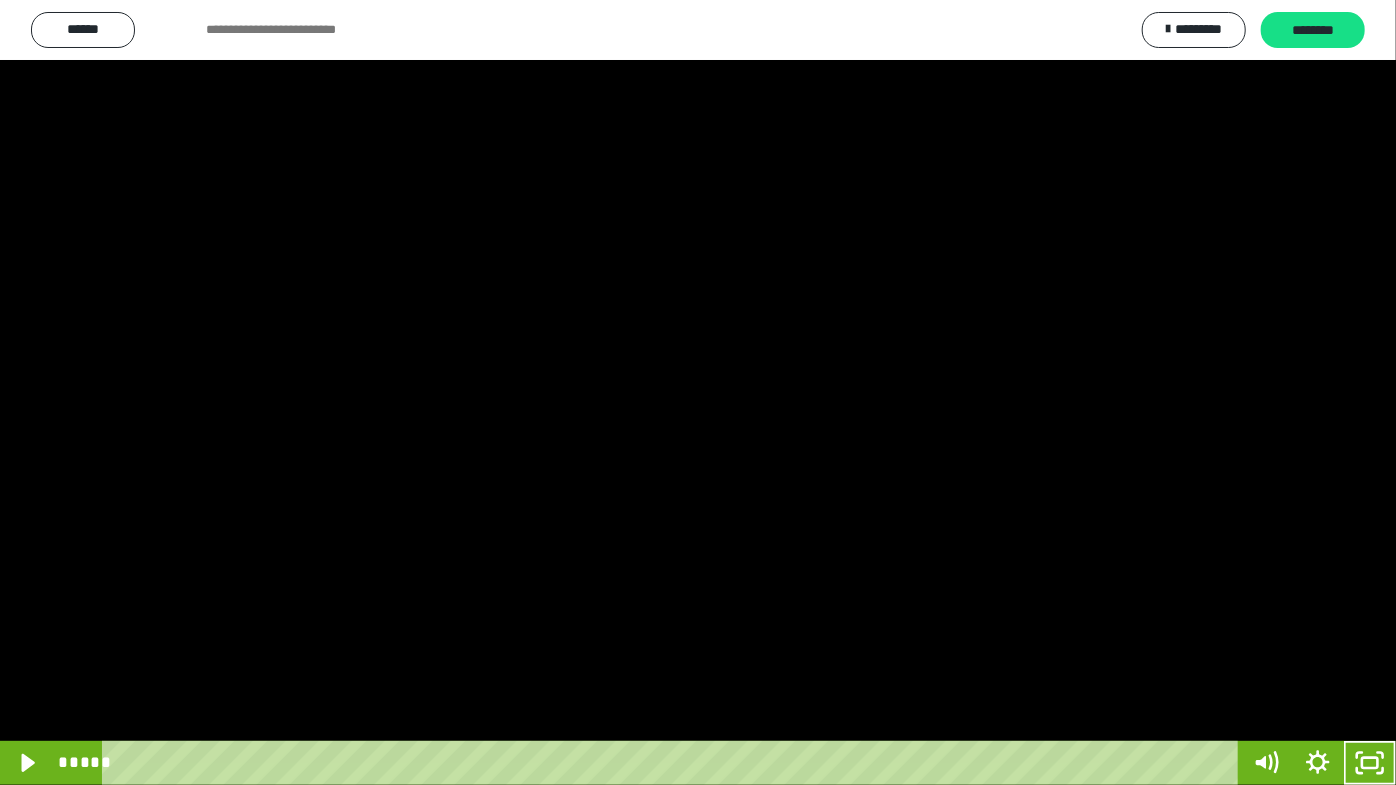 click at bounding box center (698, 392) 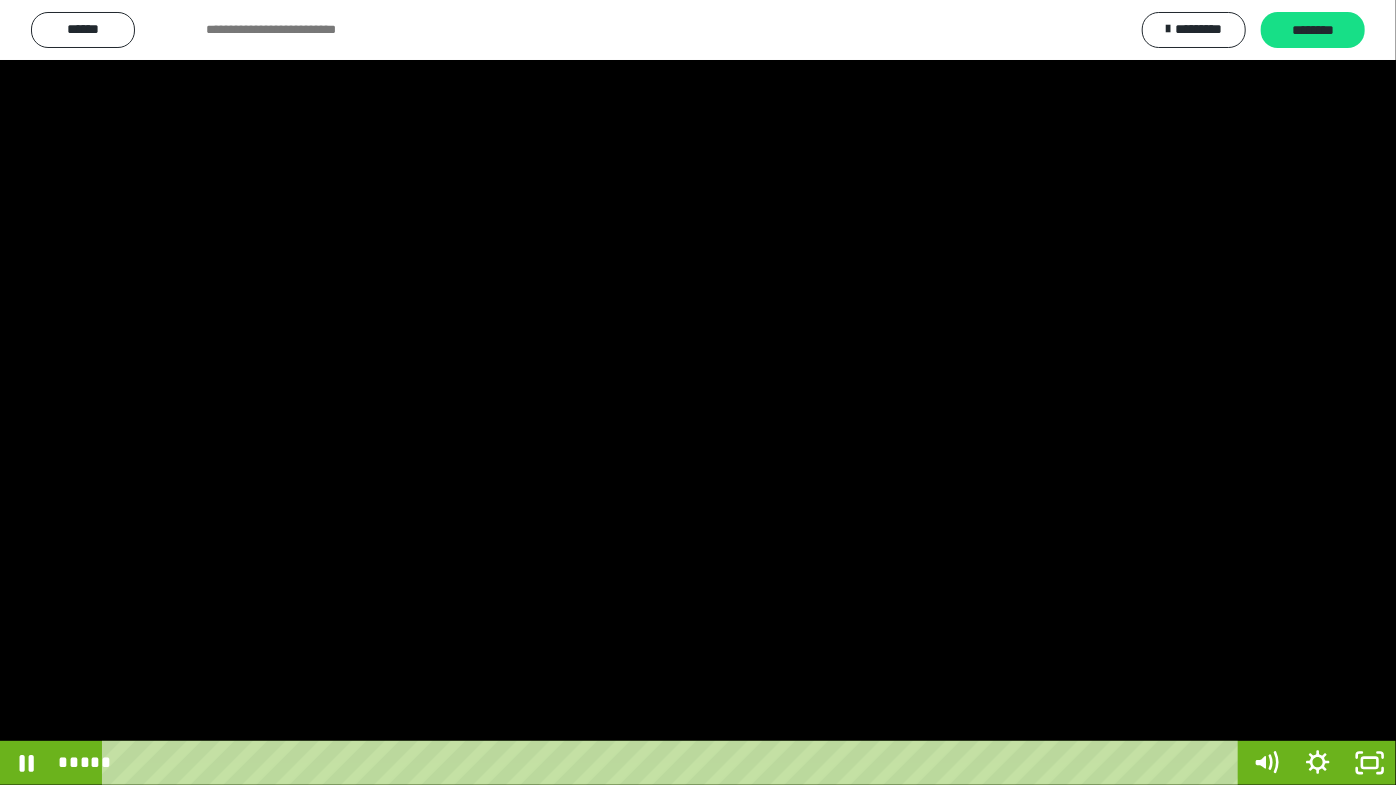 click at bounding box center (698, 392) 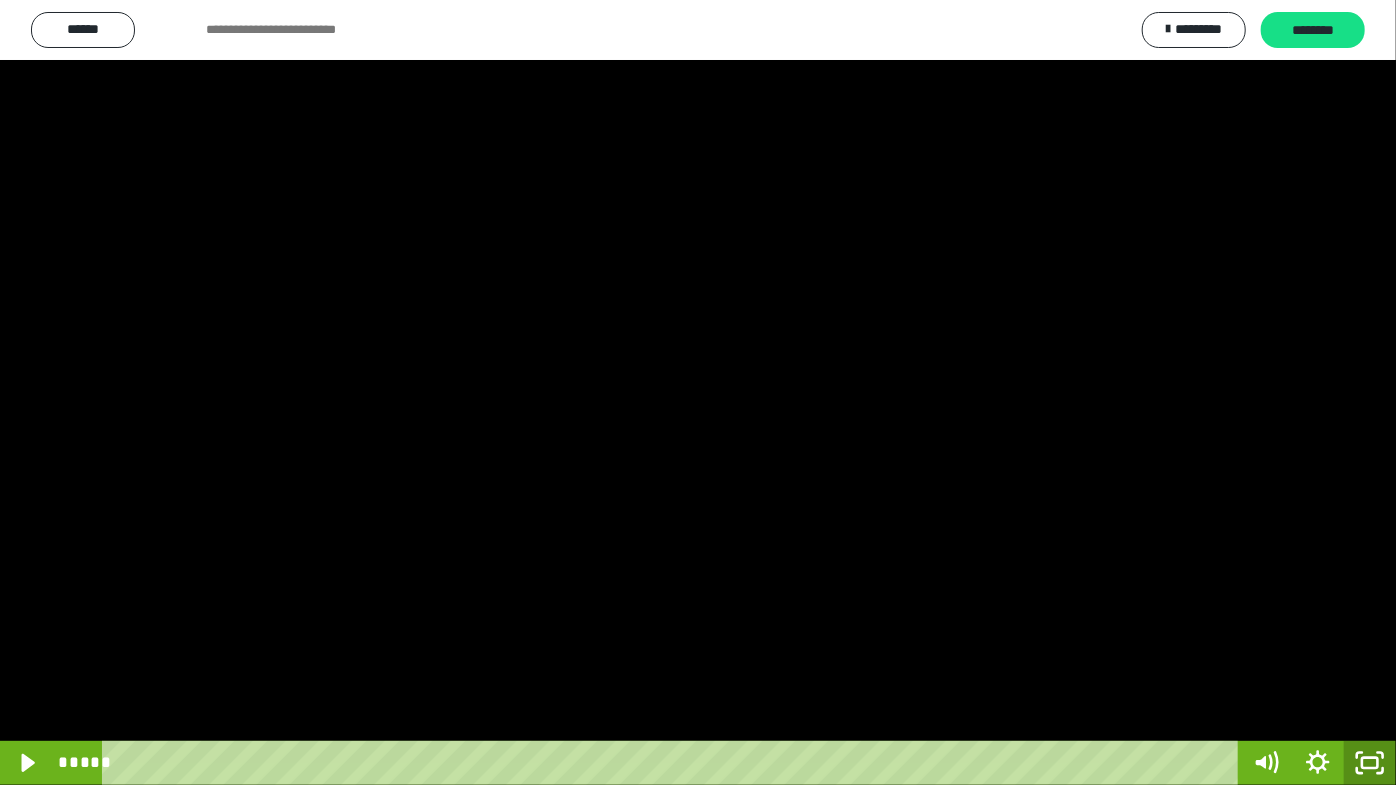 click 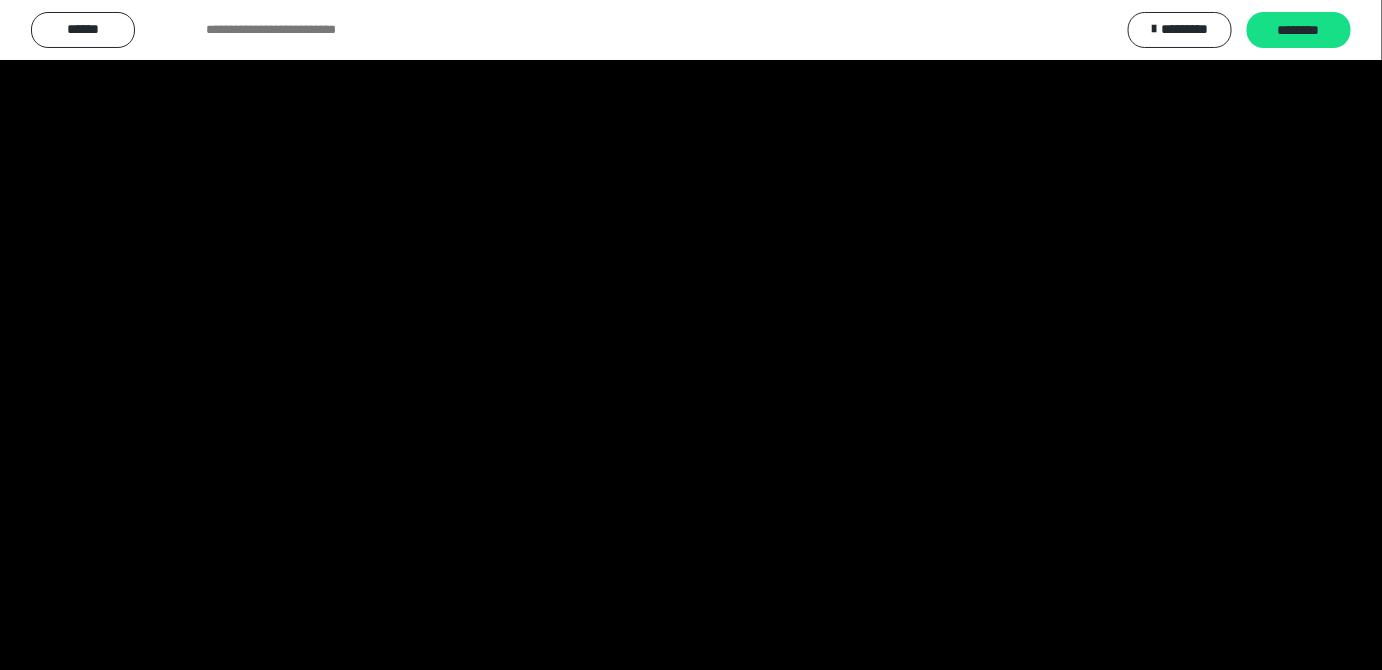 scroll, scrollTop: 3820, scrollLeft: 0, axis: vertical 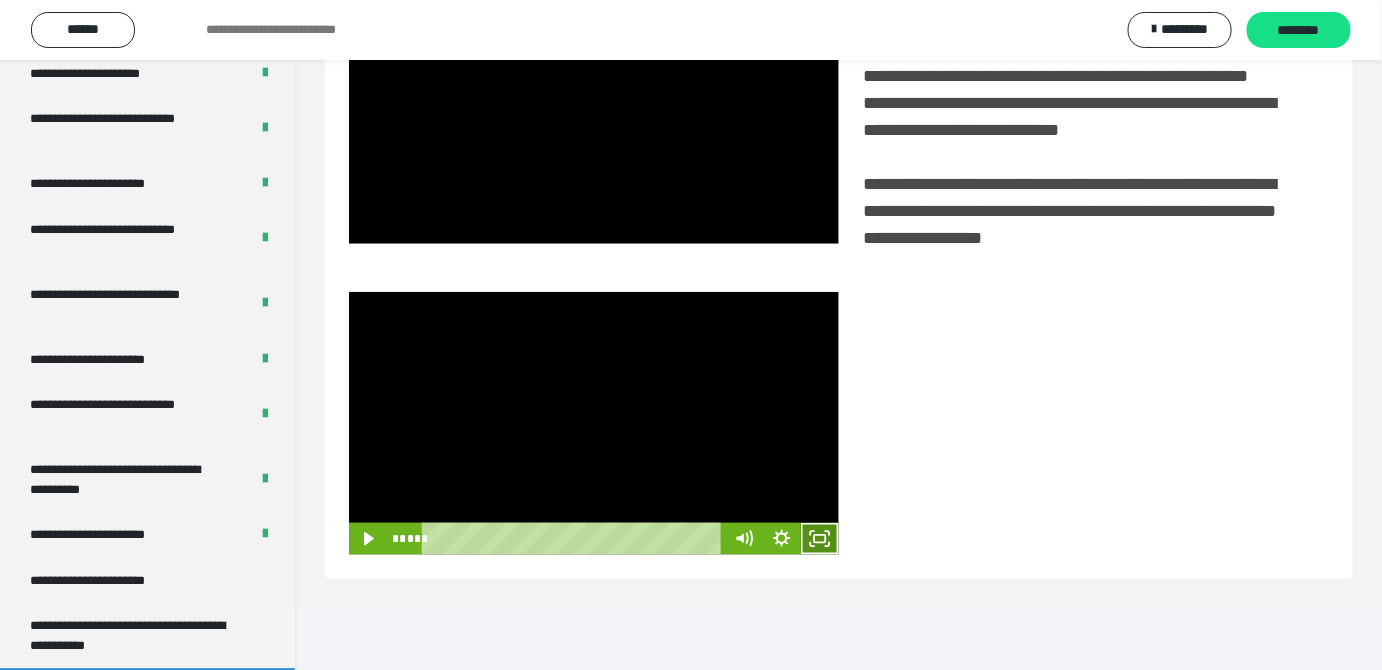 click 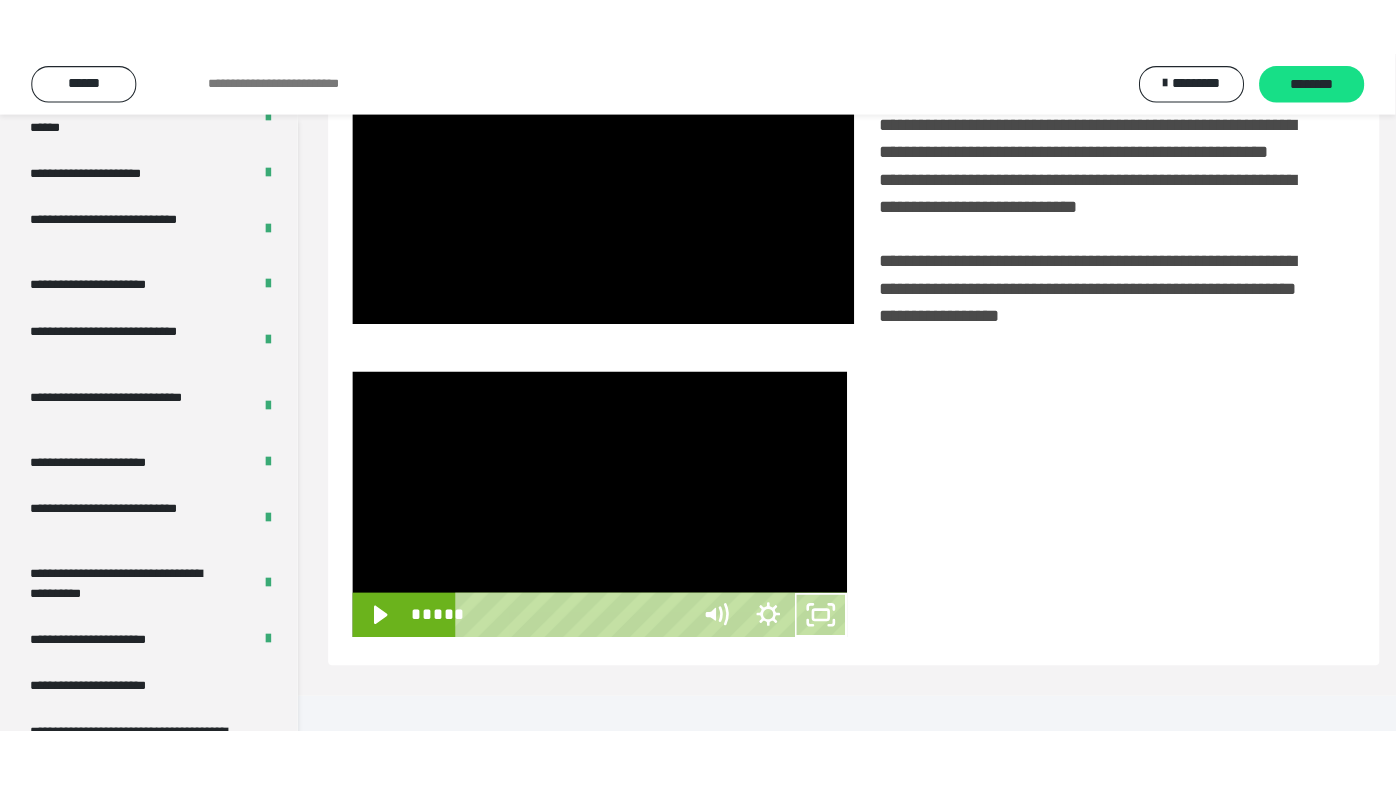 scroll, scrollTop: 338, scrollLeft: 0, axis: vertical 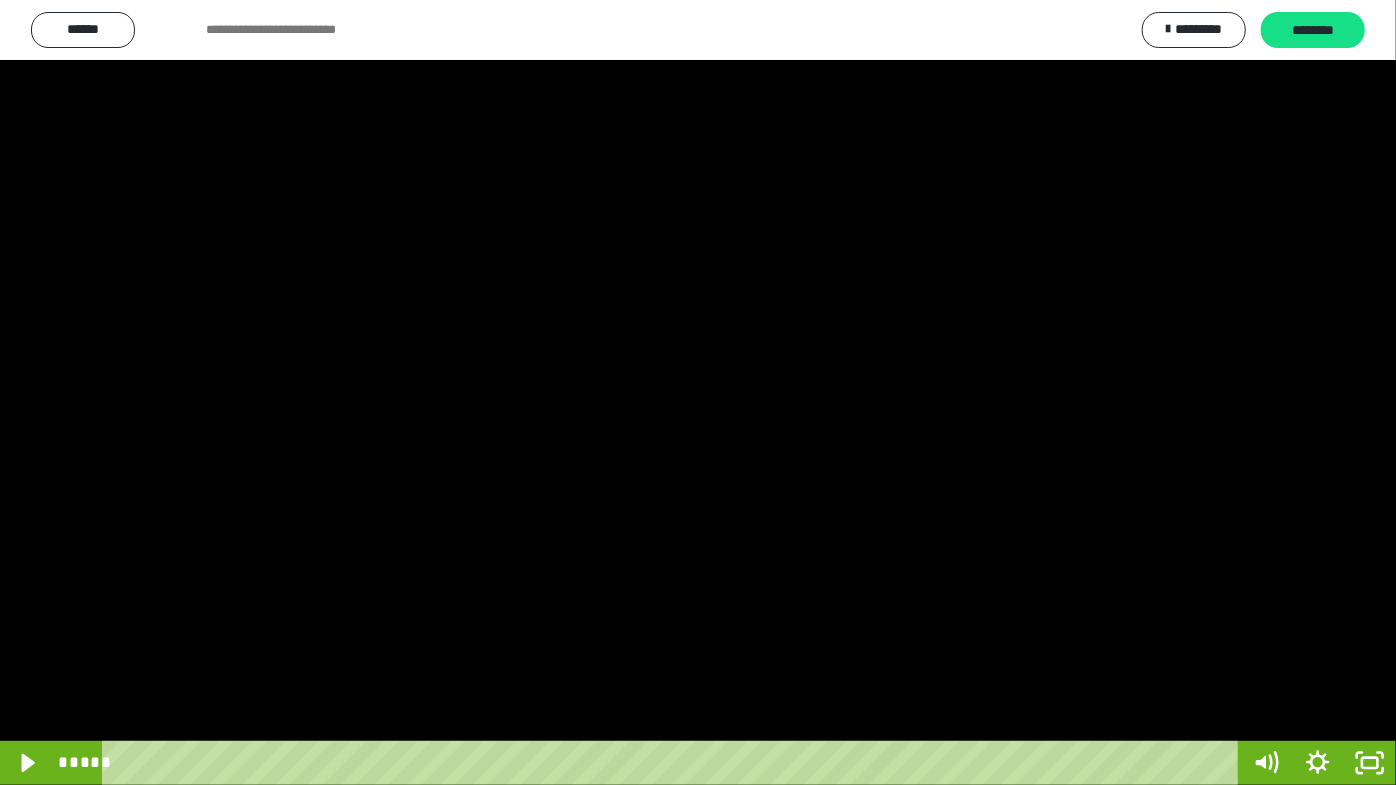 drag, startPoint x: 697, startPoint y: 467, endPoint x: 731, endPoint y: 498, distance: 46.010868 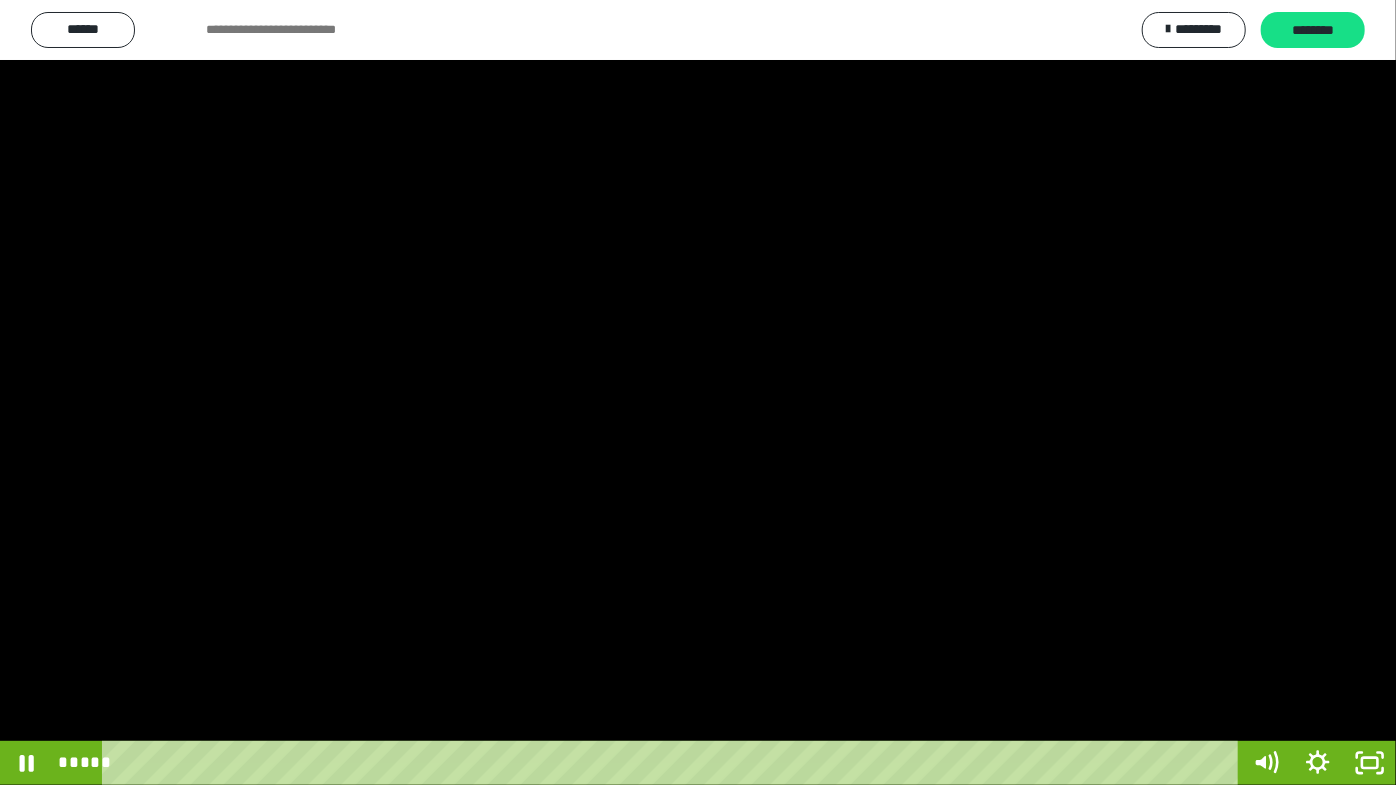 click at bounding box center (698, 392) 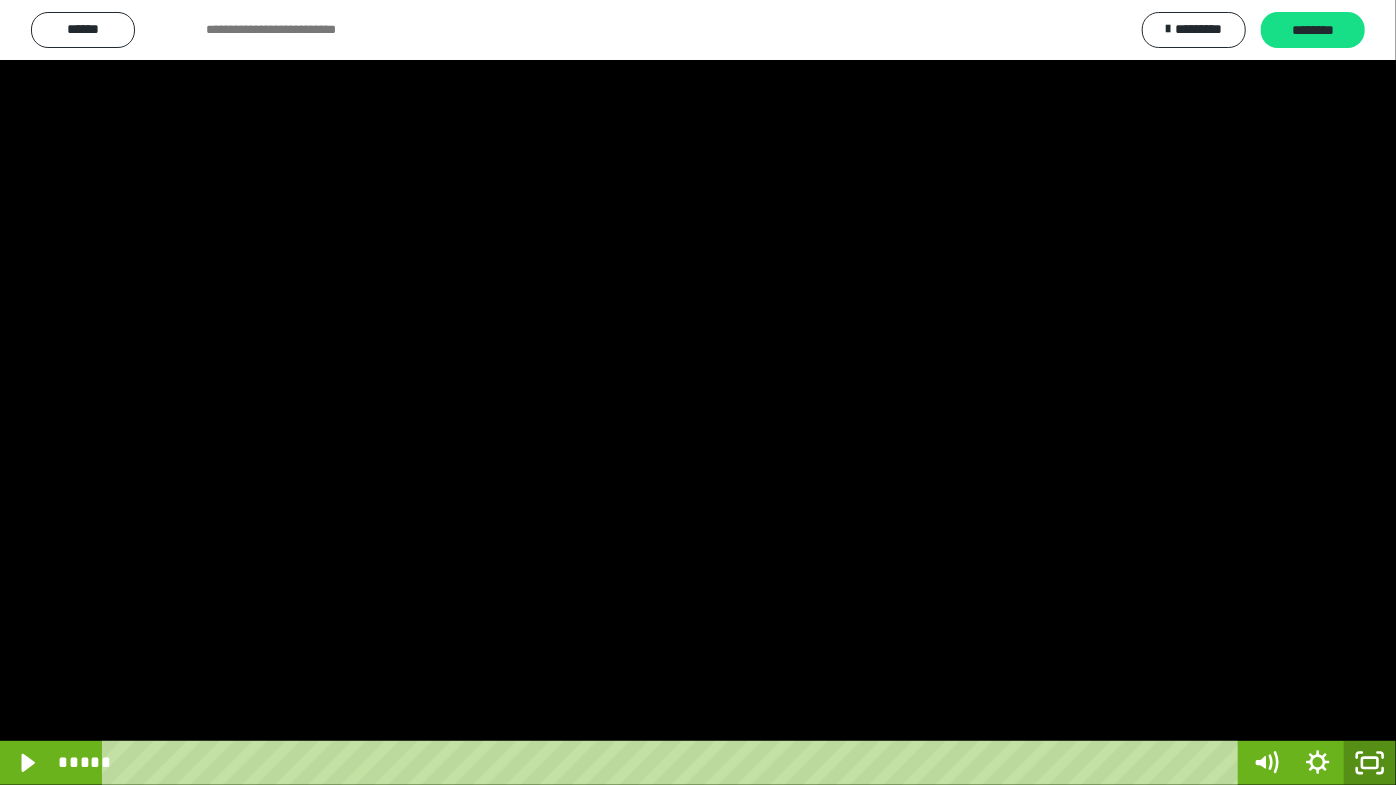 click 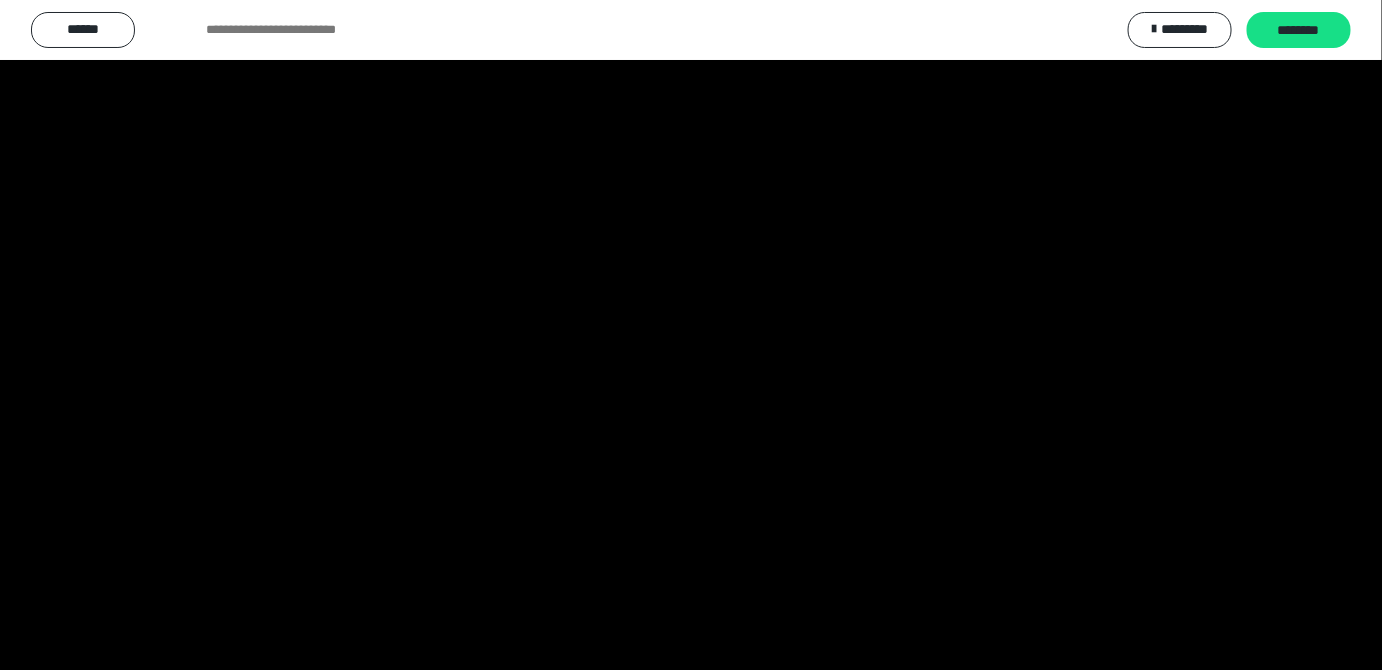 scroll, scrollTop: 3820, scrollLeft: 0, axis: vertical 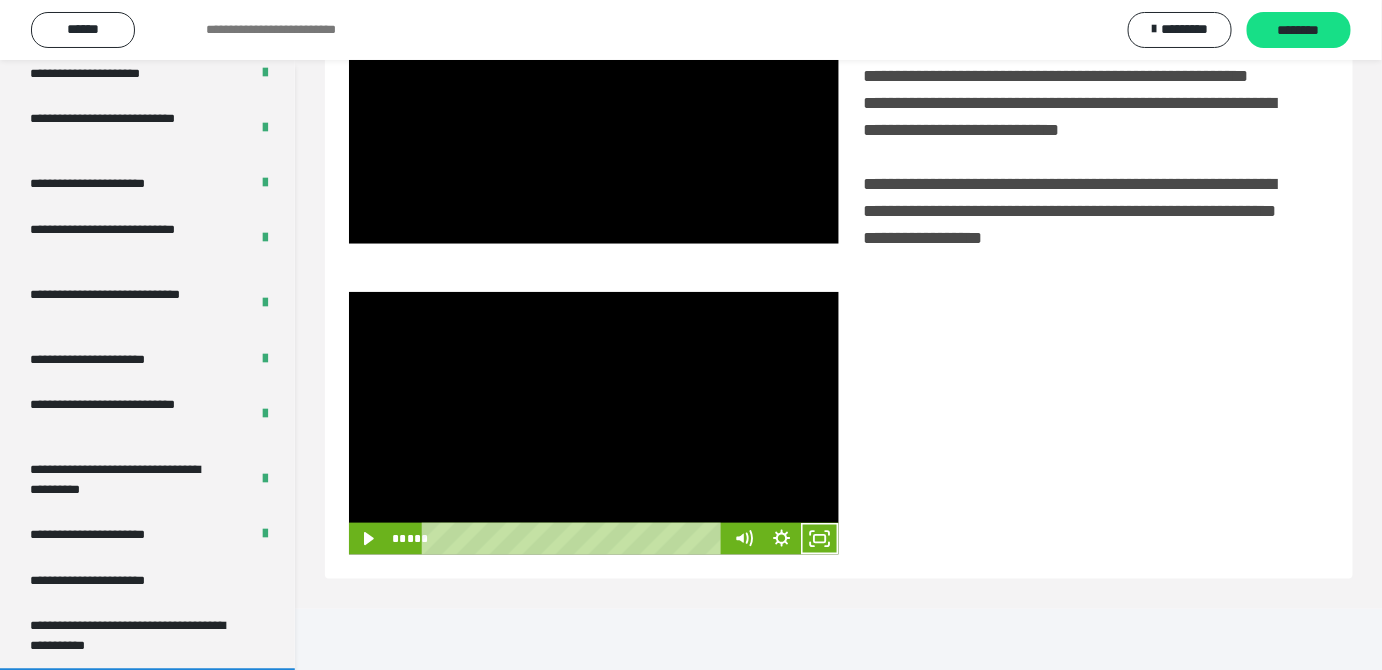 drag, startPoint x: 685, startPoint y: 471, endPoint x: 695, endPoint y: 487, distance: 18.867962 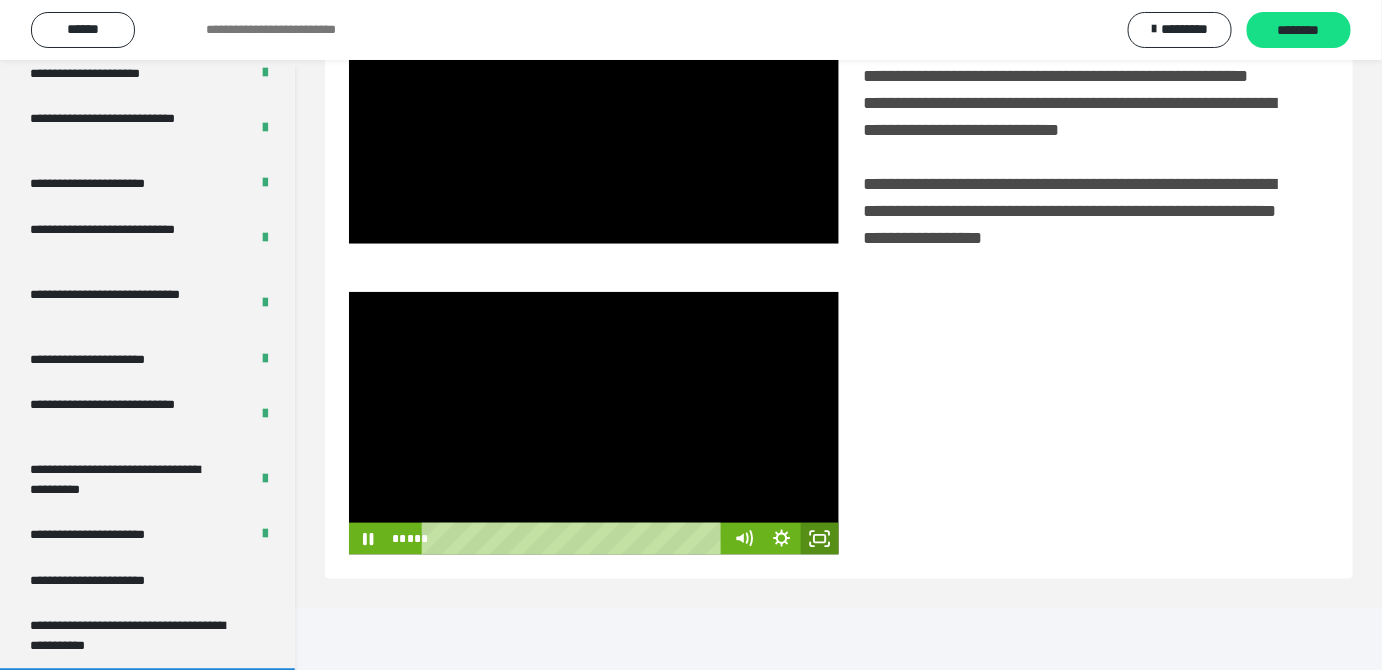 click 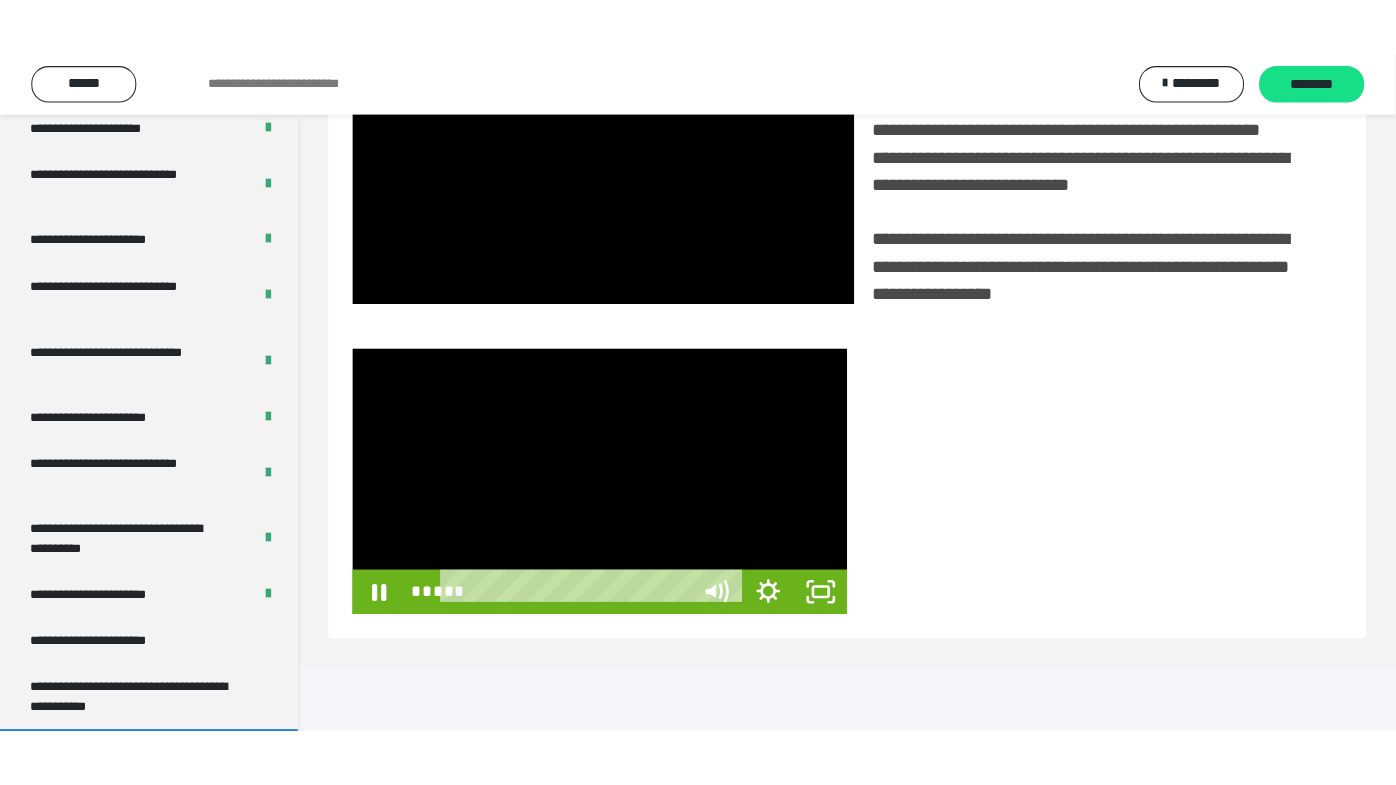 scroll, scrollTop: 338, scrollLeft: 0, axis: vertical 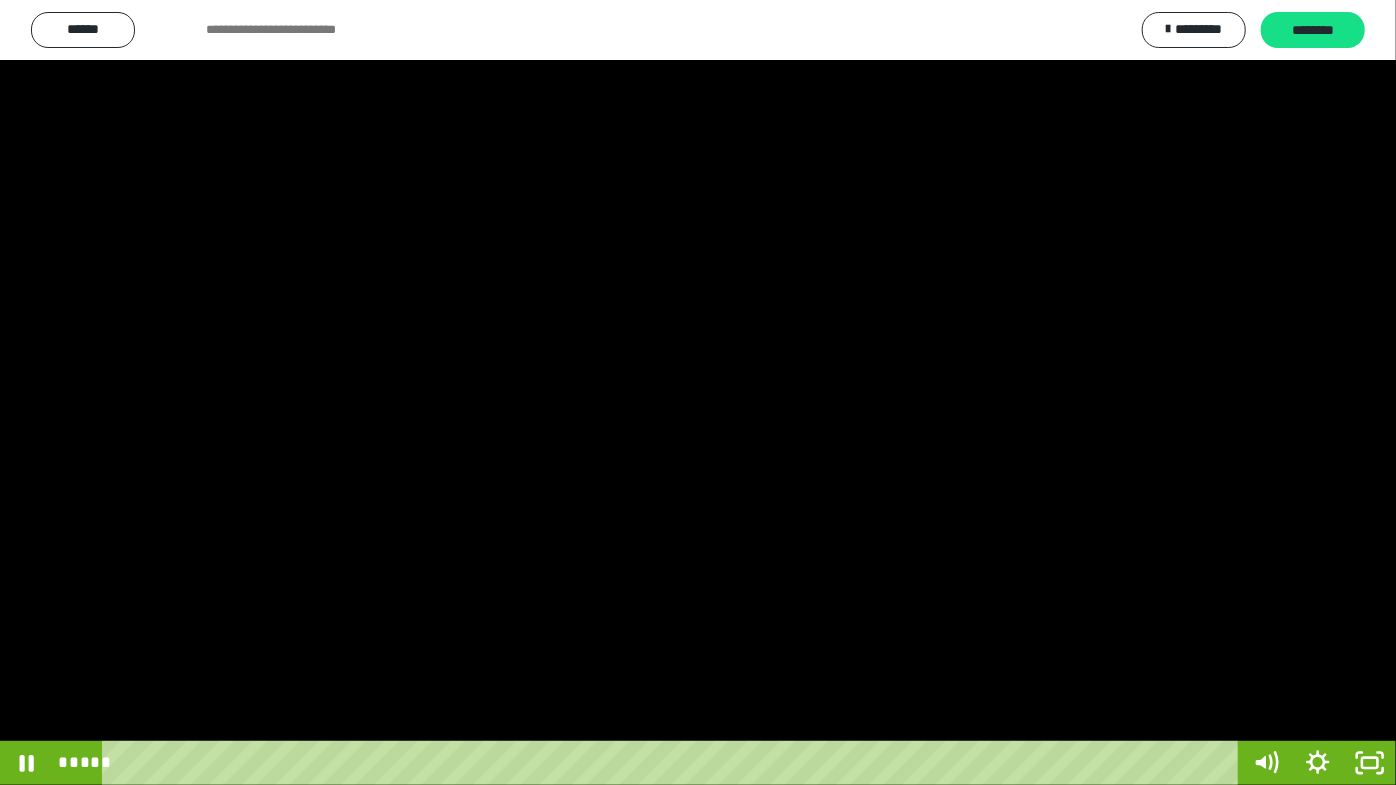 click at bounding box center (698, 392) 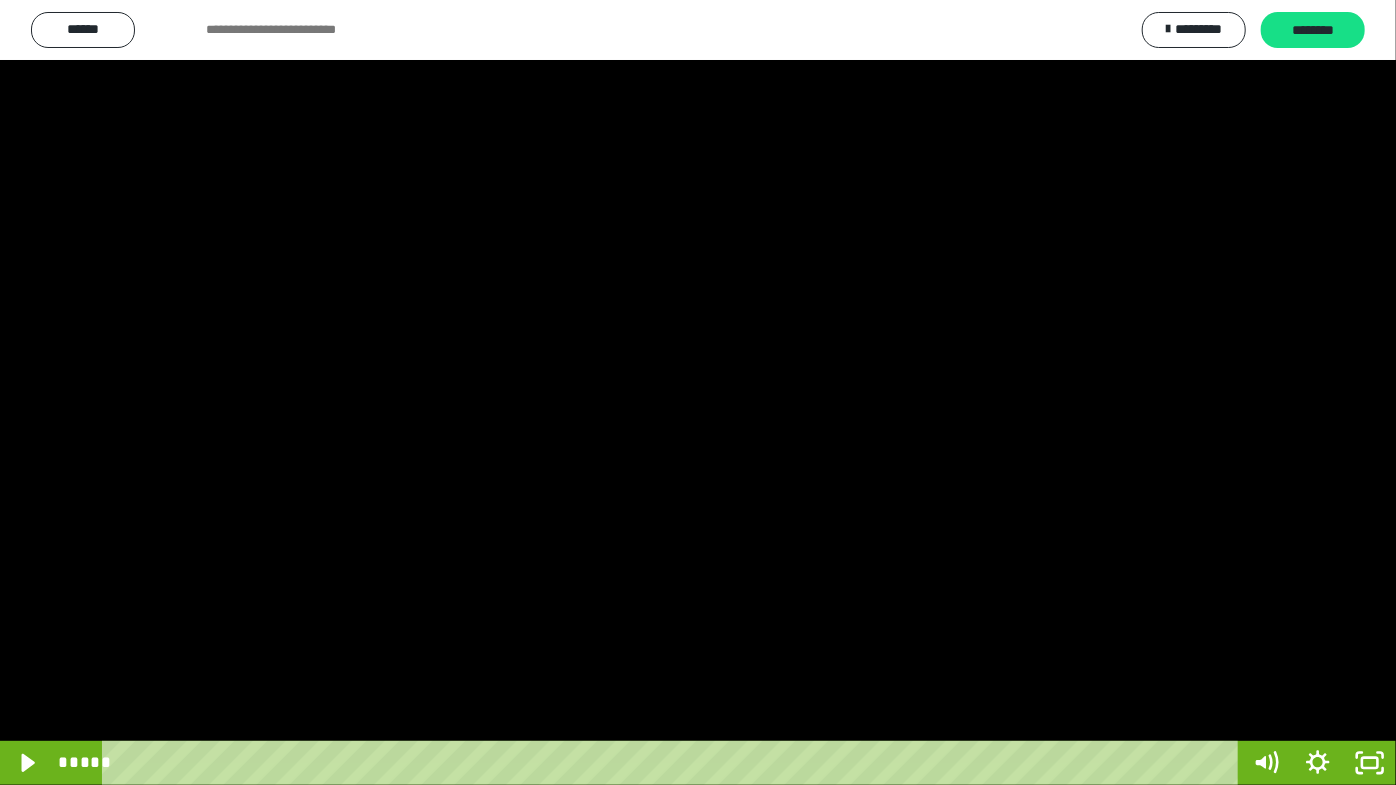 click at bounding box center [698, 392] 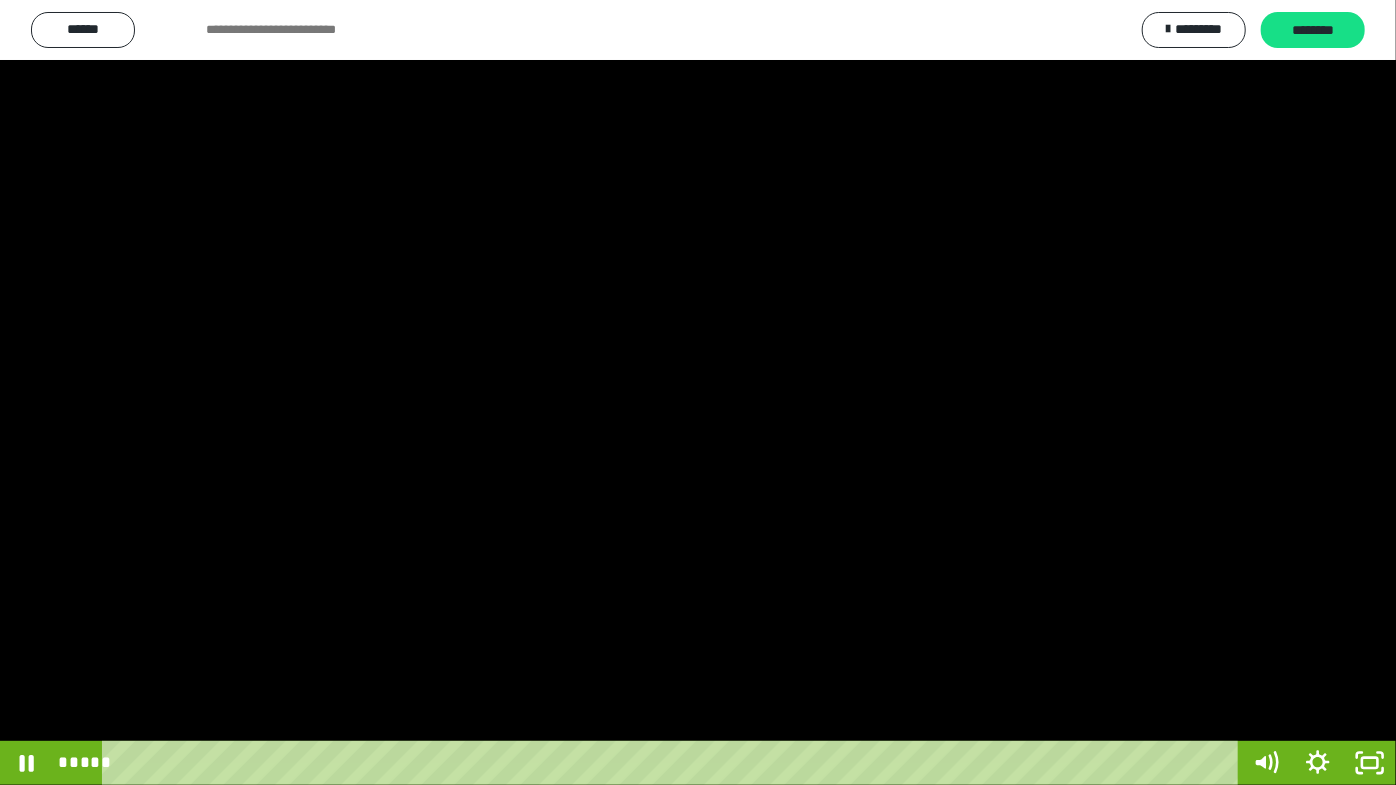 click at bounding box center [698, 392] 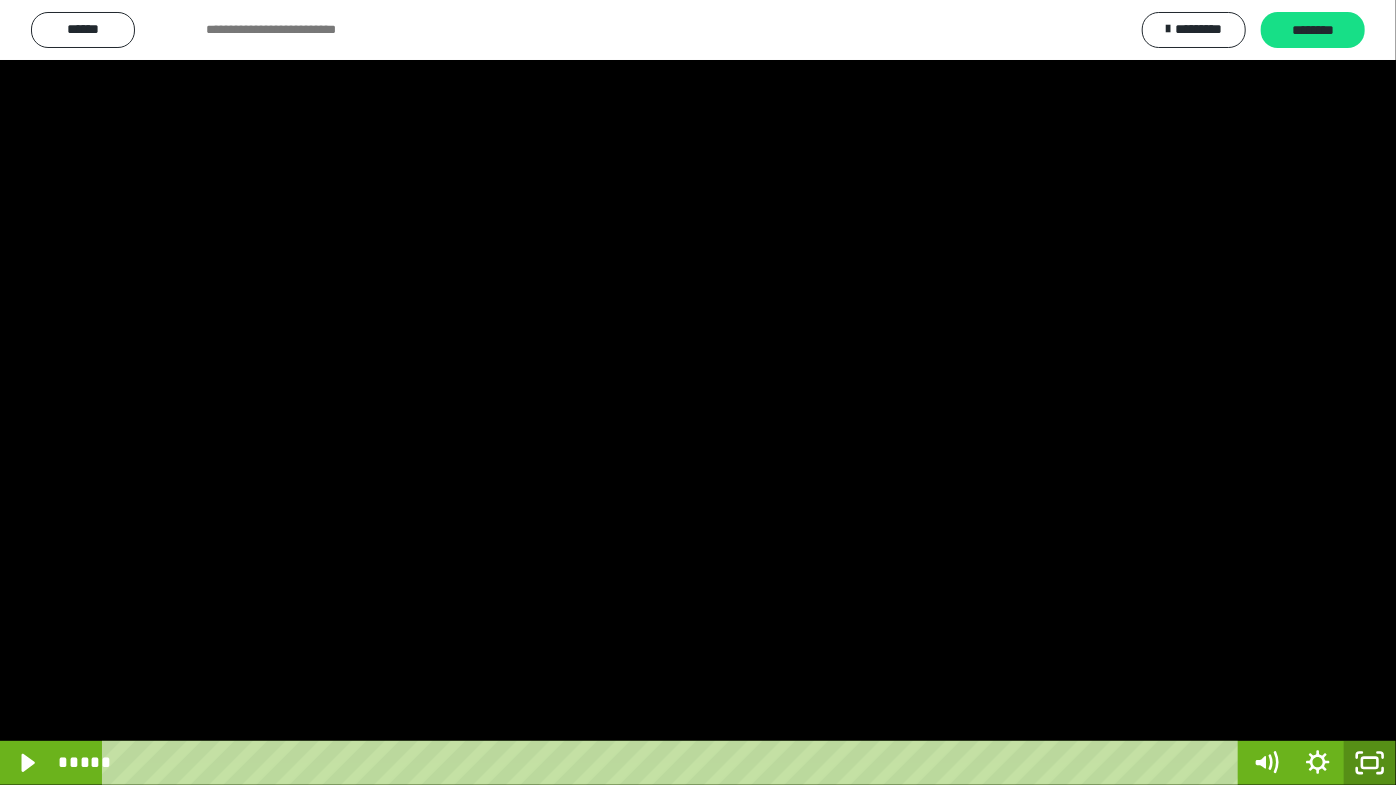 click 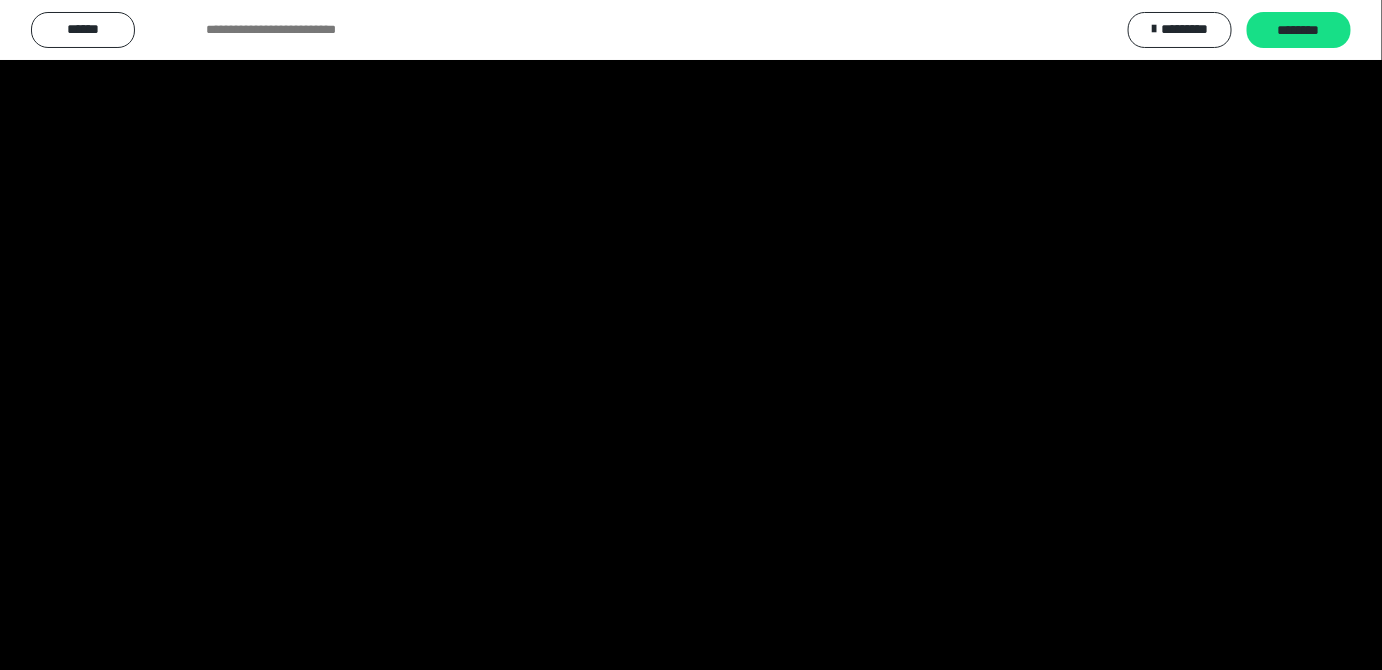 scroll, scrollTop: 3820, scrollLeft: 0, axis: vertical 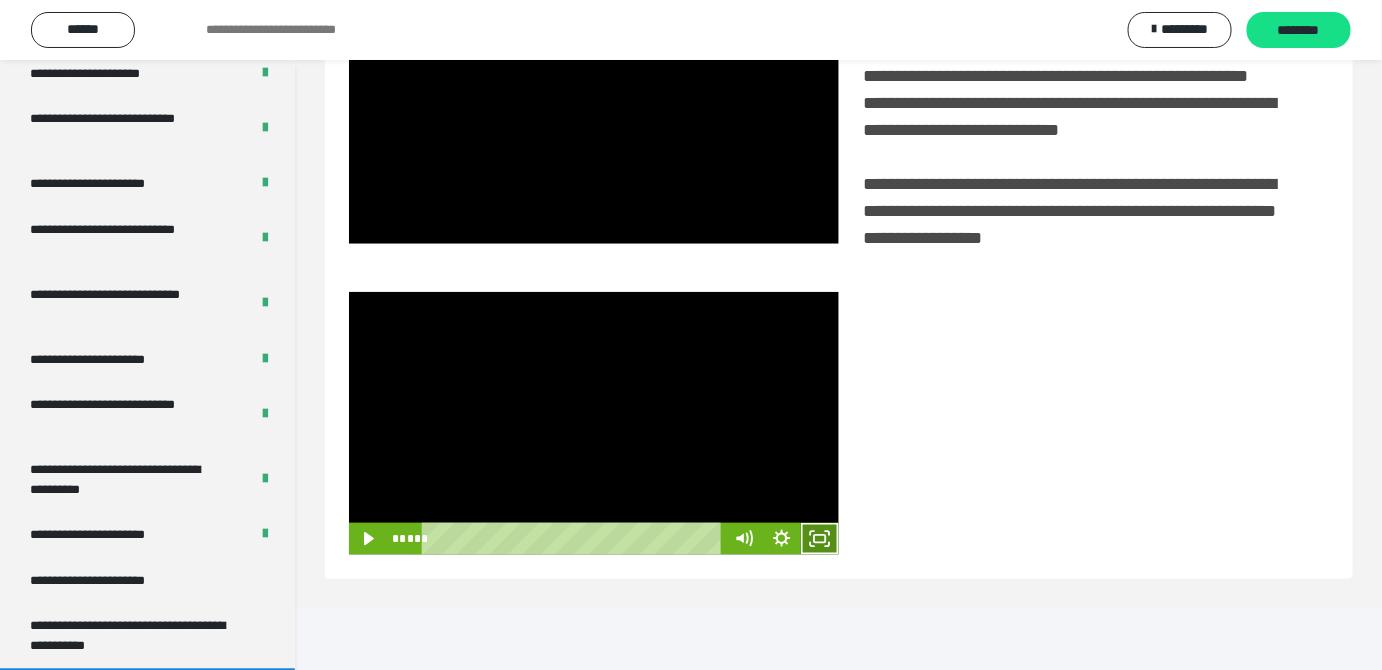 click 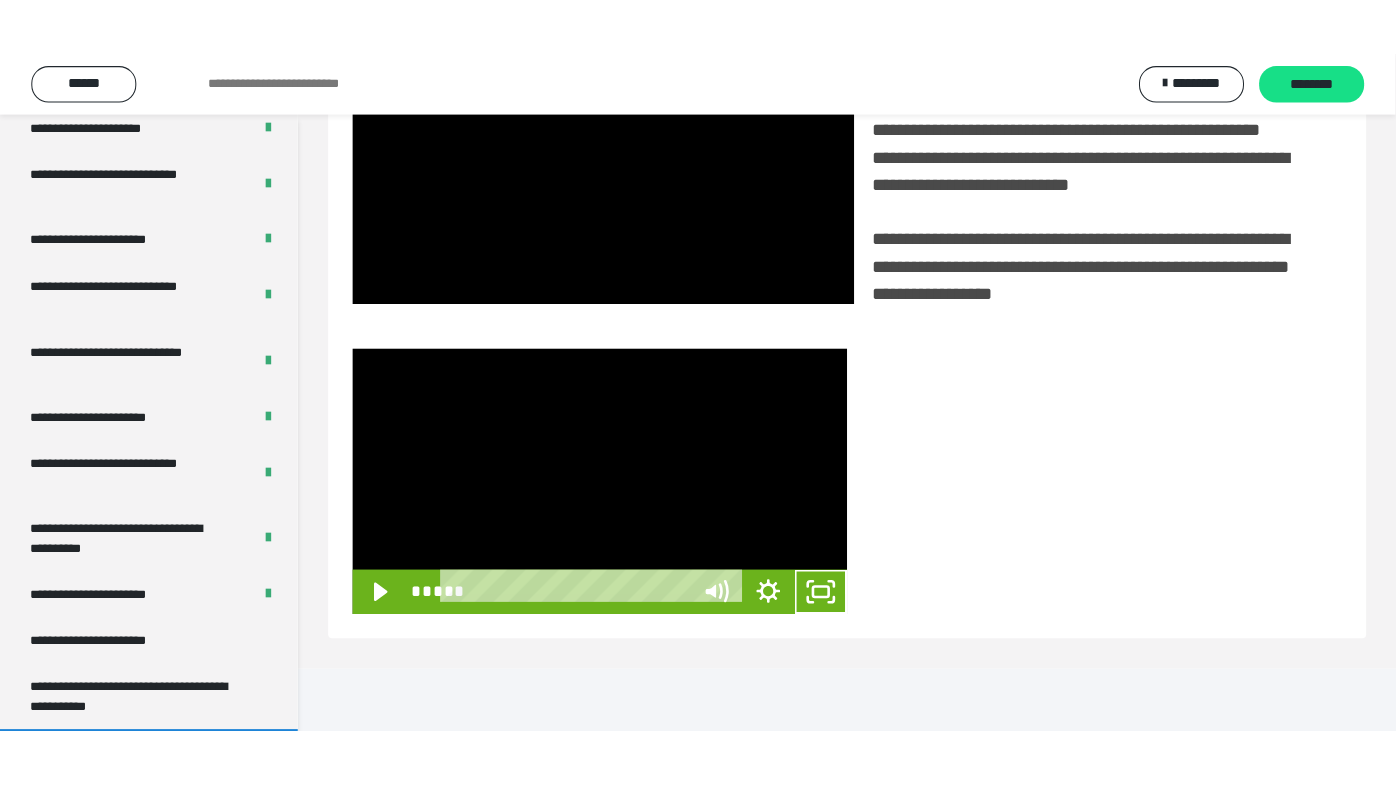 scroll, scrollTop: 338, scrollLeft: 0, axis: vertical 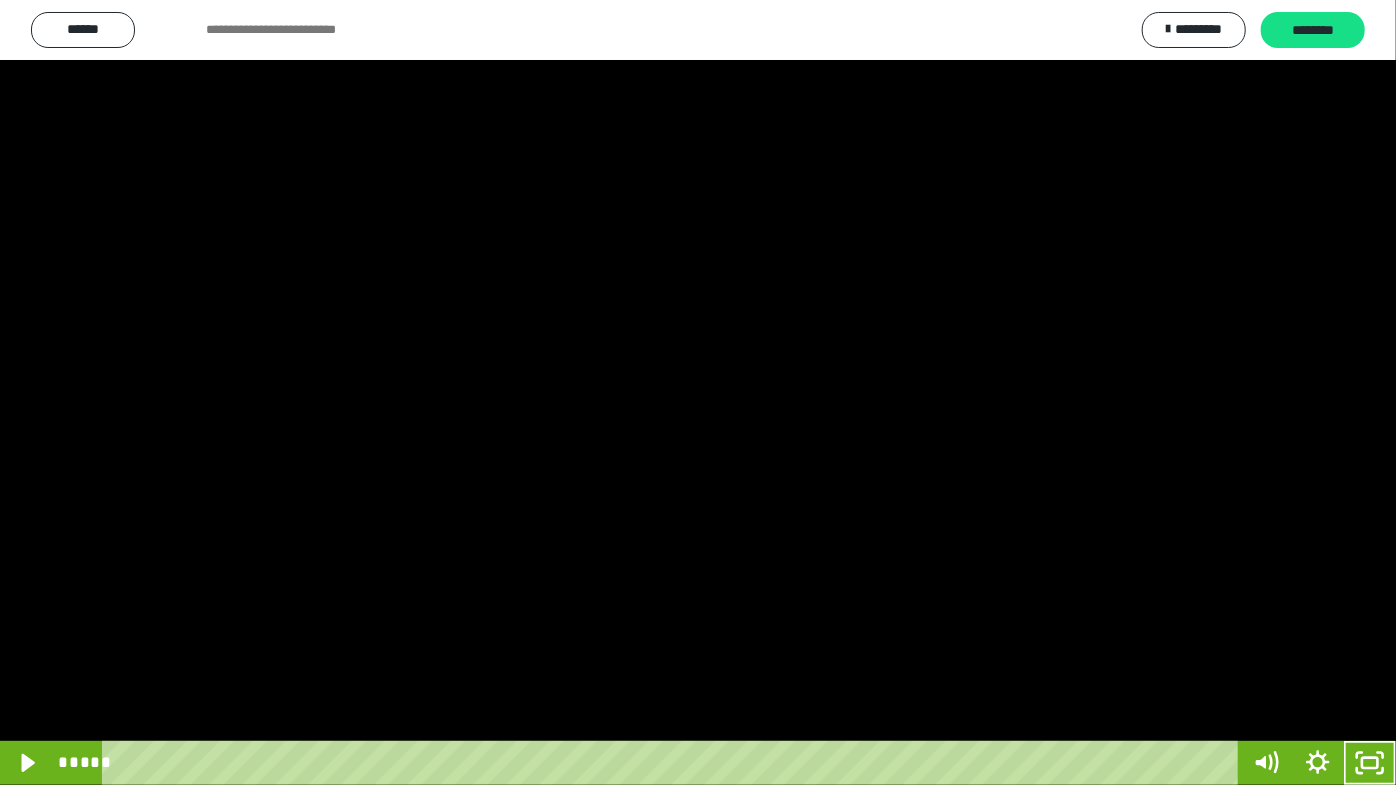 click at bounding box center (698, 392) 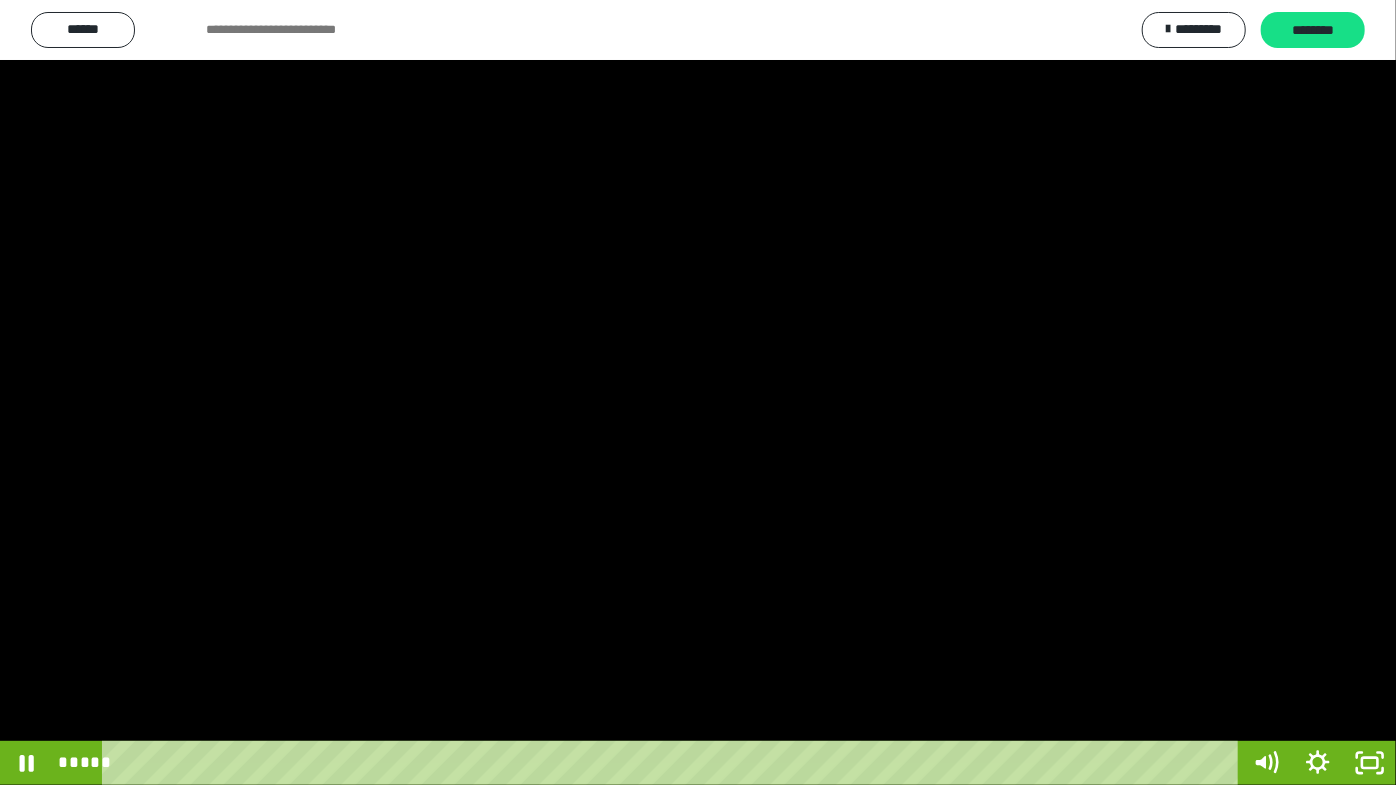 click at bounding box center (698, 392) 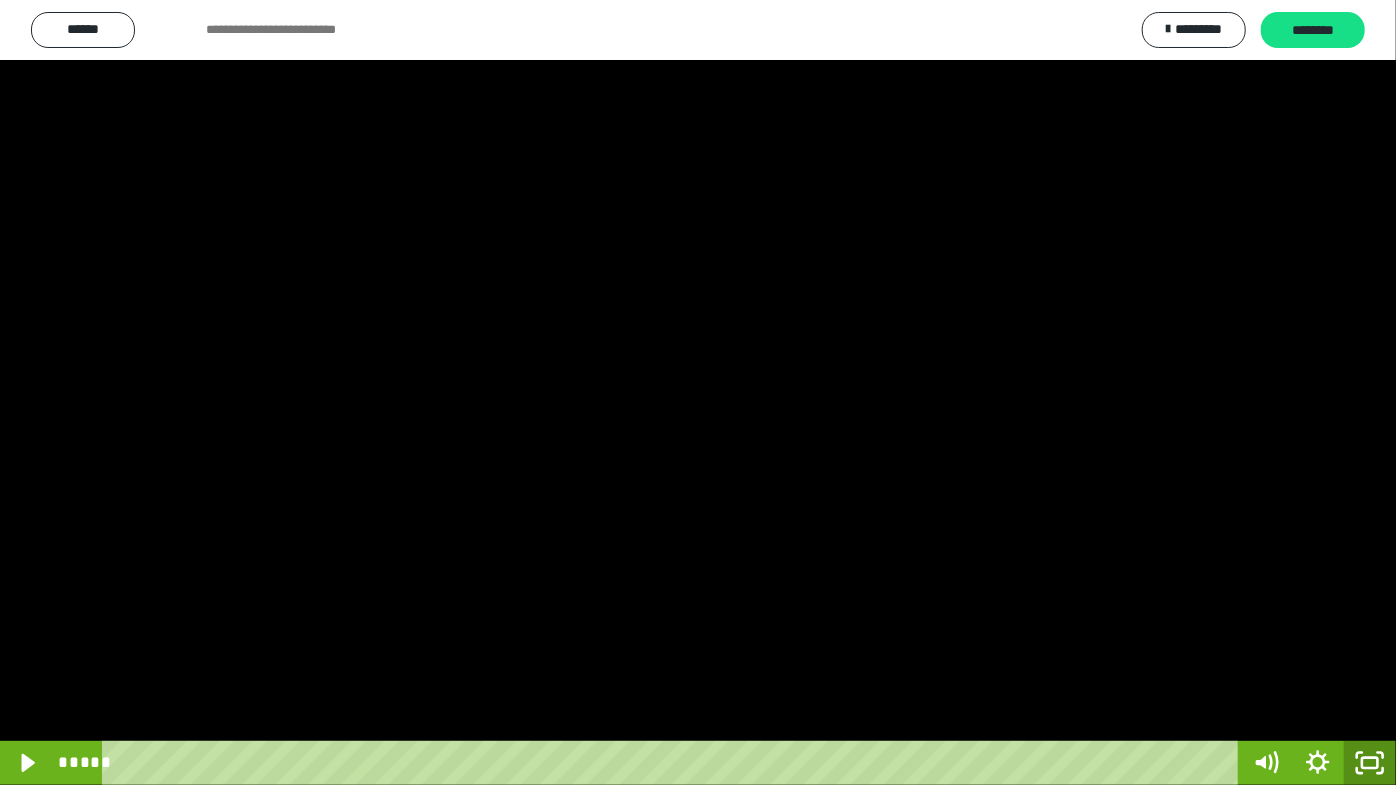 click 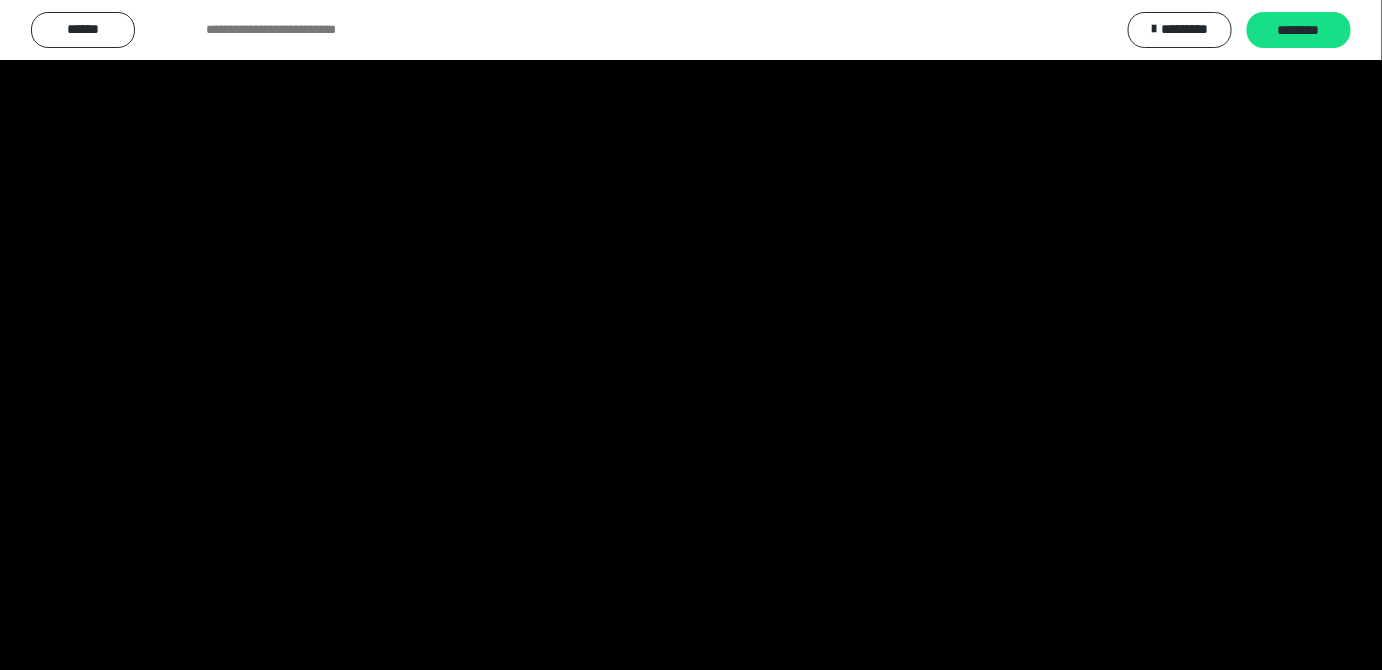 scroll, scrollTop: 3820, scrollLeft: 0, axis: vertical 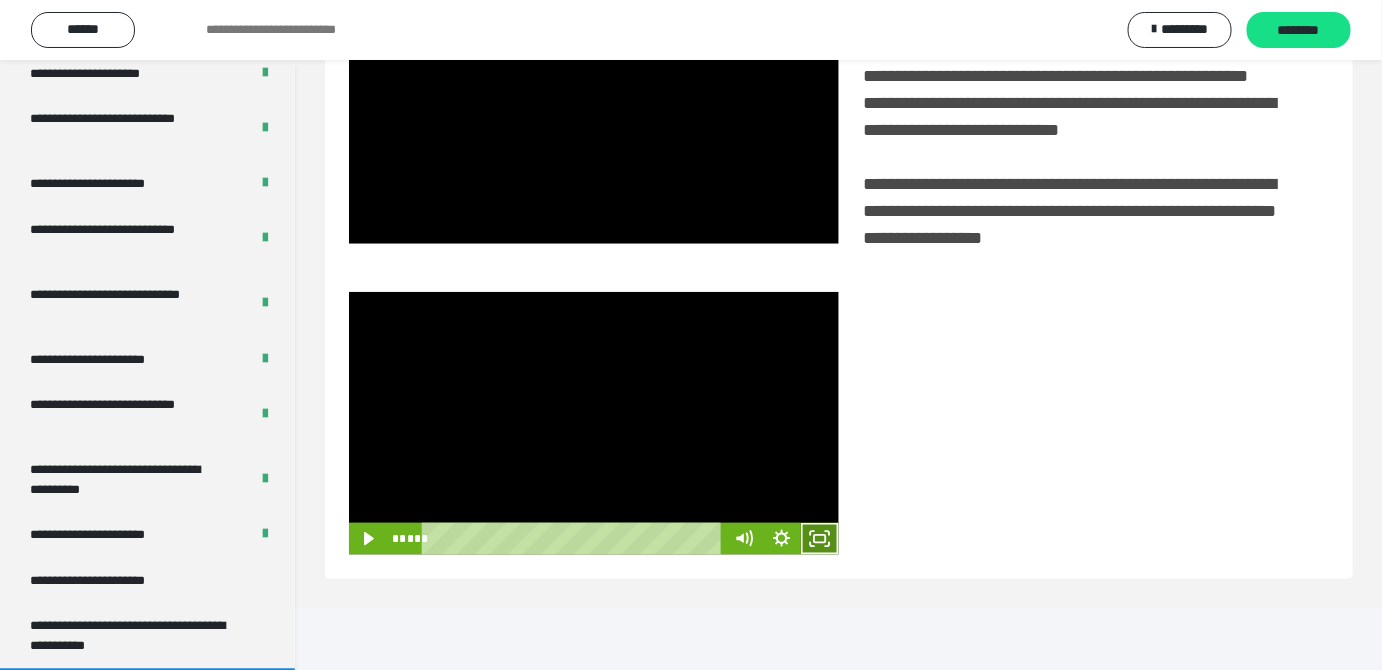 click 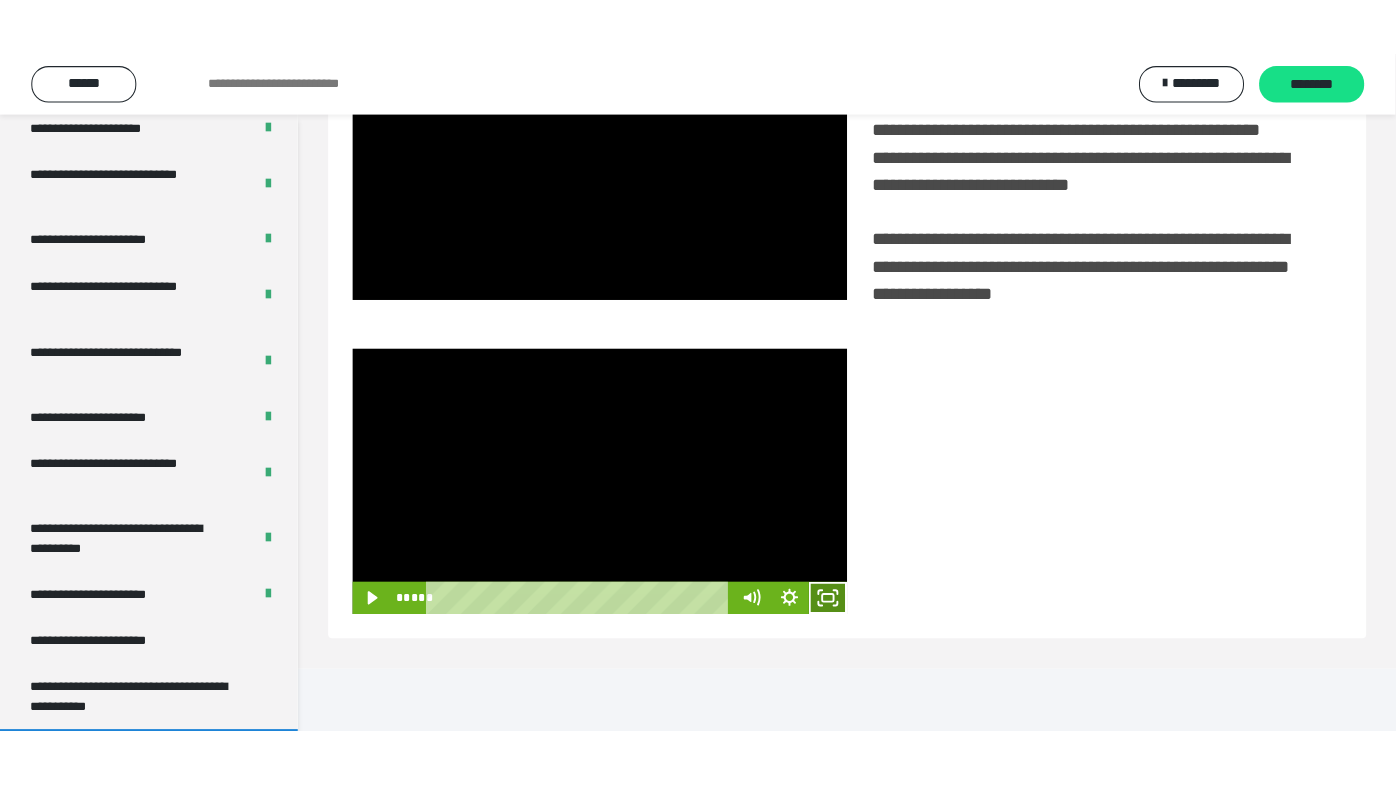 scroll, scrollTop: 338, scrollLeft: 0, axis: vertical 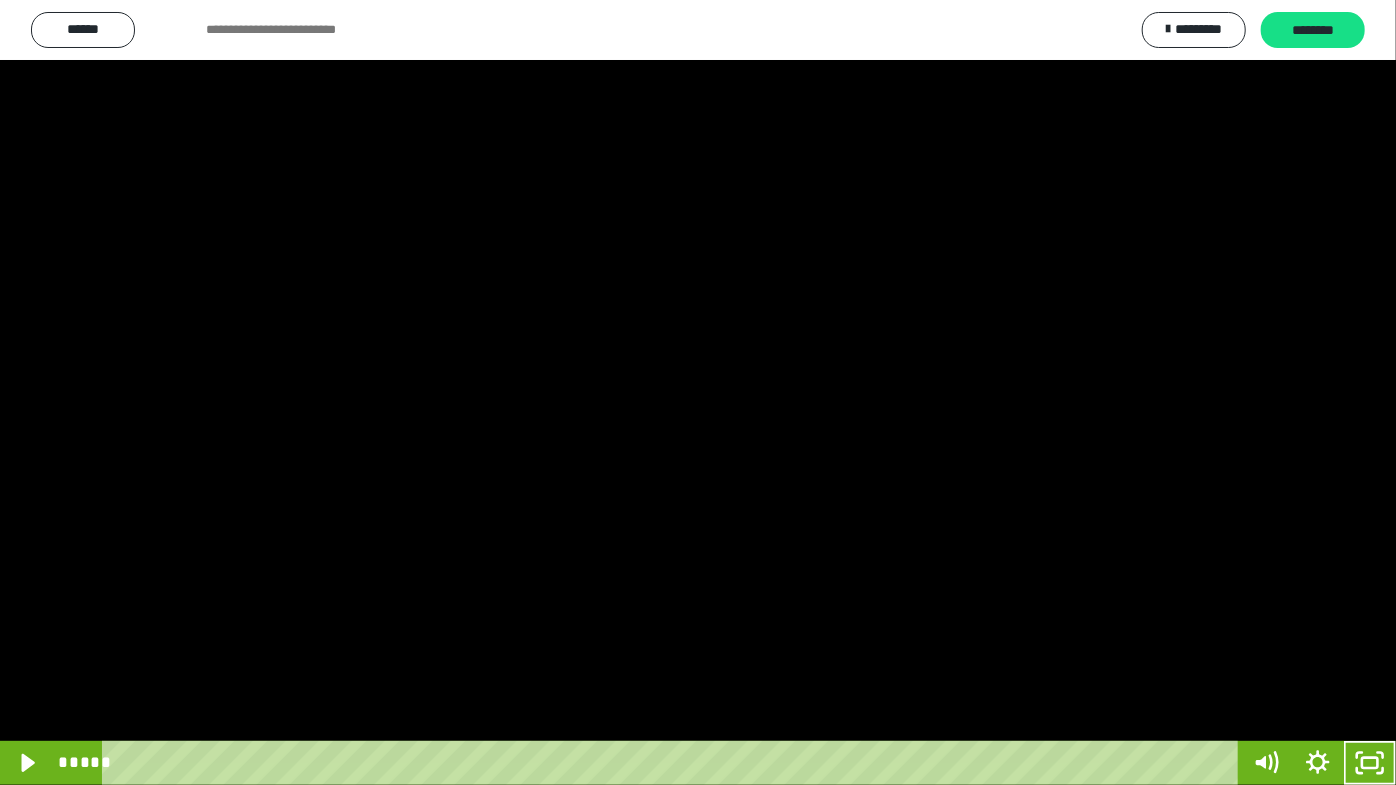 click at bounding box center (698, 392) 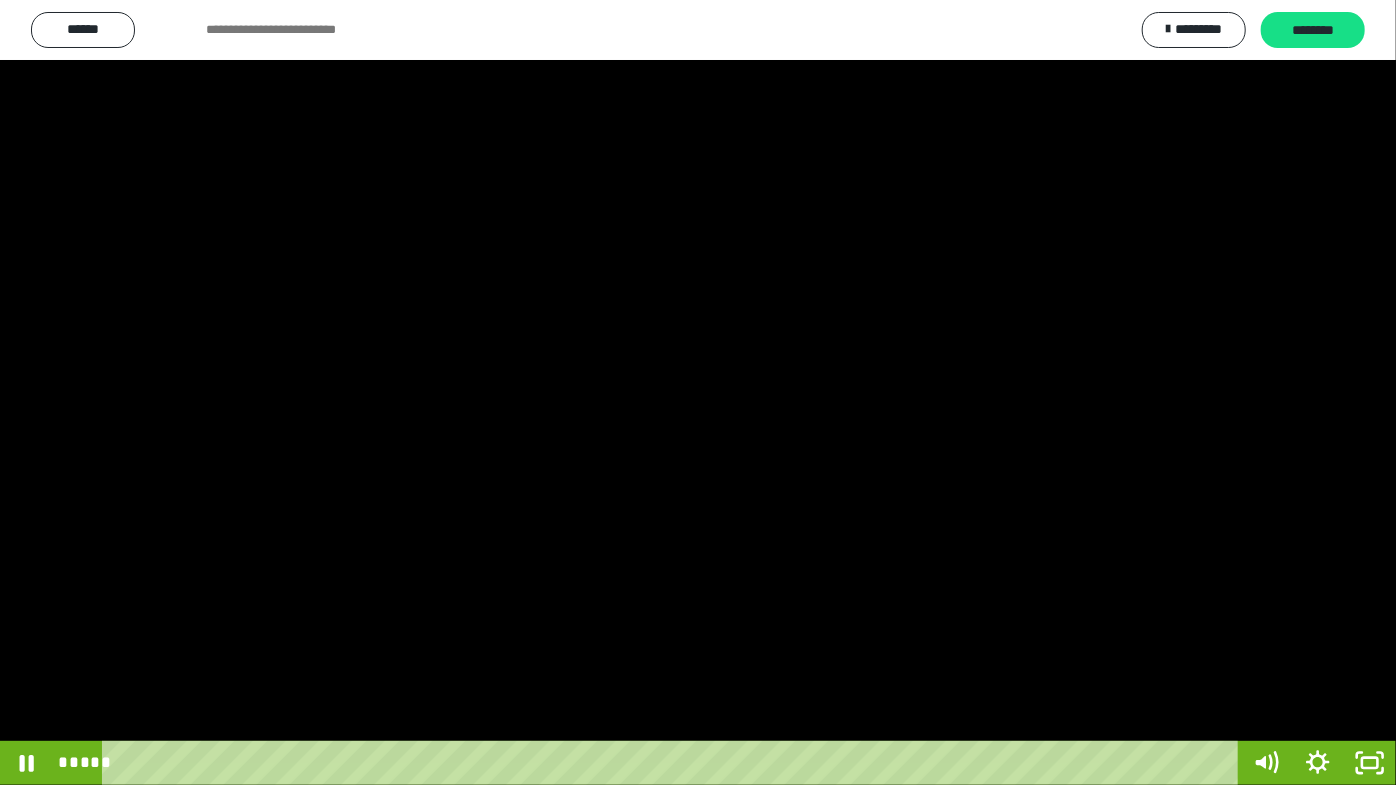 click at bounding box center (698, 392) 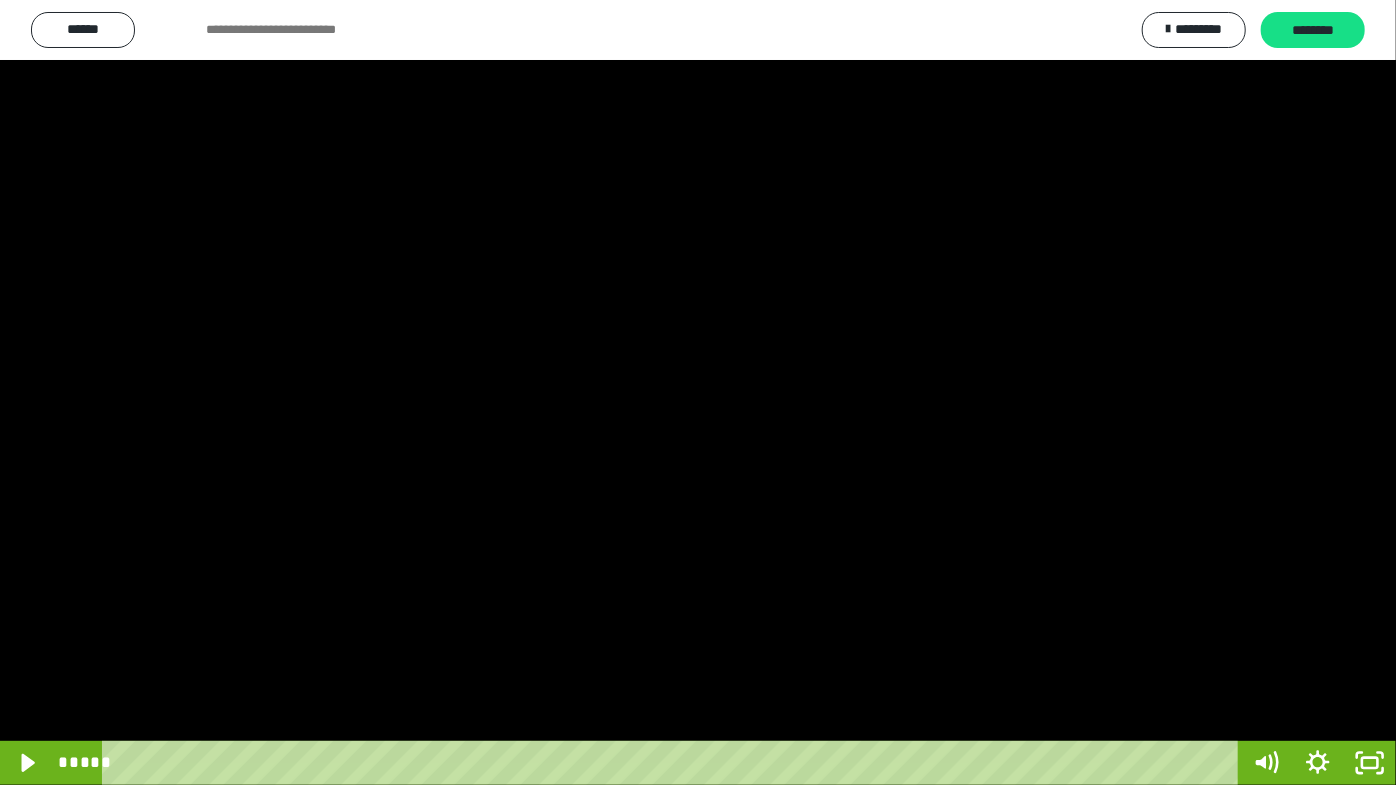 click at bounding box center (698, 392) 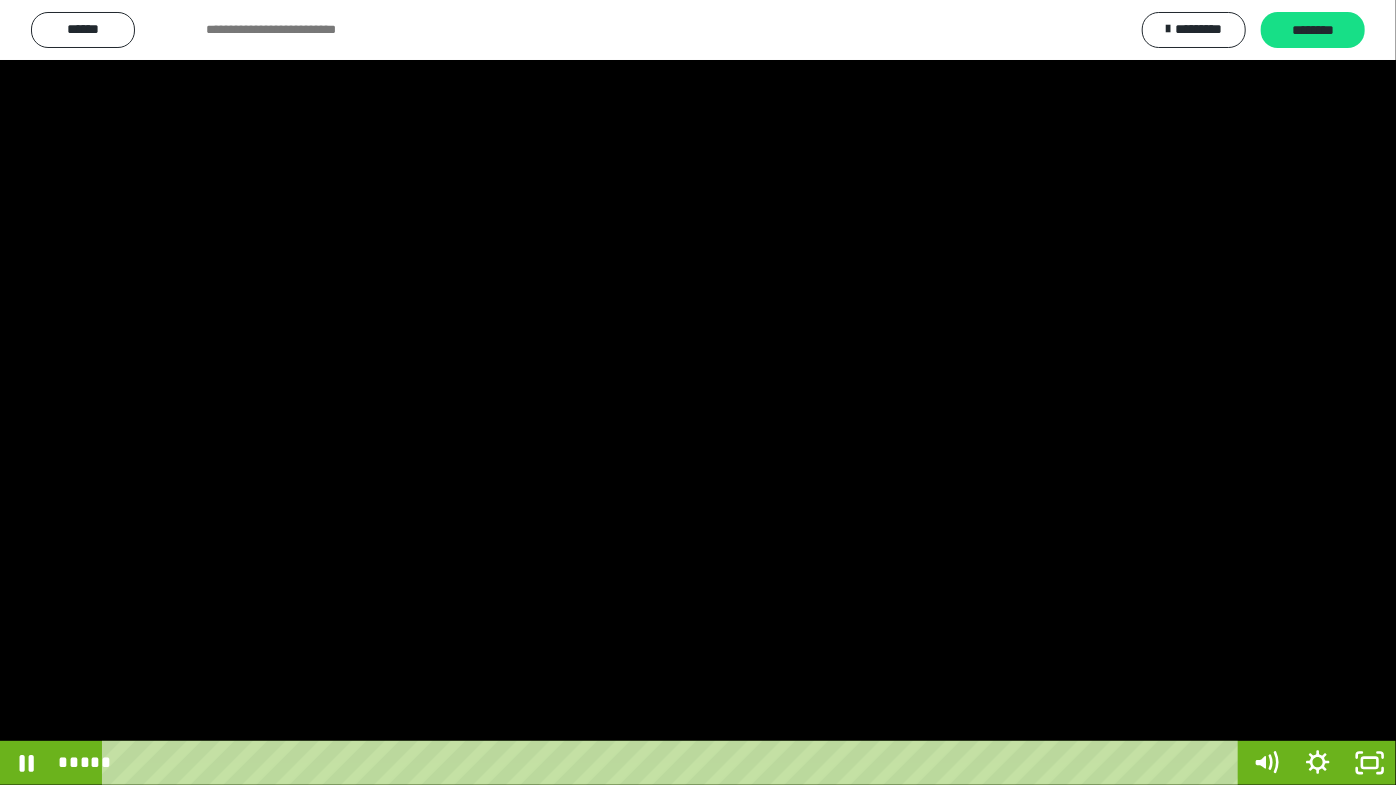 click at bounding box center (698, 392) 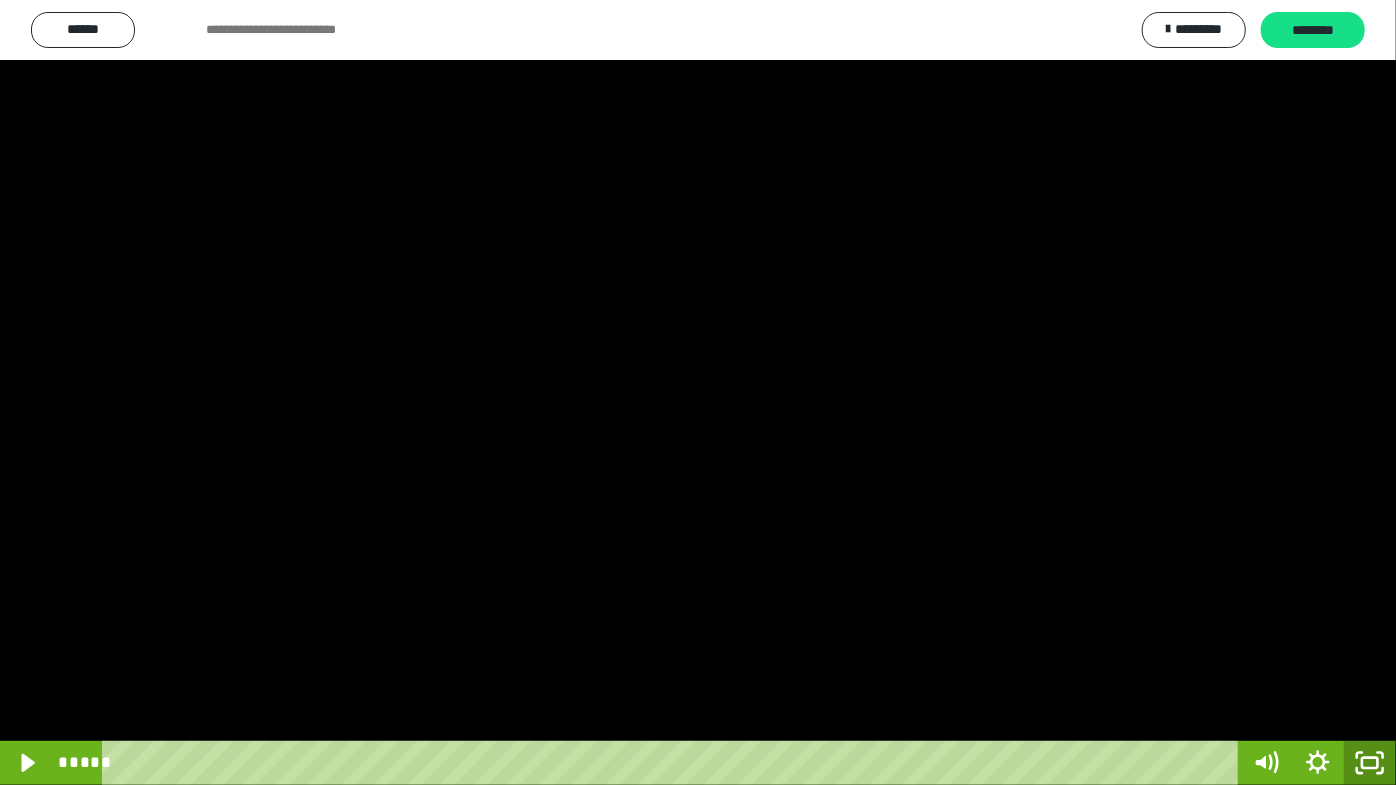 click 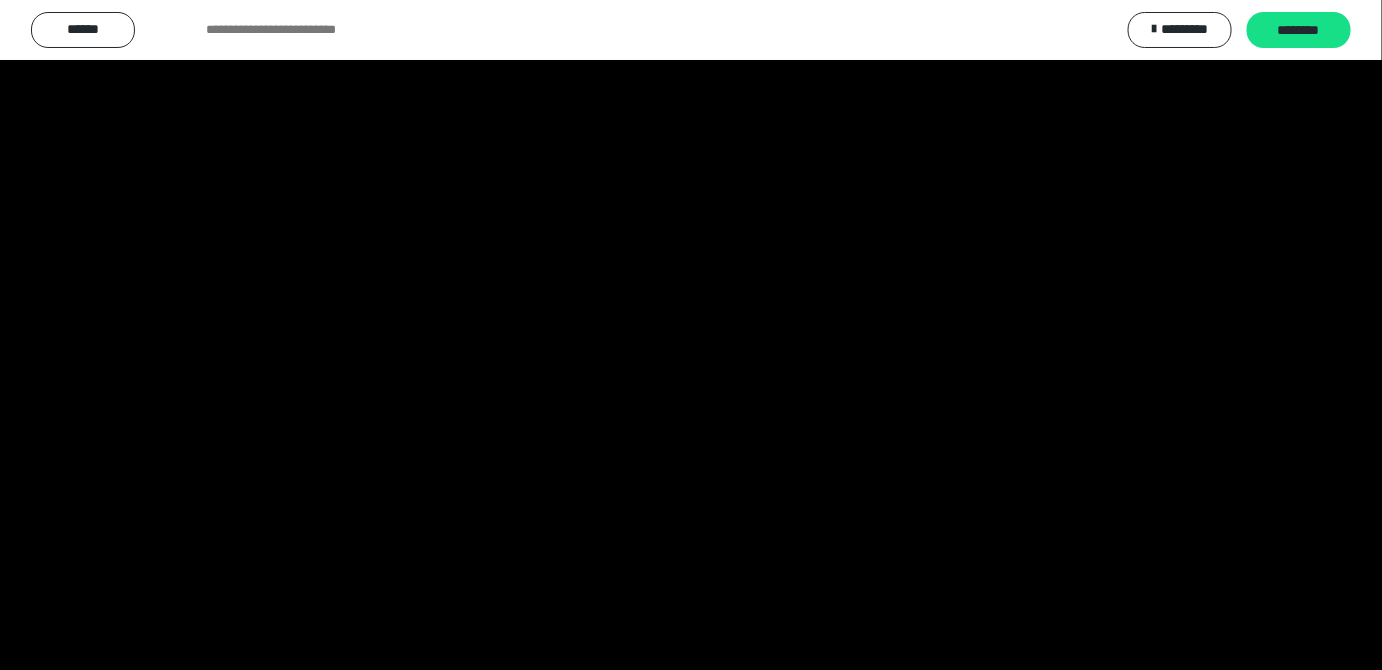 scroll, scrollTop: 3820, scrollLeft: 0, axis: vertical 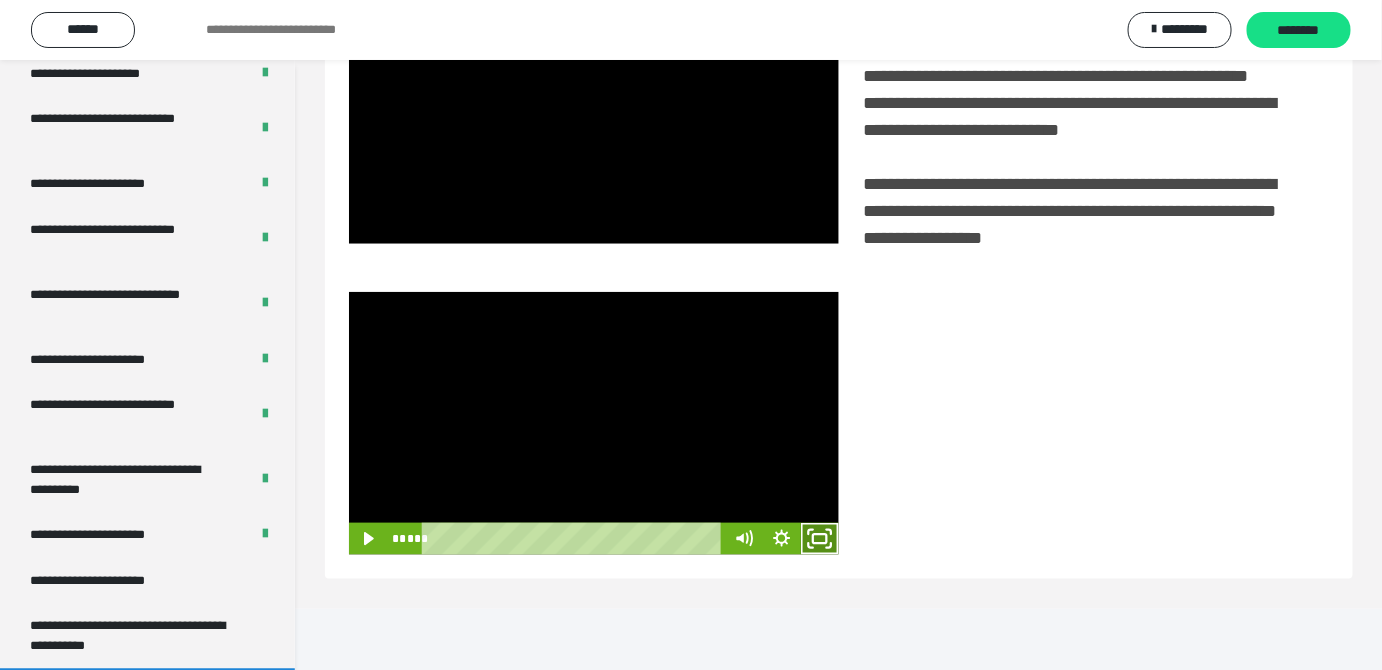 drag, startPoint x: 816, startPoint y: 597, endPoint x: 641, endPoint y: 559, distance: 179.0782 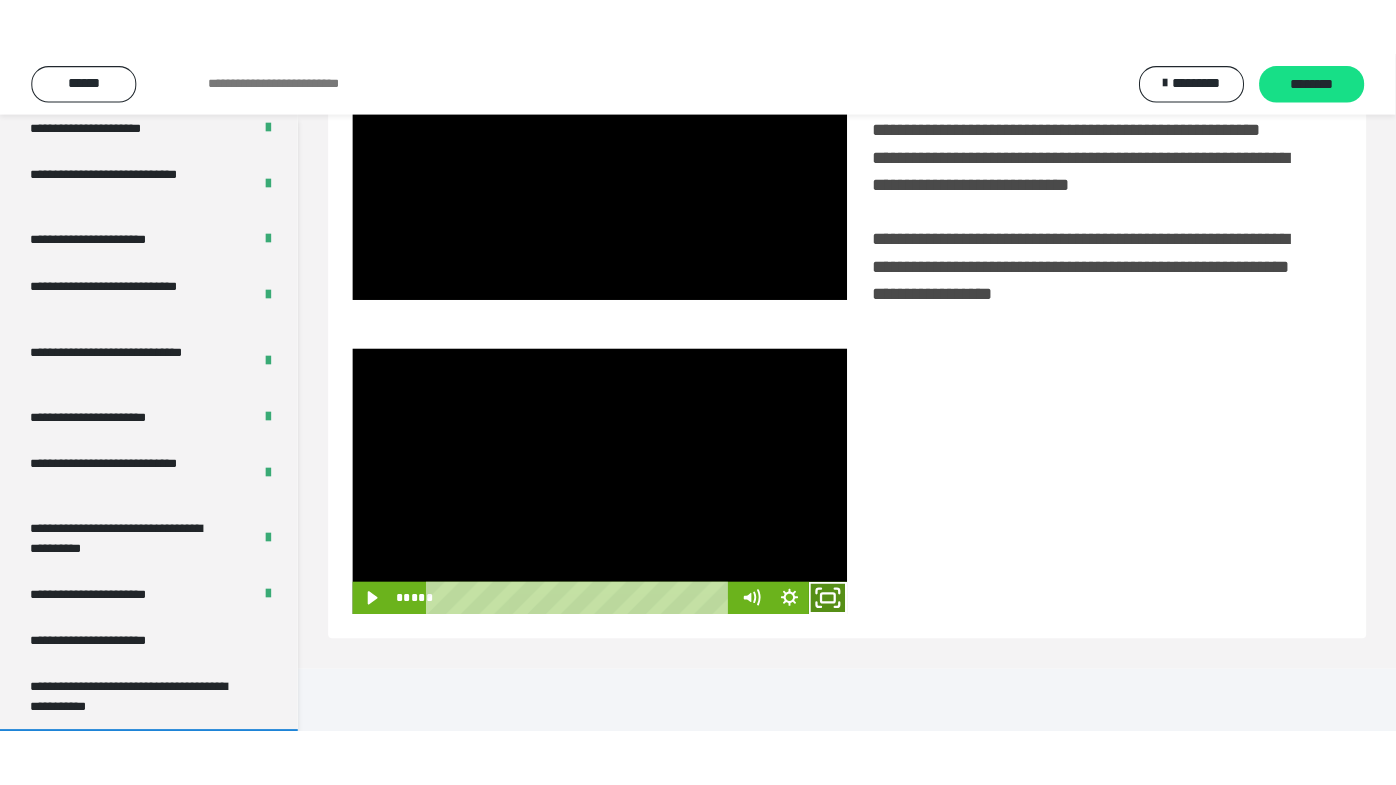 scroll, scrollTop: 338, scrollLeft: 0, axis: vertical 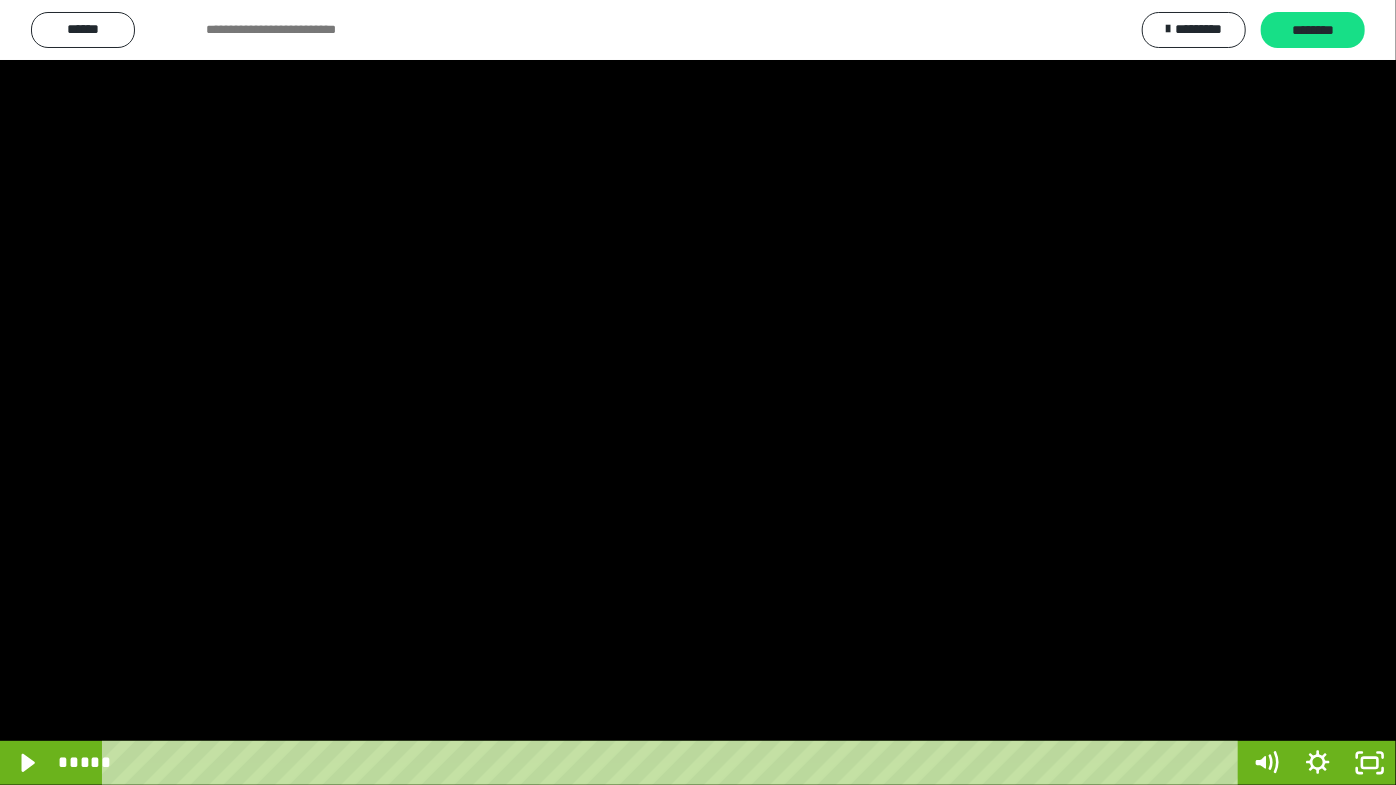 click at bounding box center [698, 392] 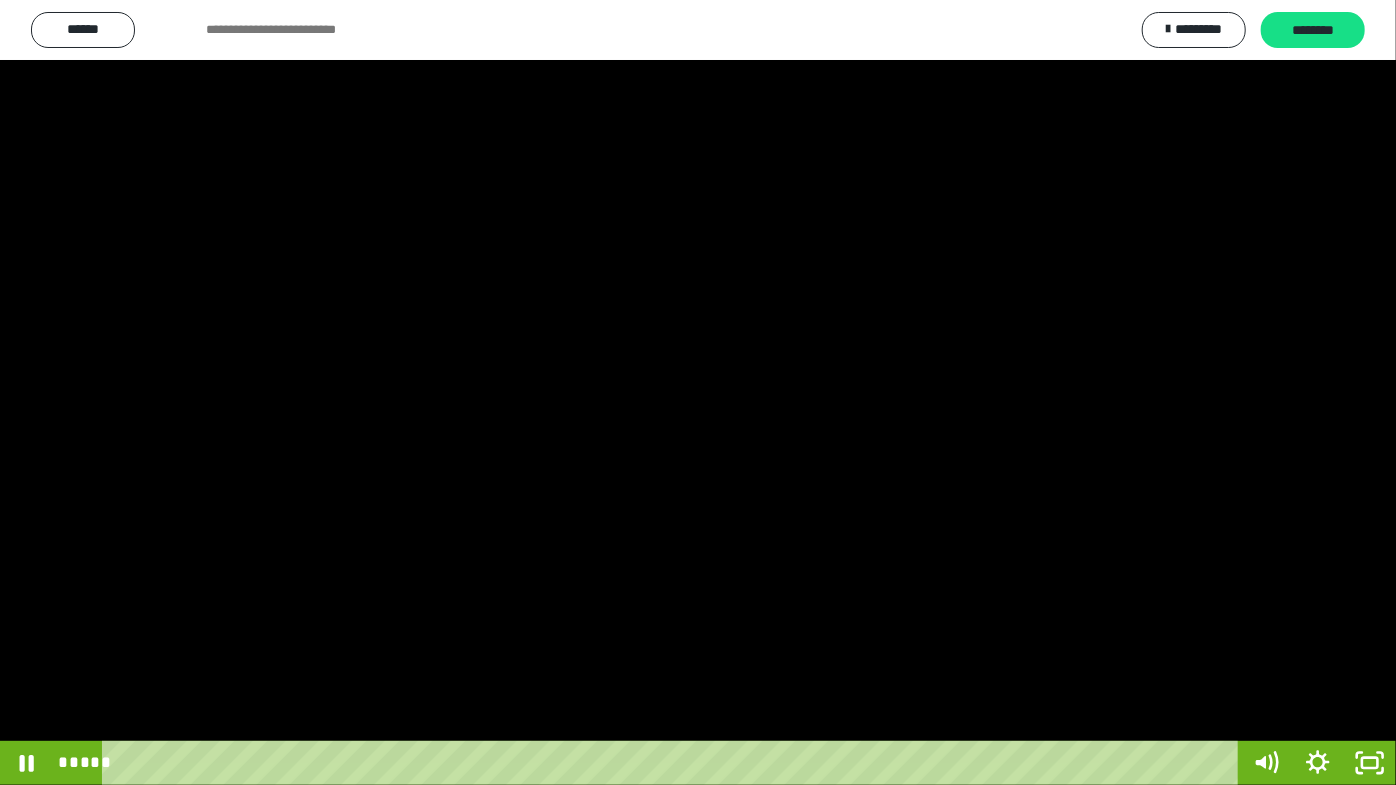 click at bounding box center (698, 392) 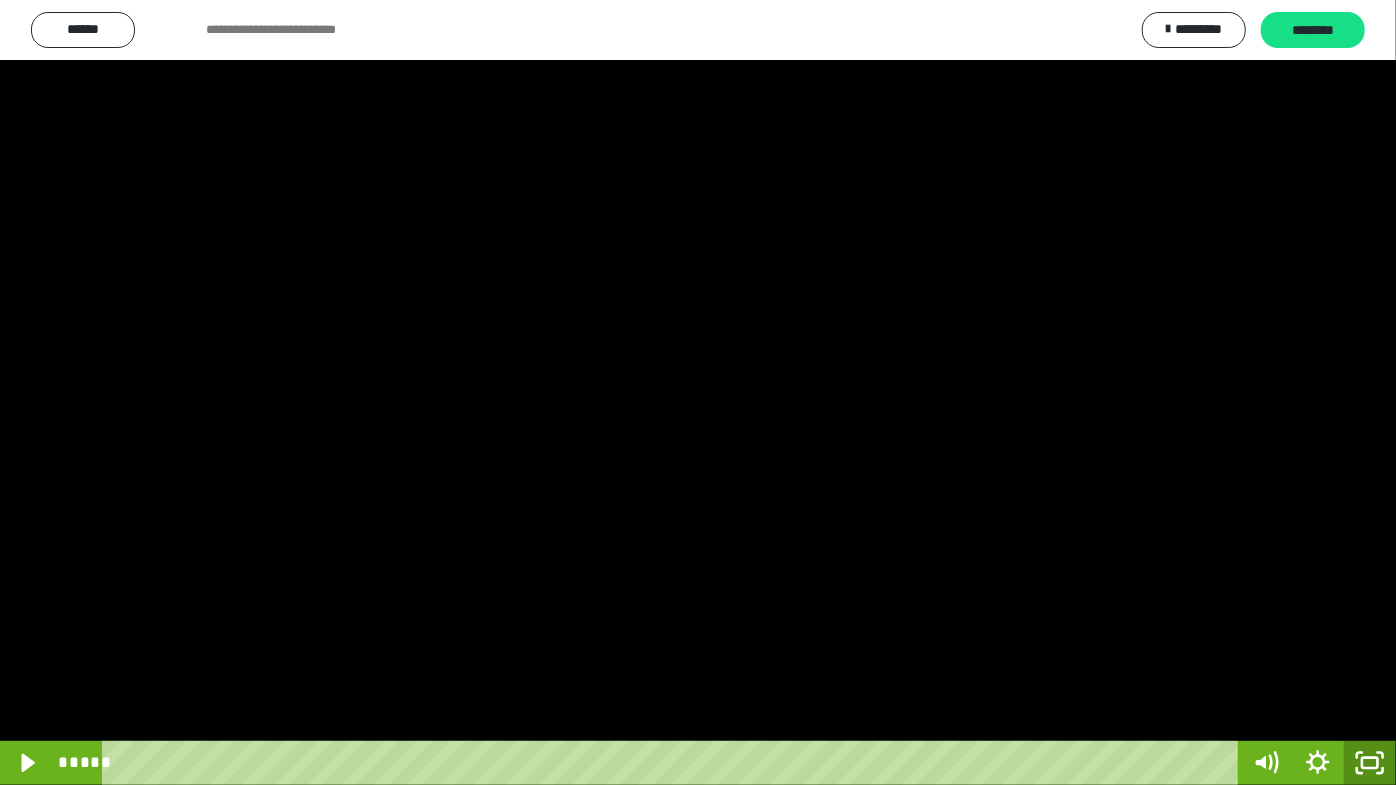 click 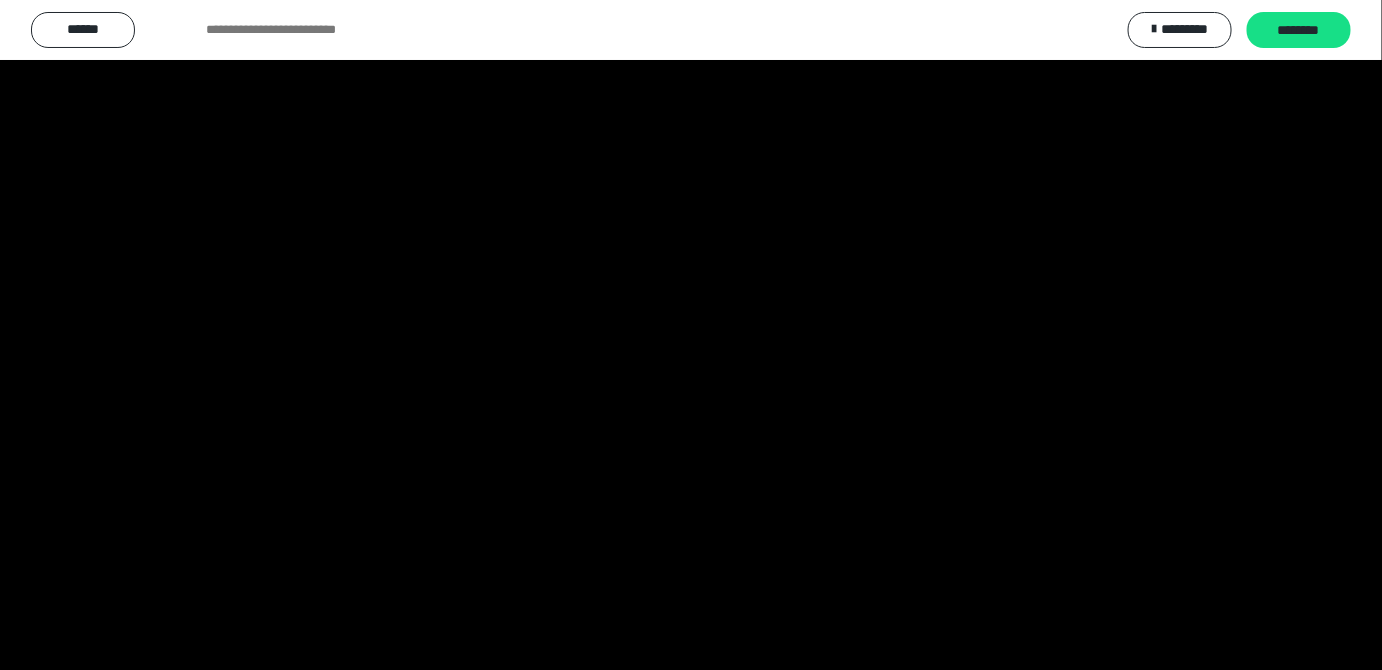 scroll, scrollTop: 3820, scrollLeft: 0, axis: vertical 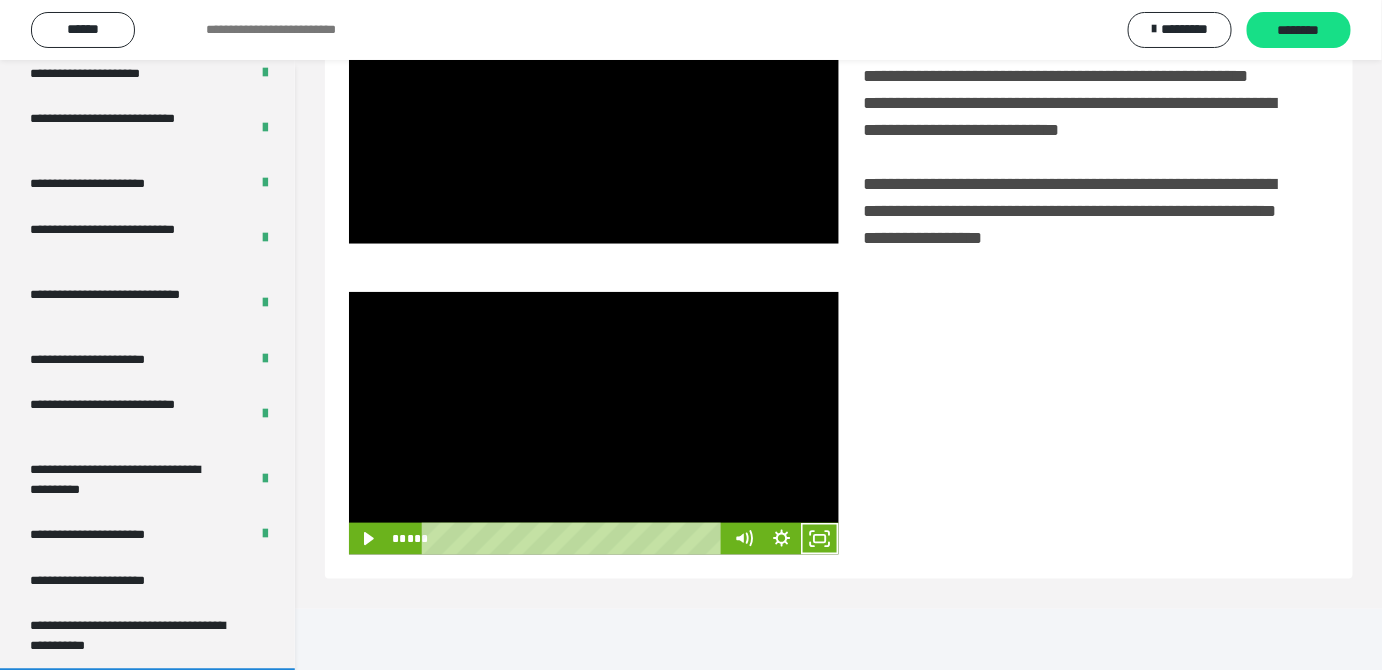 drag, startPoint x: 708, startPoint y: 463, endPoint x: 717, endPoint y: 470, distance: 11.401754 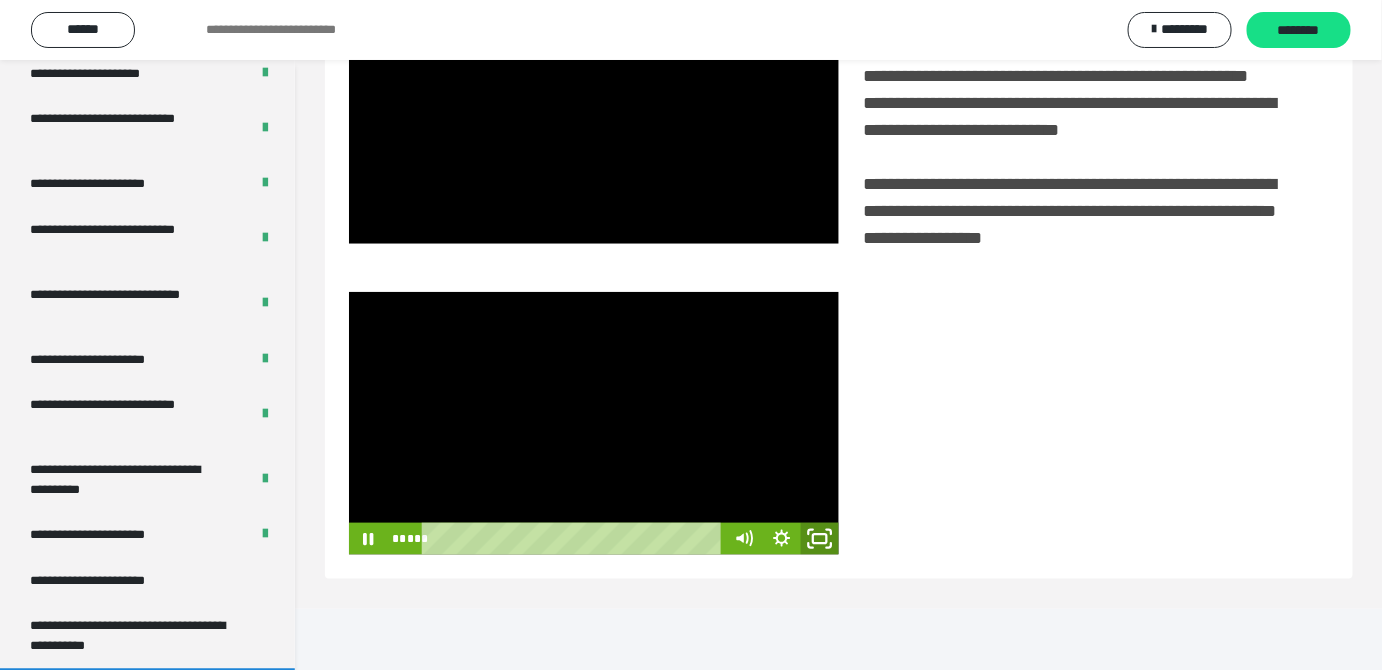 click 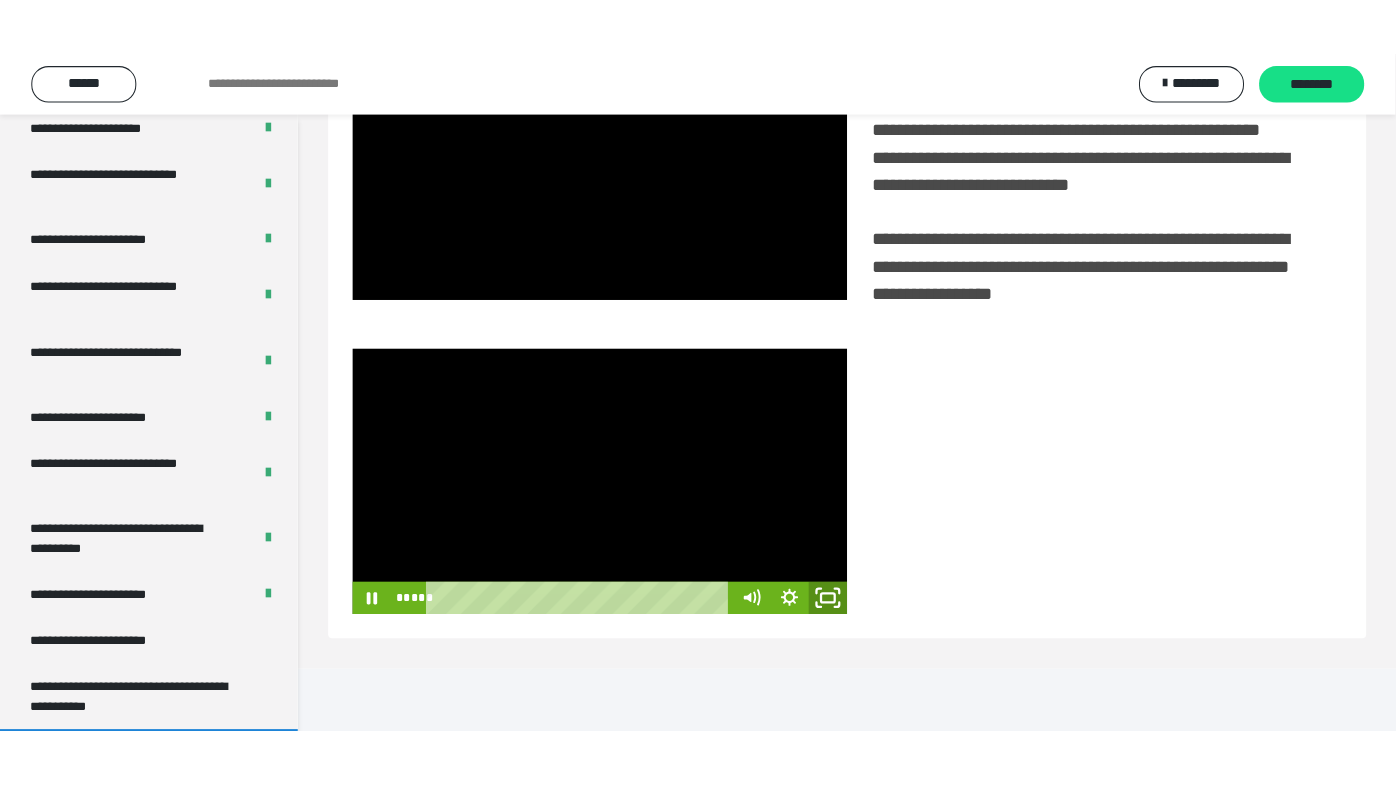 scroll, scrollTop: 338, scrollLeft: 0, axis: vertical 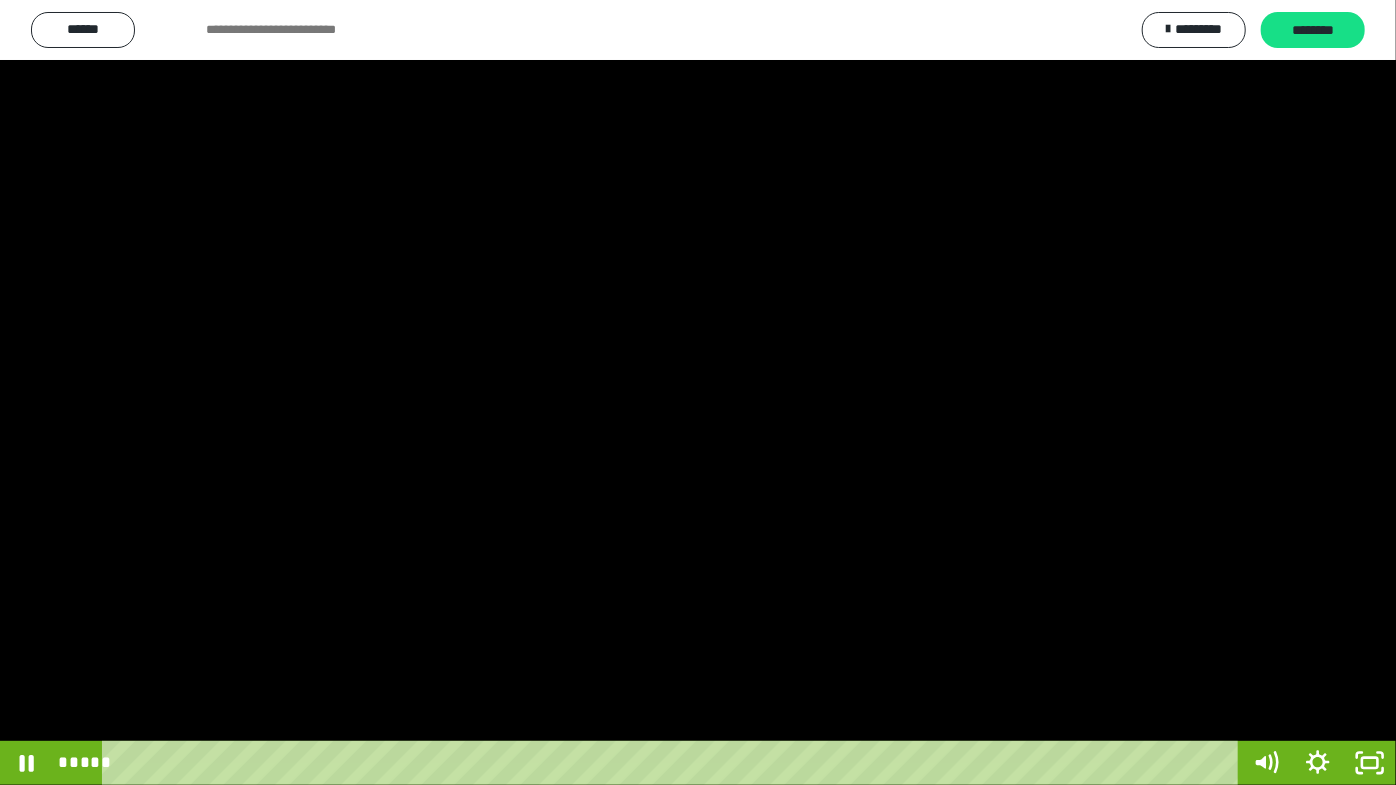click at bounding box center [698, 392] 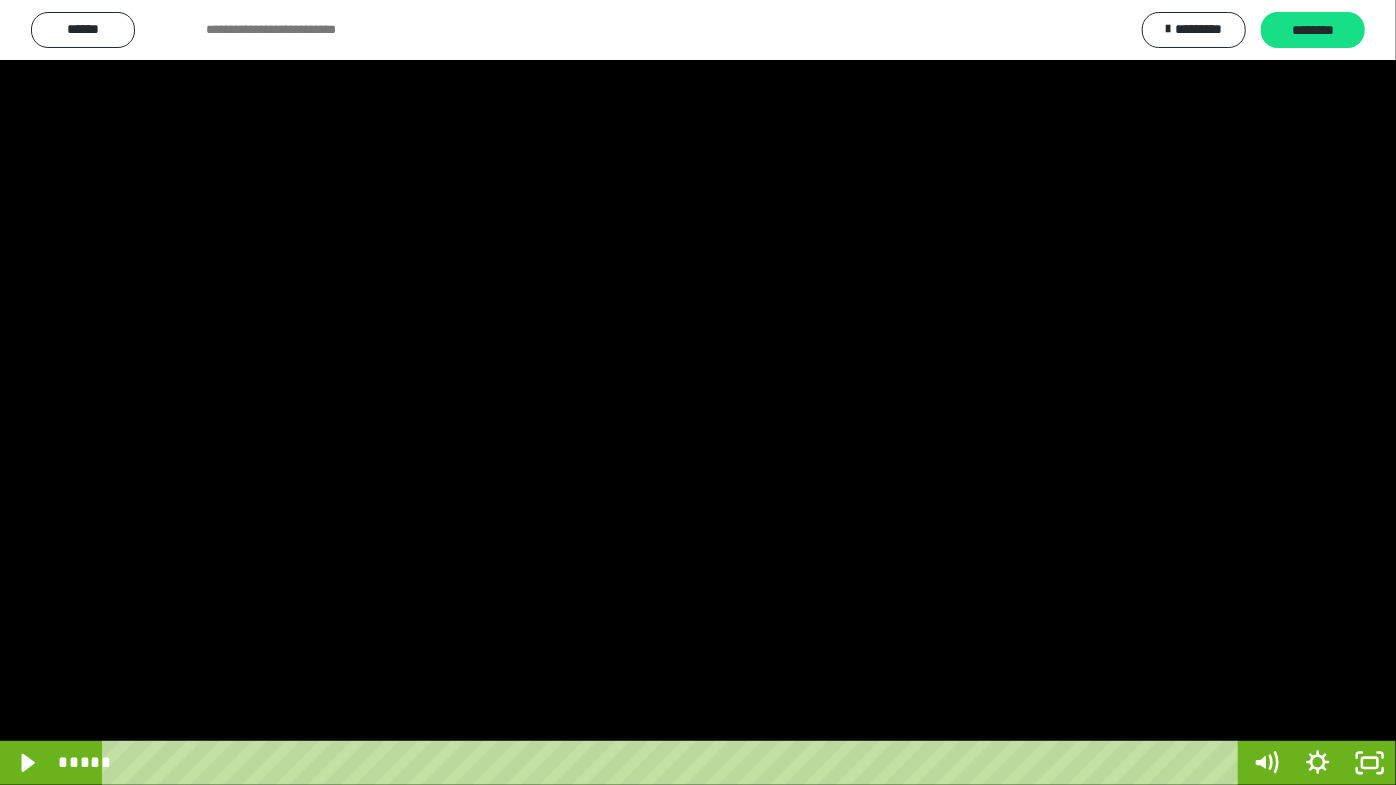 click at bounding box center [698, 392] 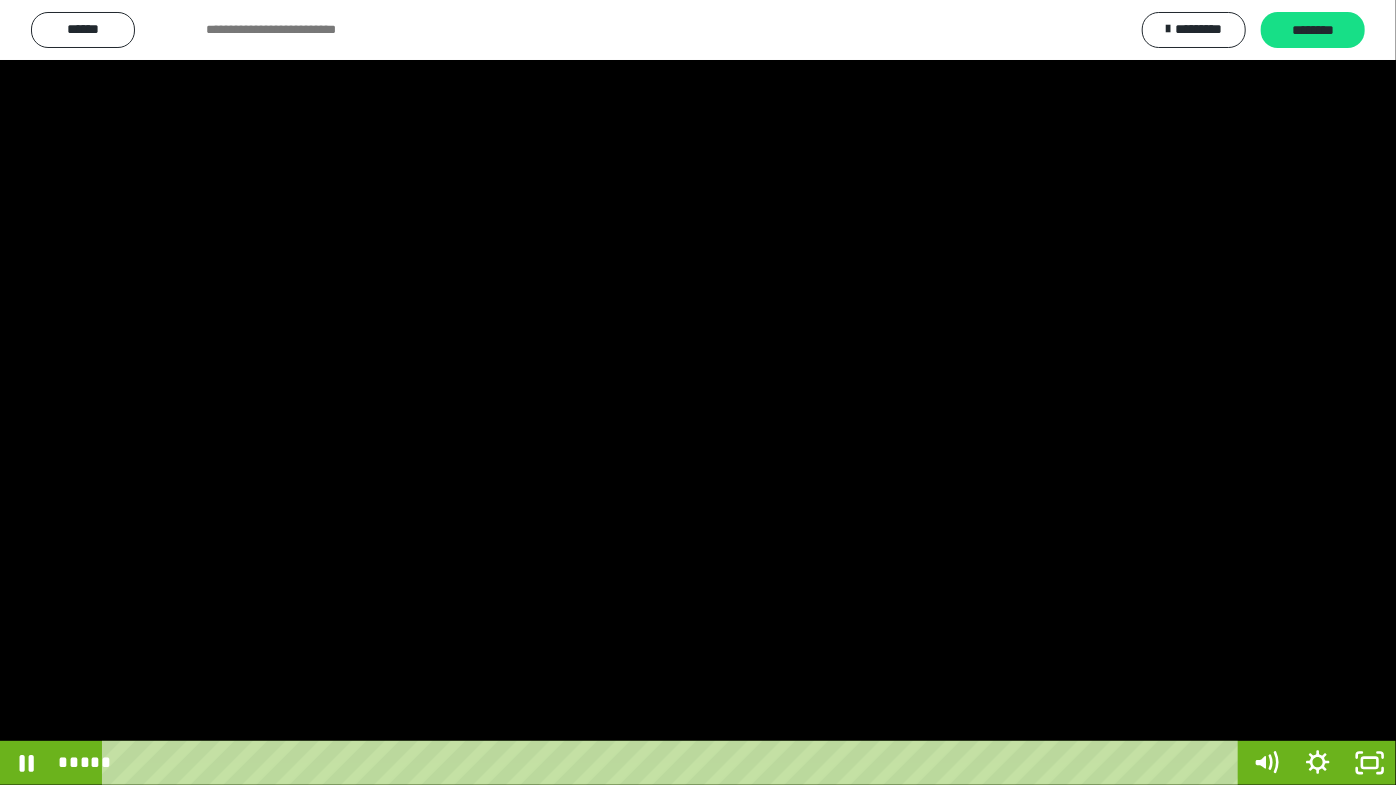click at bounding box center [698, 392] 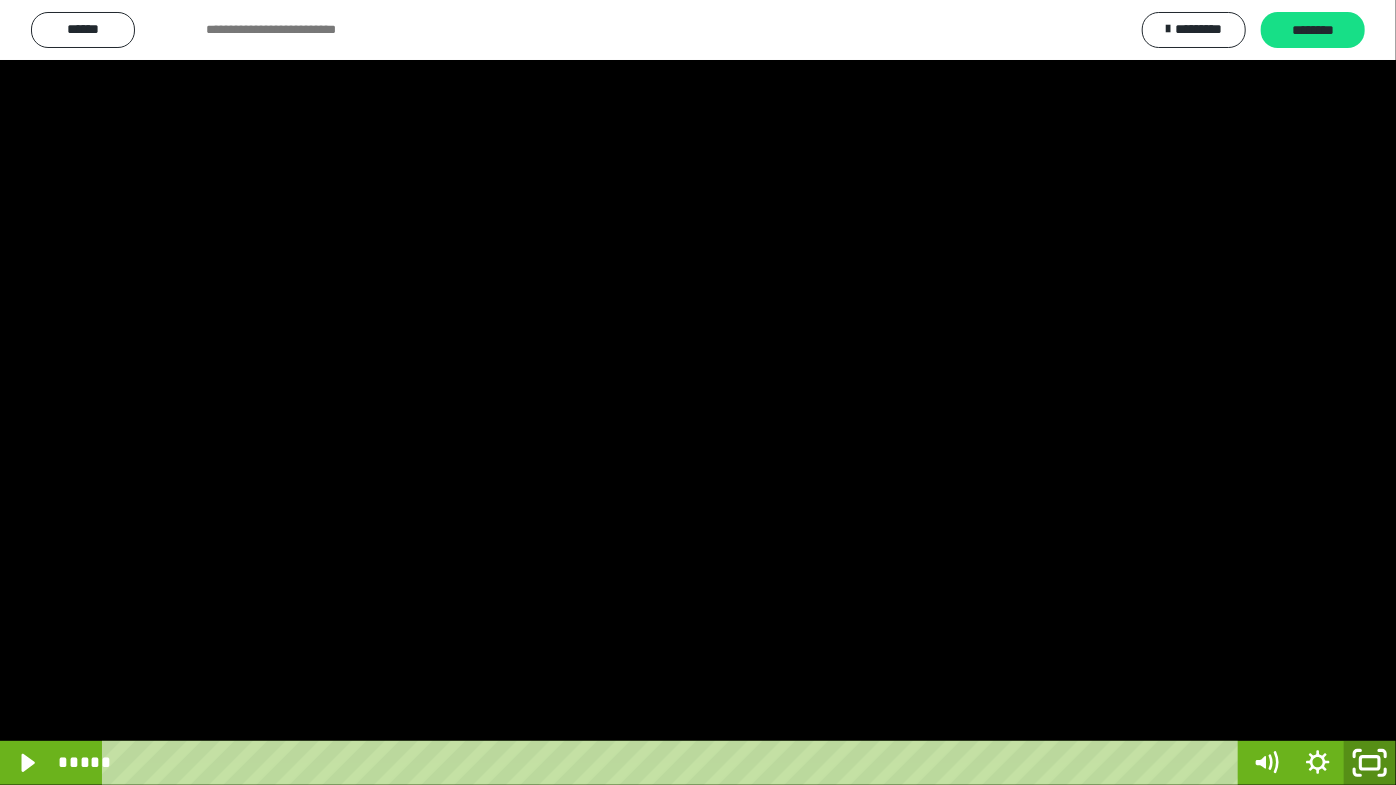 click 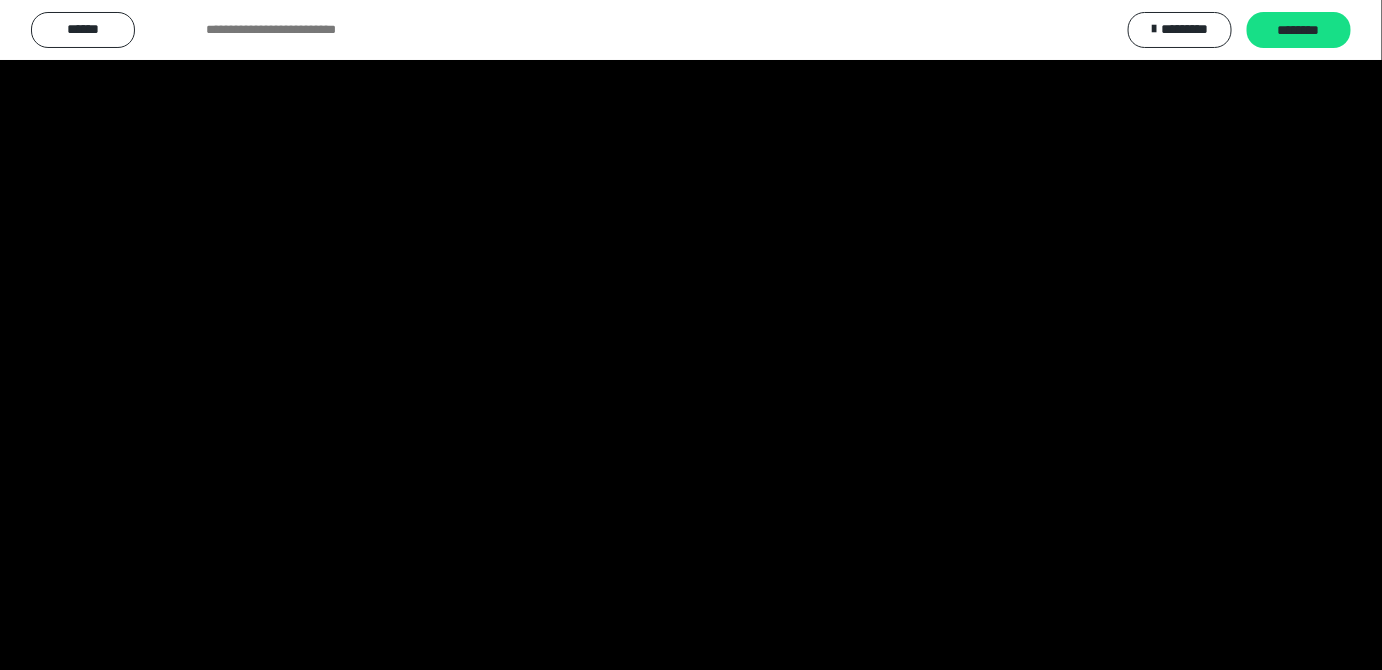 scroll, scrollTop: 3820, scrollLeft: 0, axis: vertical 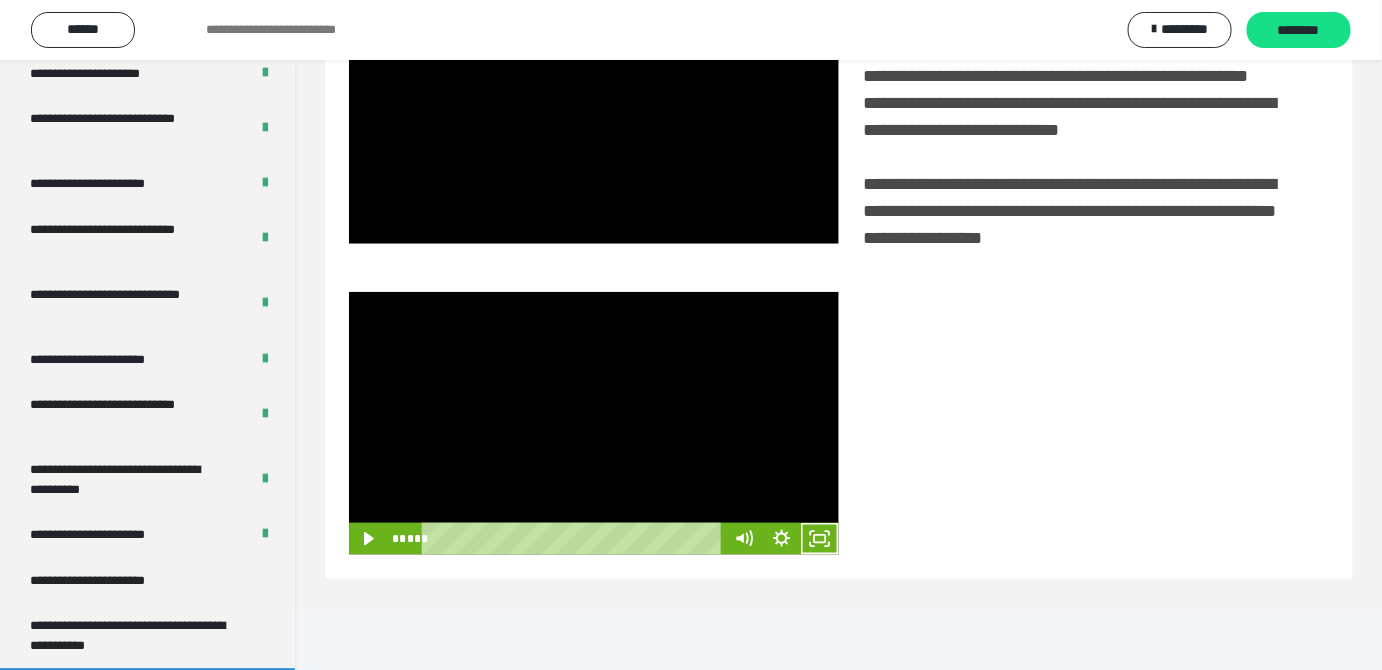 click at bounding box center [594, 423] 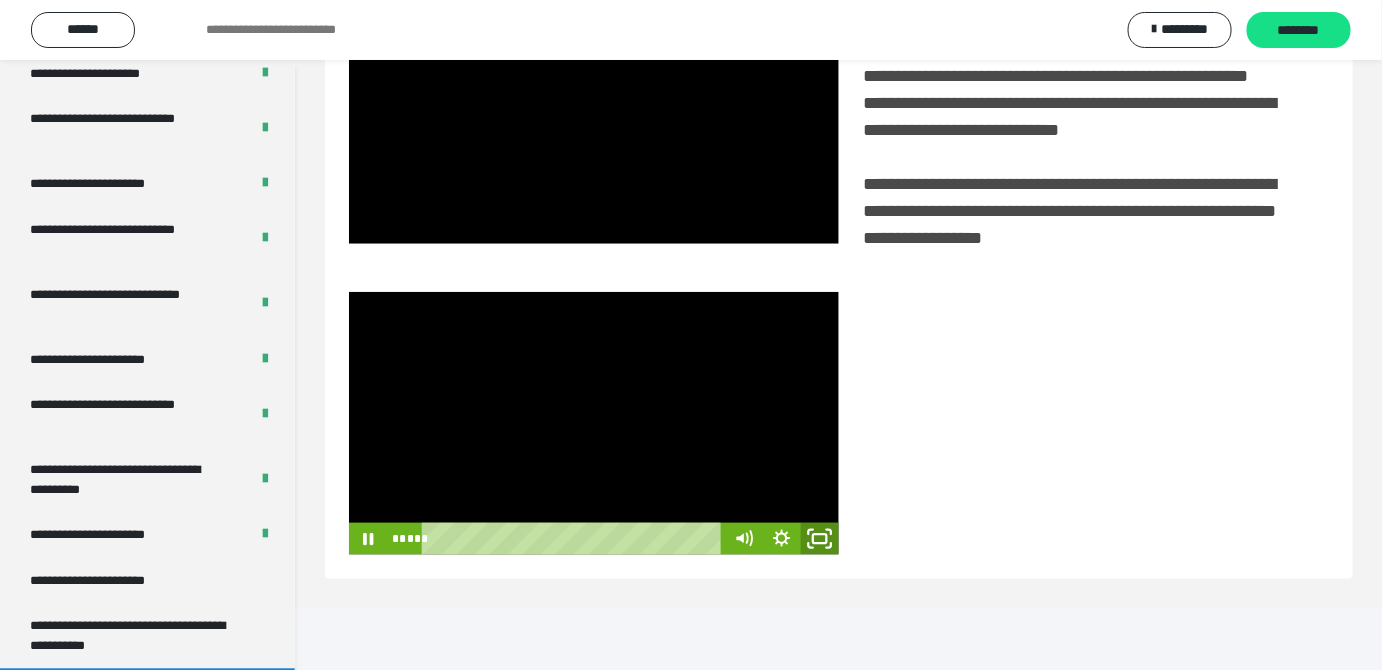 click 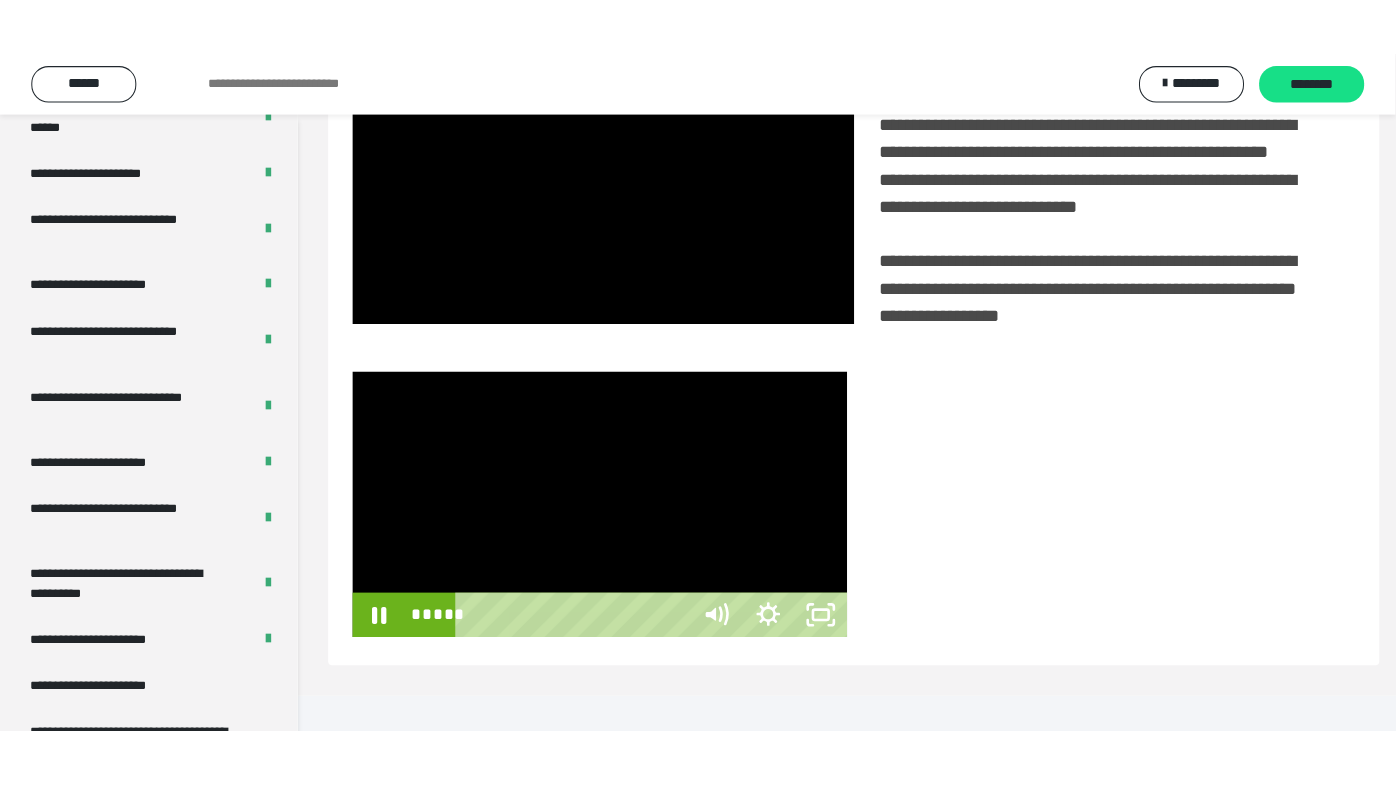 scroll, scrollTop: 338, scrollLeft: 0, axis: vertical 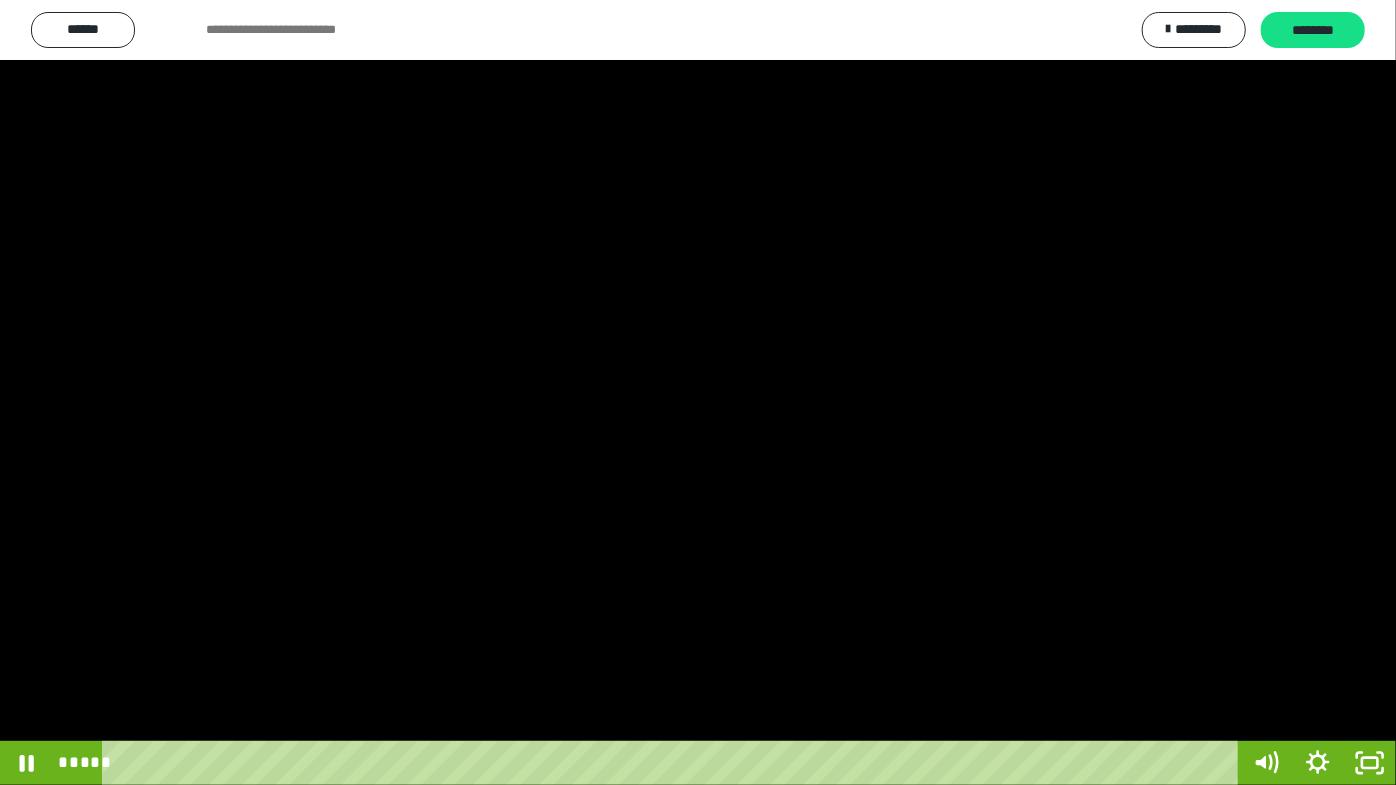 click at bounding box center [698, 392] 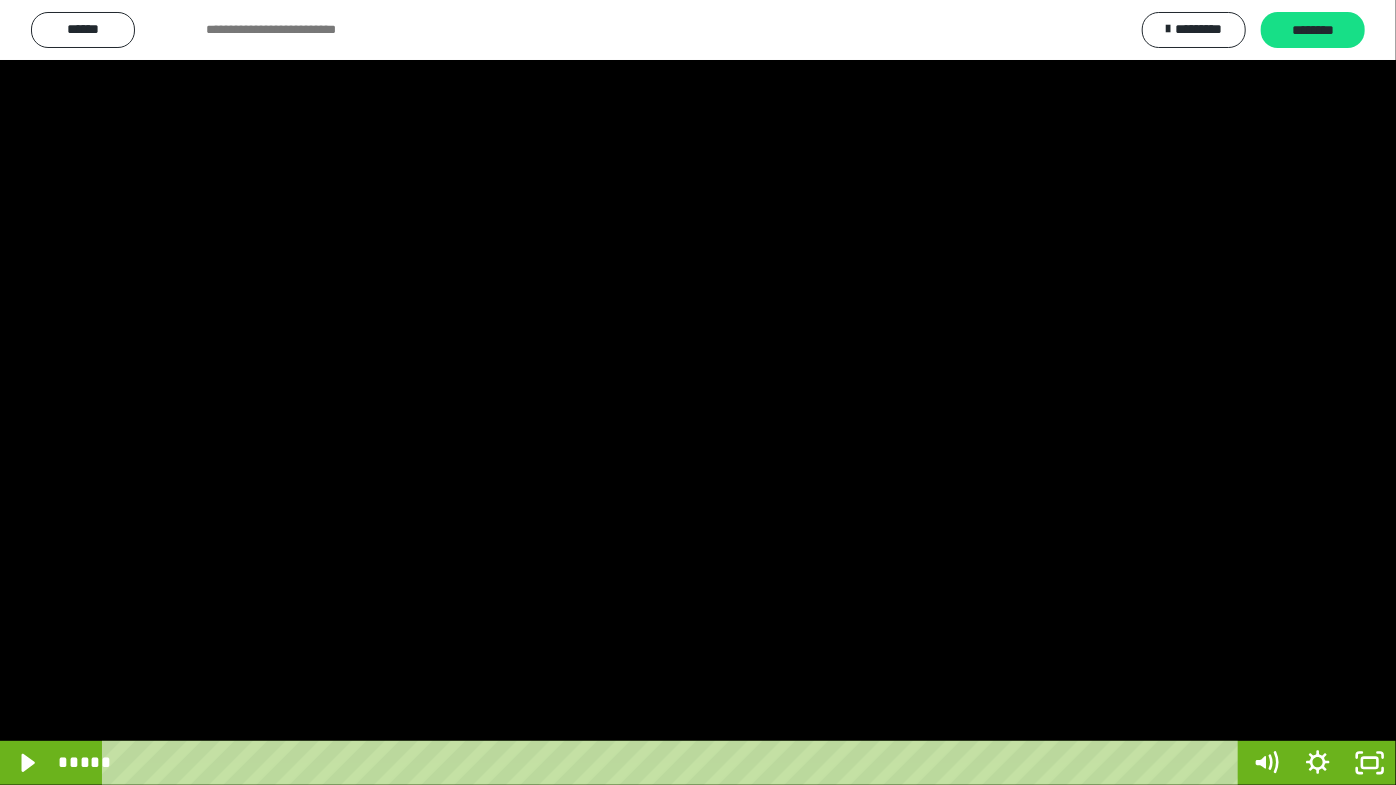click at bounding box center (698, 392) 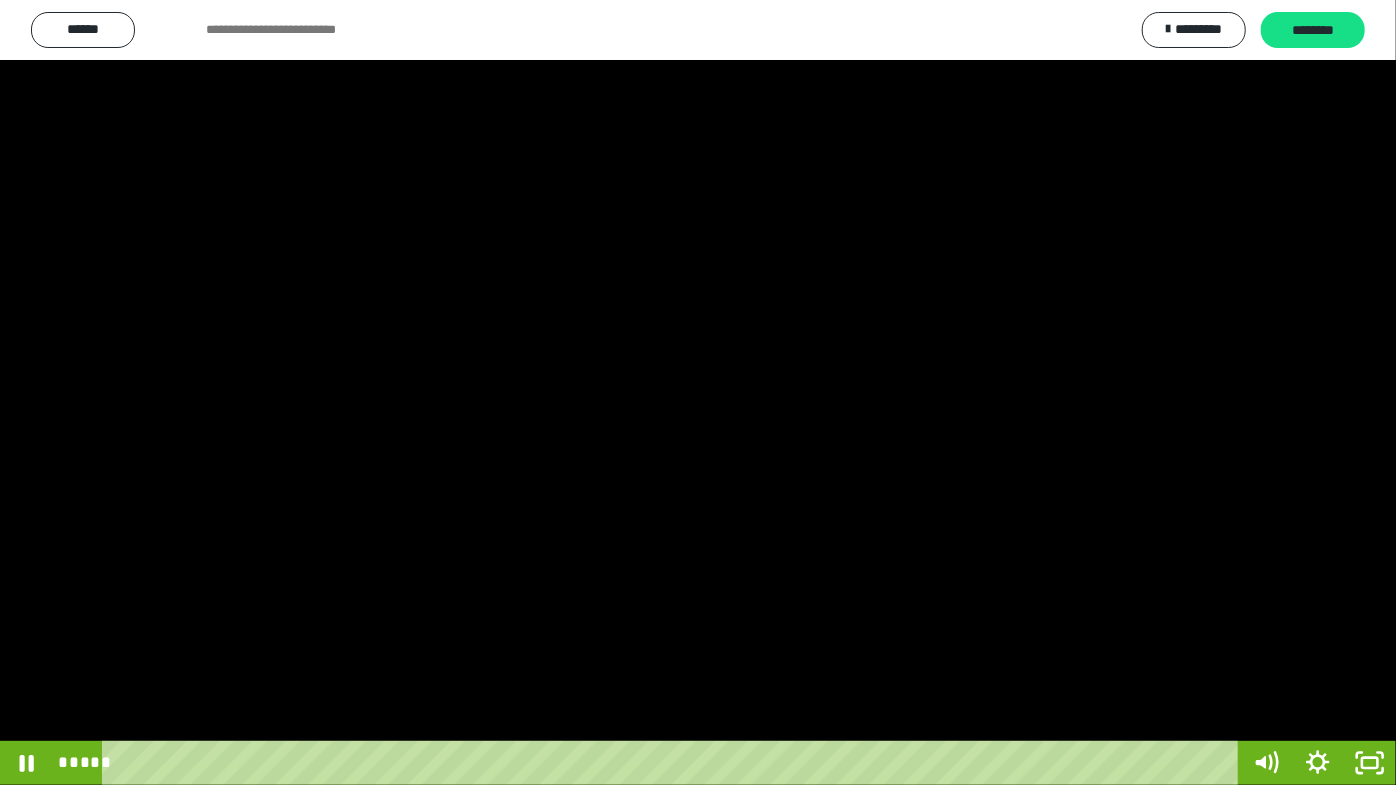 click at bounding box center (698, 392) 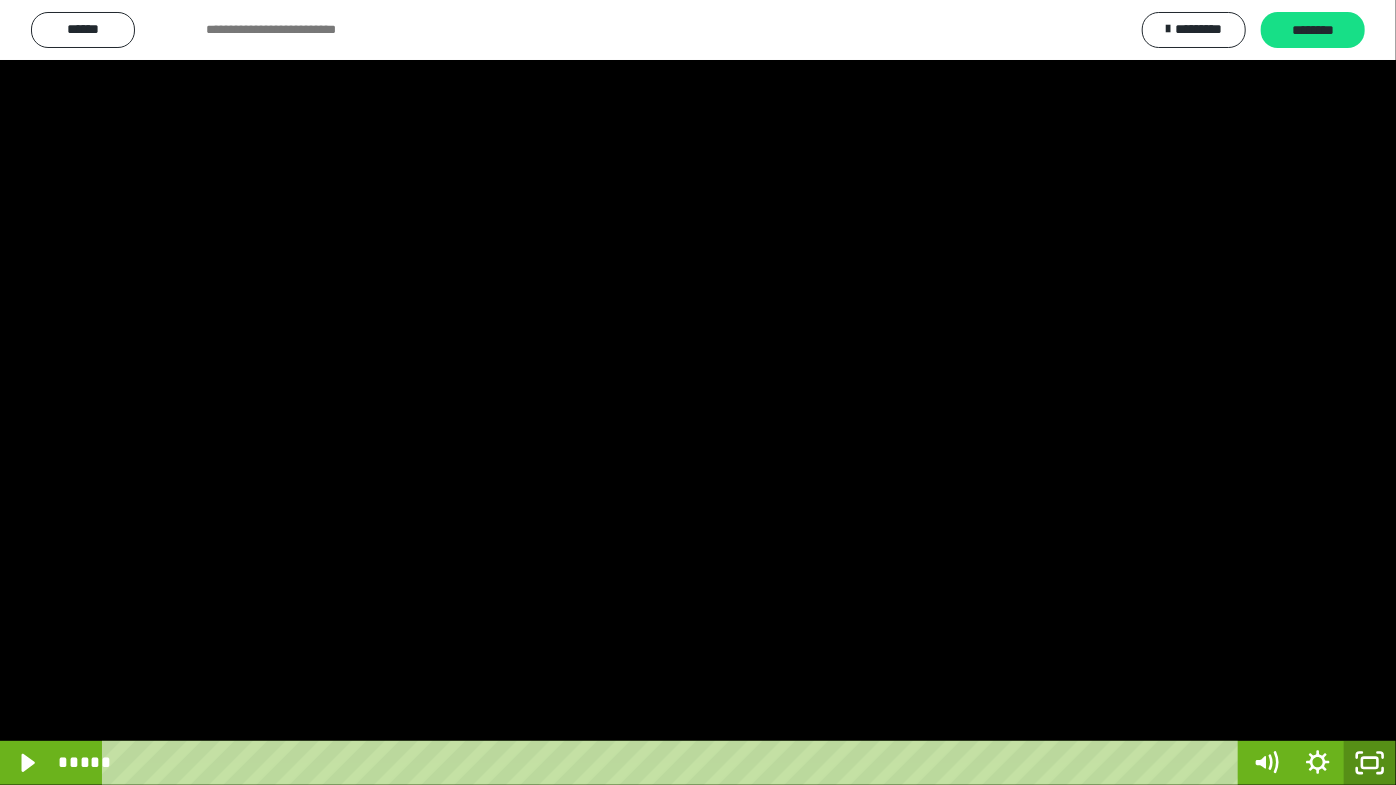 click 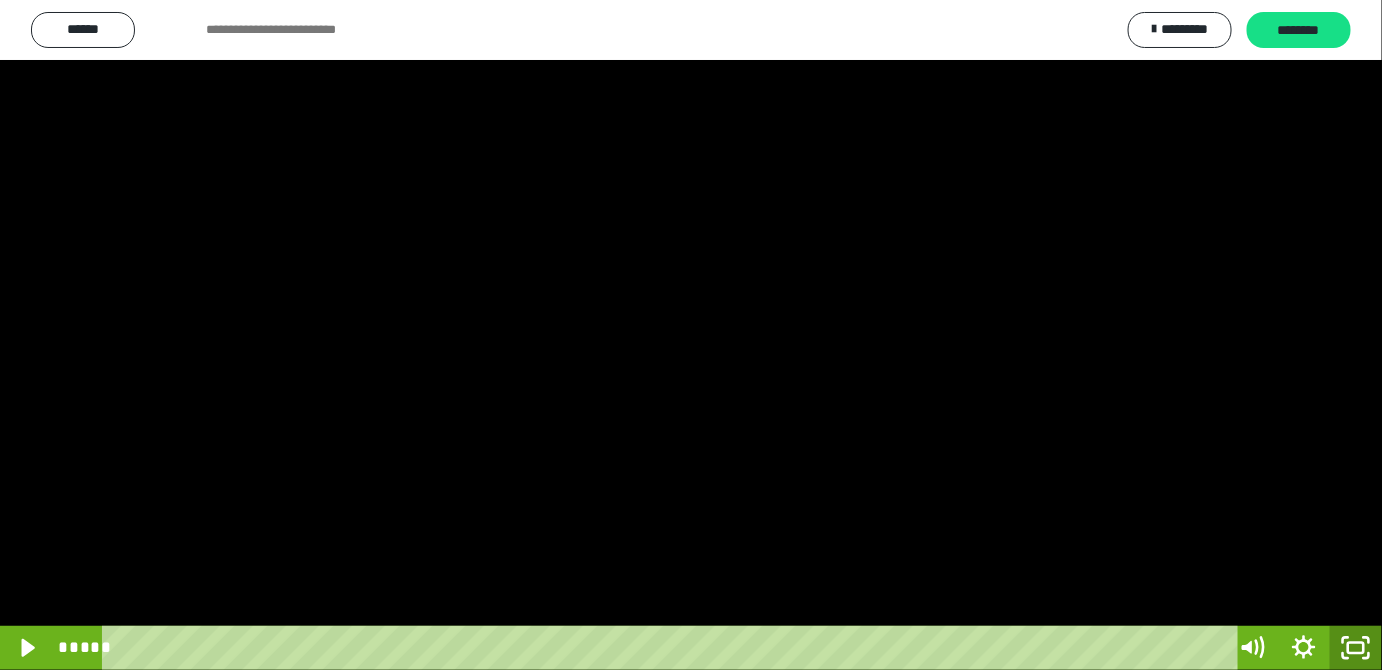 scroll, scrollTop: 3820, scrollLeft: 0, axis: vertical 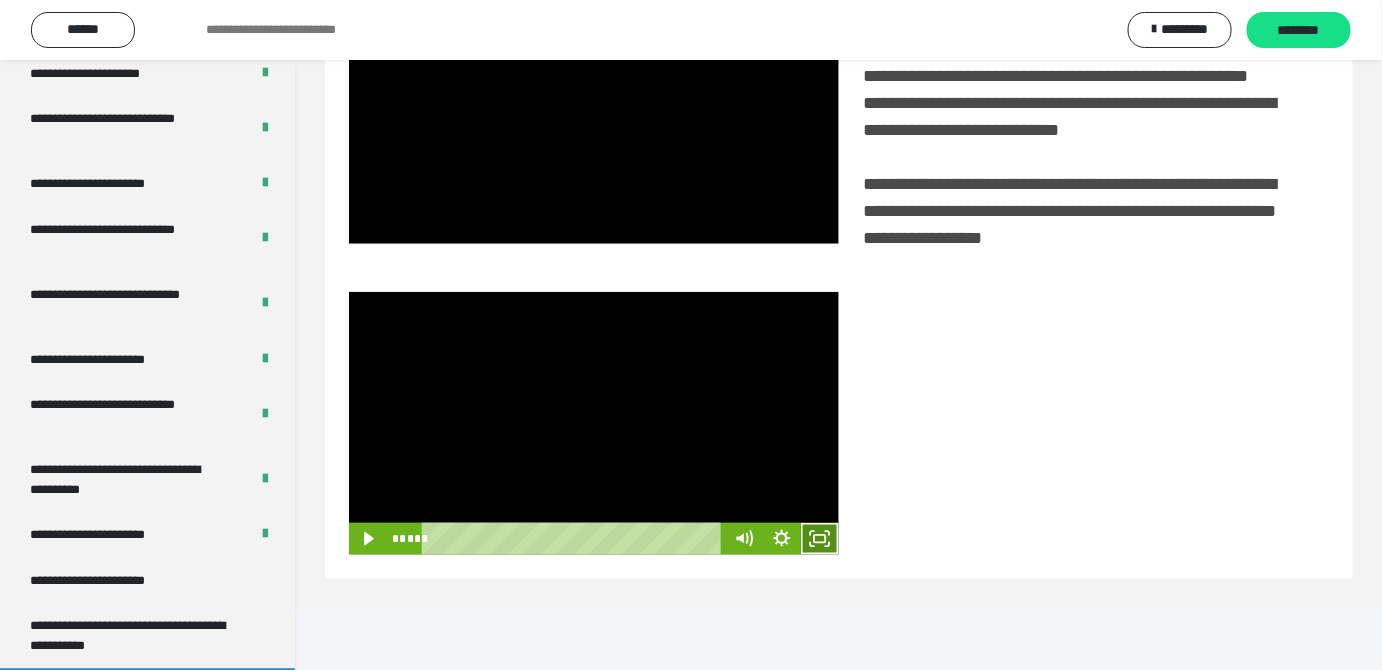 click 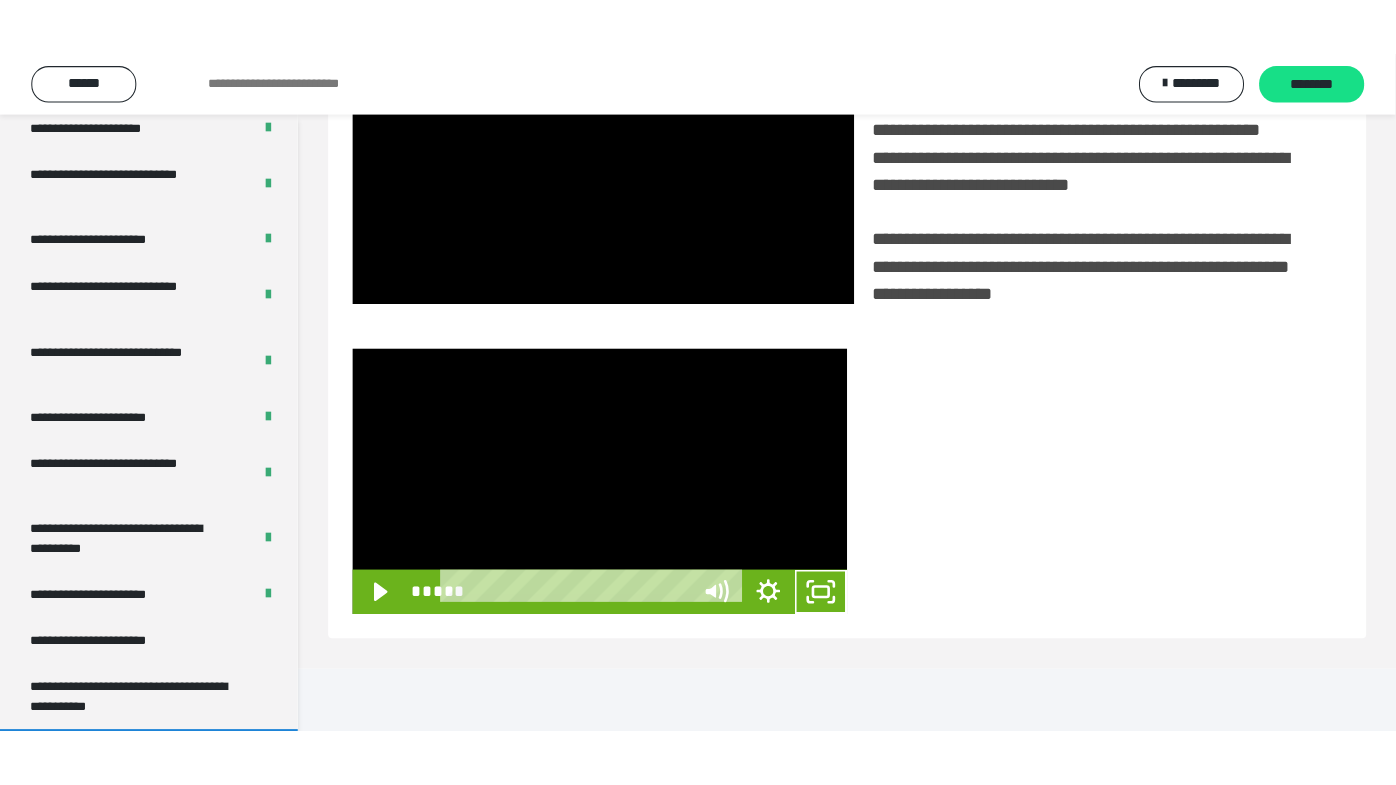 scroll, scrollTop: 338, scrollLeft: 0, axis: vertical 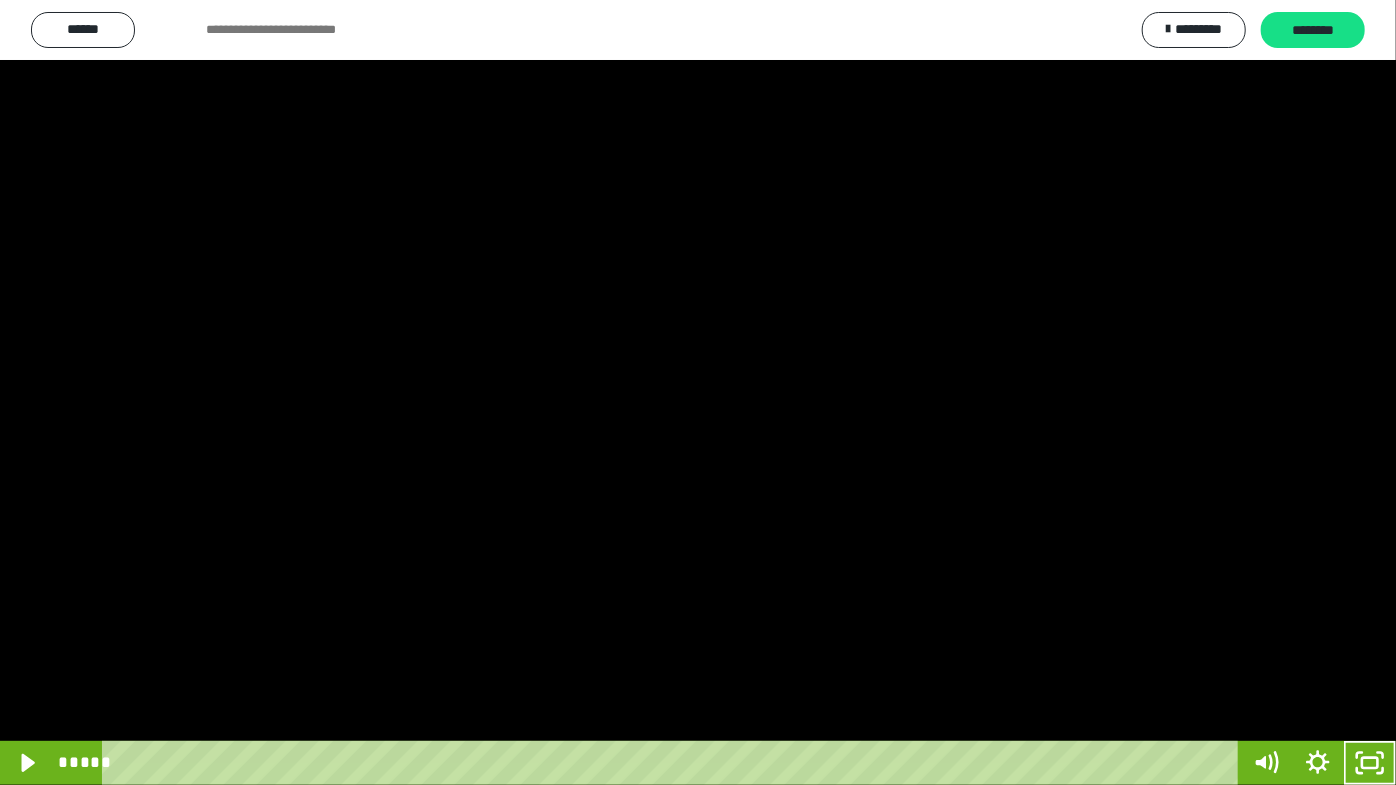 click at bounding box center (698, 392) 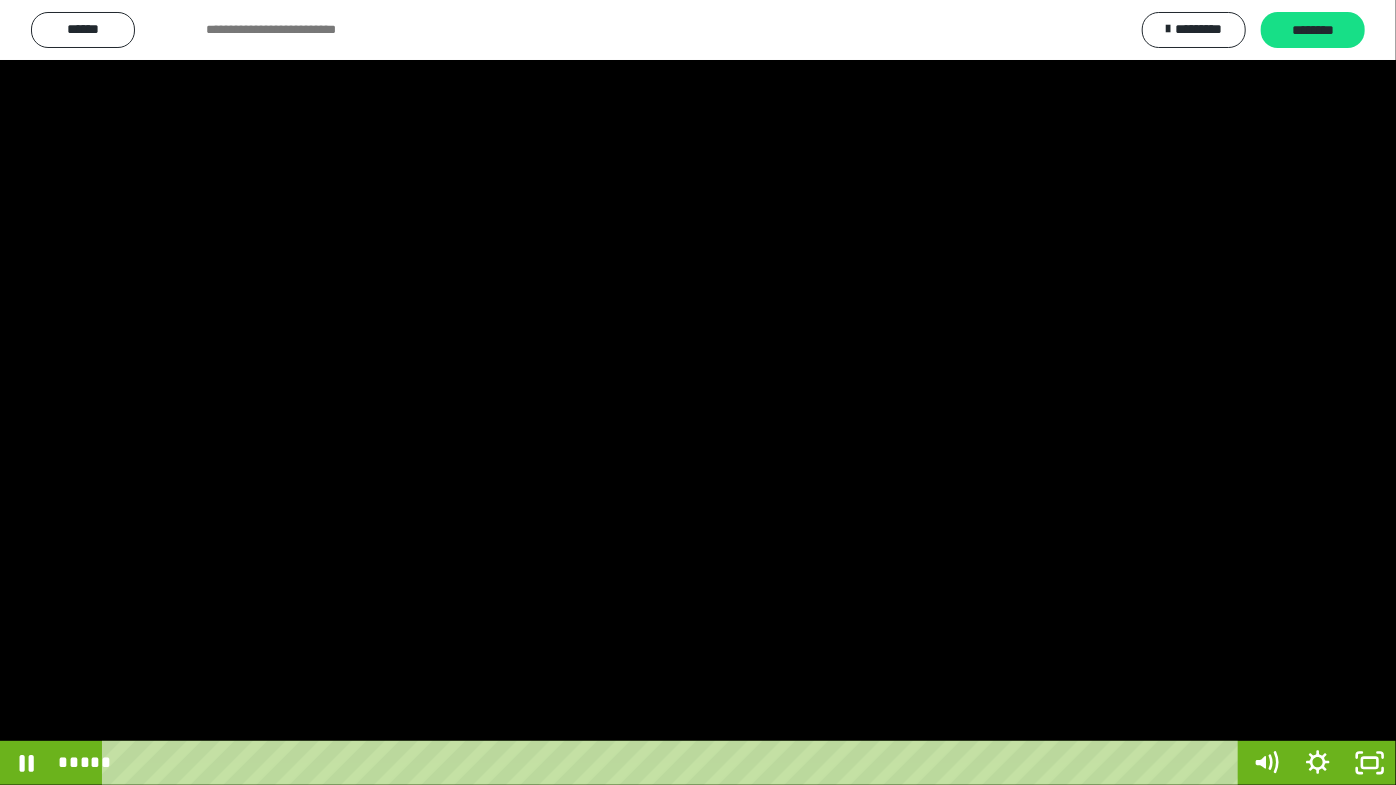 click at bounding box center (698, 392) 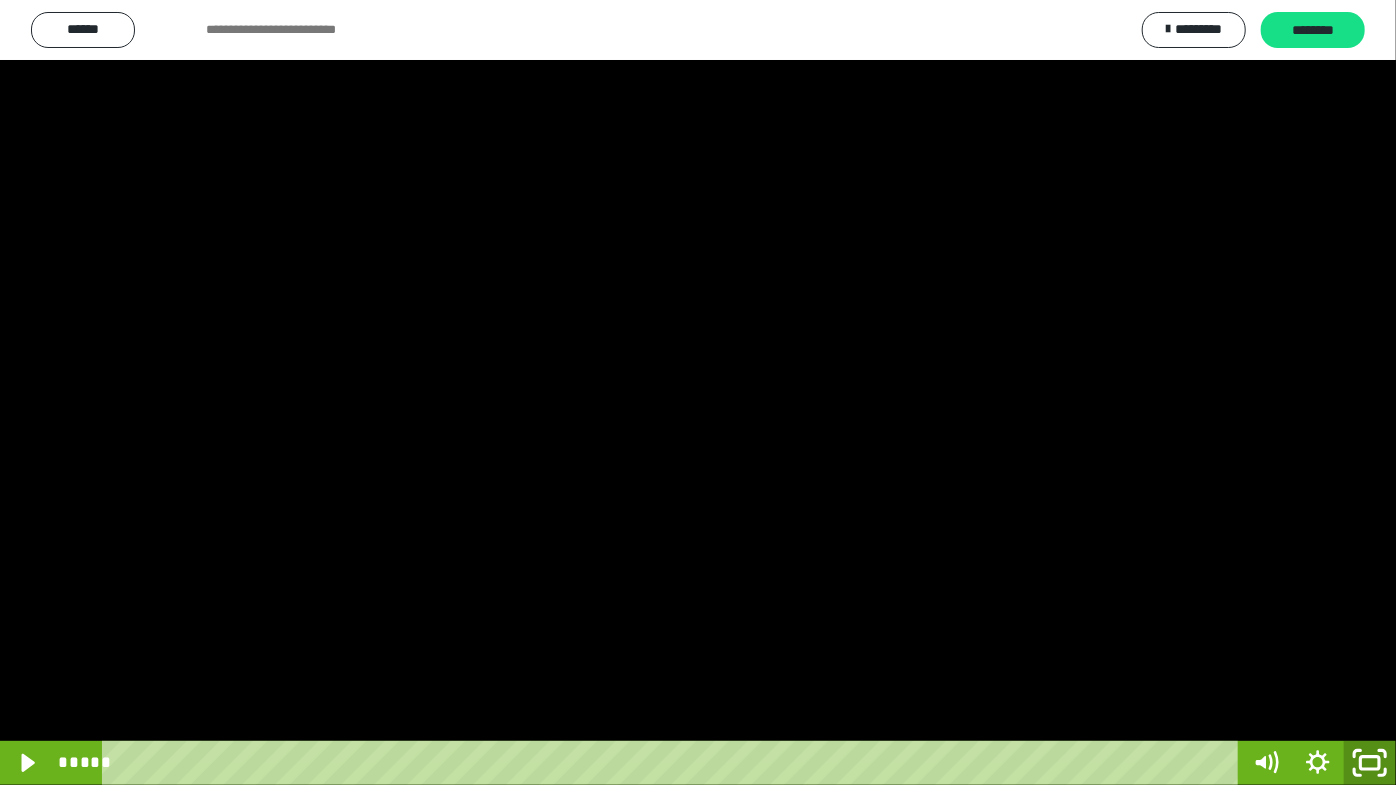 drag, startPoint x: 1371, startPoint y: 762, endPoint x: 772, endPoint y: 204, distance: 818.63605 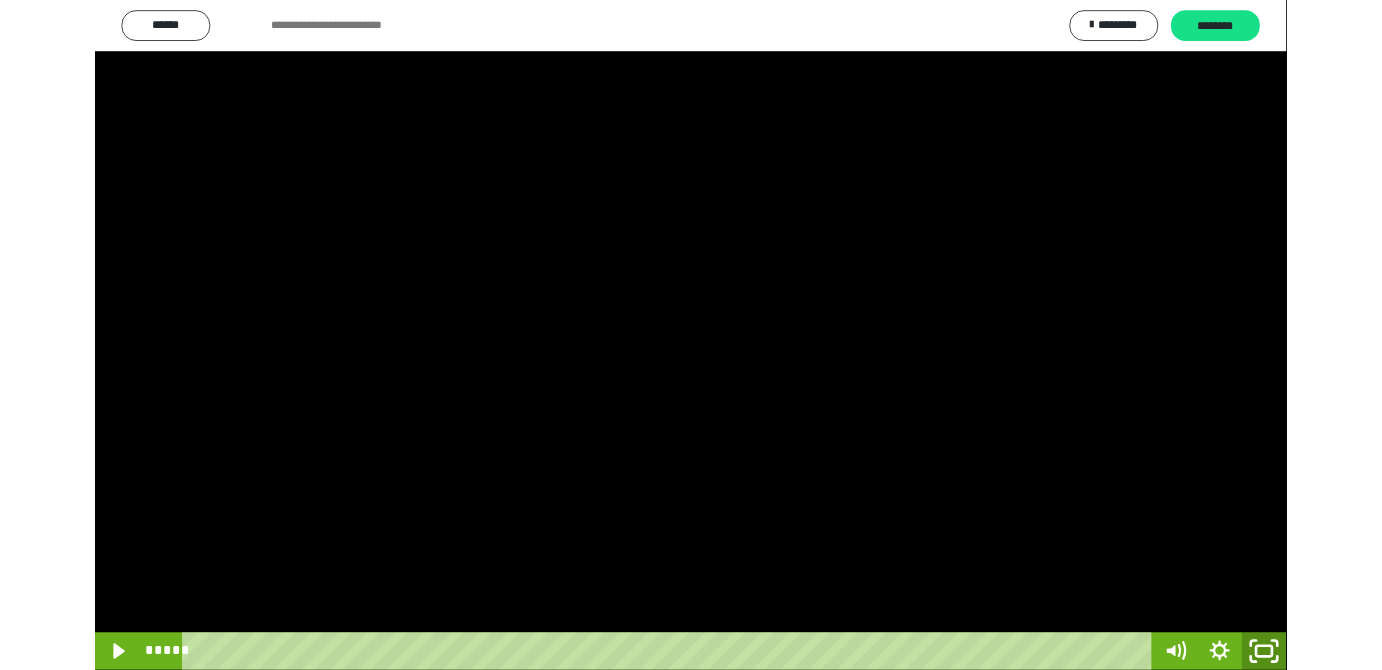scroll, scrollTop: 3820, scrollLeft: 0, axis: vertical 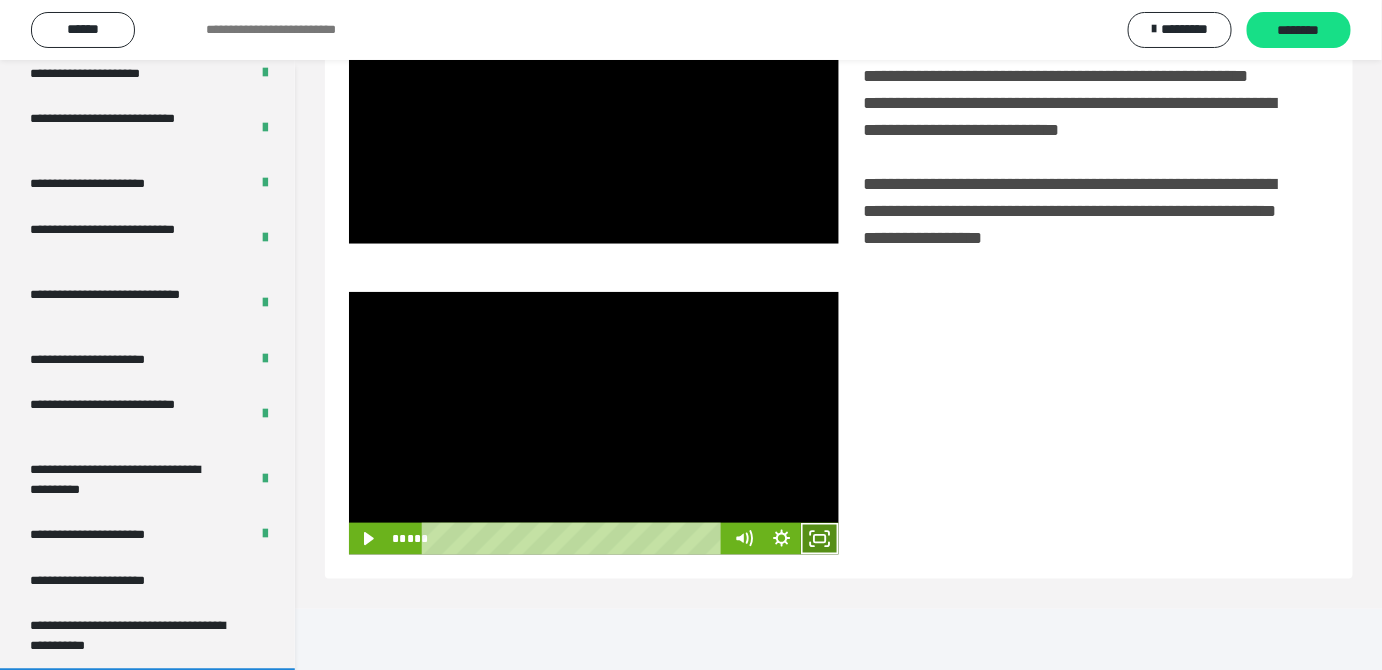 drag, startPoint x: 822, startPoint y: 608, endPoint x: 817, endPoint y: 687, distance: 79.15807 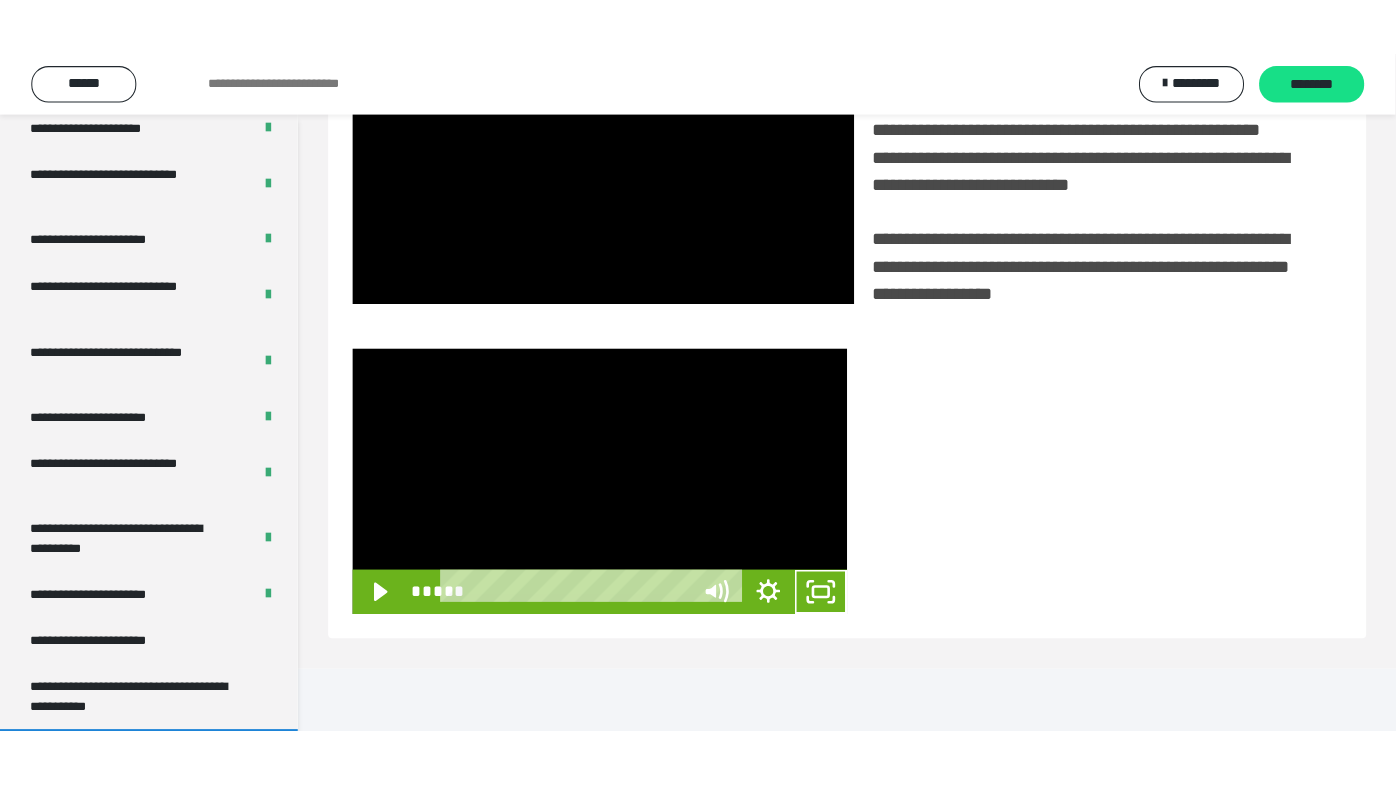 scroll, scrollTop: 338, scrollLeft: 0, axis: vertical 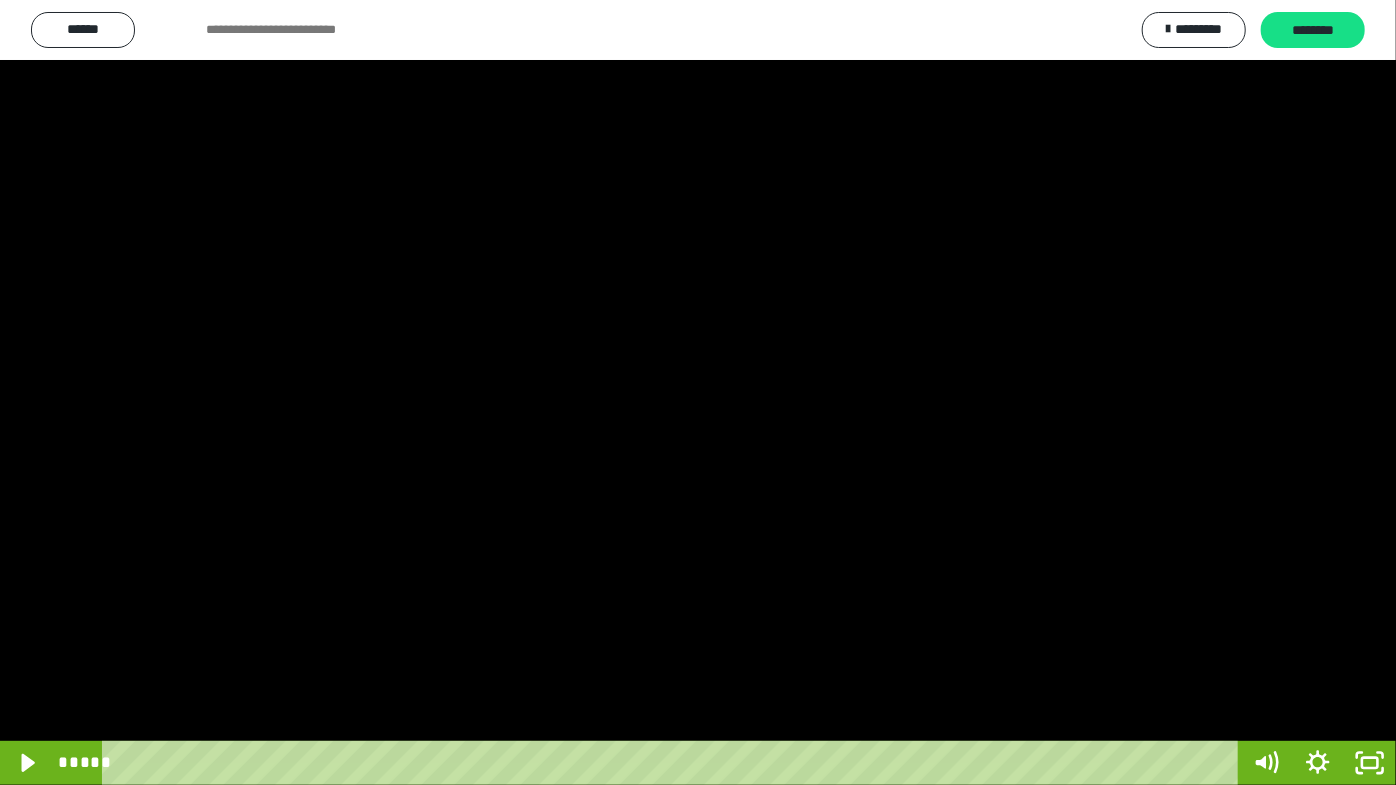 click at bounding box center [698, 392] 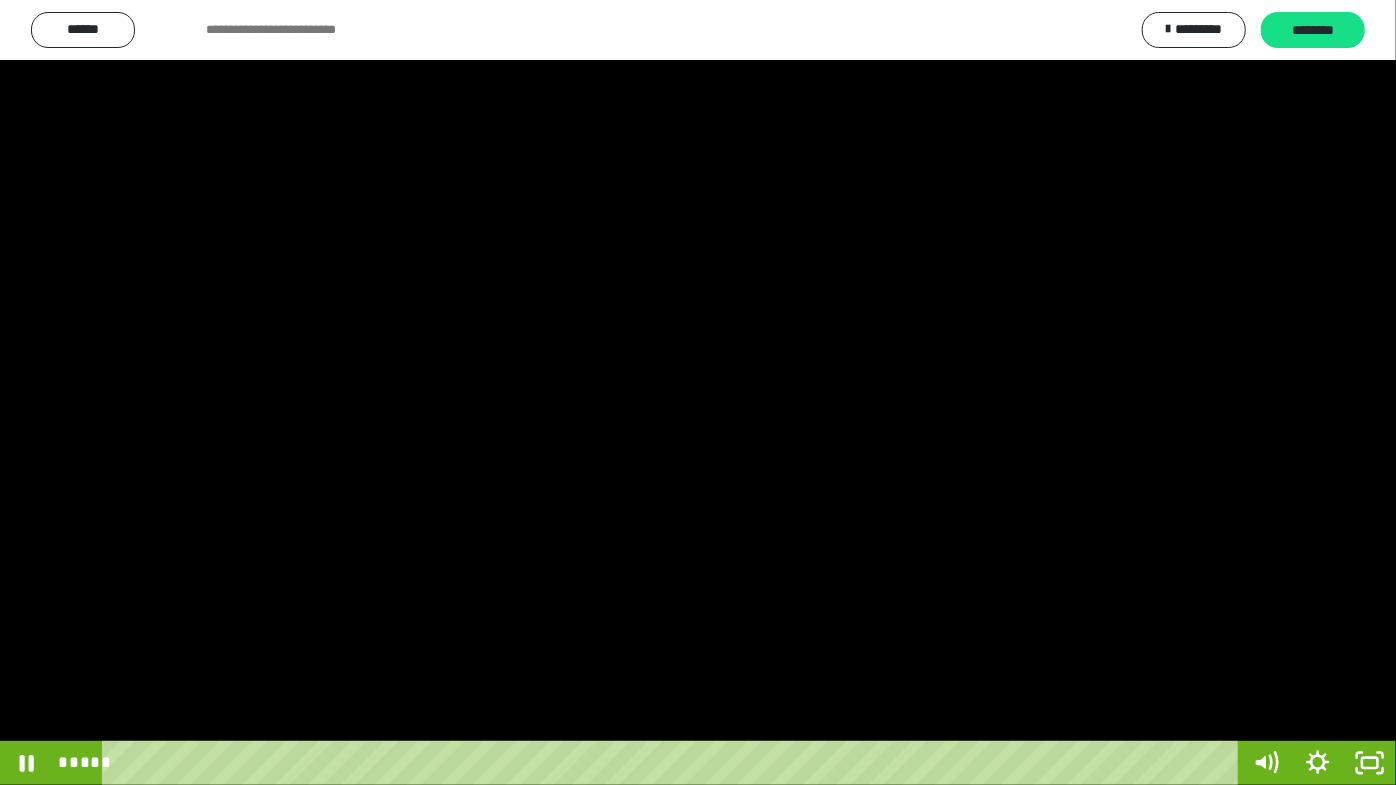 click at bounding box center [698, 392] 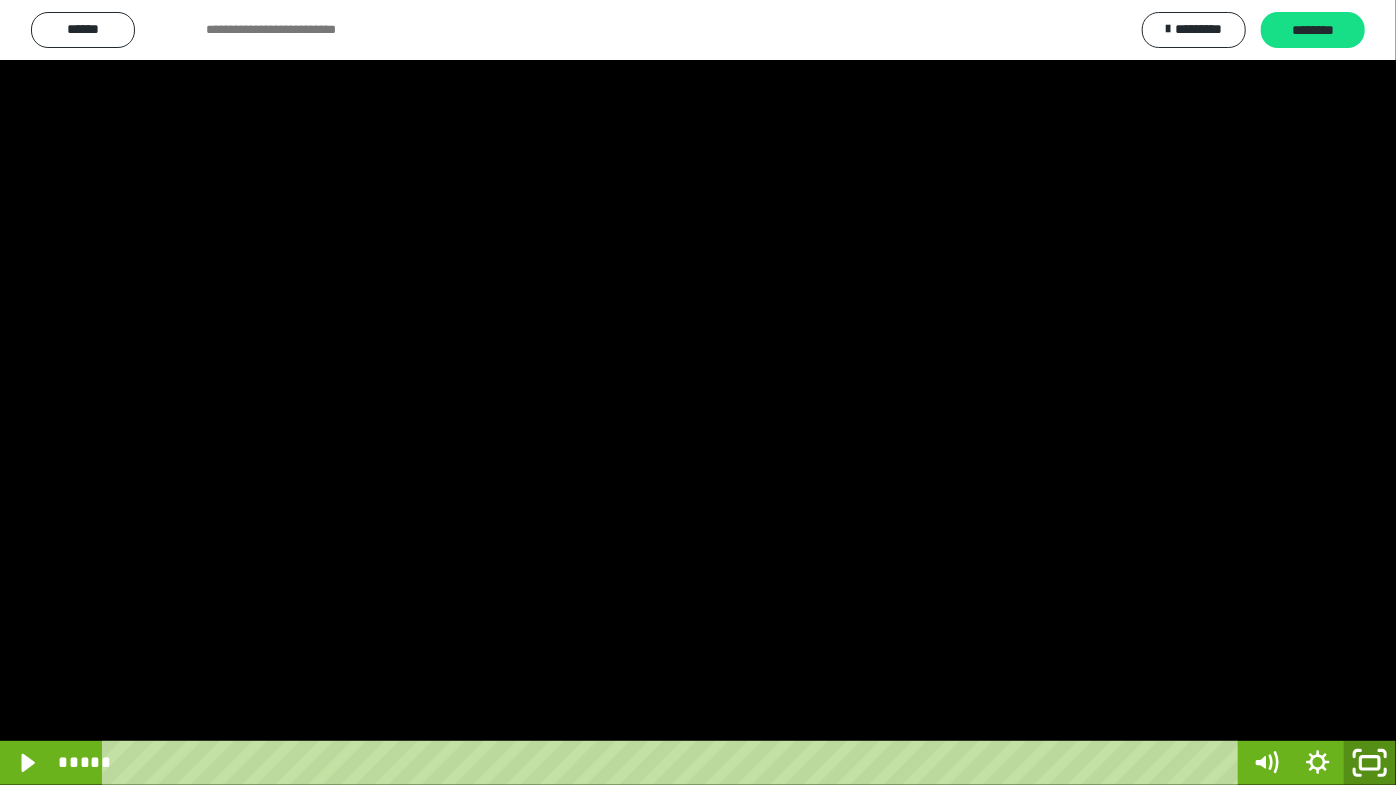 click 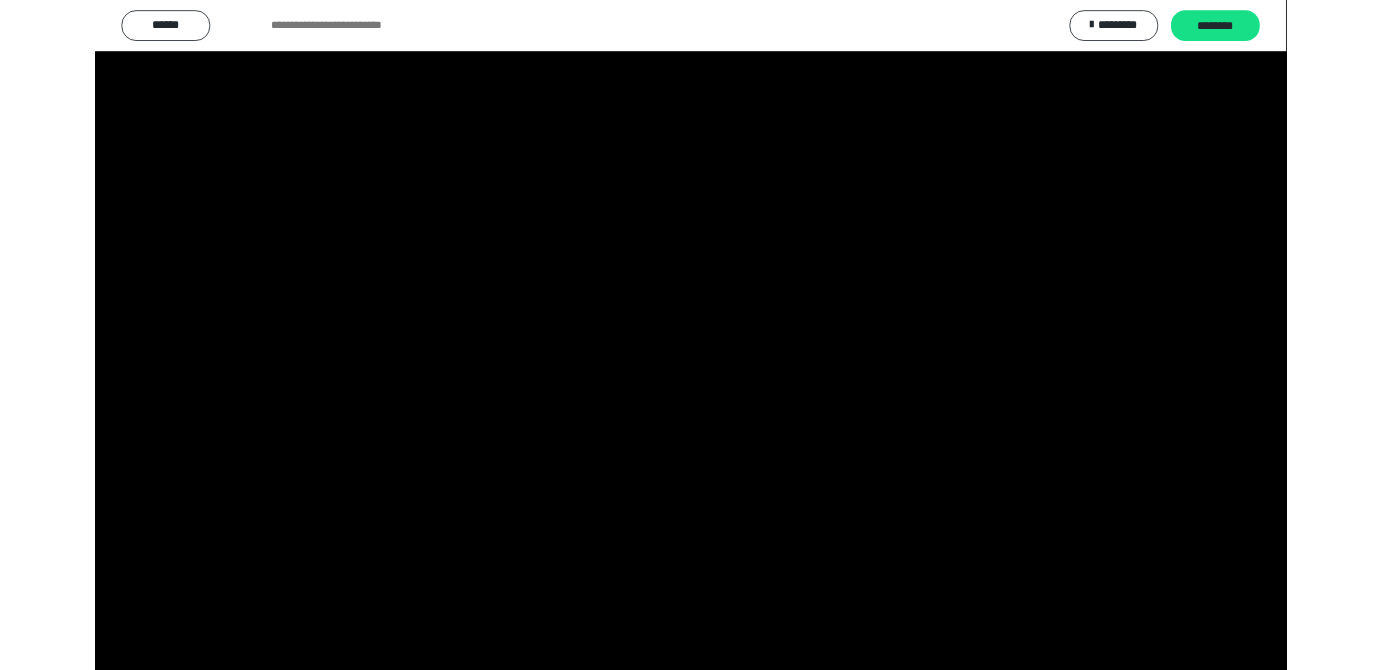 scroll, scrollTop: 3820, scrollLeft: 0, axis: vertical 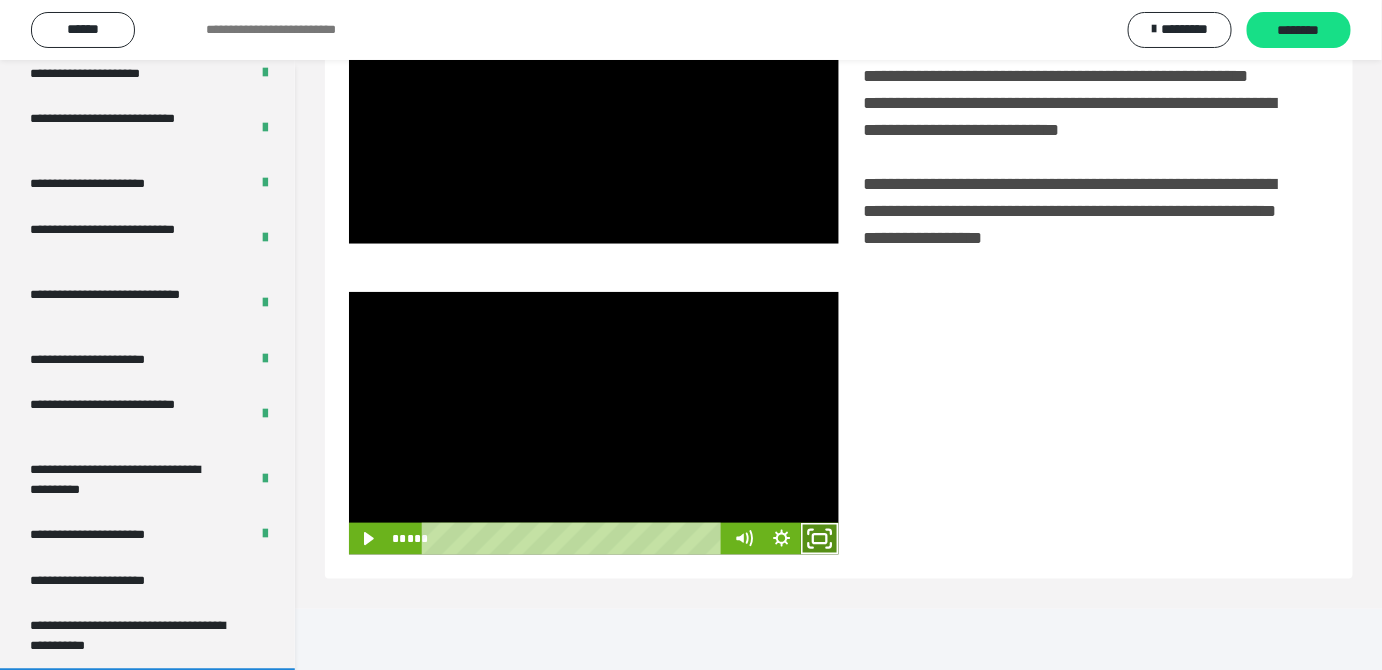 click 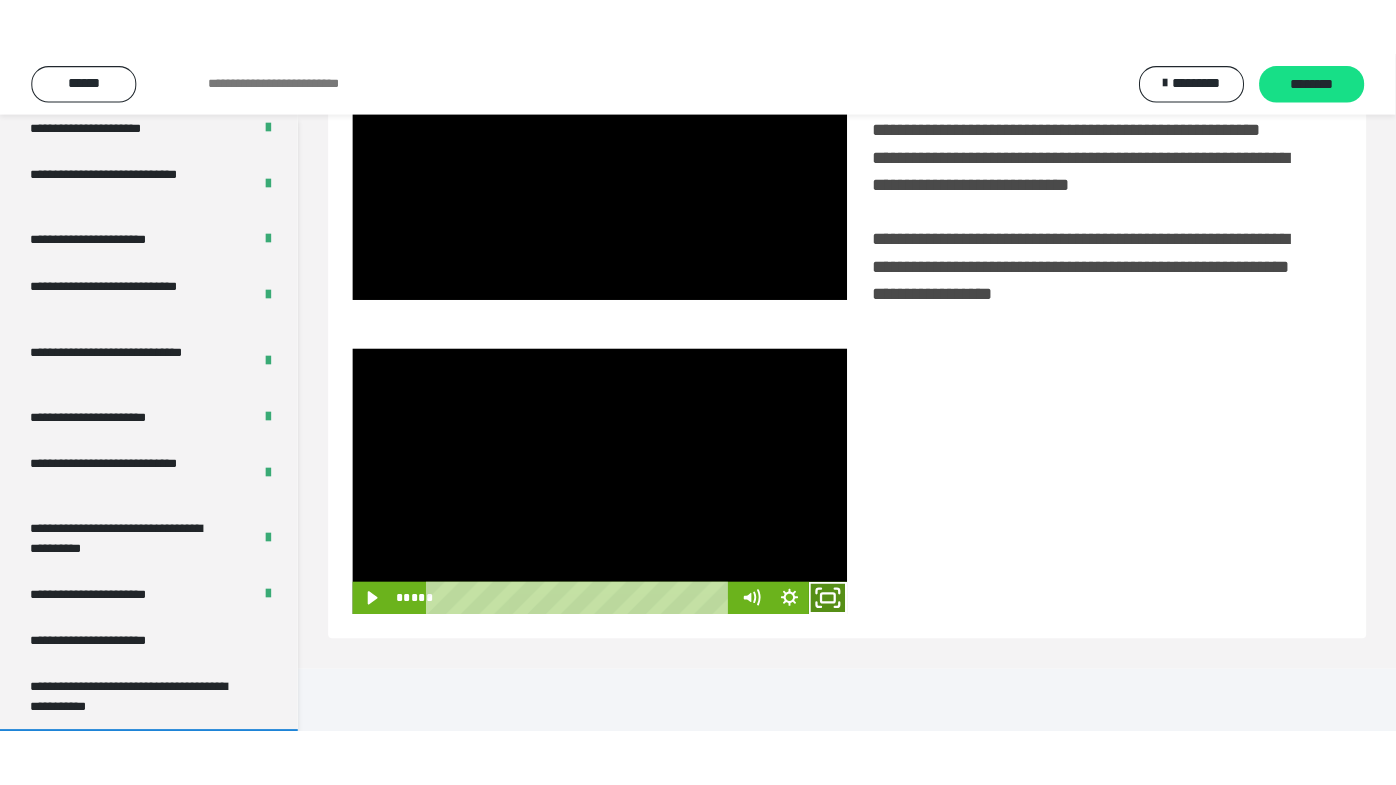 scroll, scrollTop: 338, scrollLeft: 0, axis: vertical 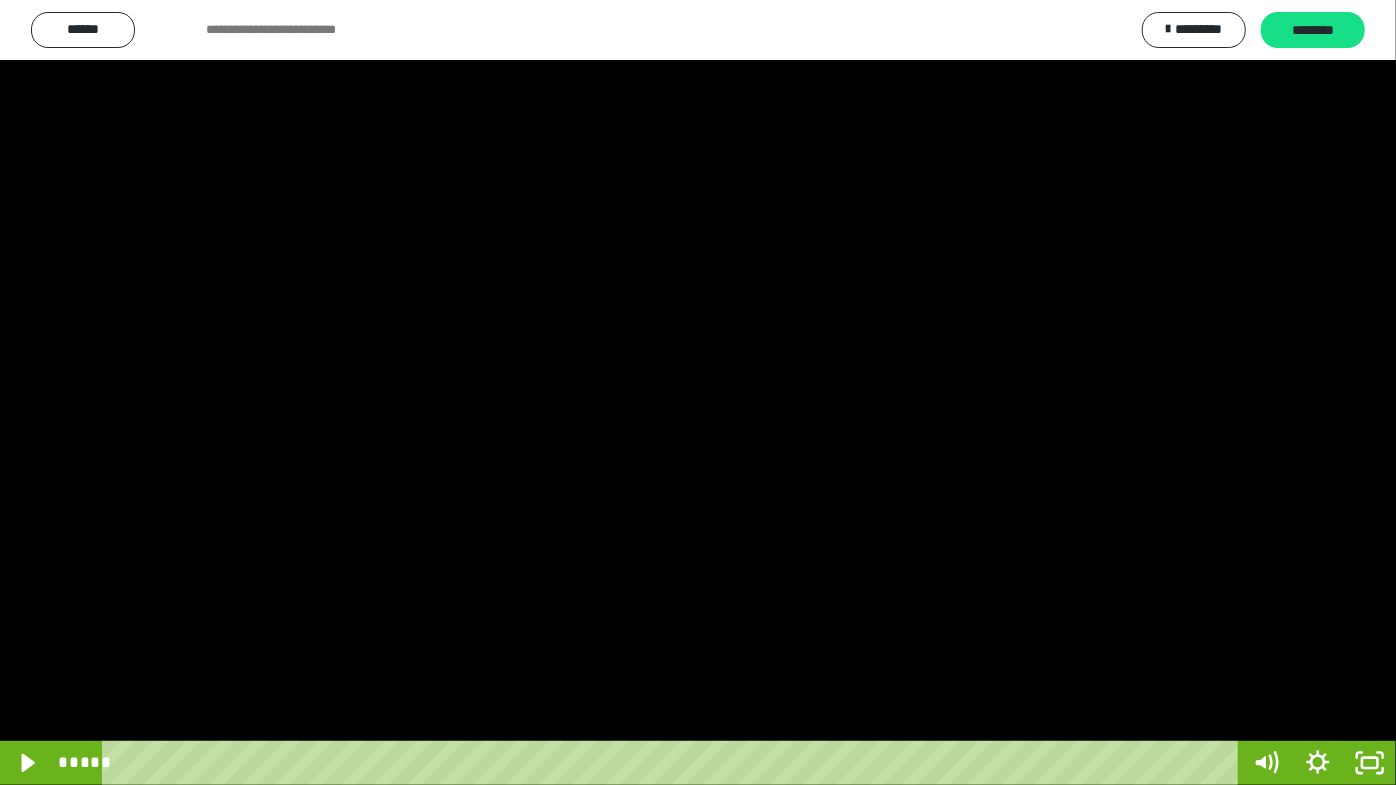 click at bounding box center [698, 392] 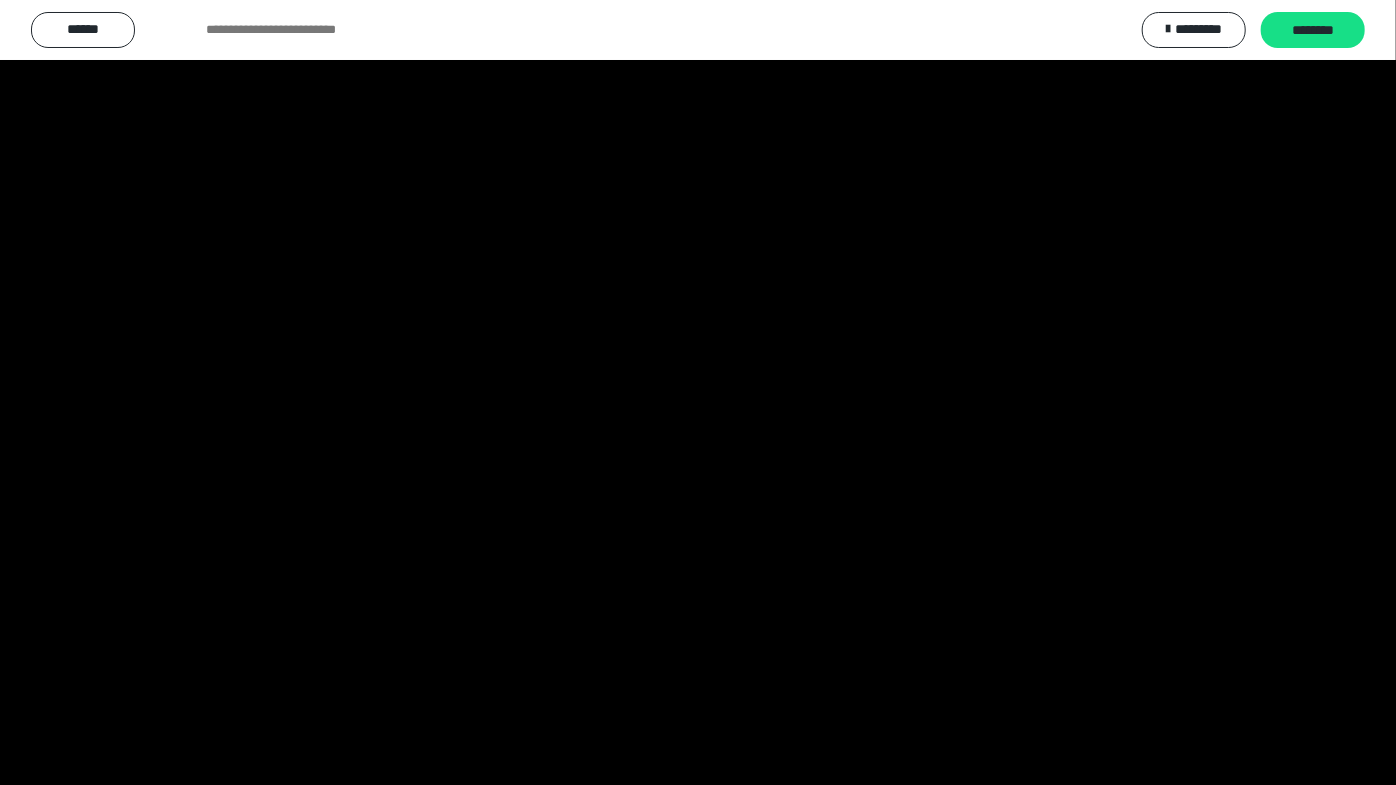 click at bounding box center [698, 392] 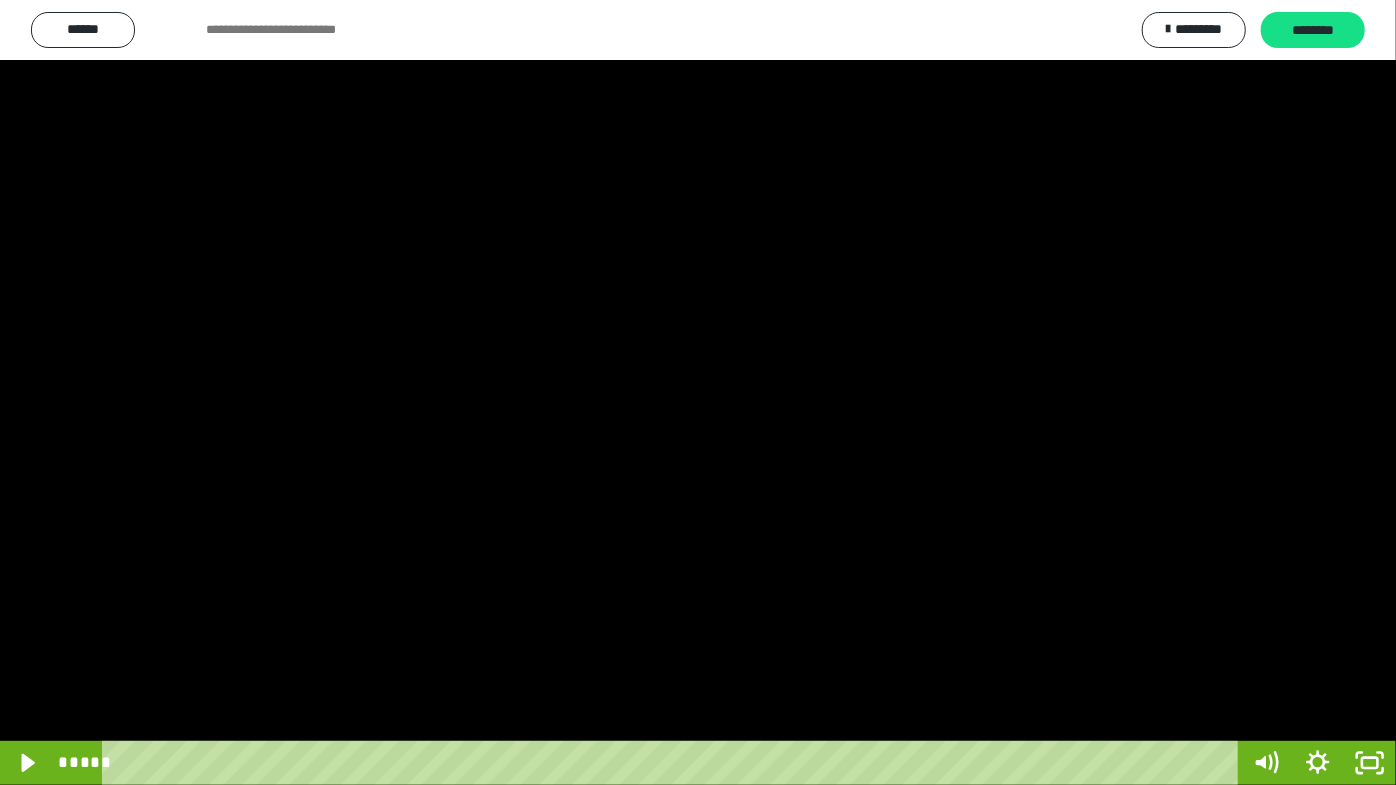 click at bounding box center [698, 392] 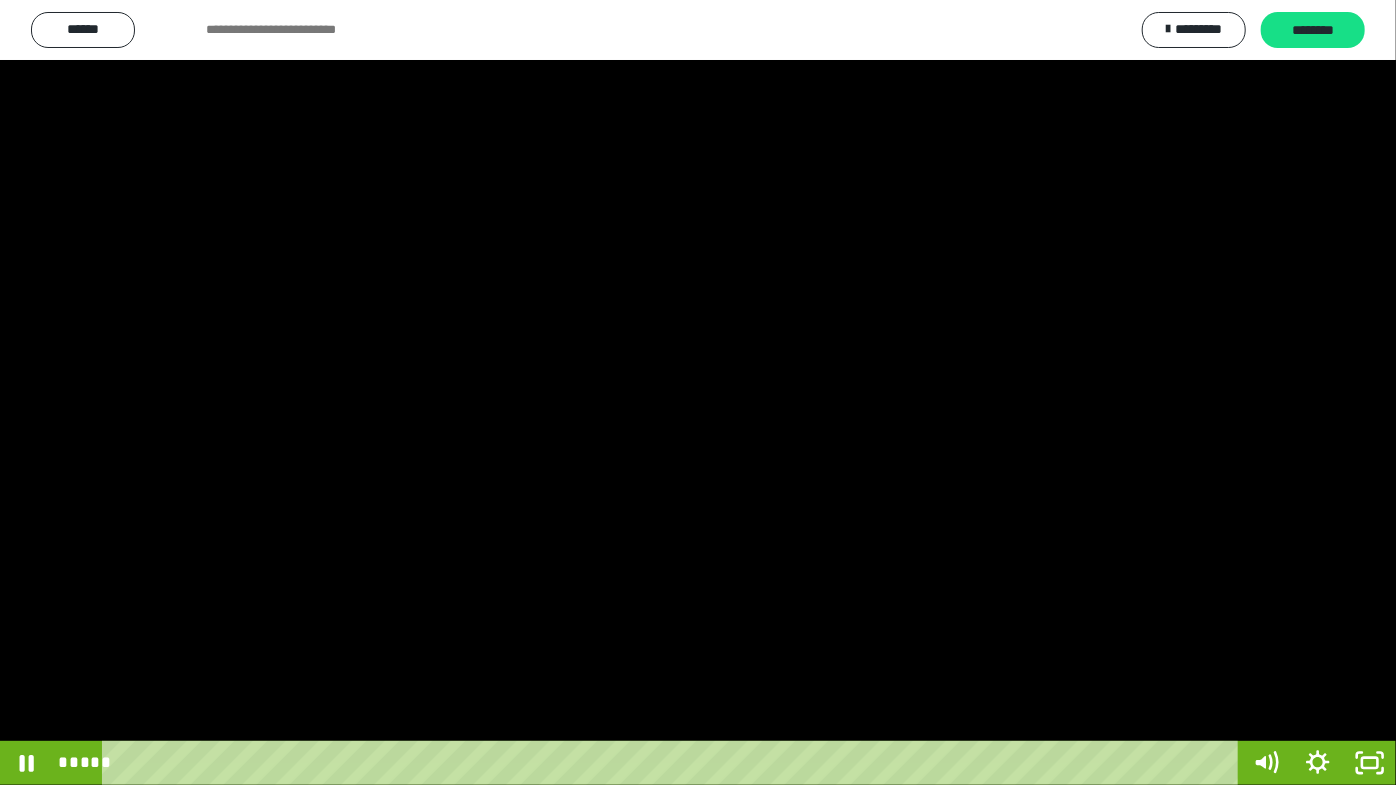 click at bounding box center [698, 392] 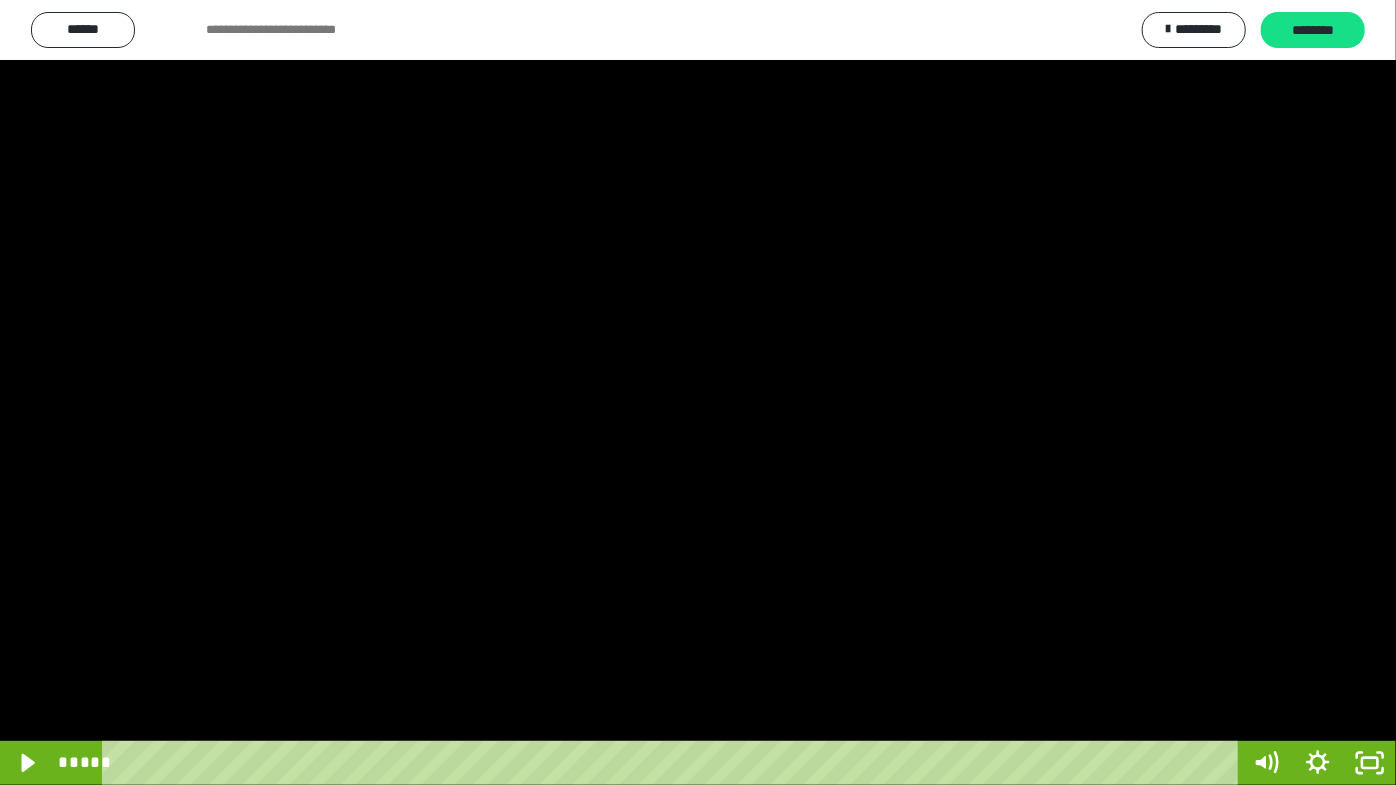 click at bounding box center [698, 392] 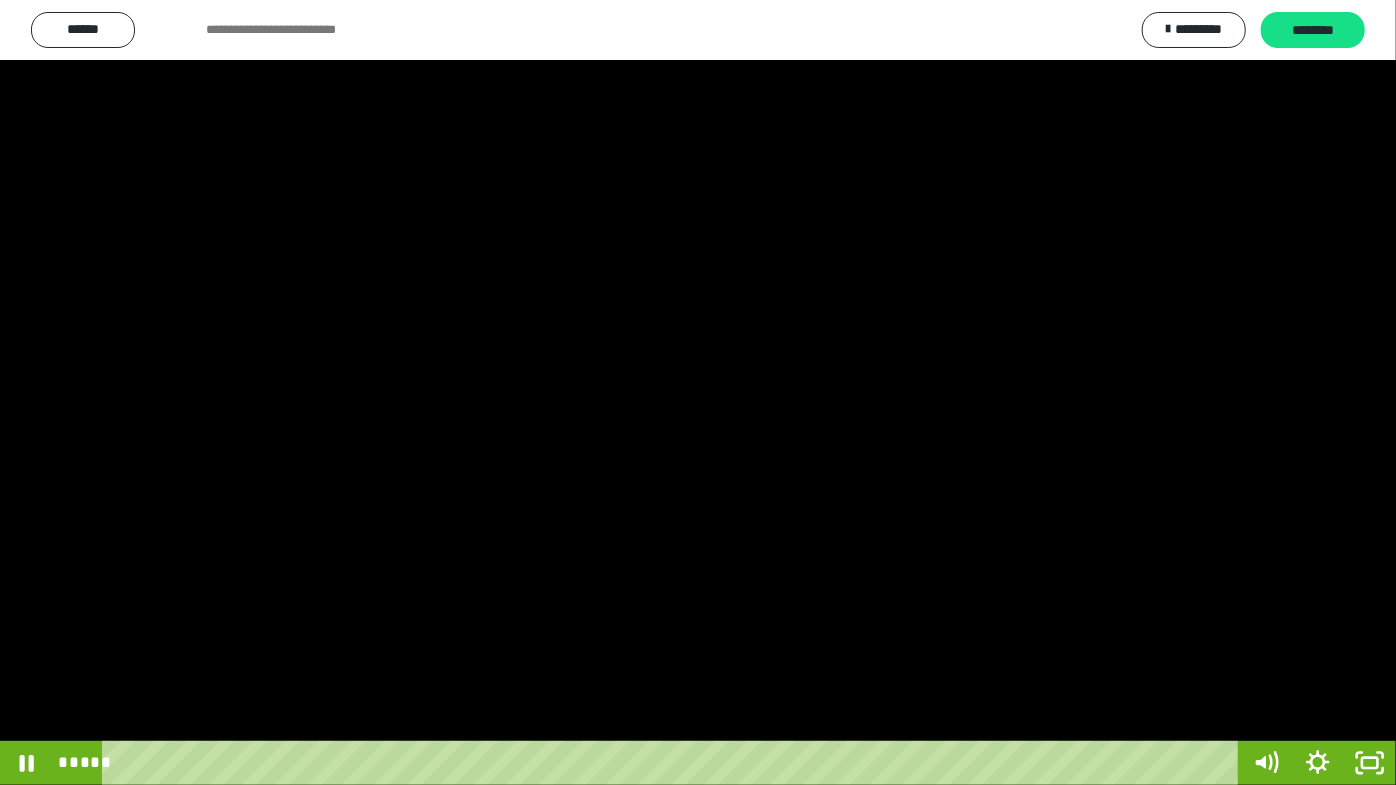 click at bounding box center [698, 392] 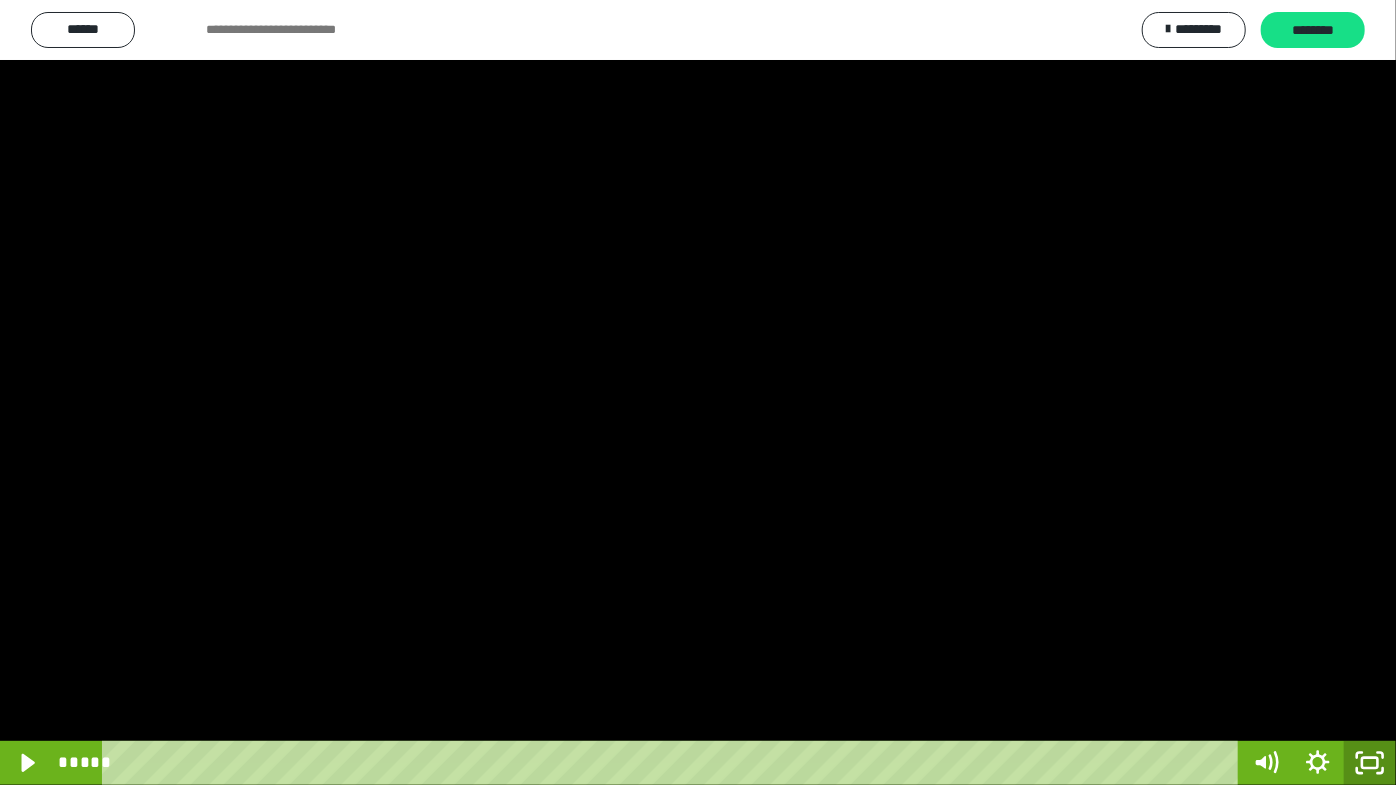 click 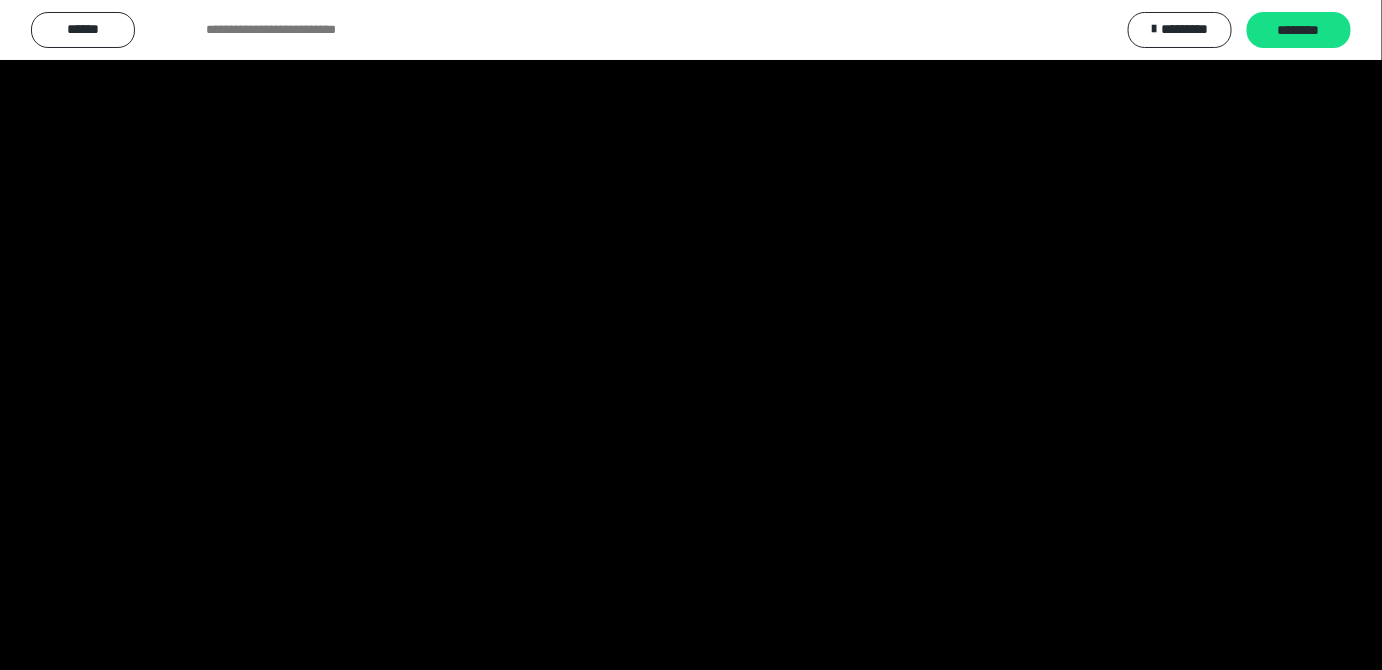 scroll, scrollTop: 3820, scrollLeft: 0, axis: vertical 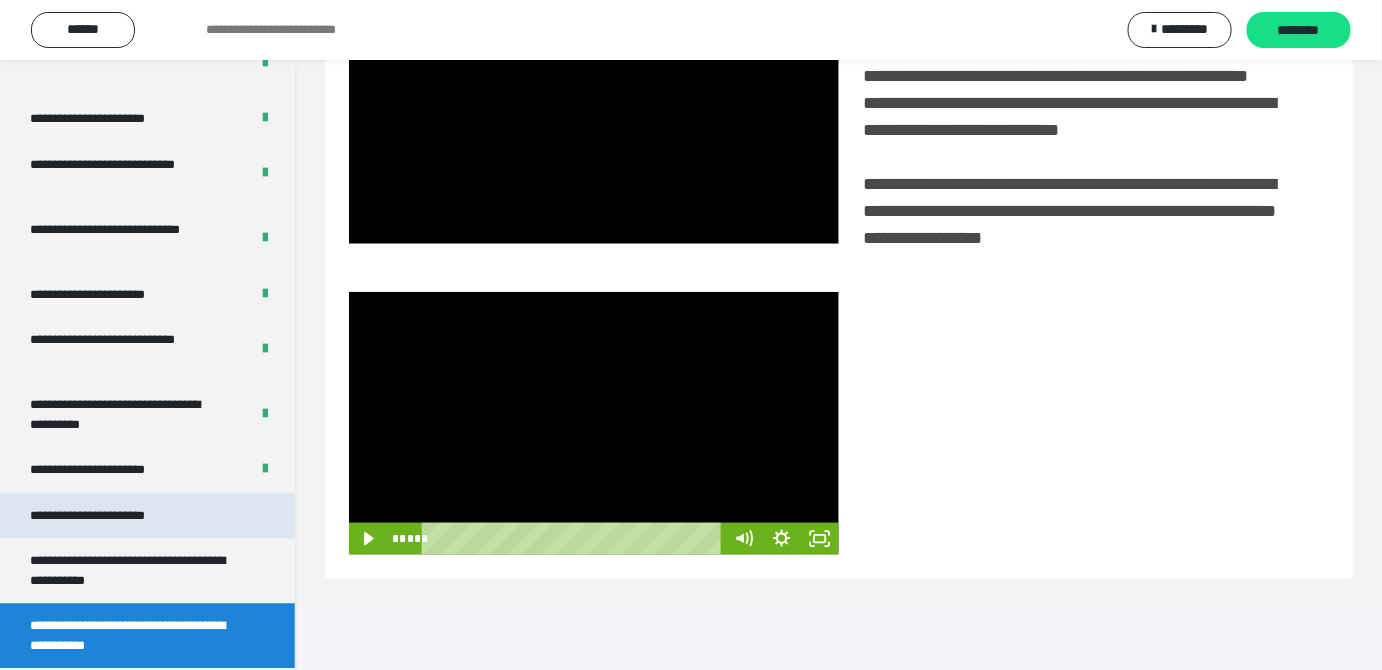click on "**********" at bounding box center (111, 516) 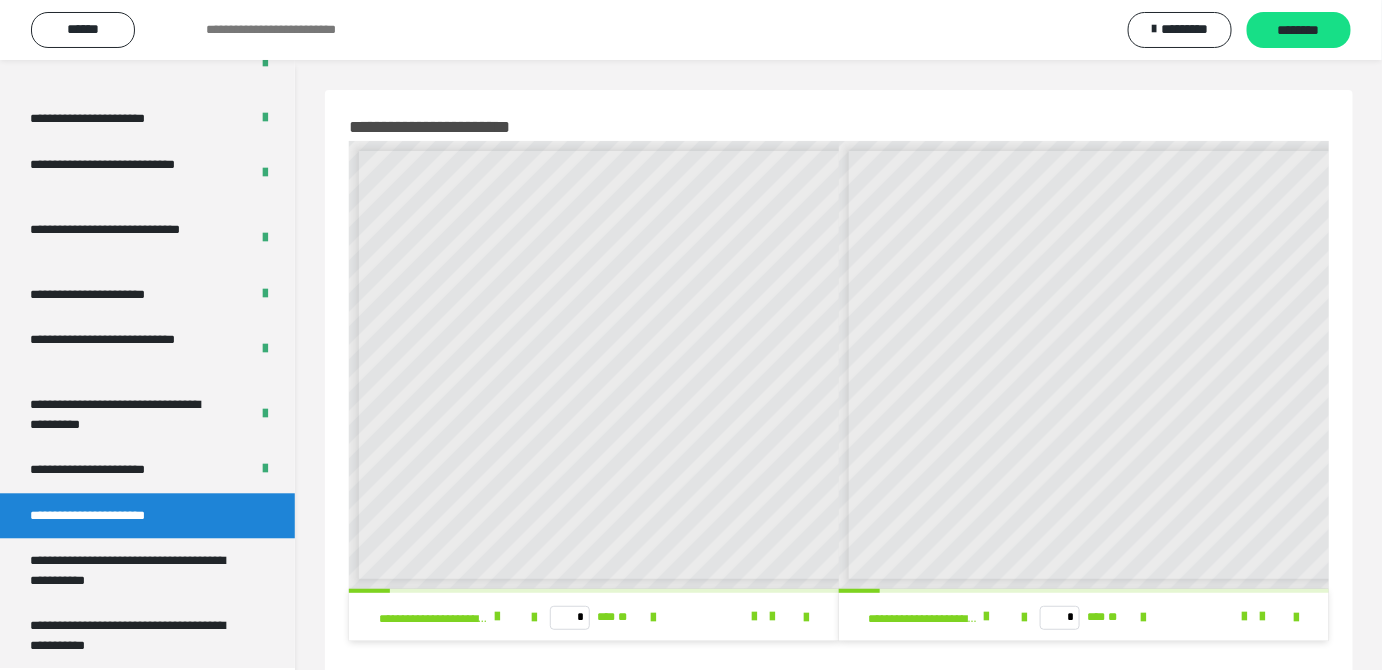 scroll, scrollTop: 0, scrollLeft: 0, axis: both 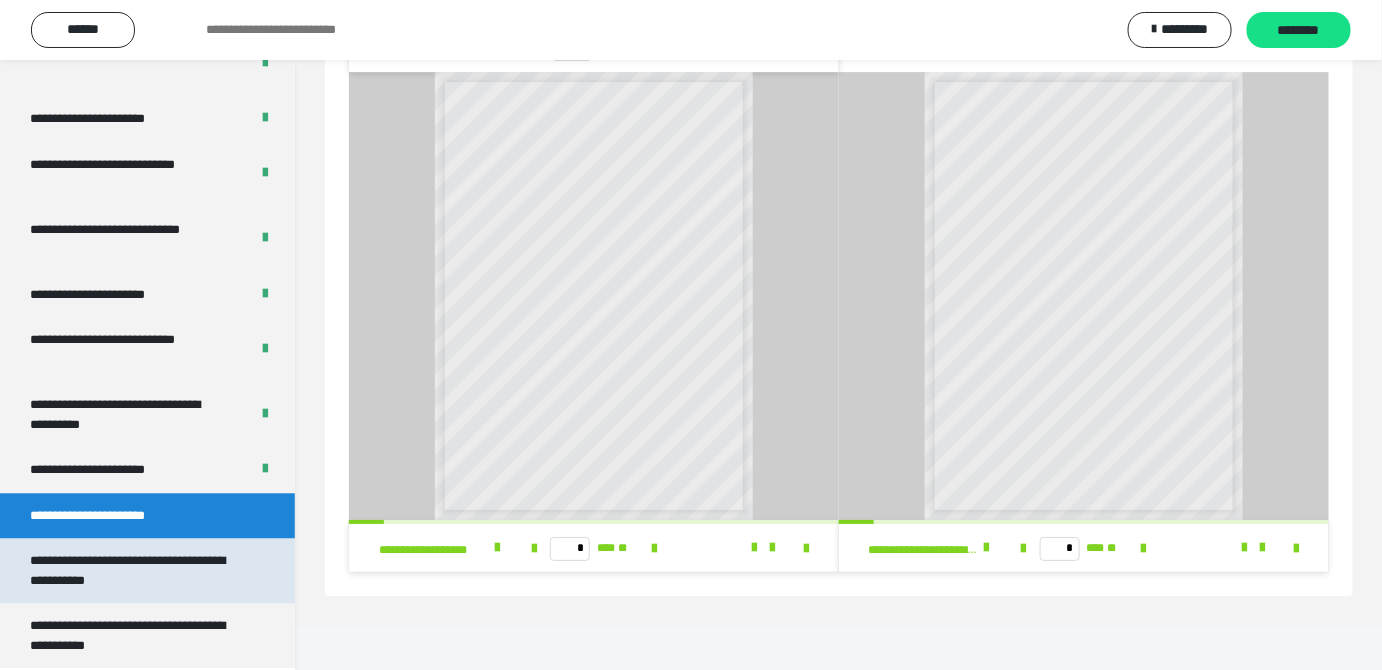 click on "**********" at bounding box center [132, 570] 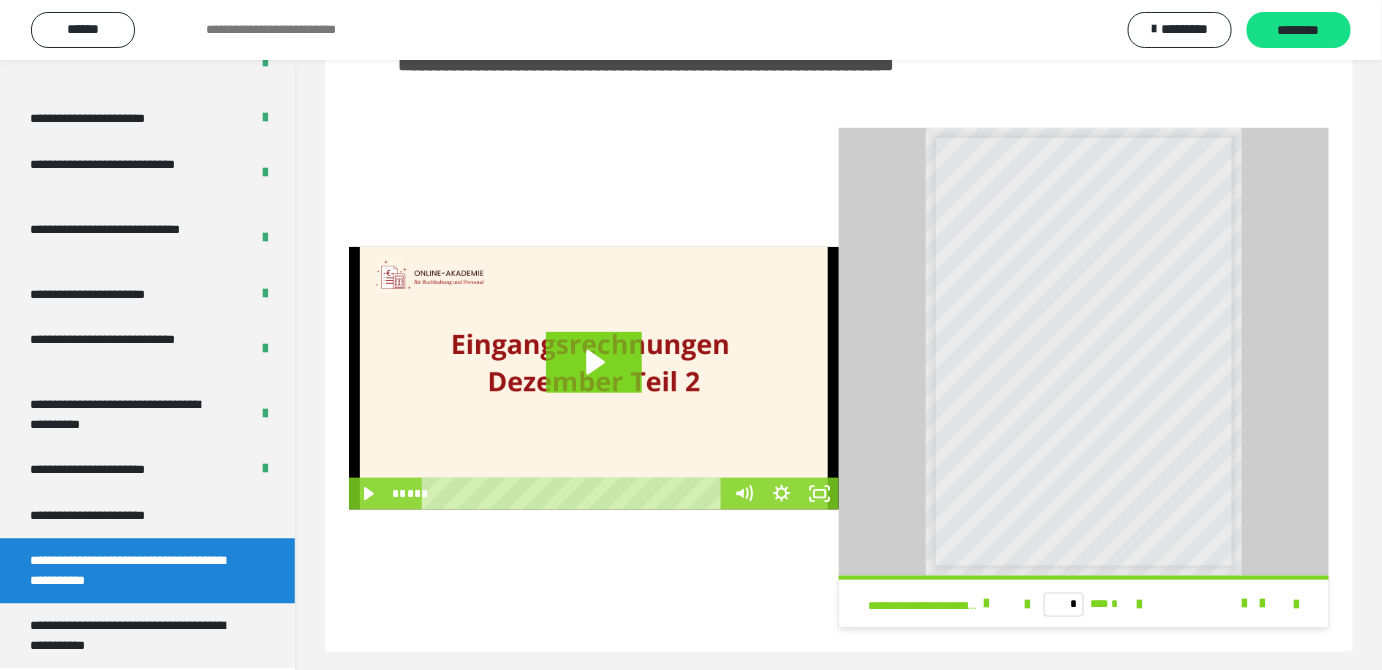 scroll, scrollTop: 488, scrollLeft: 0, axis: vertical 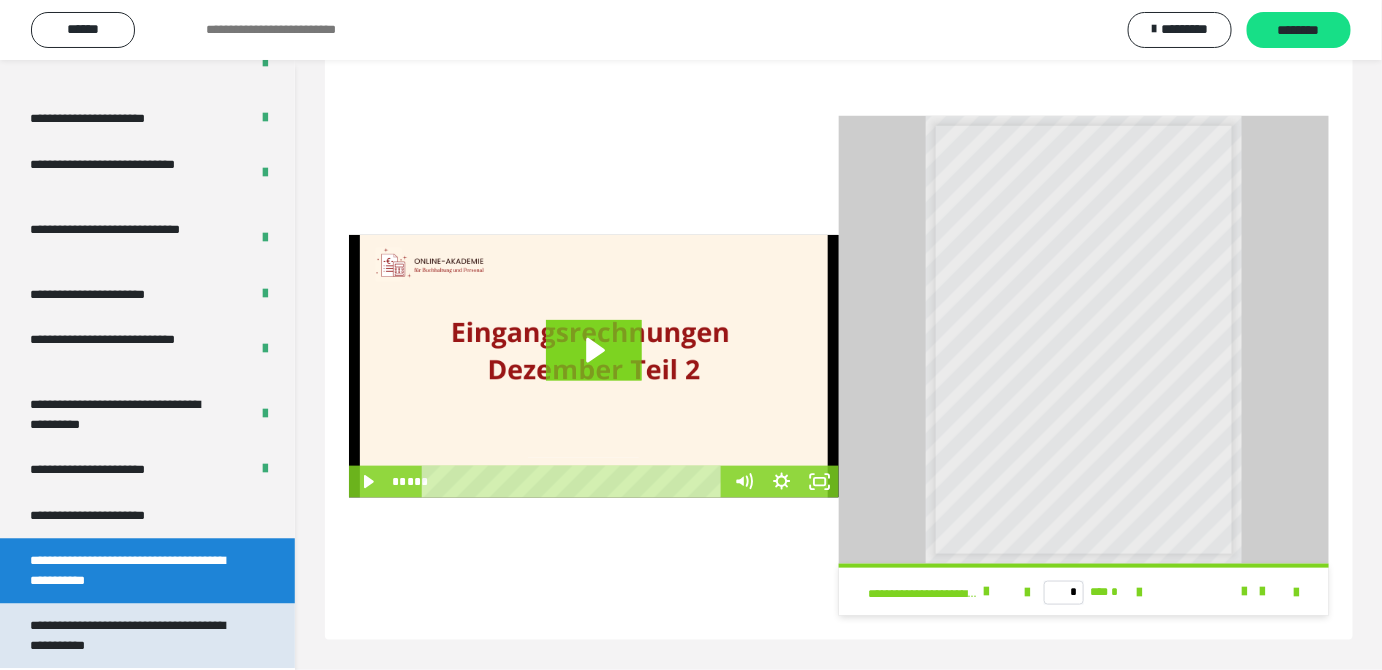 click on "**********" at bounding box center (132, 635) 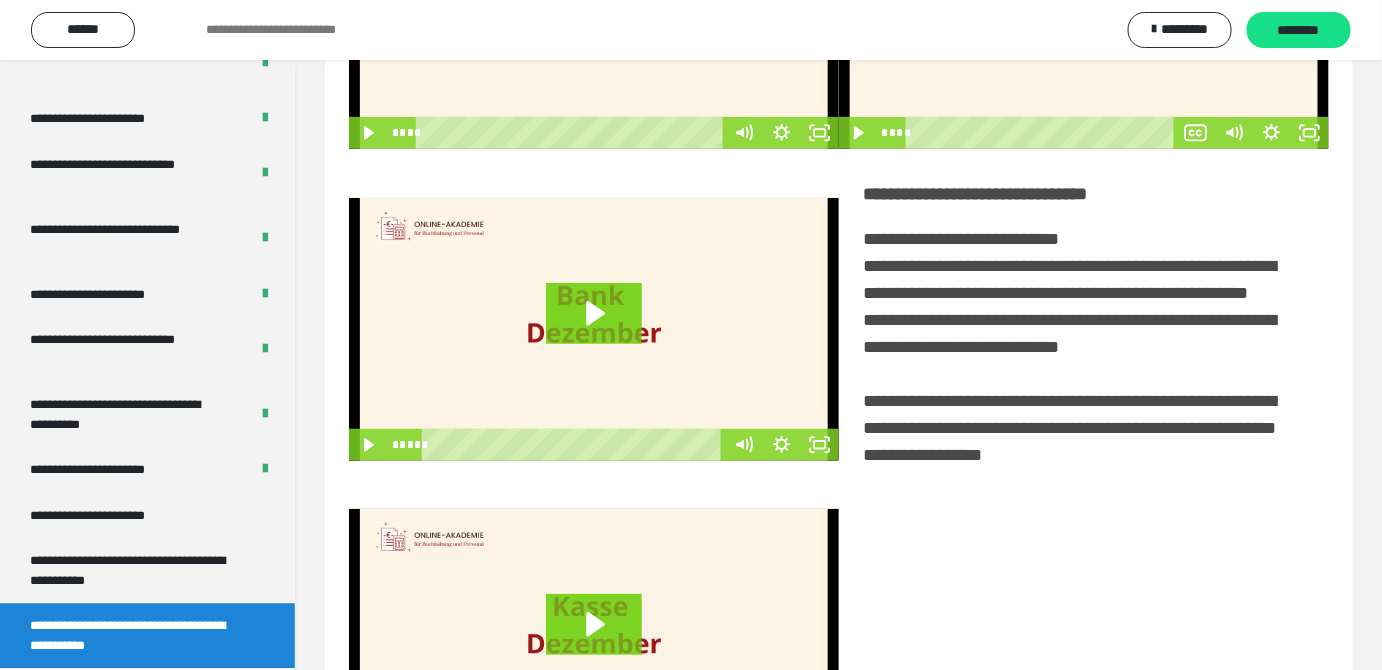scroll, scrollTop: 472, scrollLeft: 0, axis: vertical 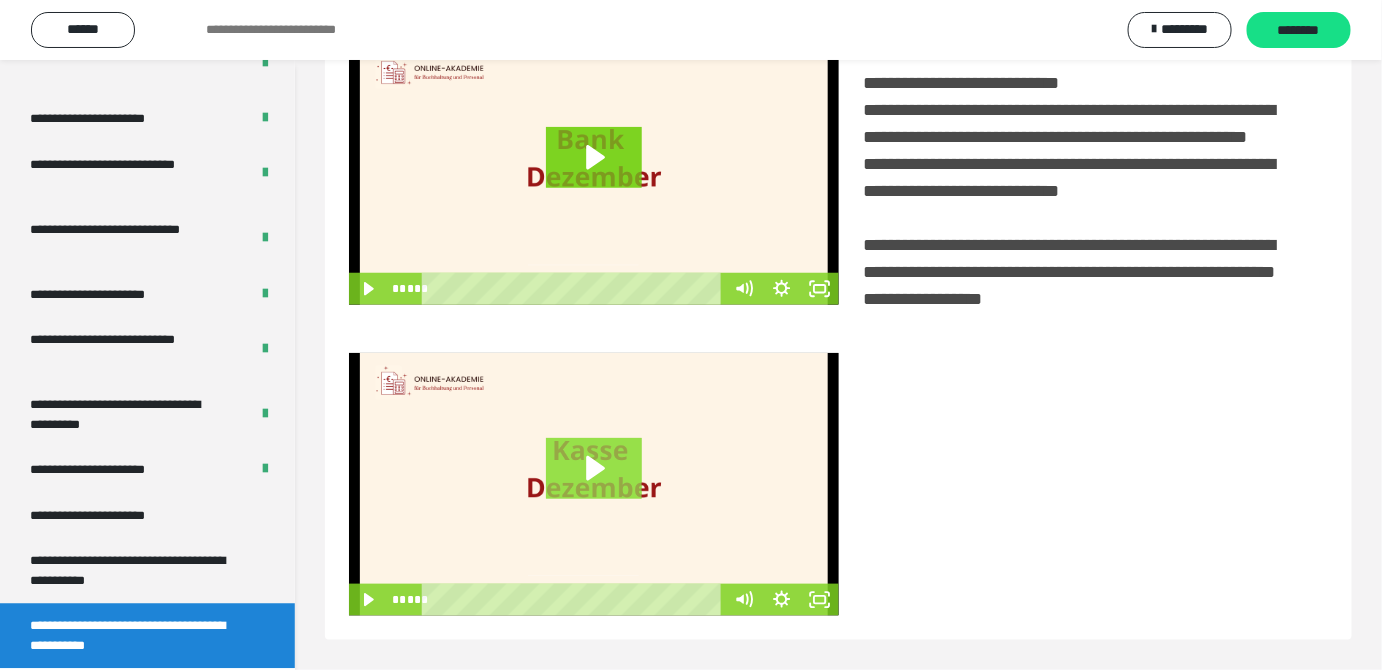 drag, startPoint x: 592, startPoint y: 467, endPoint x: 704, endPoint y: 516, distance: 122.24974 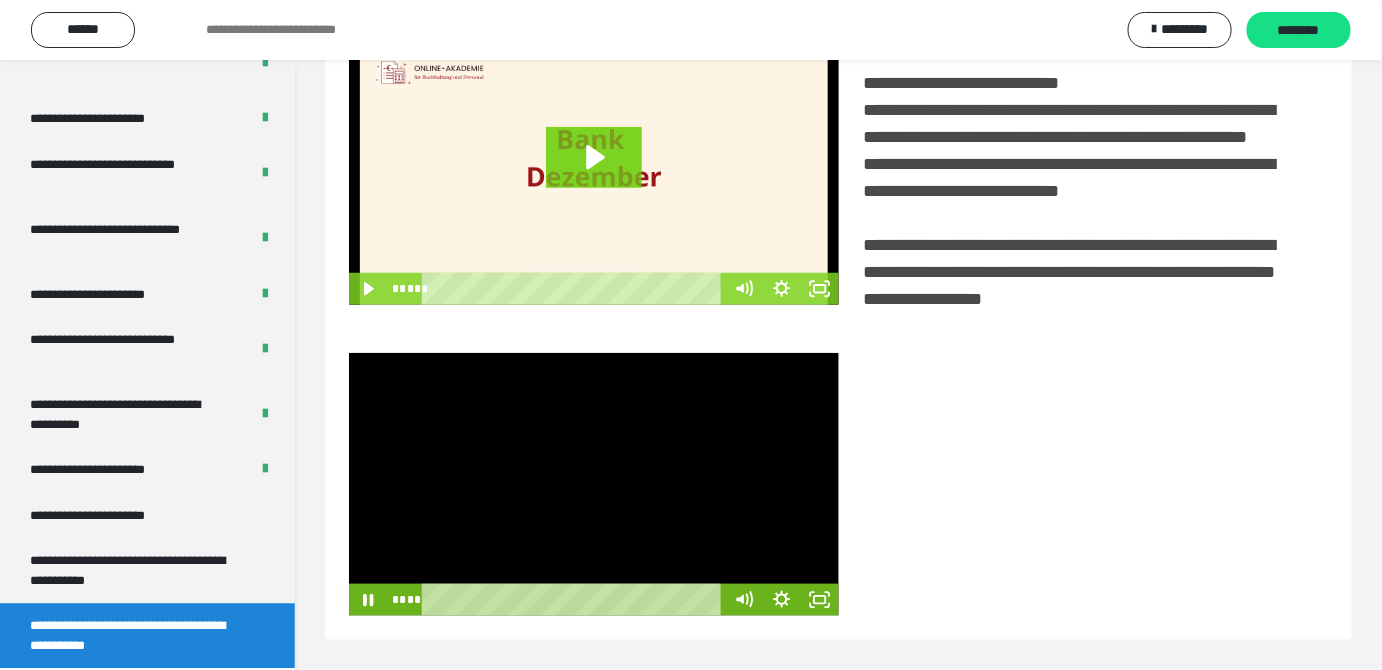 click at bounding box center (575, 600) 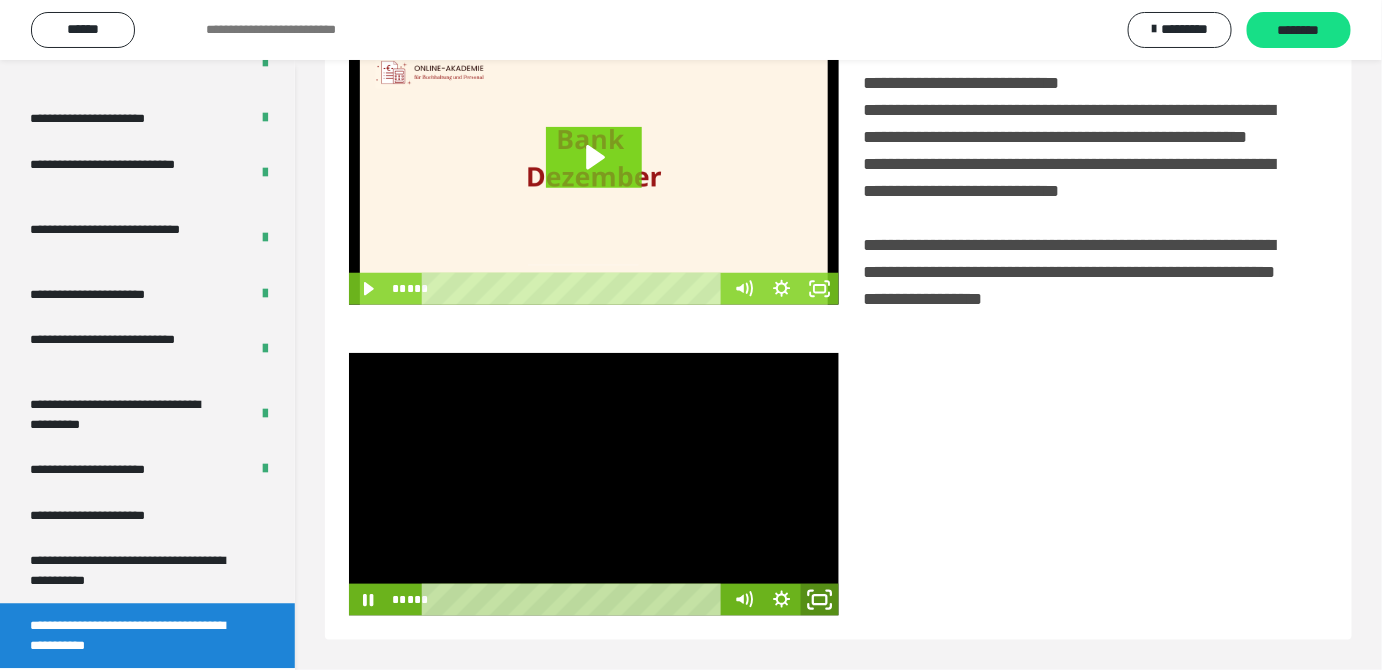 drag, startPoint x: 818, startPoint y: 599, endPoint x: 807, endPoint y: 687, distance: 88.68484 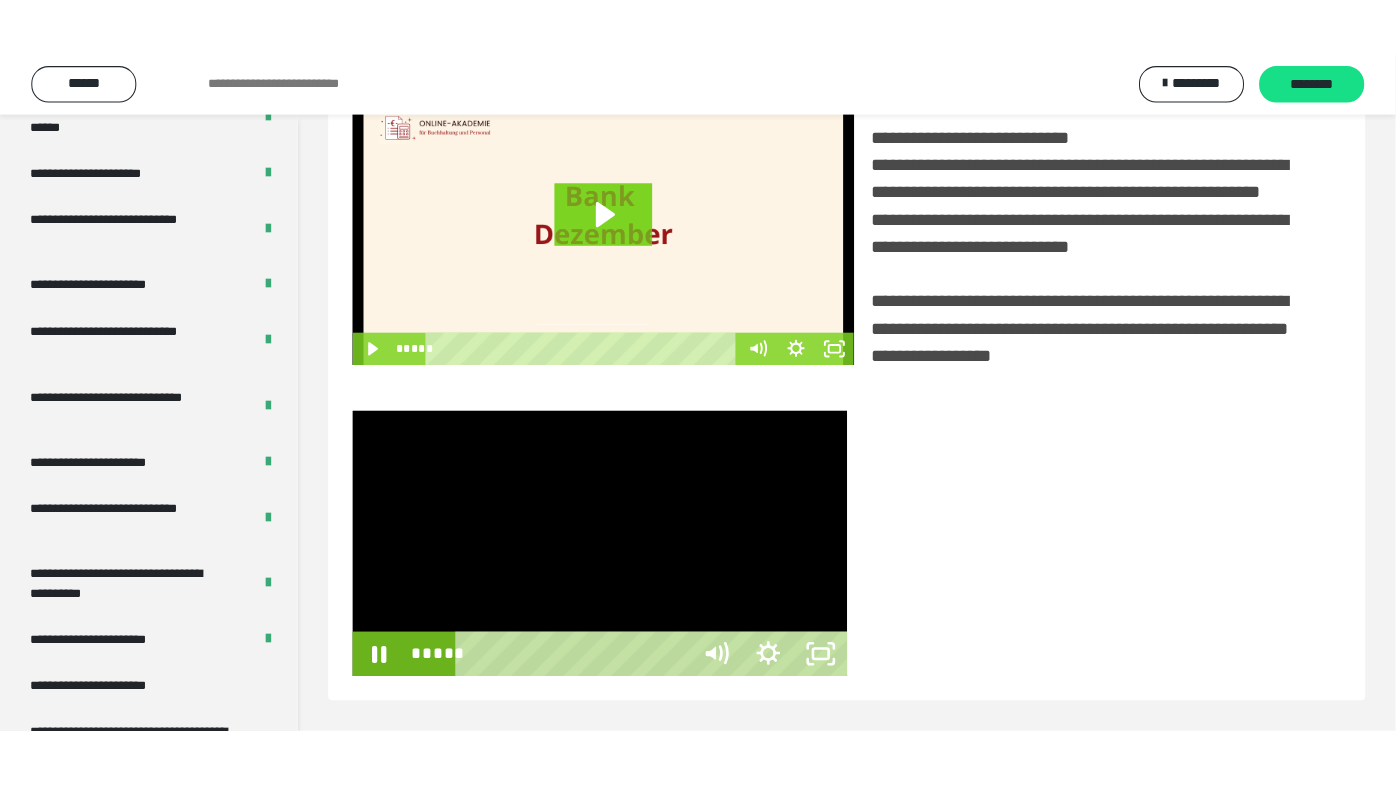 scroll, scrollTop: 338, scrollLeft: 0, axis: vertical 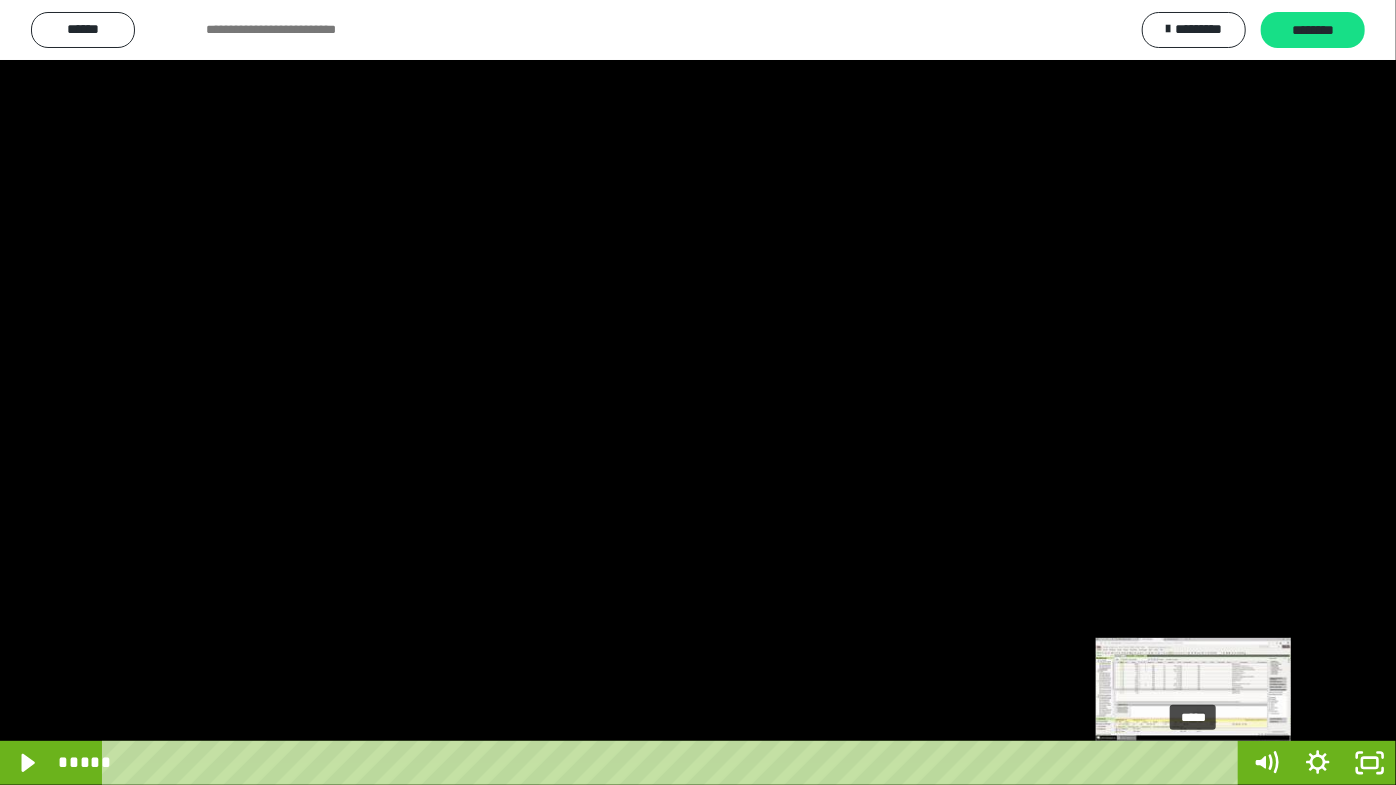 click on "*****" at bounding box center (674, 763) 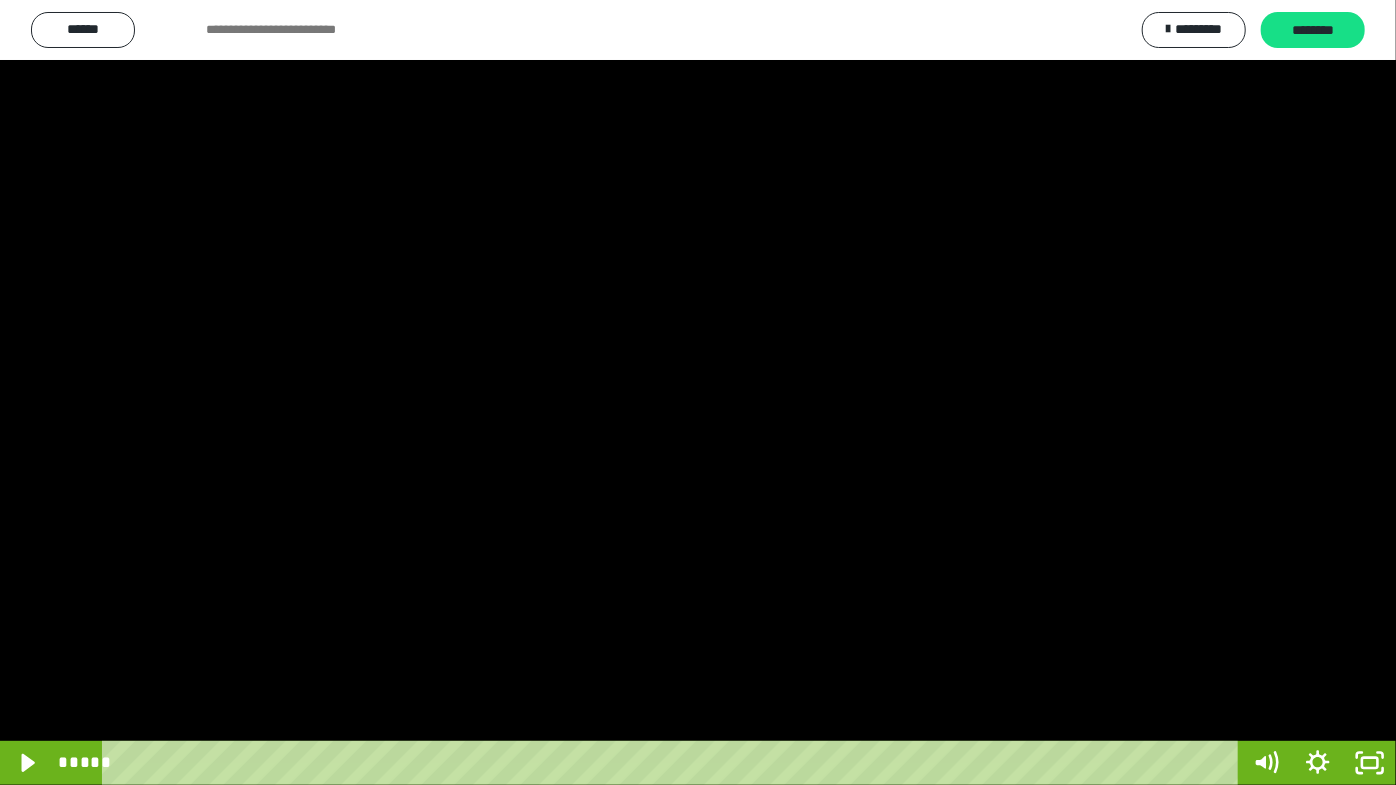 click at bounding box center [698, 392] 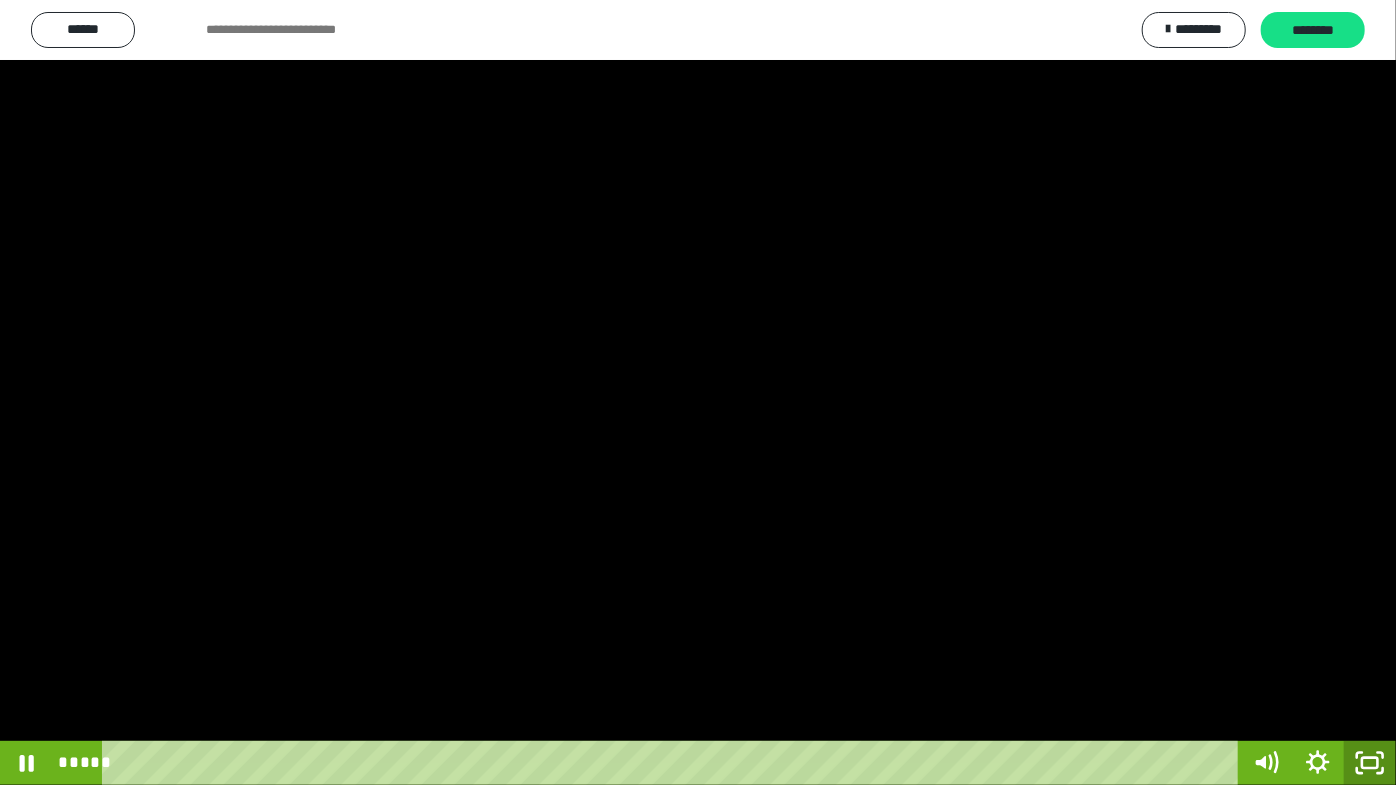 click 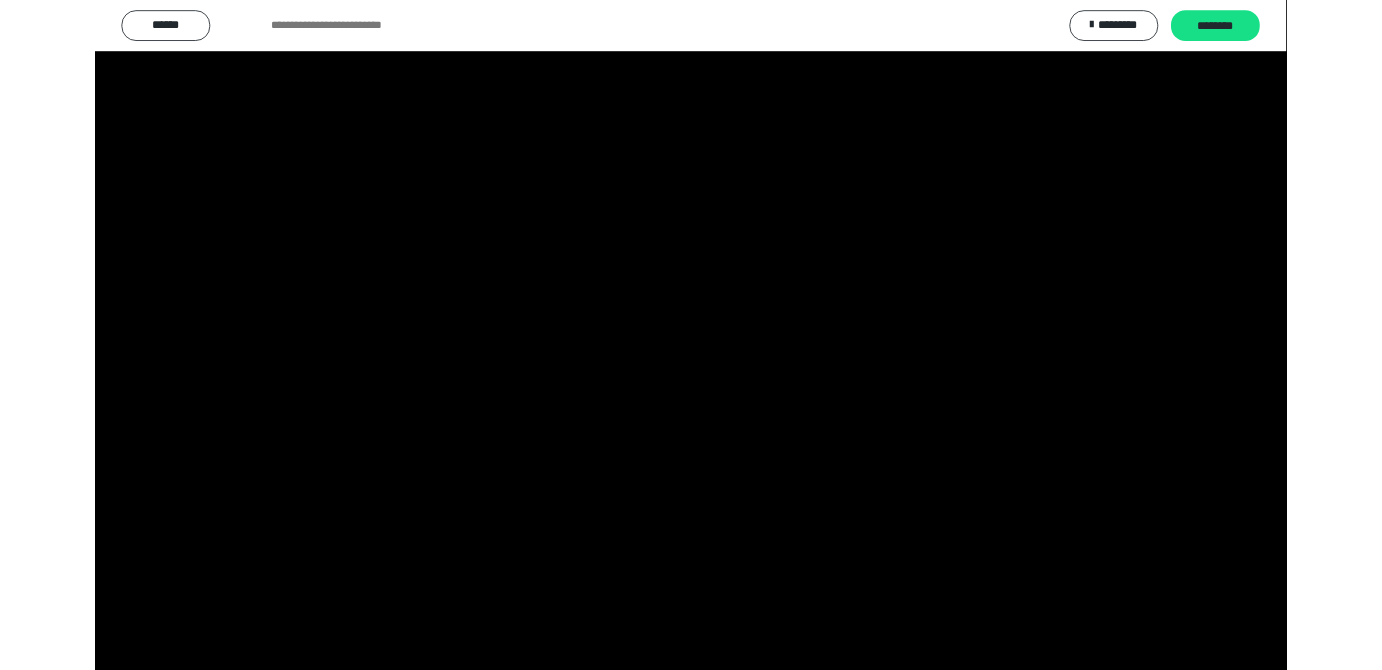 scroll, scrollTop: 3886, scrollLeft: 0, axis: vertical 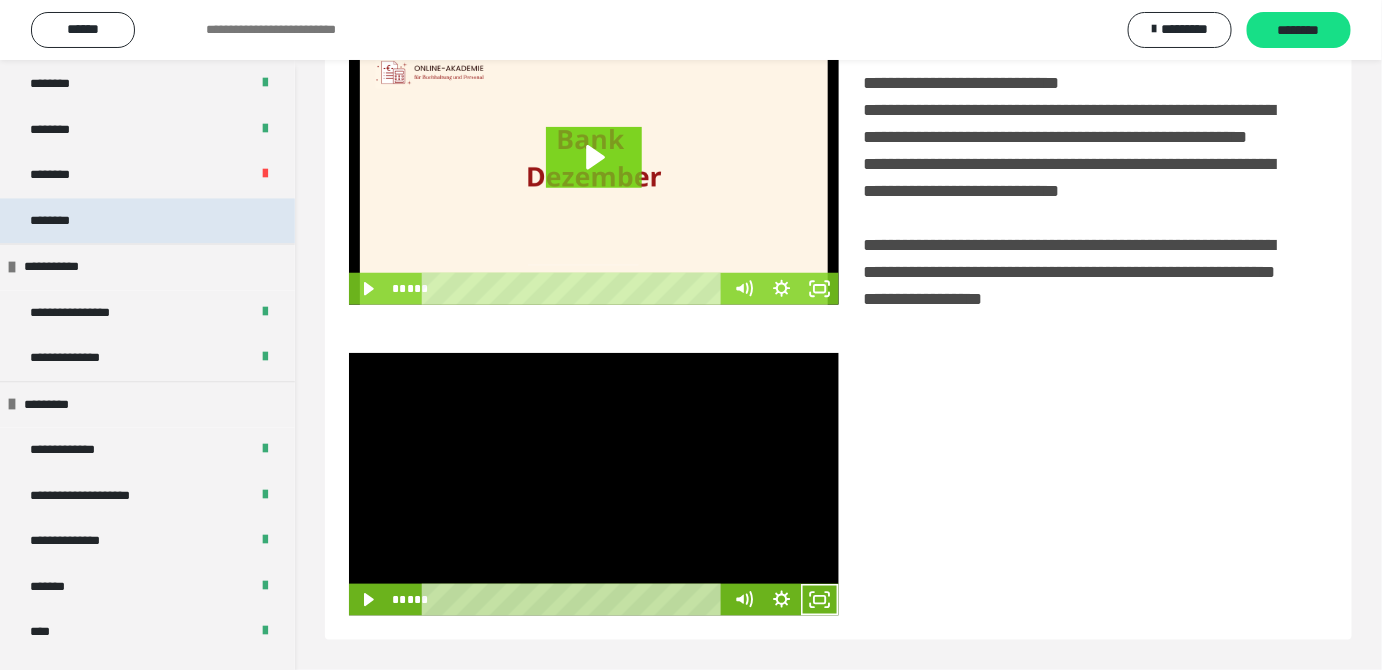 drag, startPoint x: 85, startPoint y: 206, endPoint x: 104, endPoint y: 204, distance: 19.104973 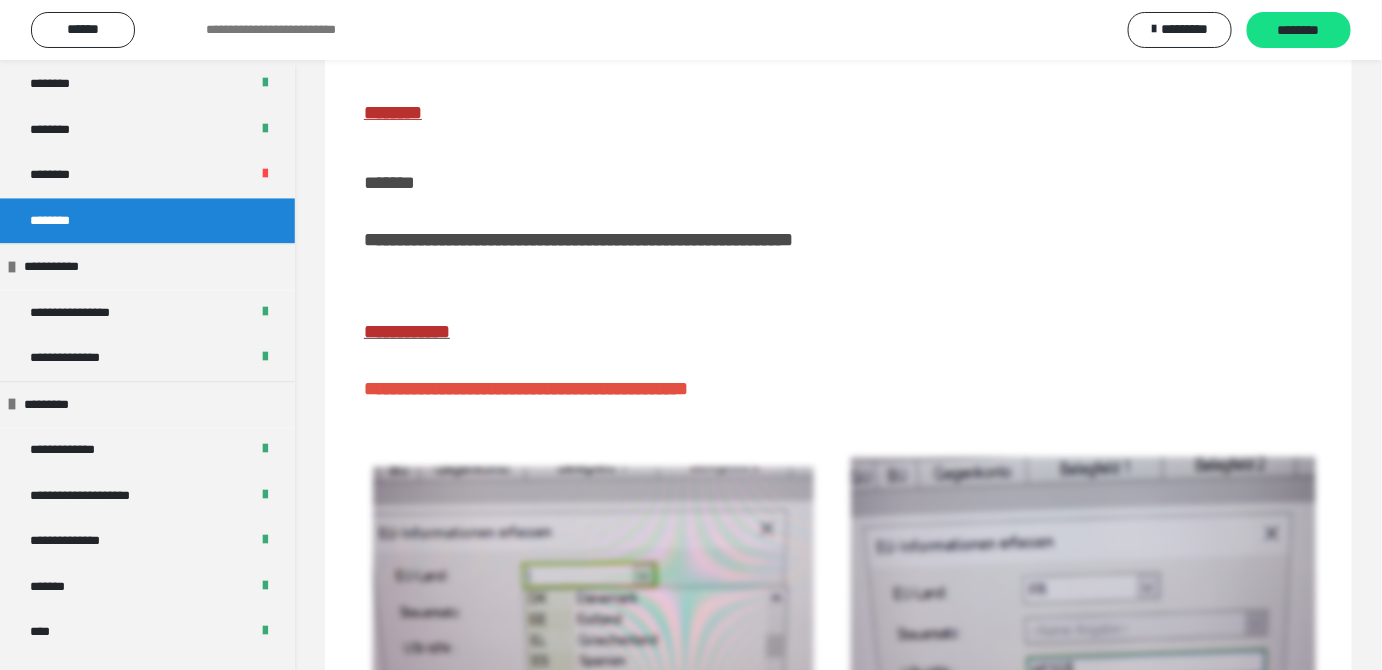 scroll, scrollTop: 359, scrollLeft: 0, axis: vertical 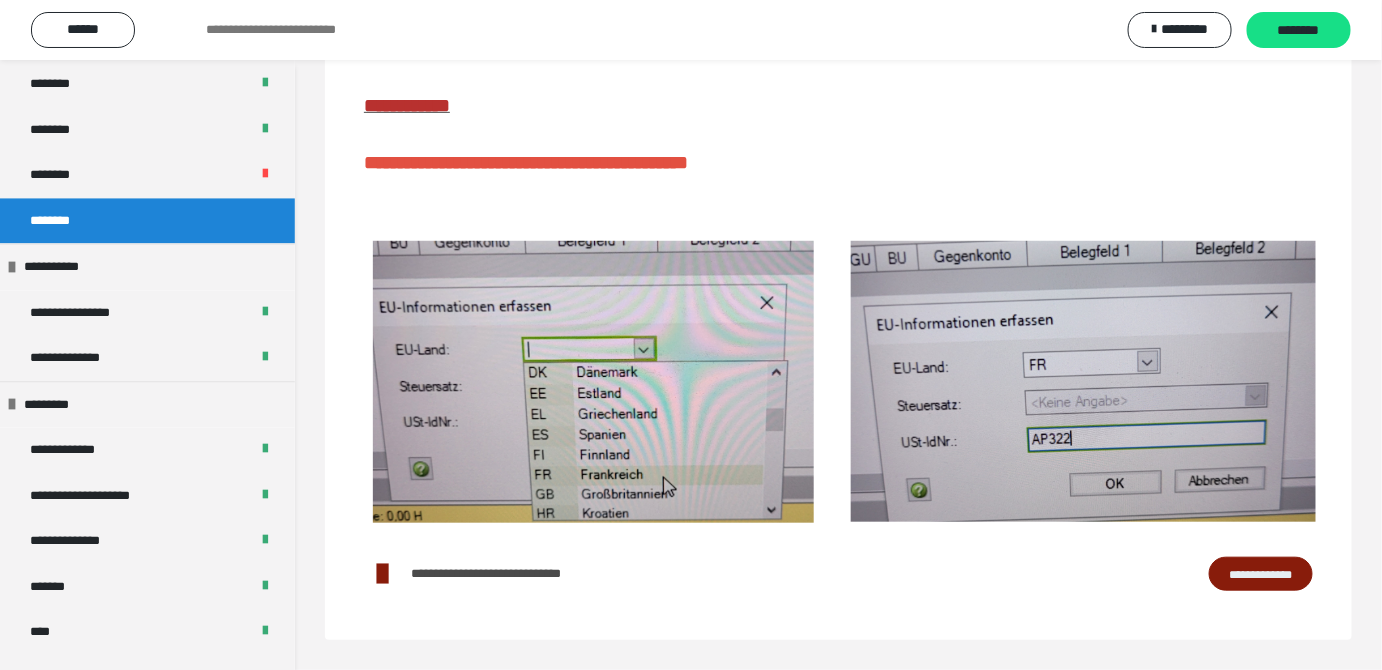click on "**********" at bounding box center (1261, 573) 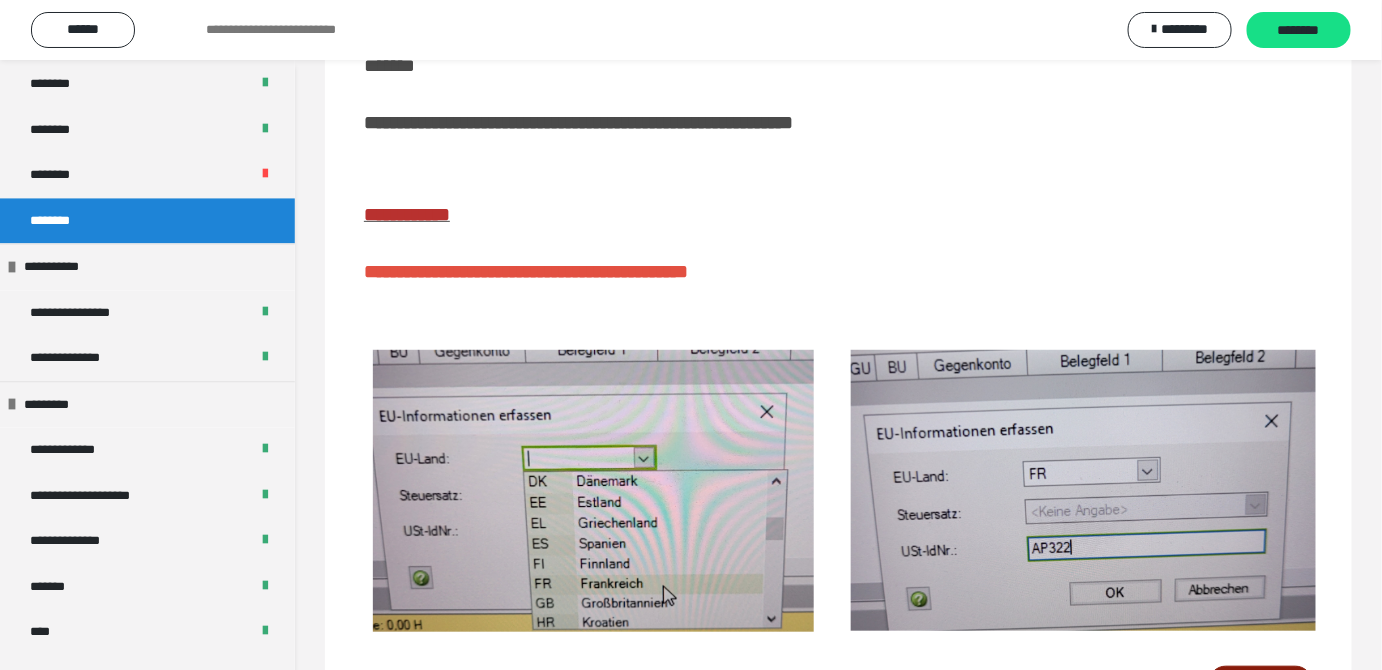 scroll, scrollTop: 0, scrollLeft: 0, axis: both 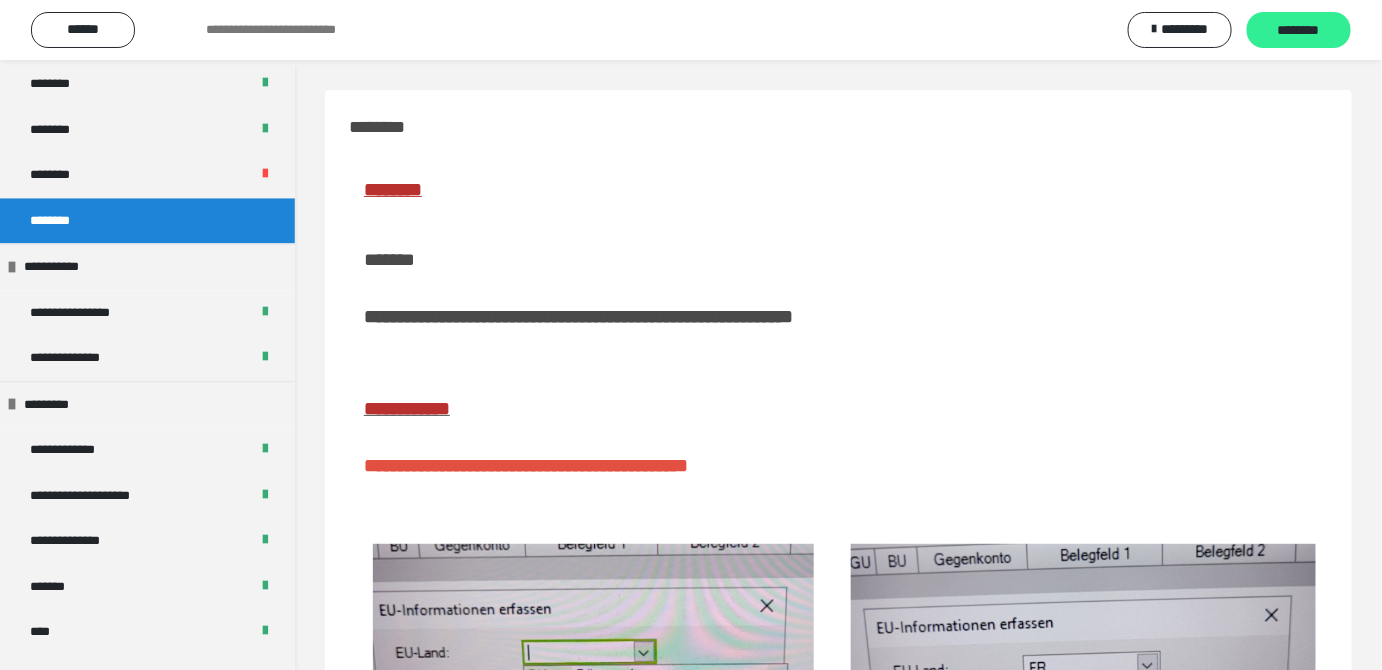 click on "********" at bounding box center [1299, 31] 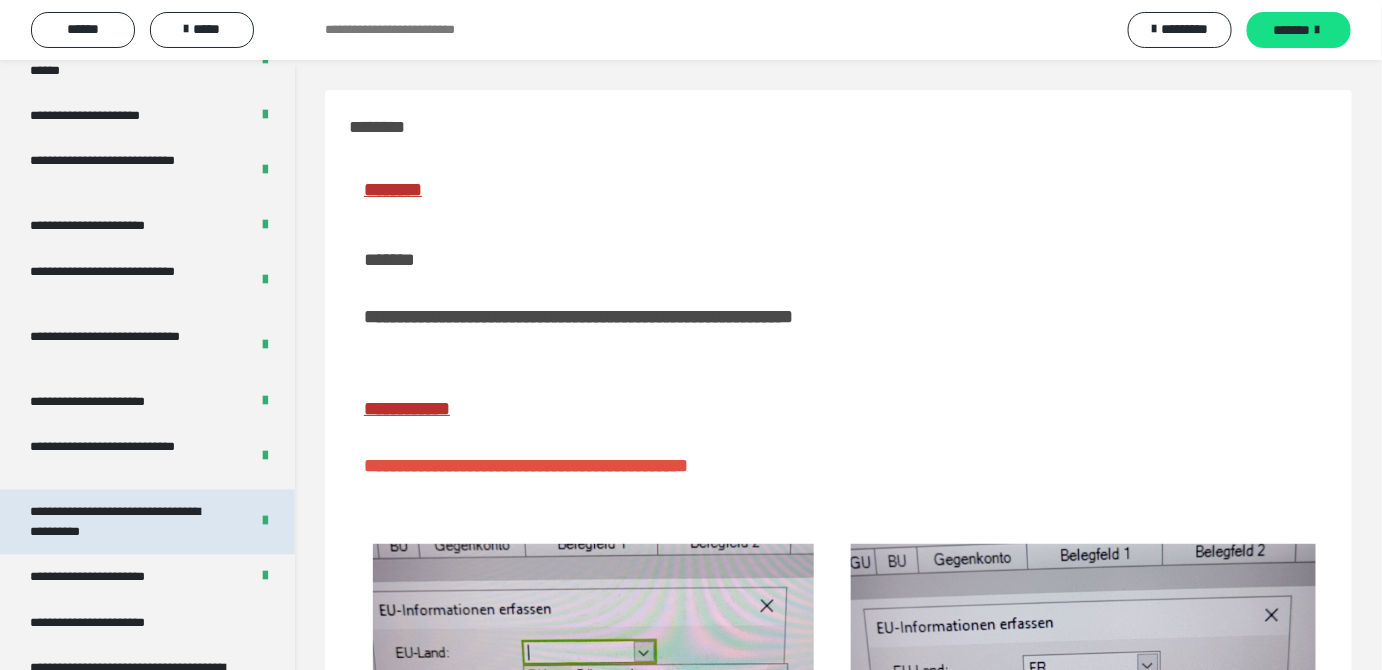 scroll, scrollTop: 3886, scrollLeft: 0, axis: vertical 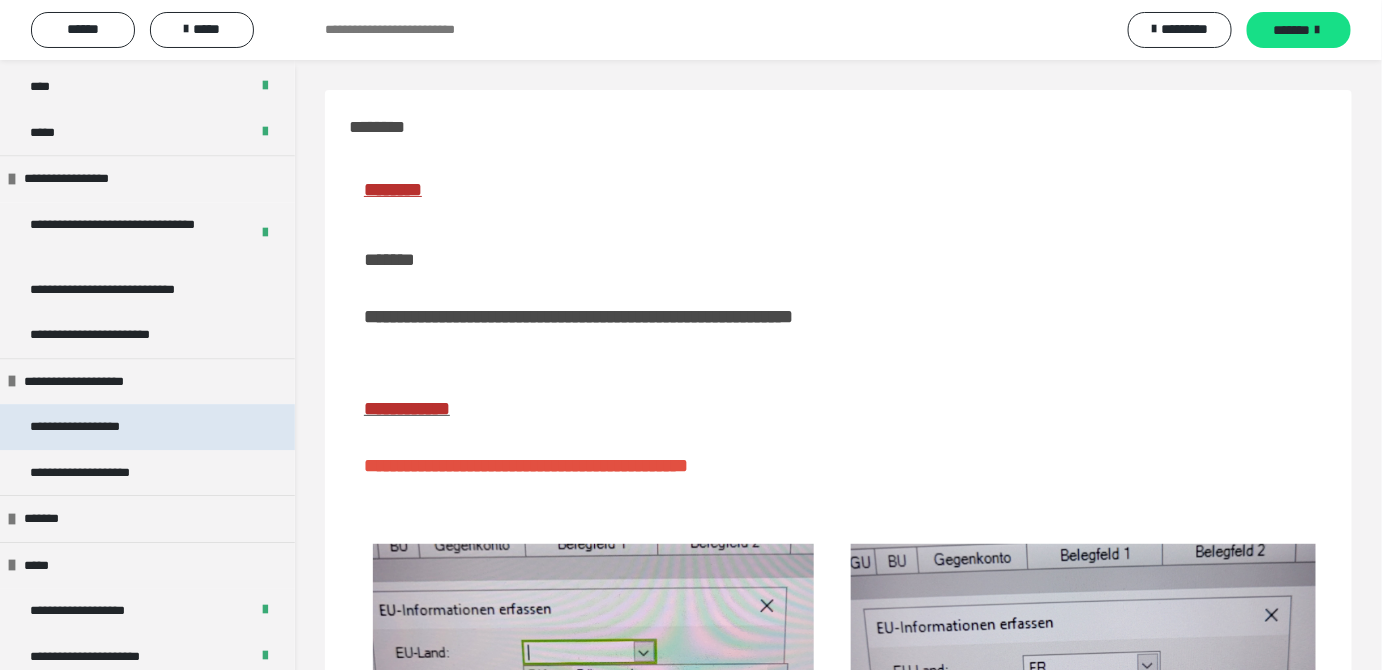drag, startPoint x: 174, startPoint y: 418, endPoint x: 171, endPoint y: 435, distance: 17.262676 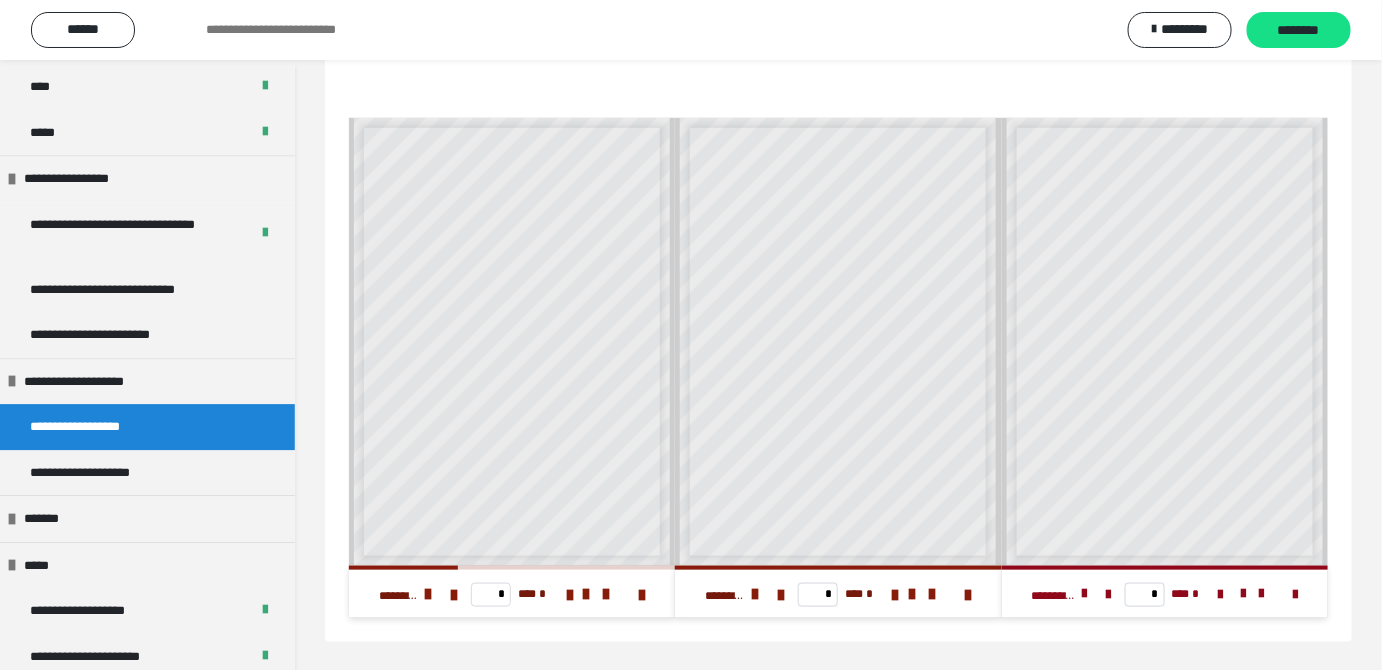 scroll, scrollTop: 491, scrollLeft: 0, axis: vertical 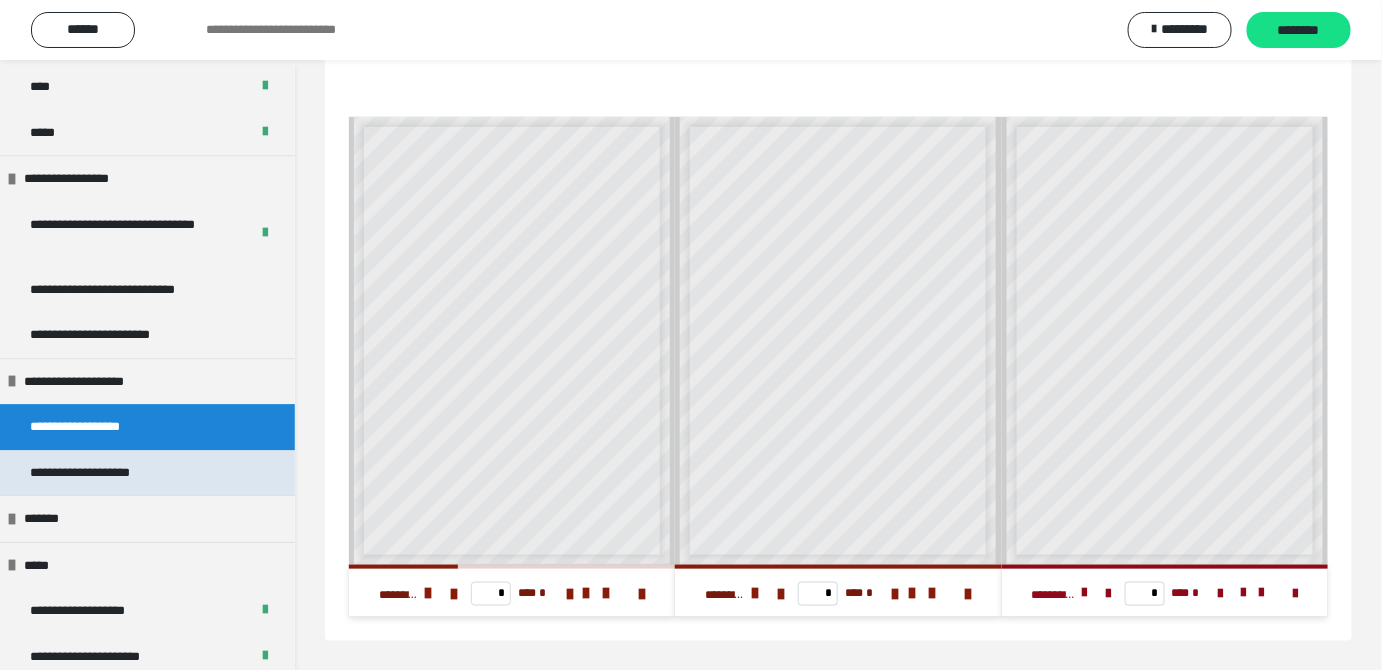 click on "**********" at bounding box center (102, 473) 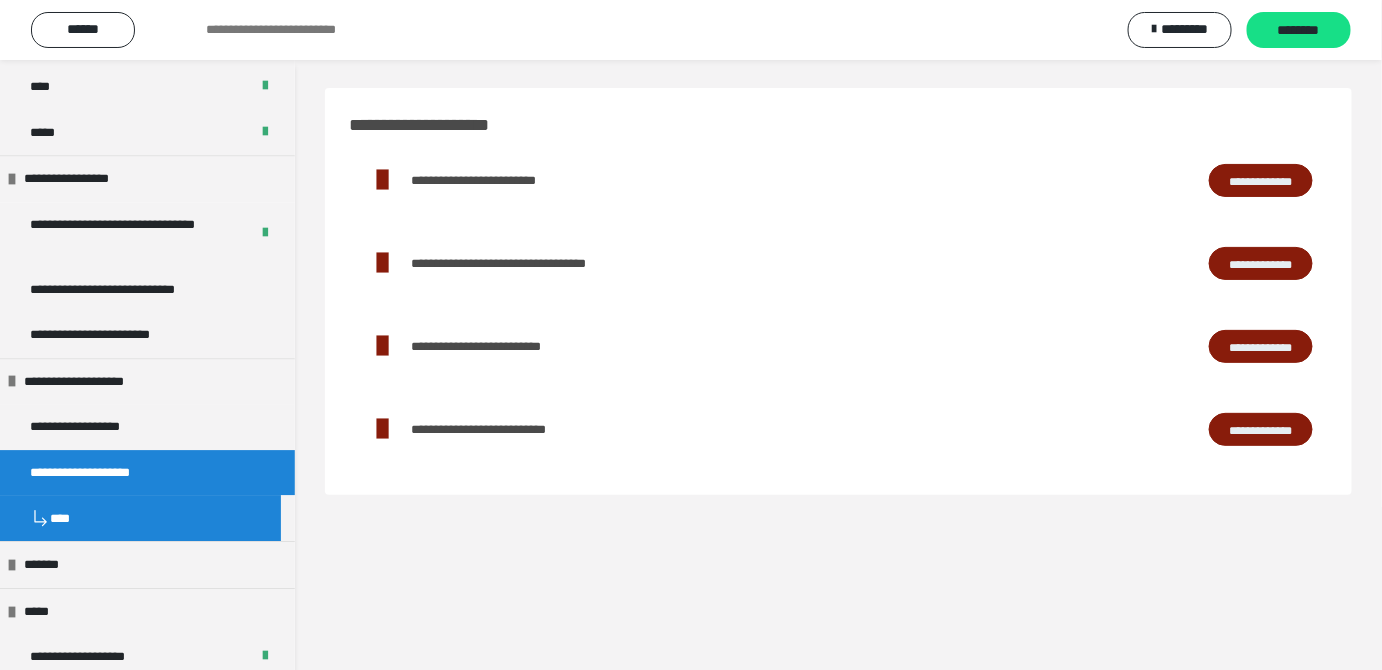 scroll, scrollTop: 0, scrollLeft: 0, axis: both 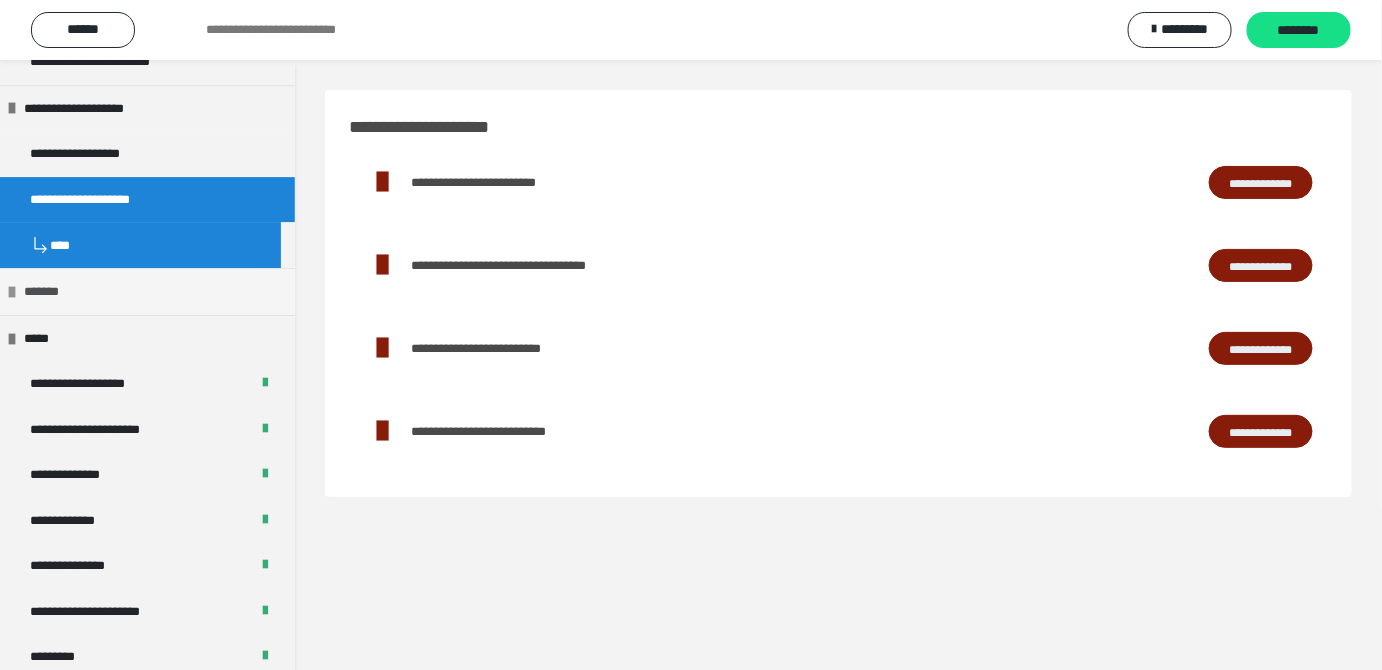 click on "*******" at bounding box center [48, 292] 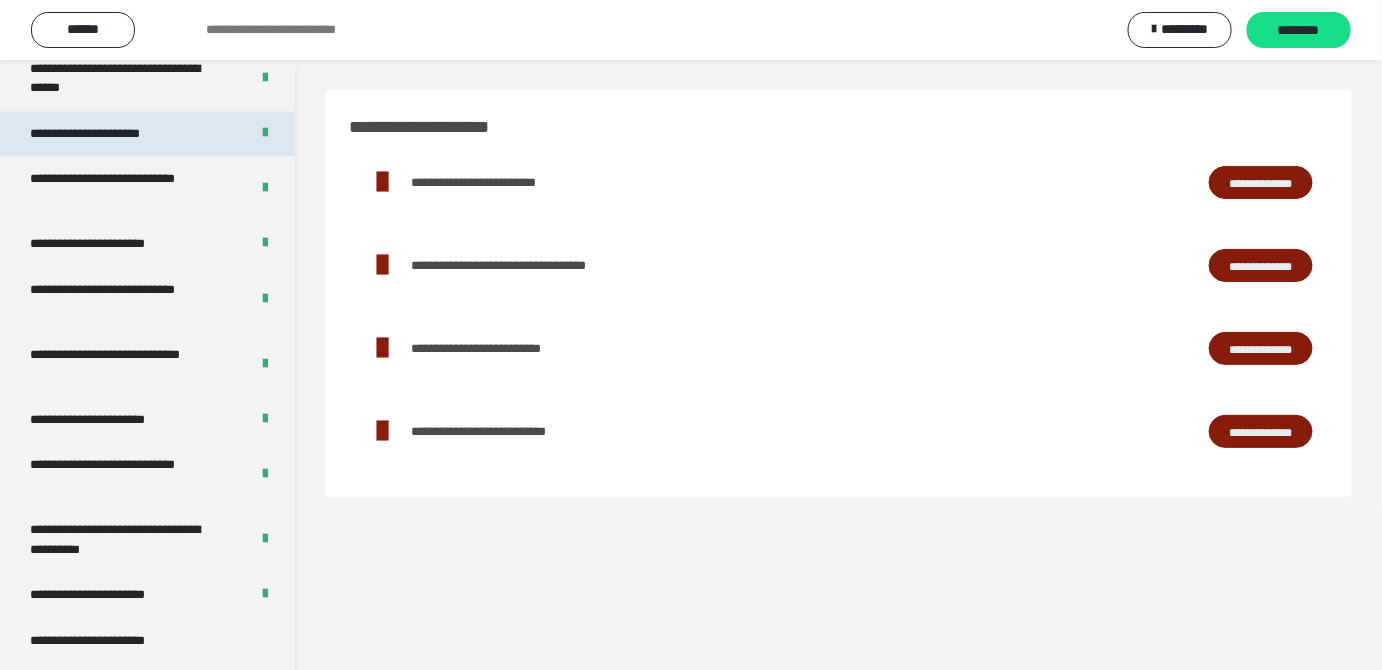 scroll, scrollTop: 3932, scrollLeft: 0, axis: vertical 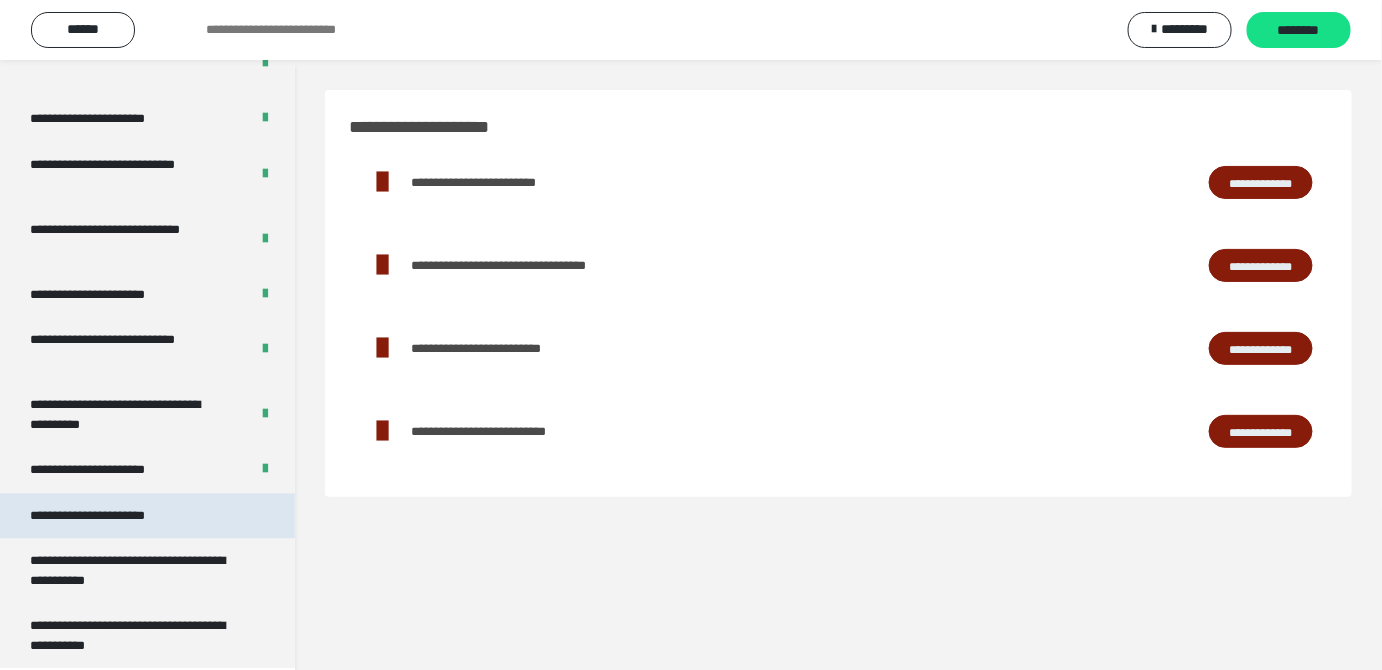 drag, startPoint x: 143, startPoint y: 512, endPoint x: 214, endPoint y: 509, distance: 71.063354 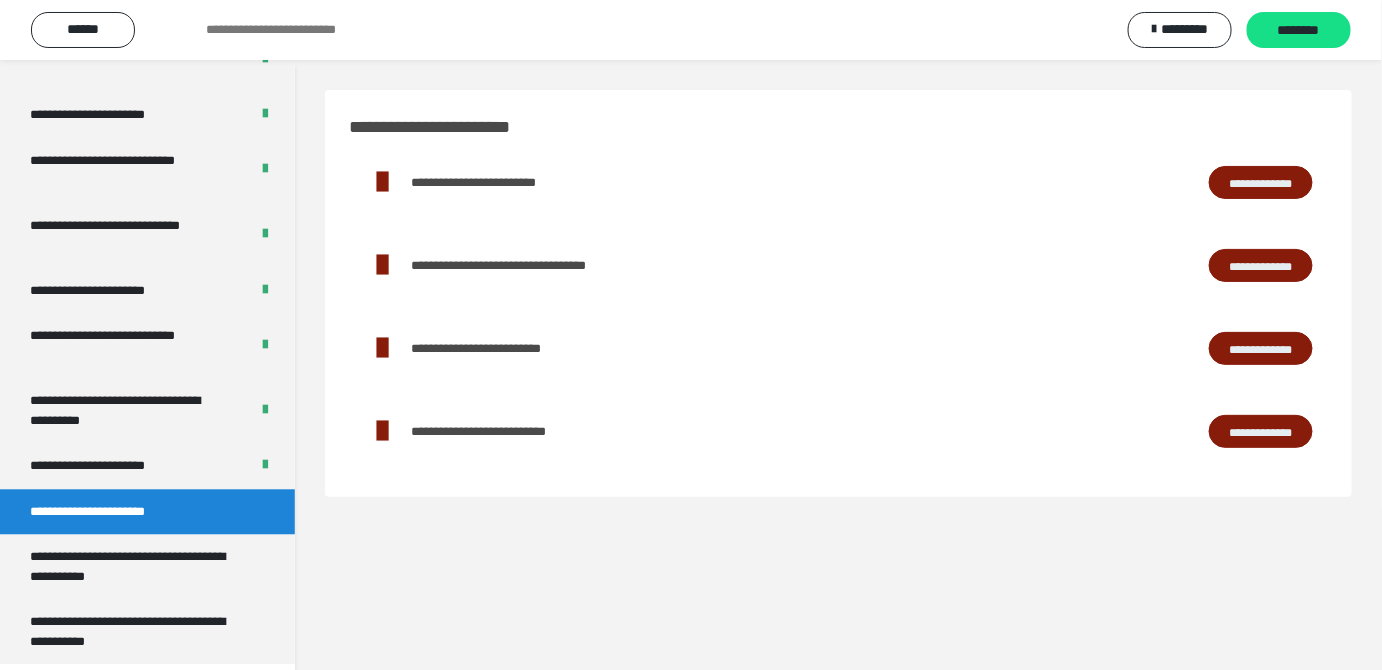 scroll, scrollTop: 3885, scrollLeft: 0, axis: vertical 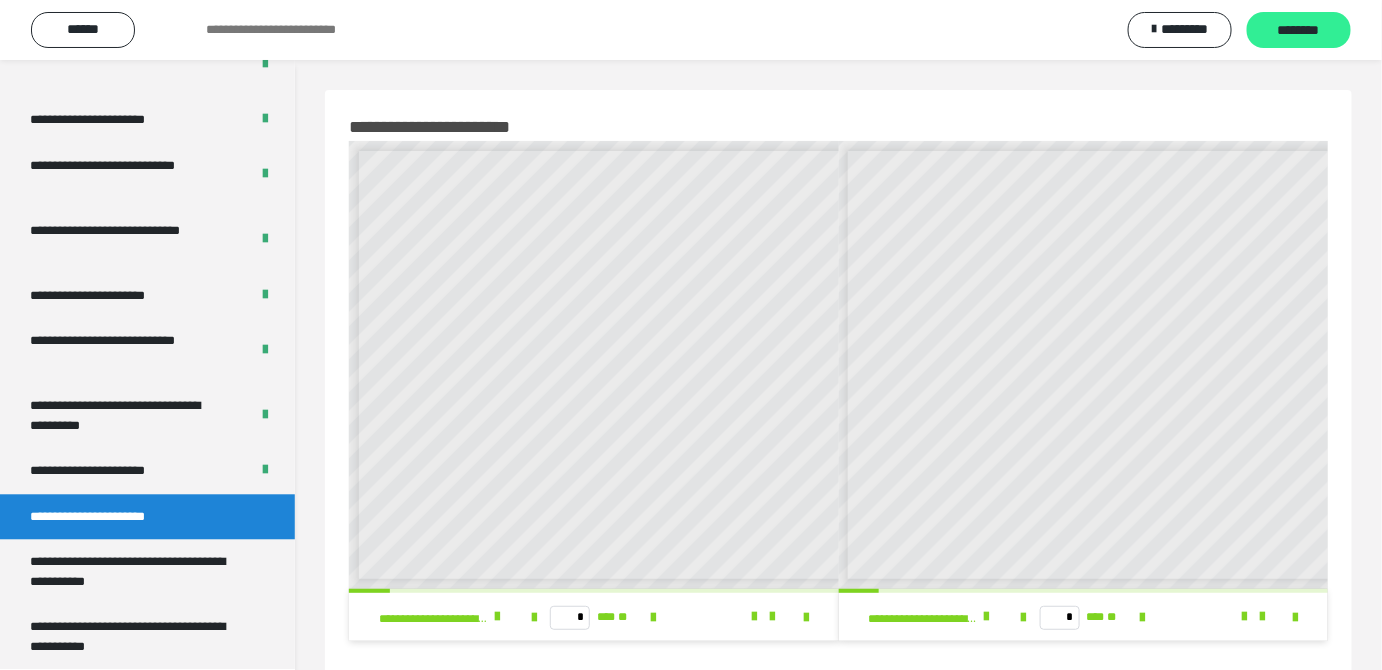 click on "********" at bounding box center [1299, 31] 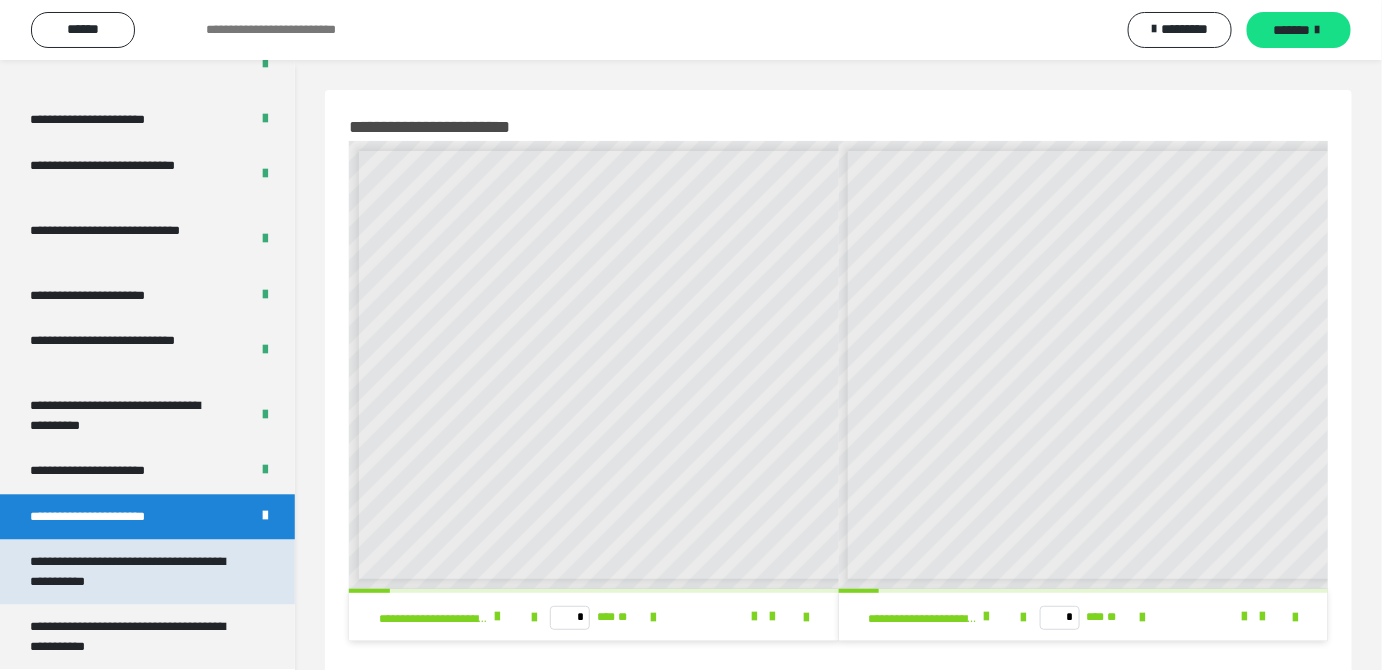 click on "**********" at bounding box center [132, 571] 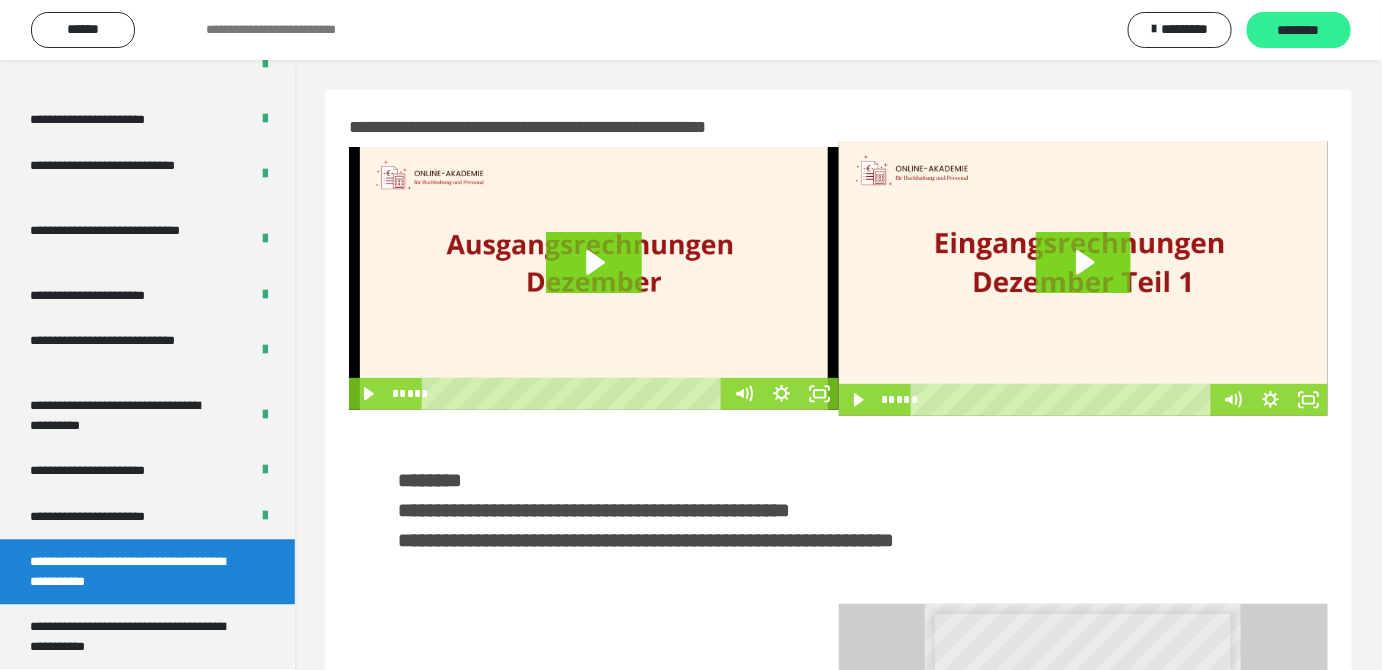 click on "********" at bounding box center [1299, 31] 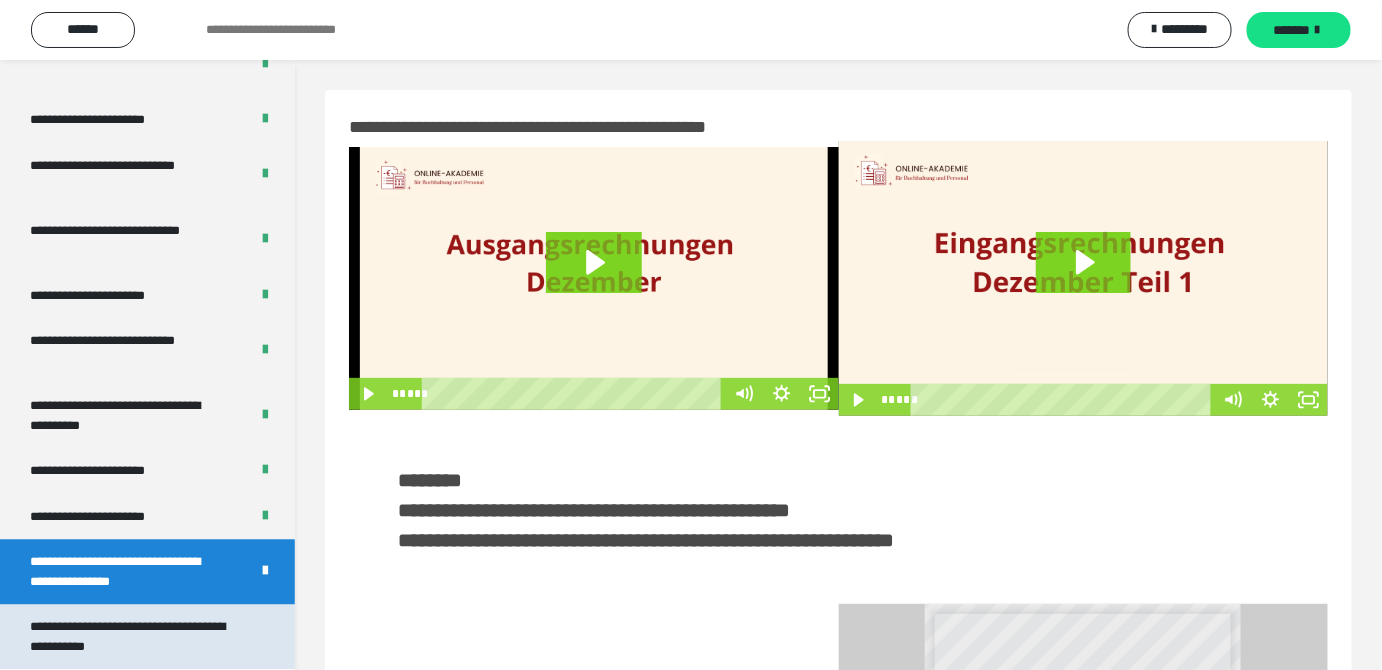 drag, startPoint x: 82, startPoint y: 630, endPoint x: 217, endPoint y: 630, distance: 135 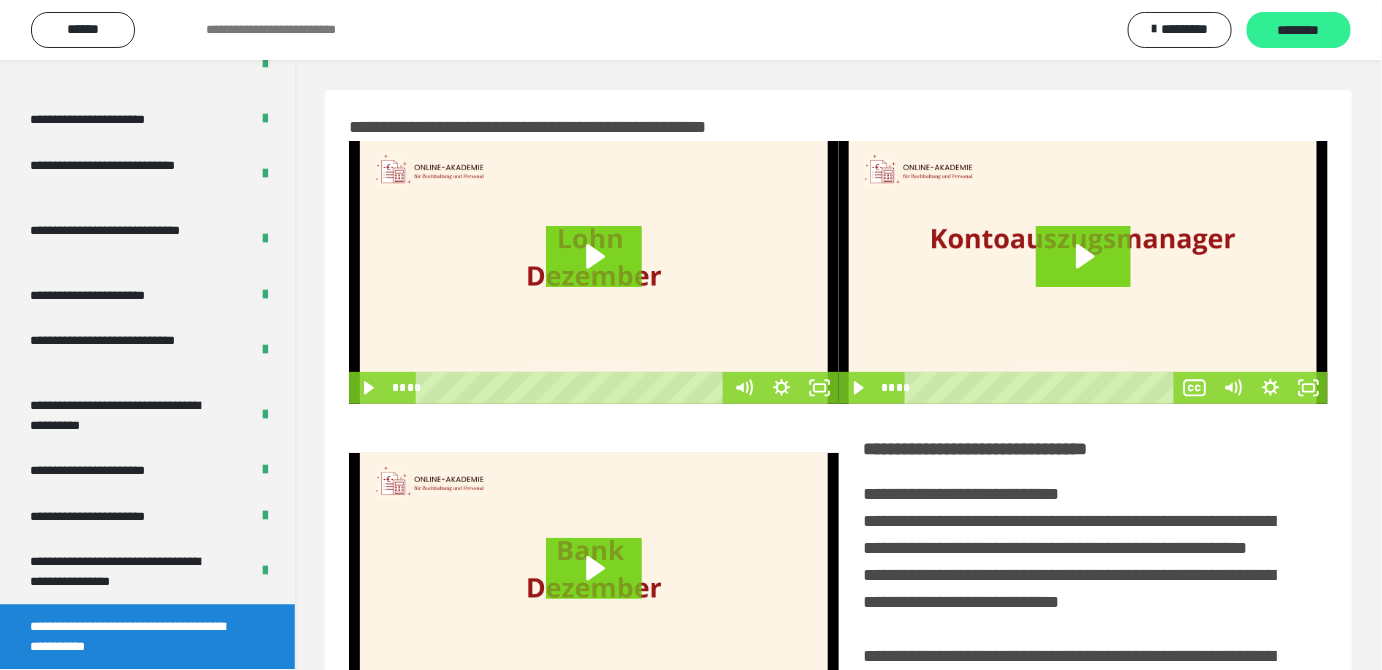 drag, startPoint x: 1284, startPoint y: 24, endPoint x: 1000, endPoint y: 195, distance: 331.50717 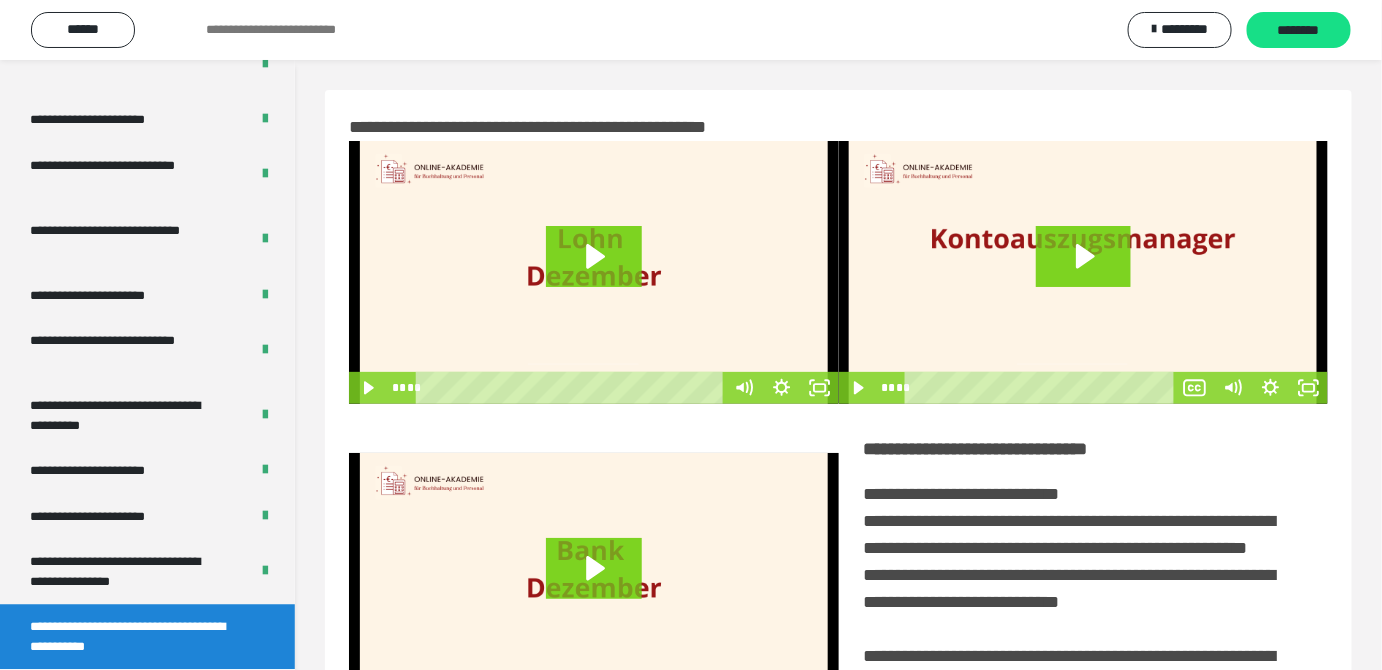 click on "********" at bounding box center (1299, 31) 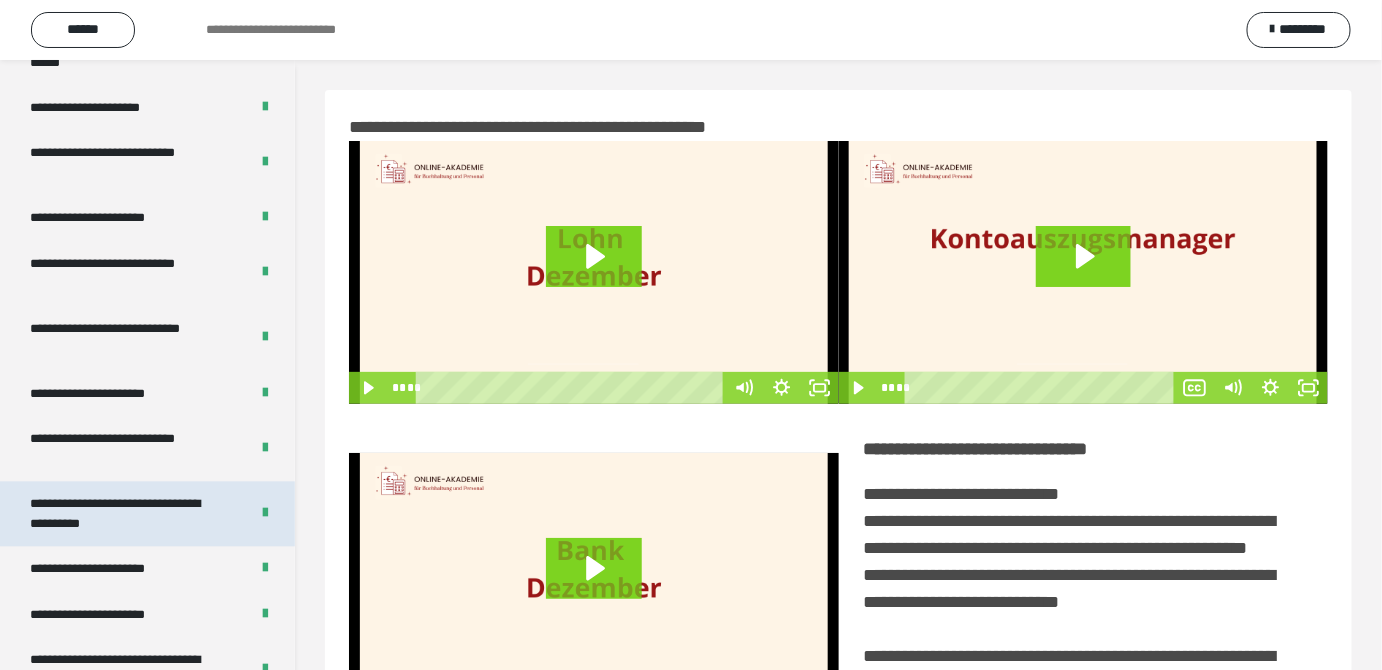 scroll, scrollTop: 3886, scrollLeft: 0, axis: vertical 